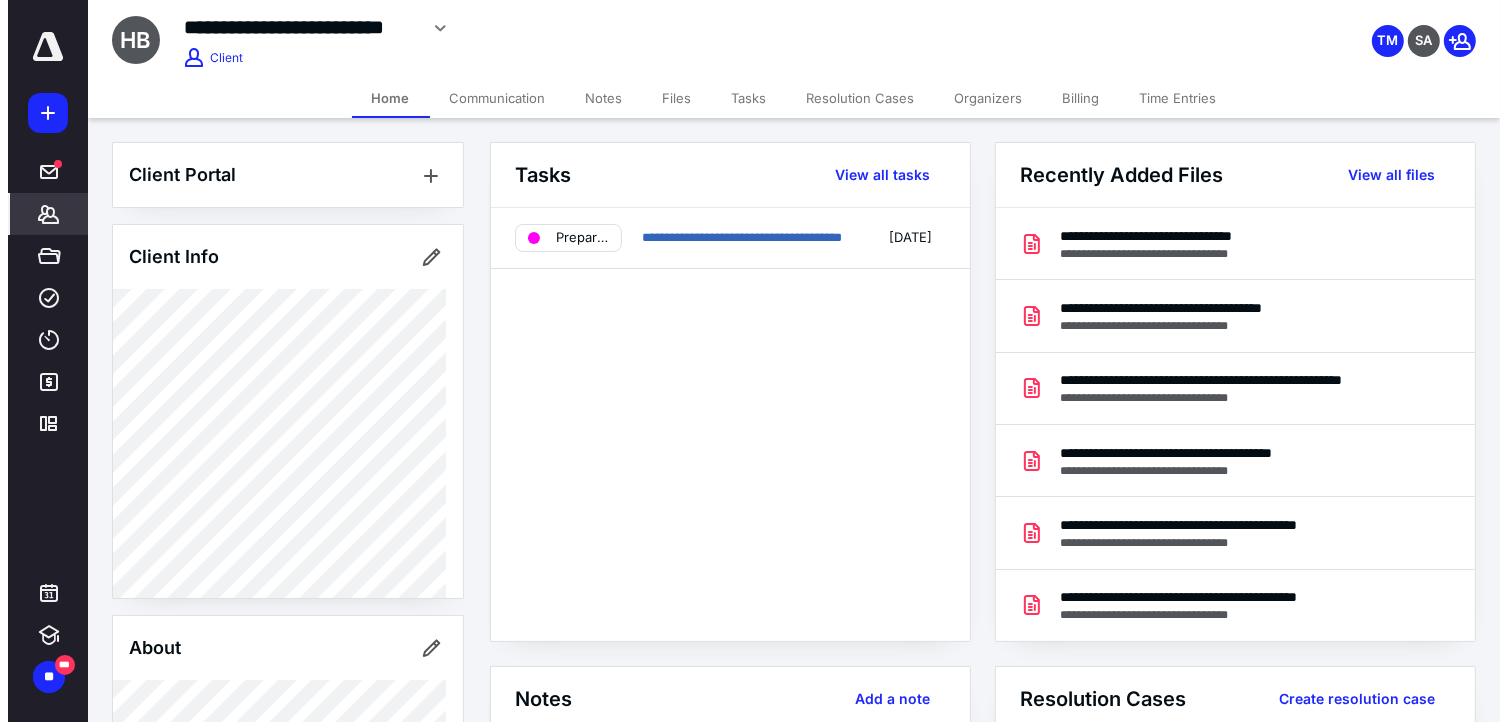 scroll, scrollTop: 0, scrollLeft: 0, axis: both 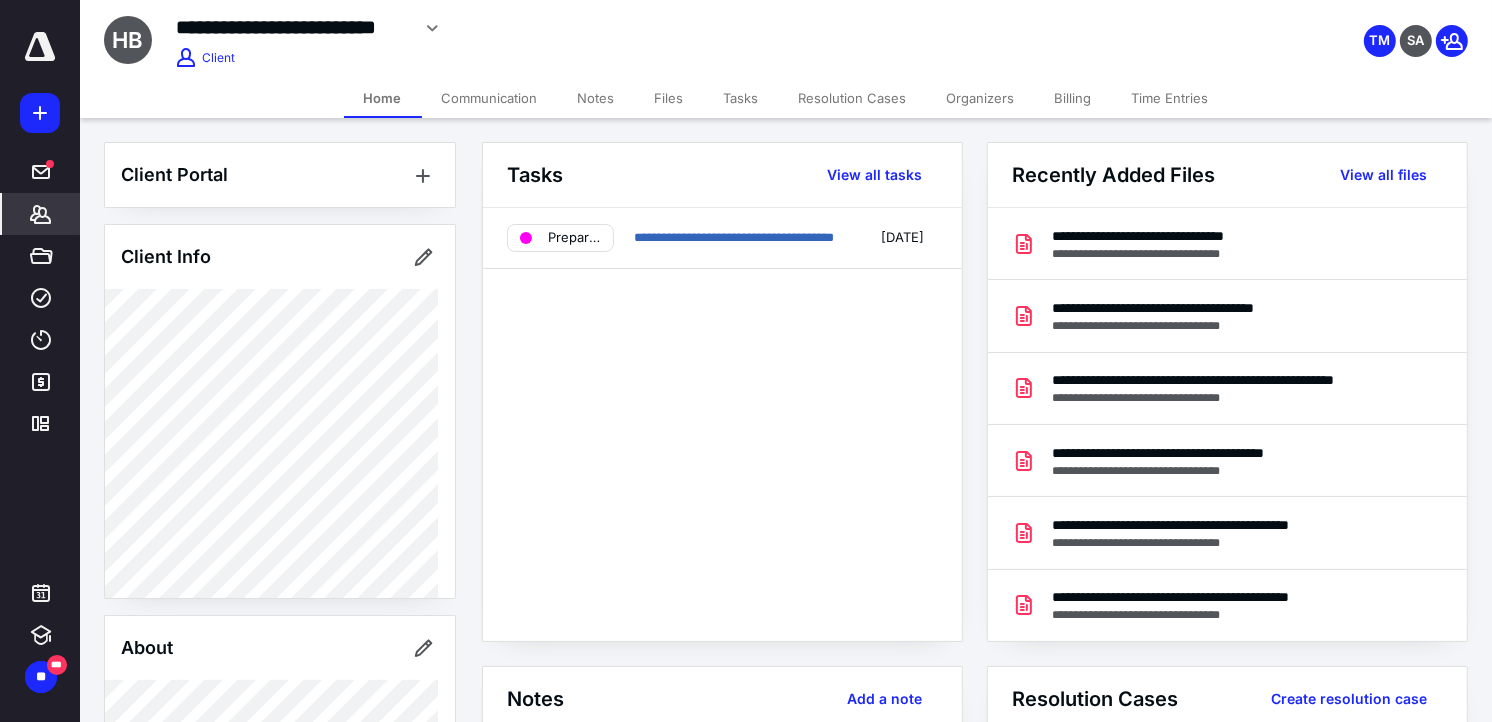 click on "**********" at bounding box center (722, 424) 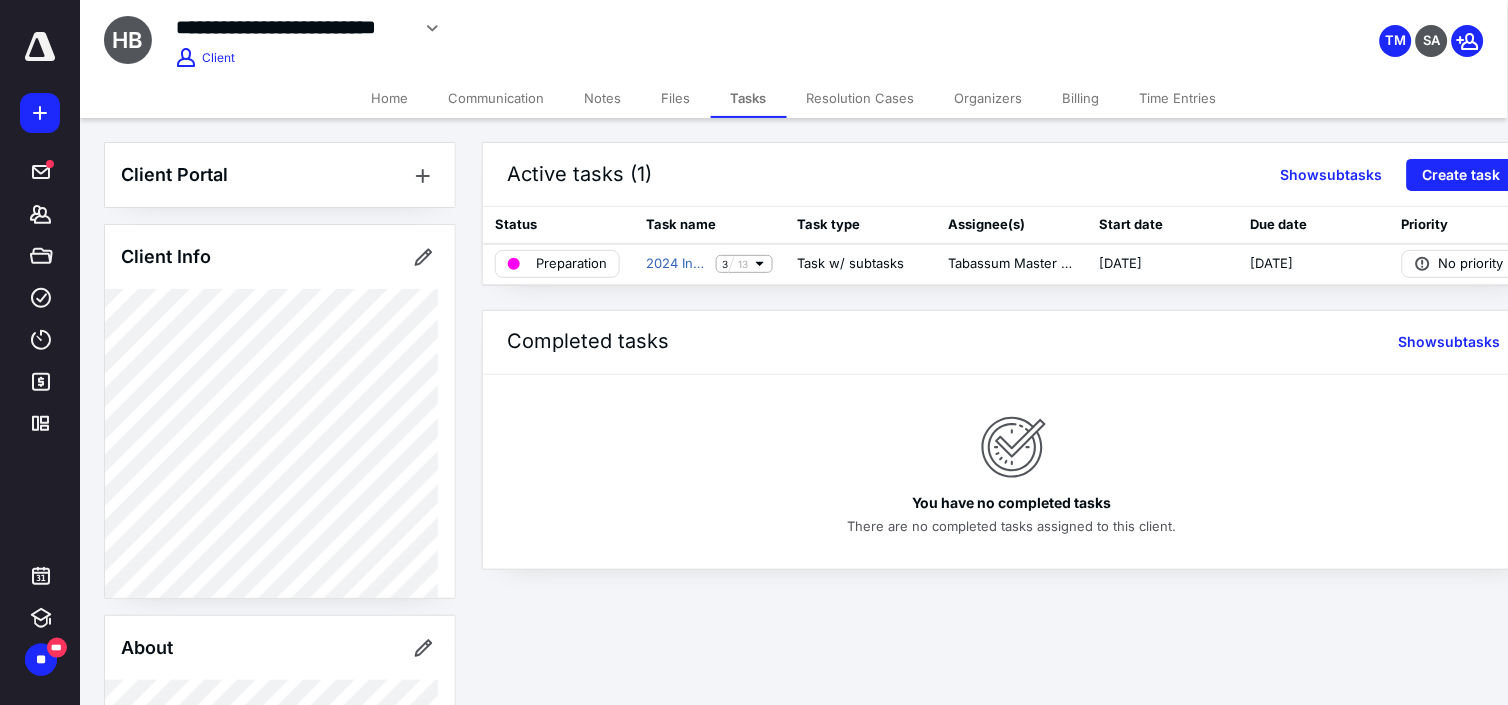 click on "Files" at bounding box center [676, 98] 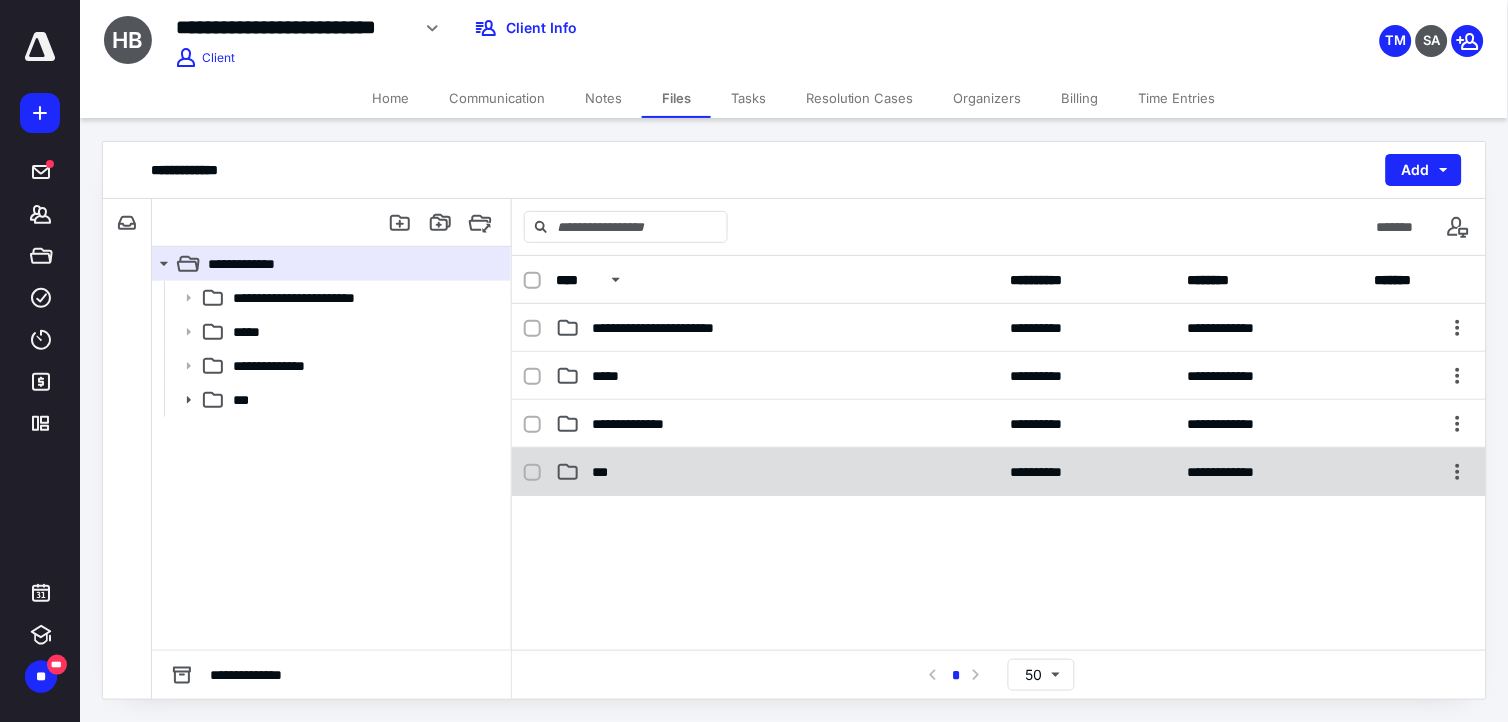click on "***" at bounding box center [777, 472] 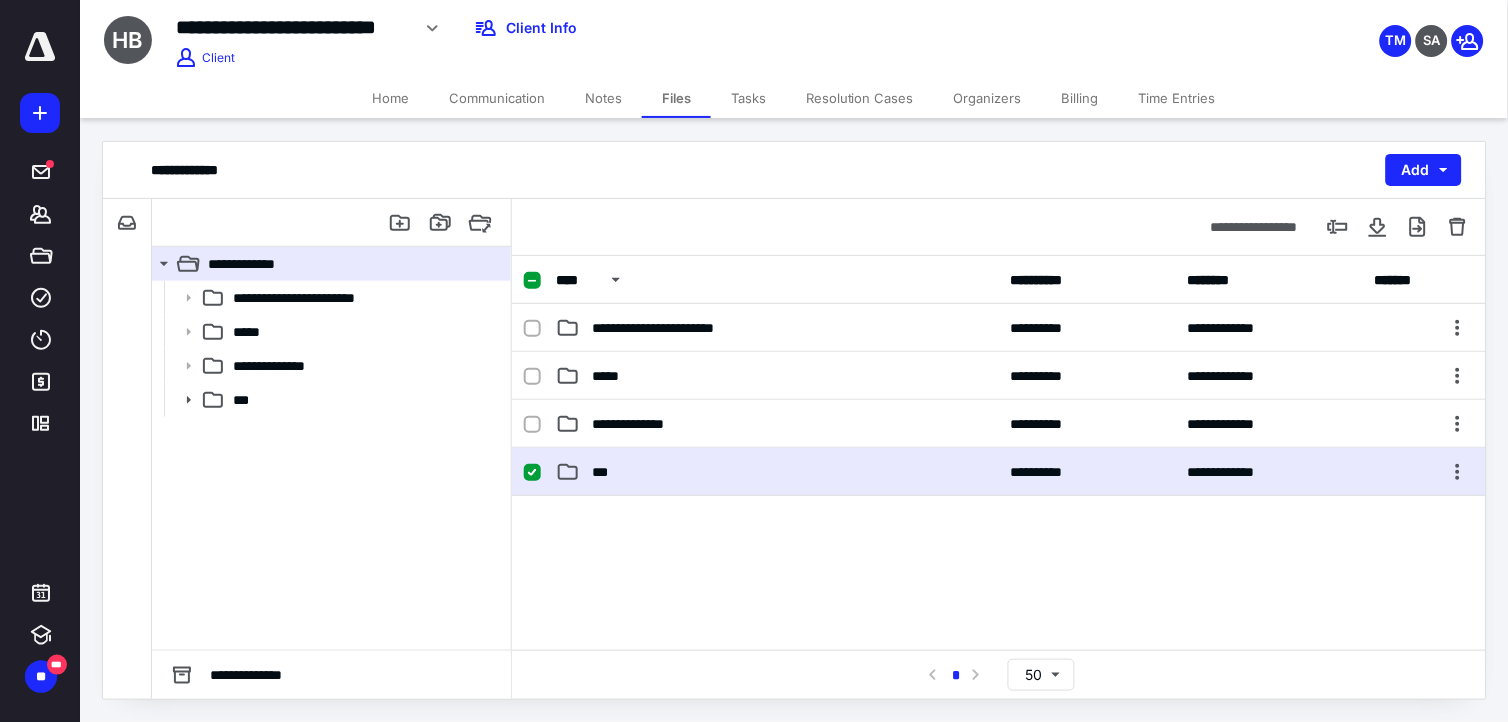 click on "***" at bounding box center (777, 472) 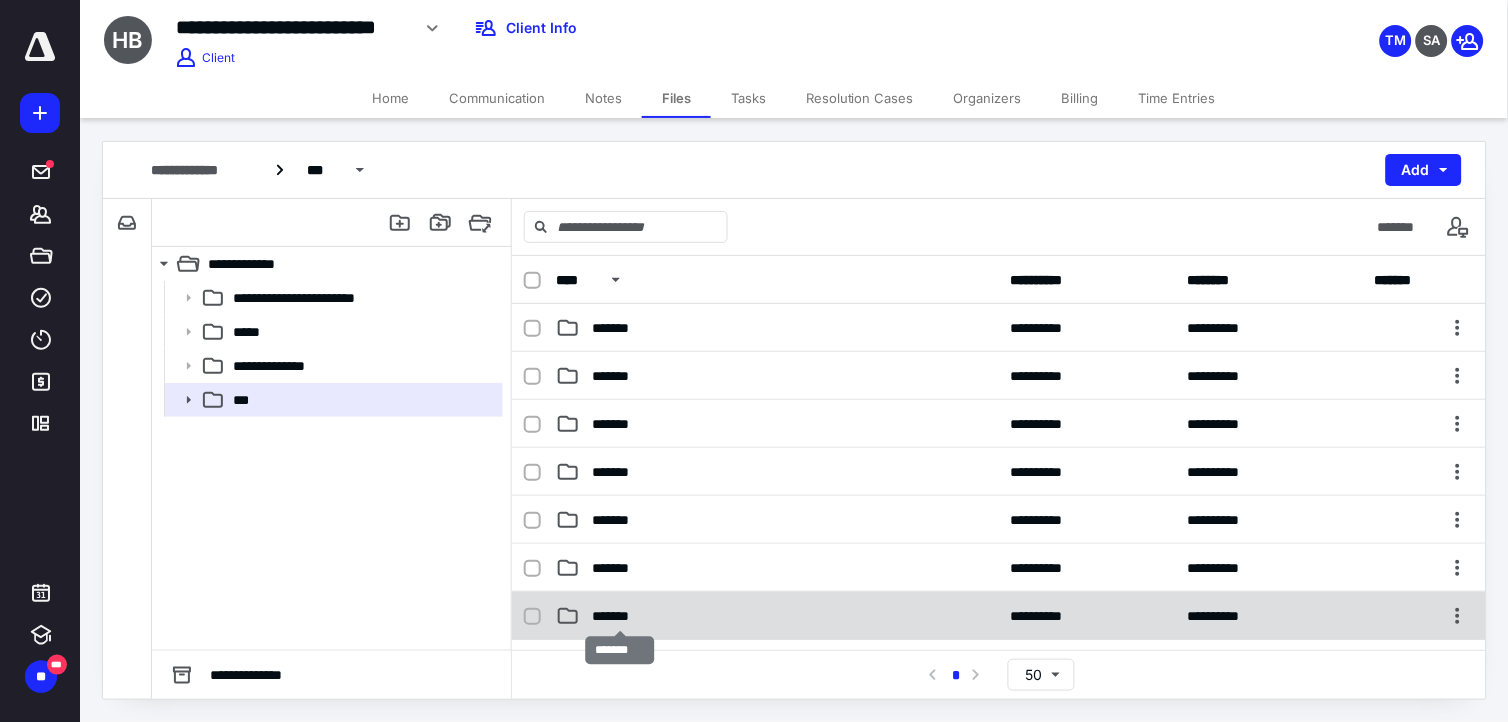 click on "*******" at bounding box center (620, 616) 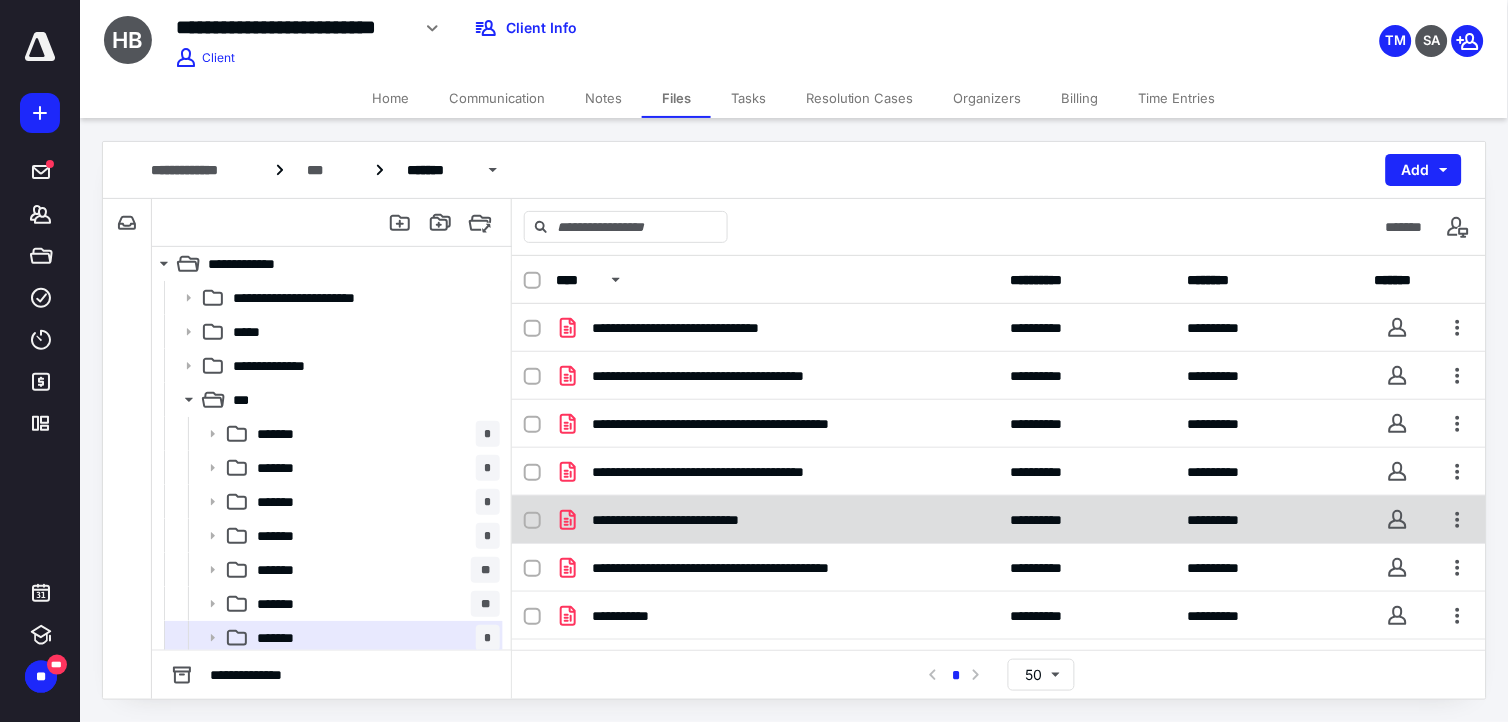 scroll, scrollTop: 38, scrollLeft: 0, axis: vertical 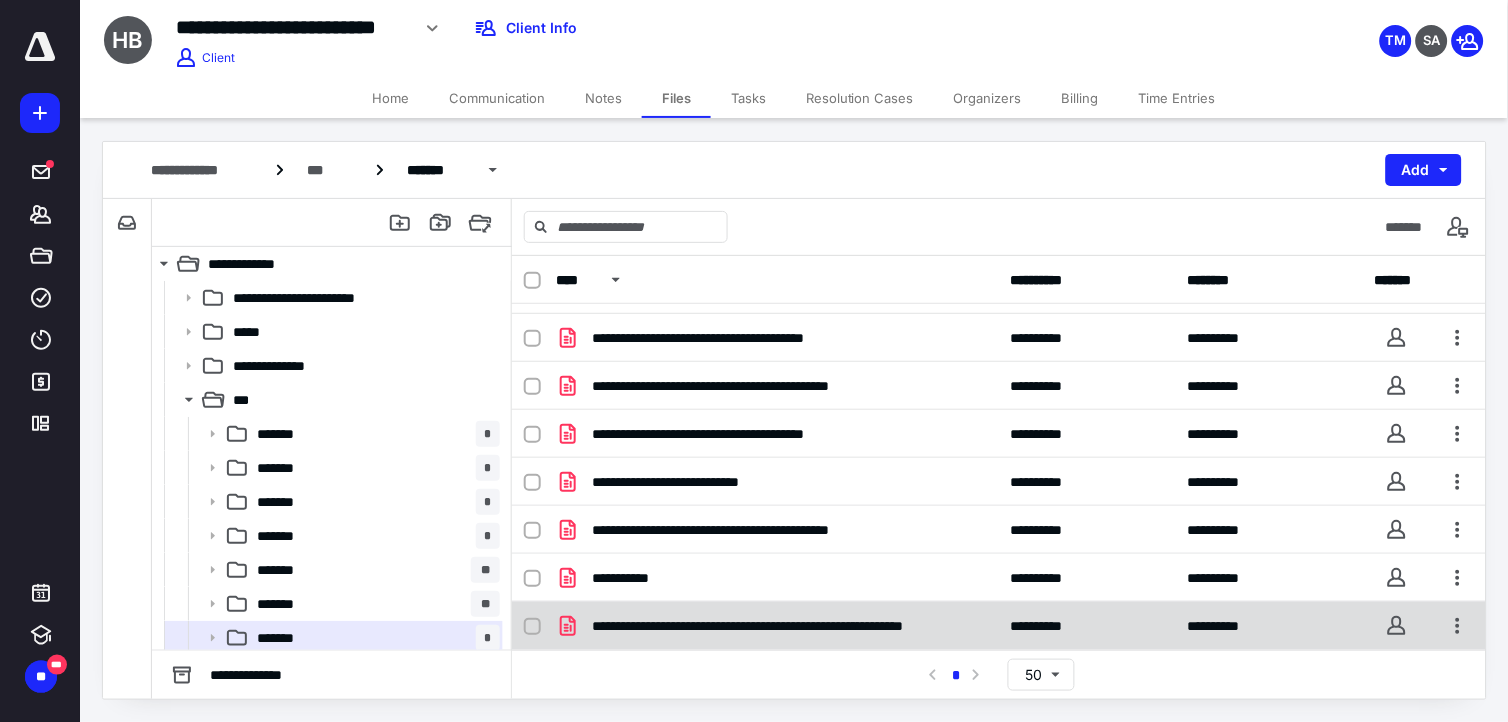 click on "**********" at bounding box center [777, 626] 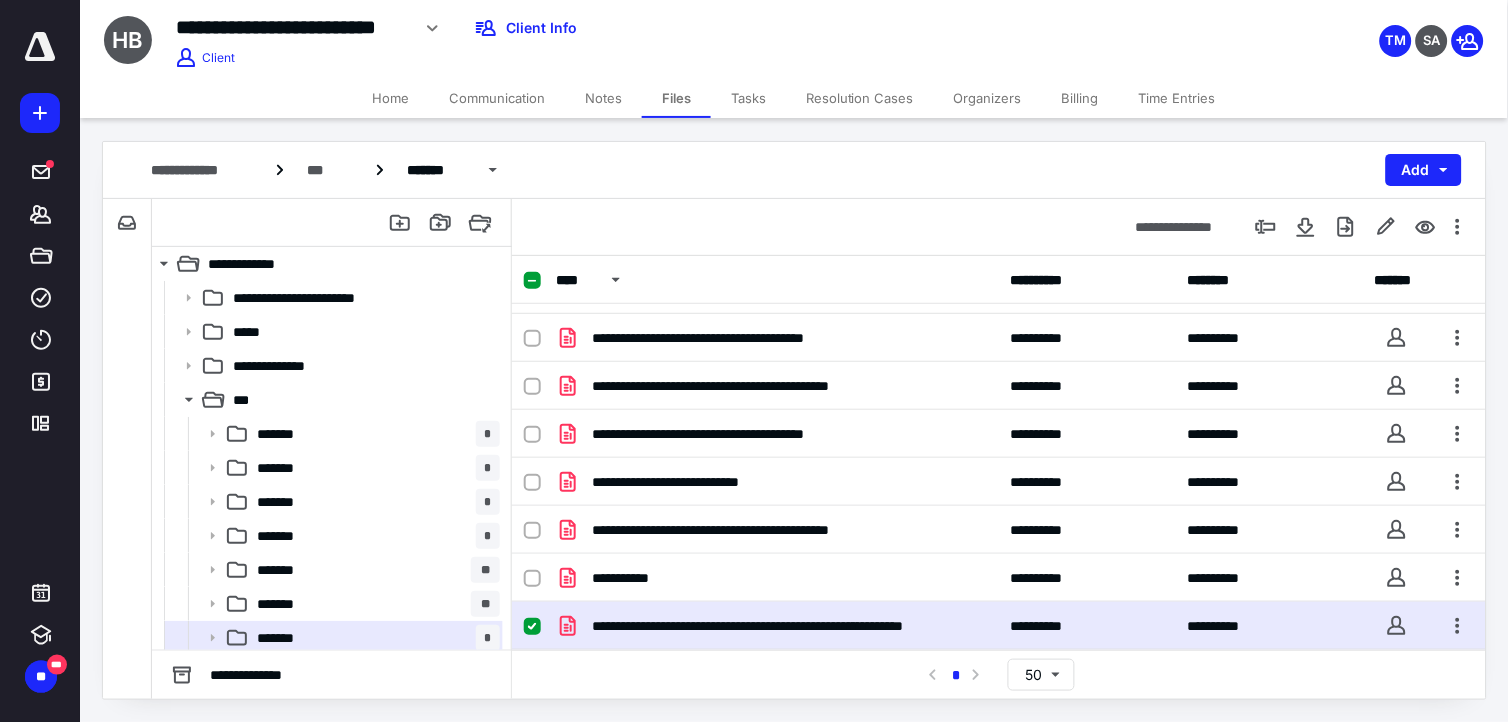 click on "**********" at bounding box center (777, 626) 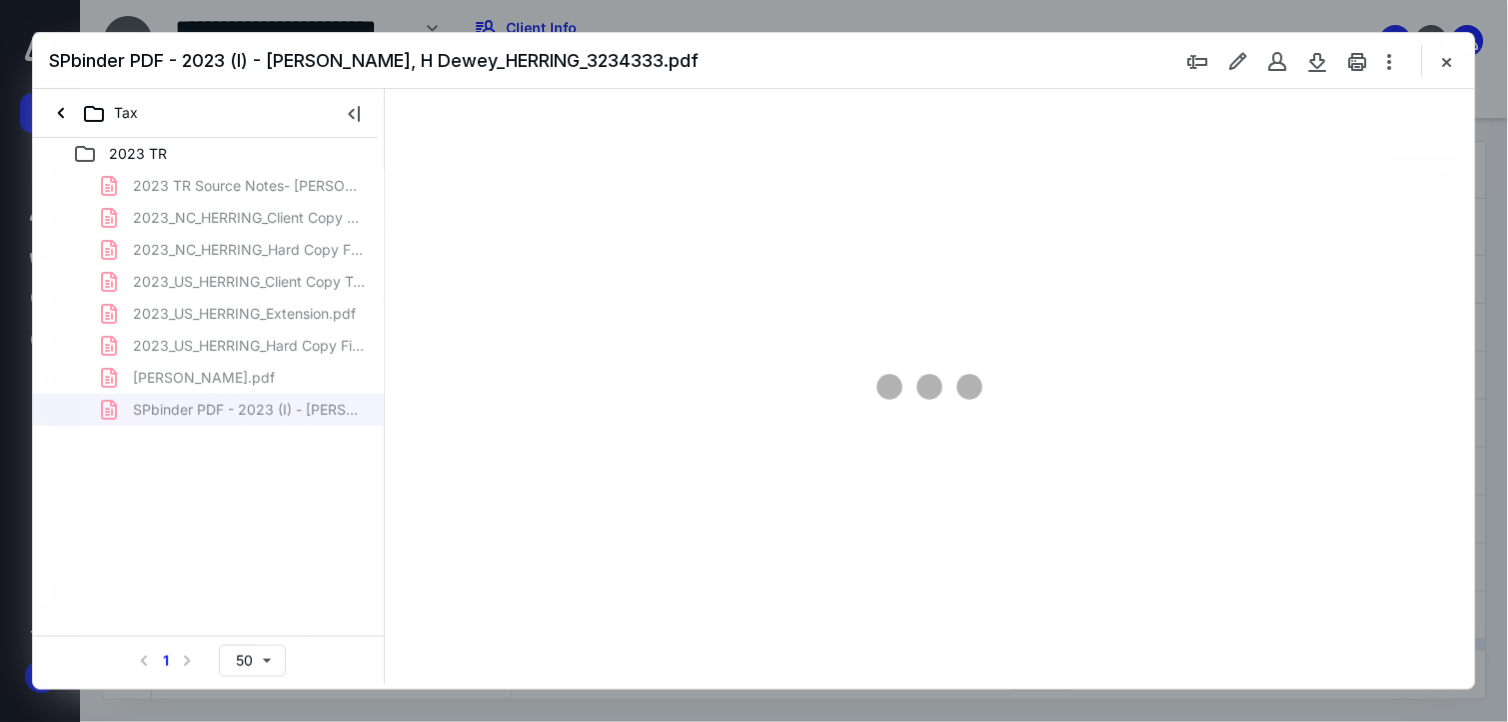 scroll, scrollTop: 38, scrollLeft: 0, axis: vertical 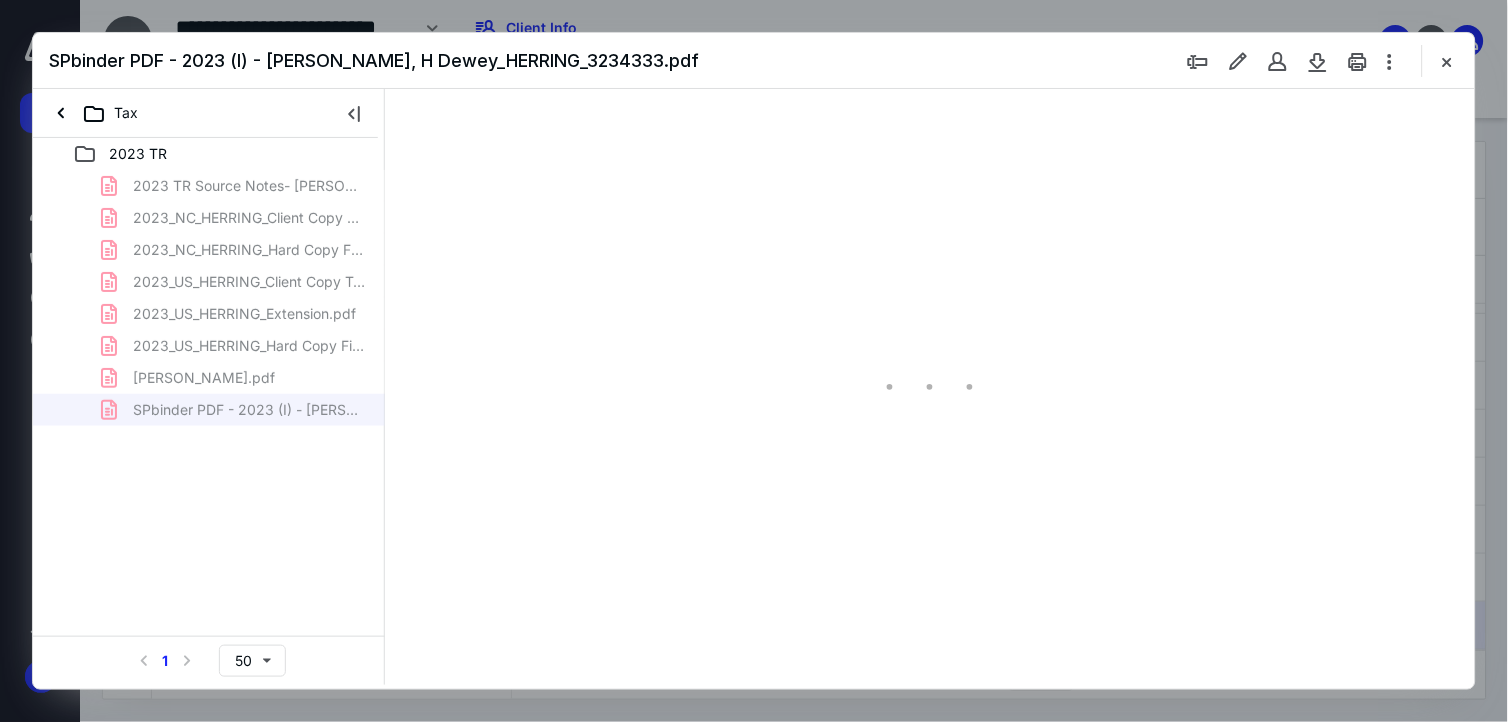 type on "175" 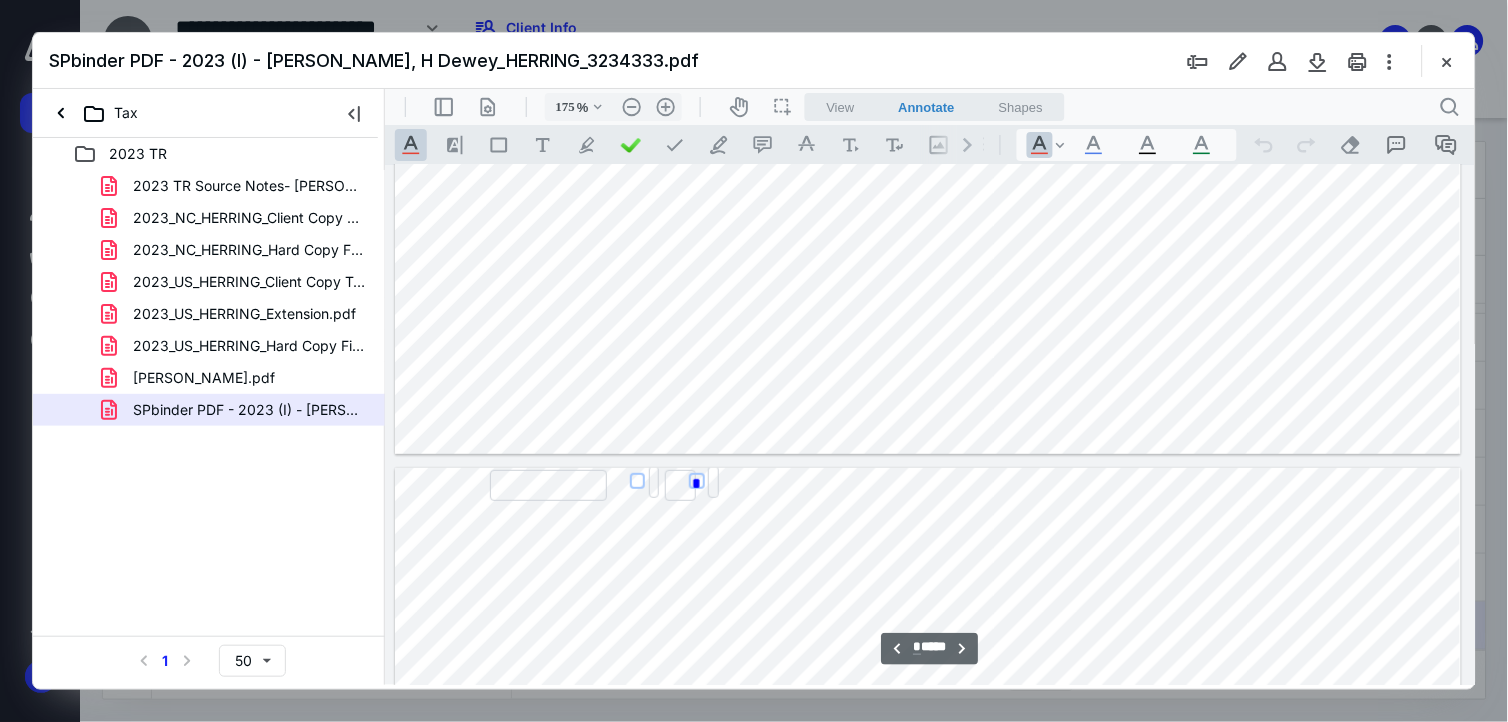 scroll, scrollTop: 10777, scrollLeft: 154, axis: both 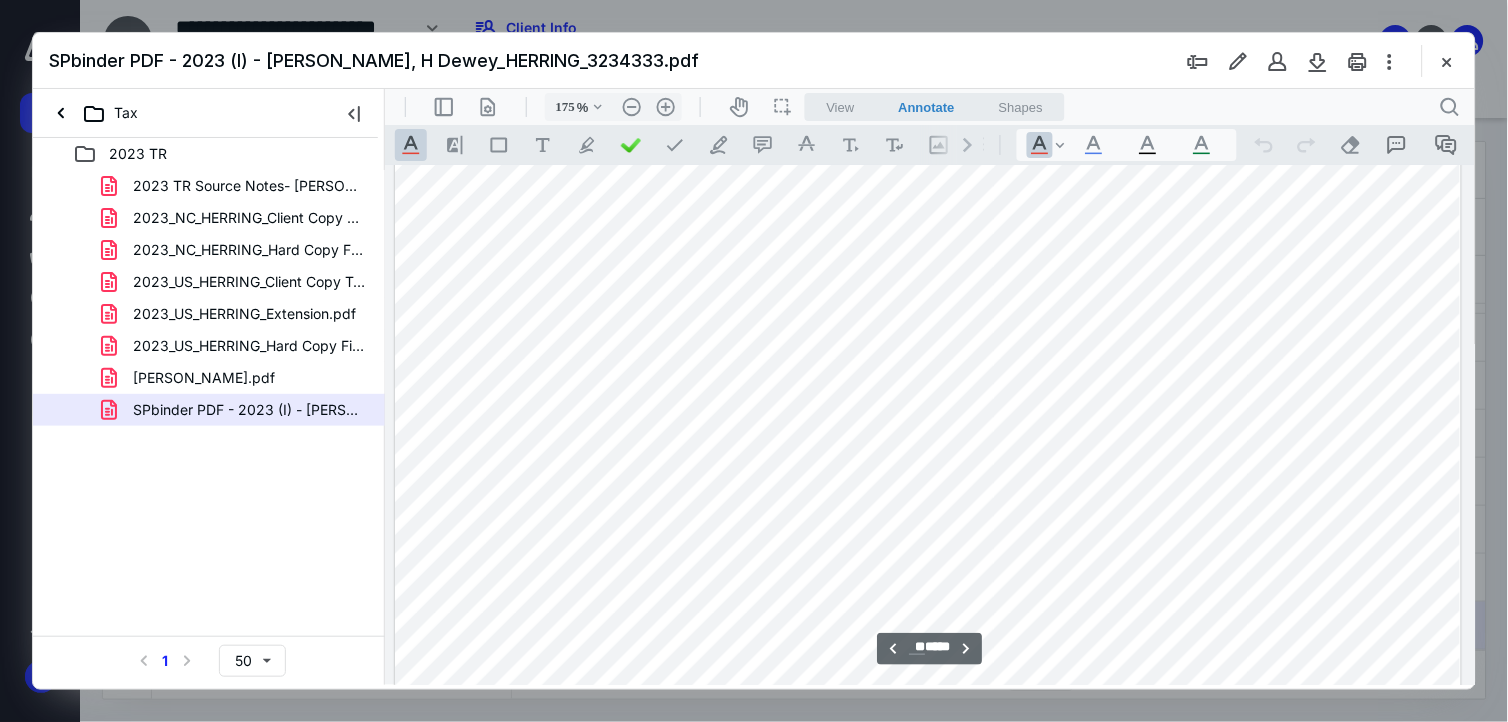 type on "**" 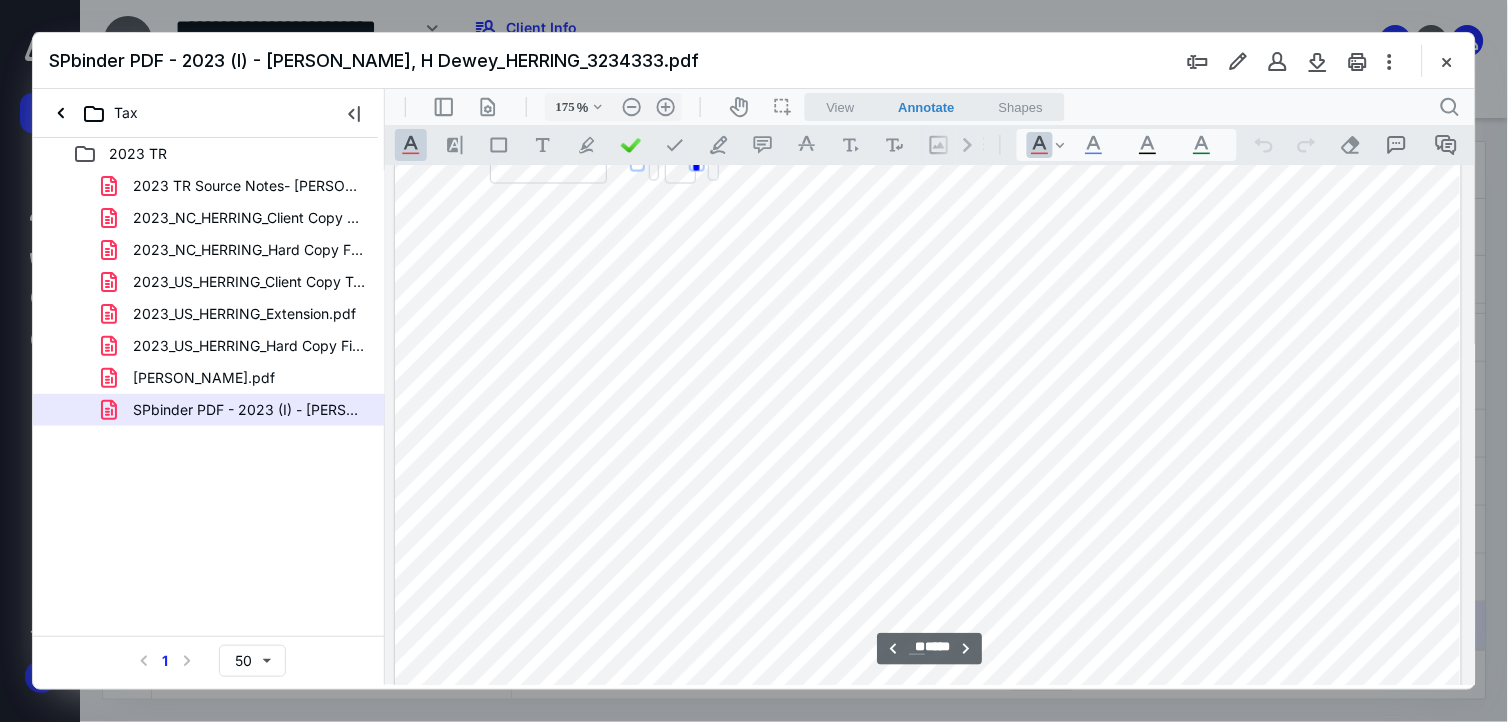 scroll, scrollTop: 16666, scrollLeft: 154, axis: both 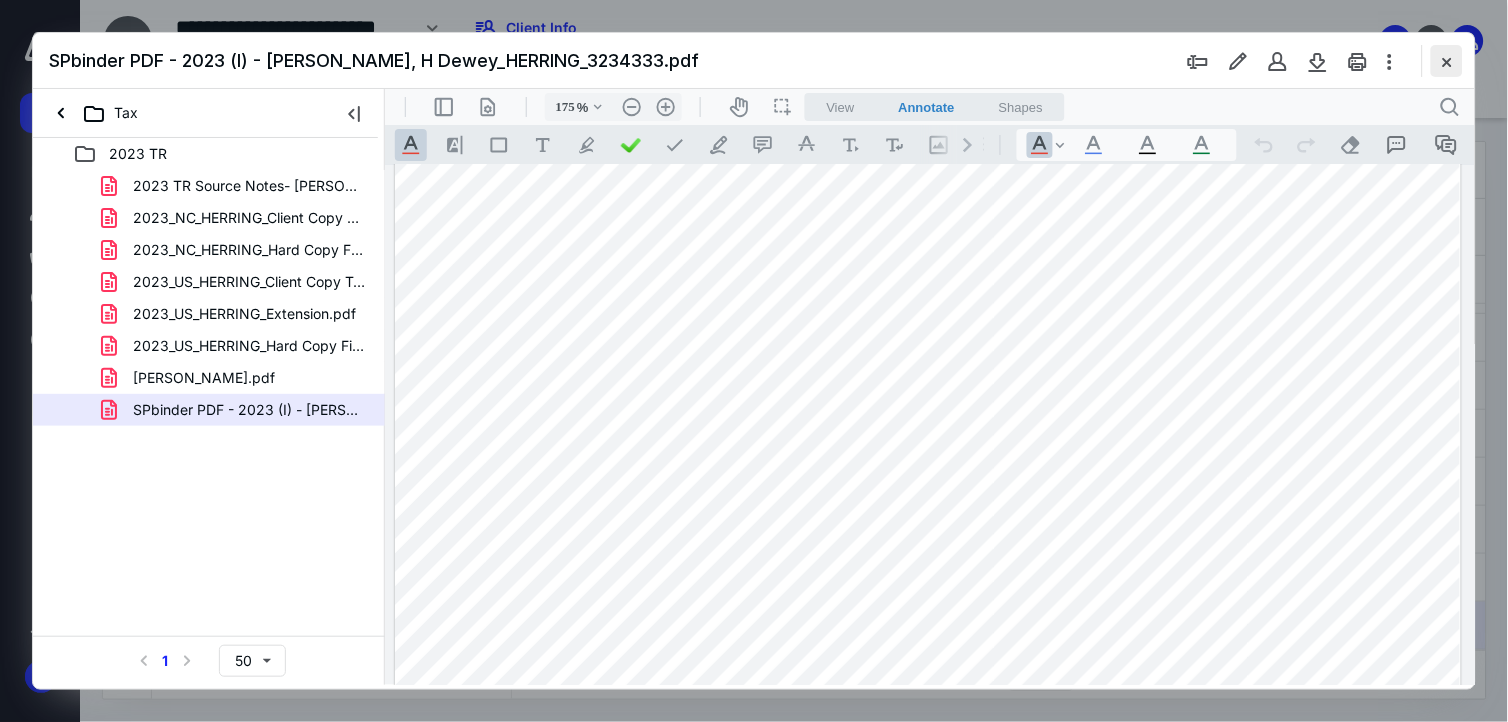 click at bounding box center (1447, 61) 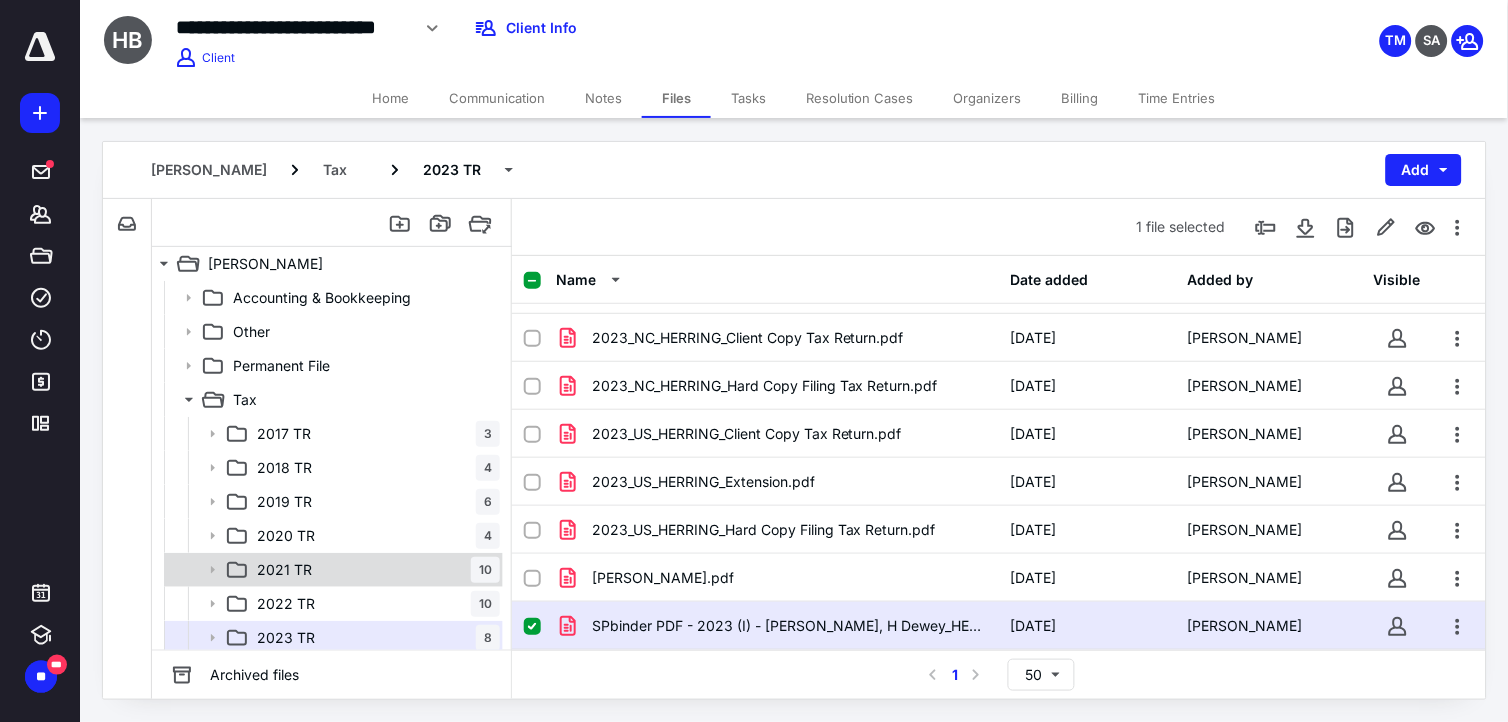 scroll, scrollTop: 38, scrollLeft: 0, axis: vertical 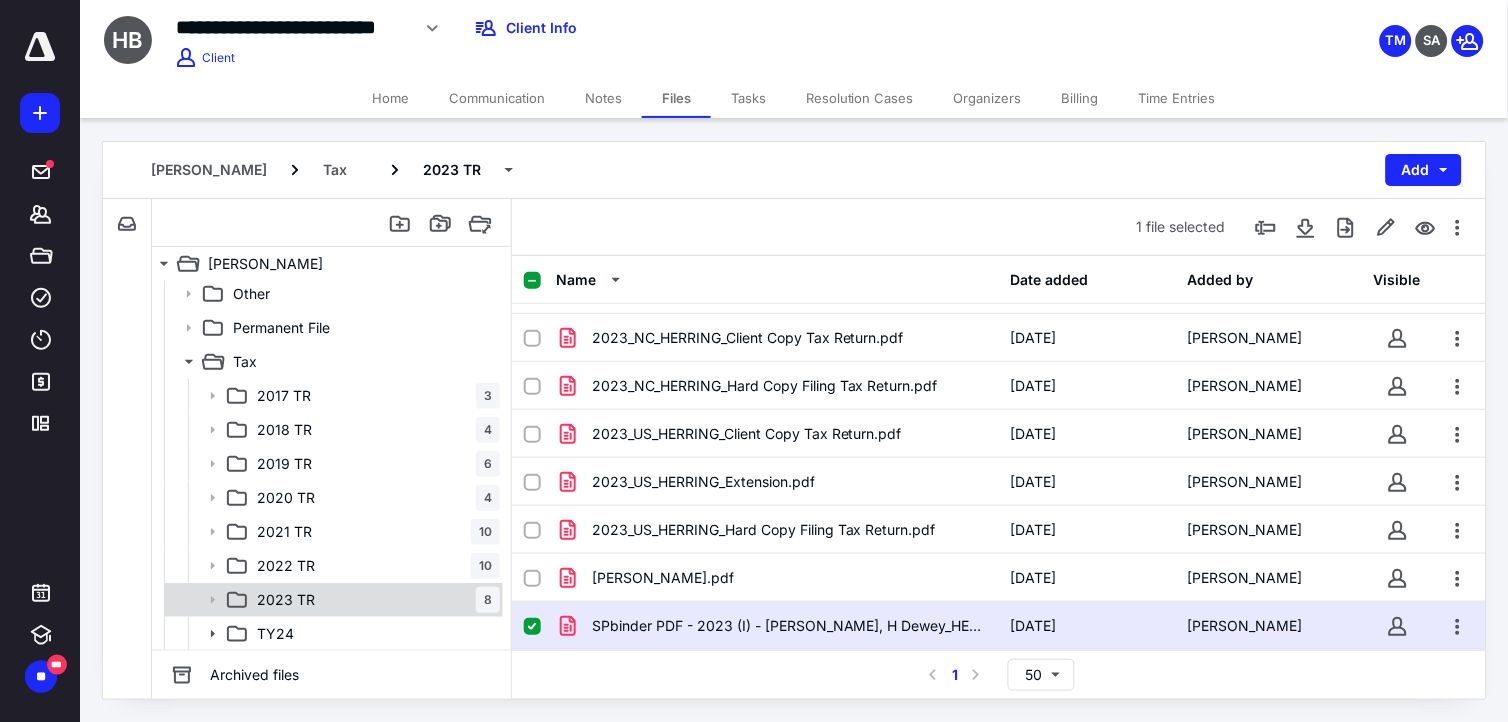 click on "2023 TR 8" at bounding box center [374, 600] 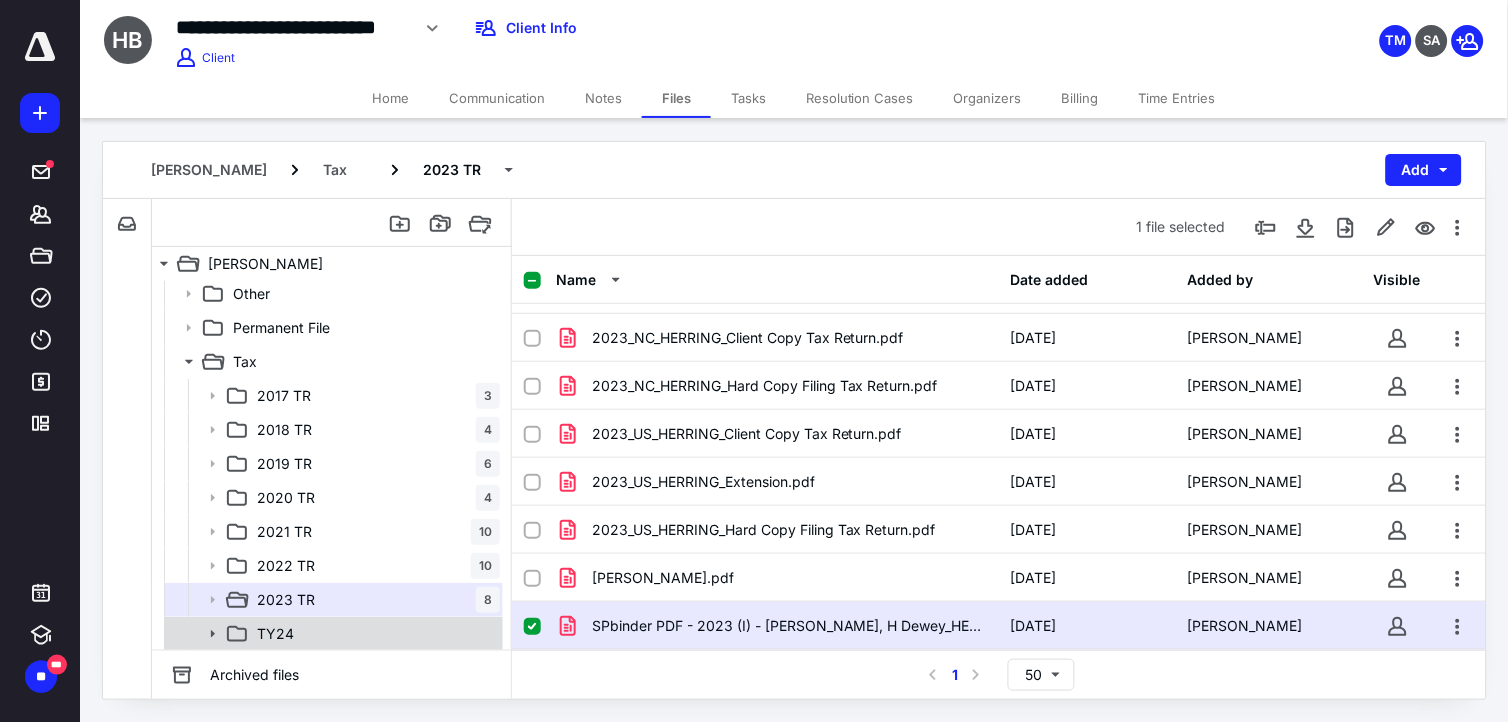 click on "TY24" at bounding box center [374, 634] 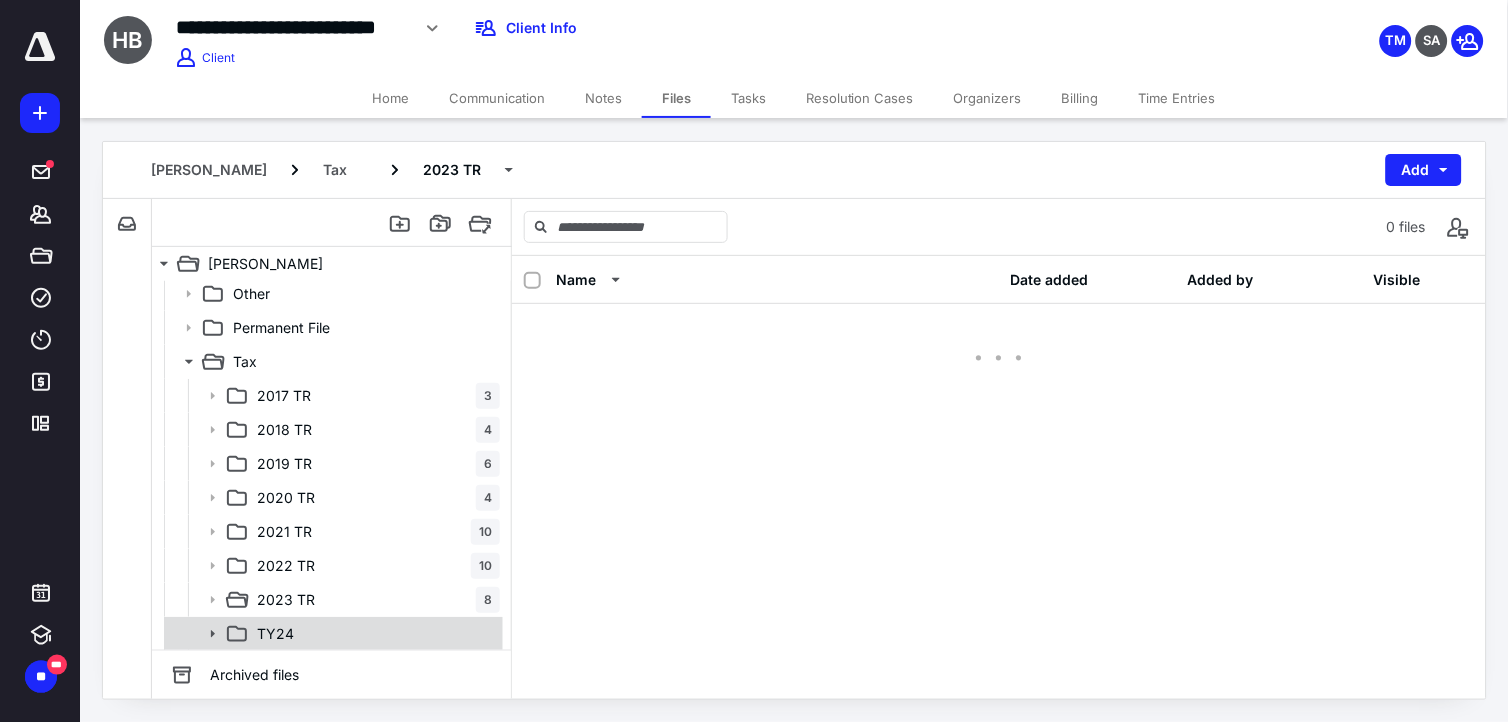 scroll, scrollTop: 0, scrollLeft: 0, axis: both 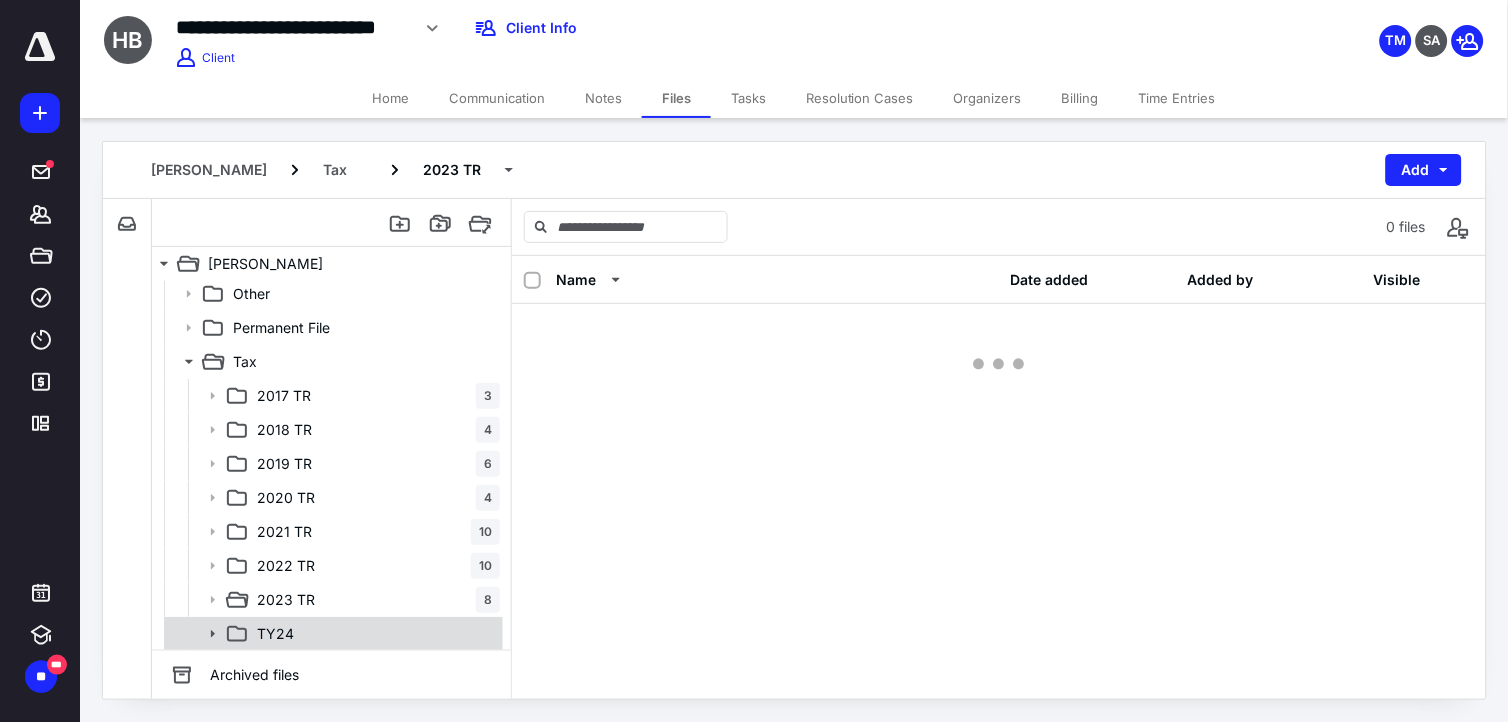 click on "TY24" at bounding box center [374, 634] 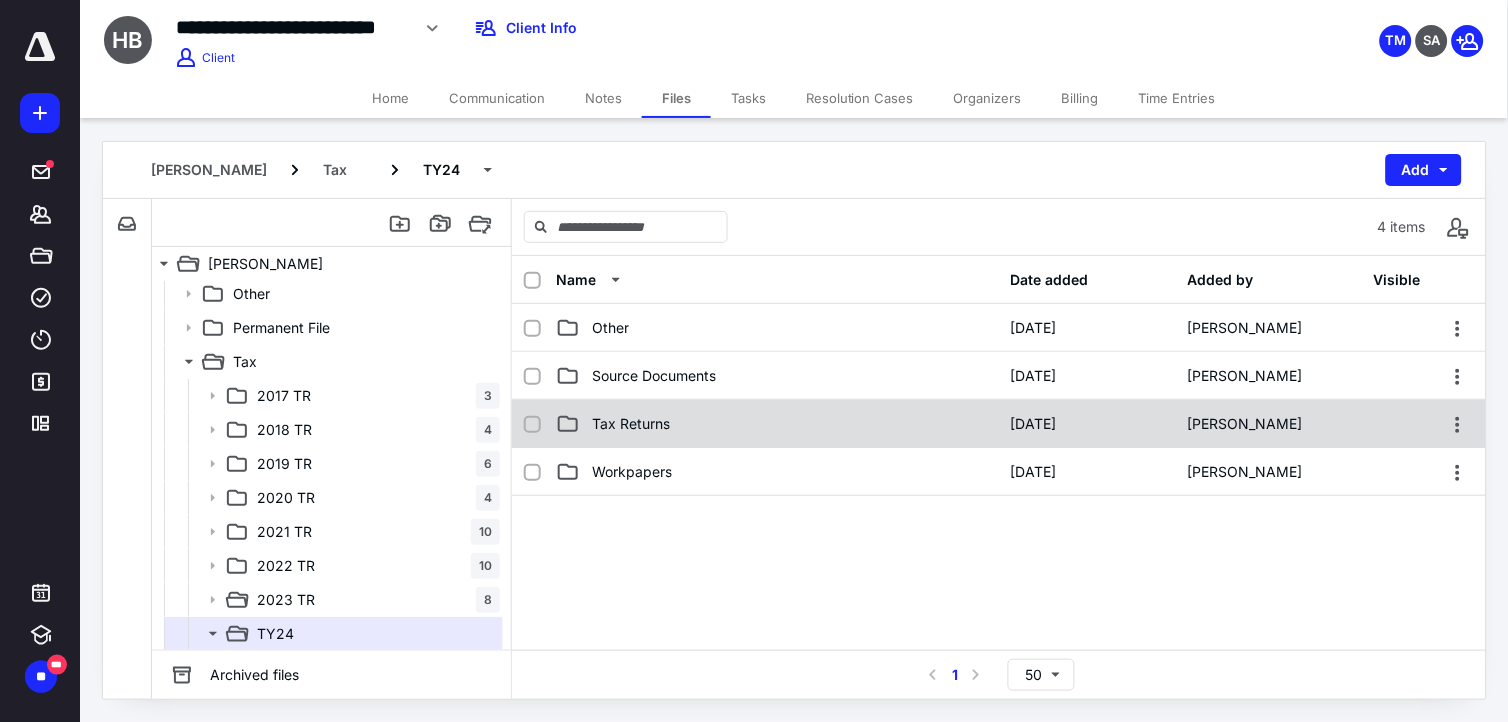 click on "Tax Returns" at bounding box center [631, 424] 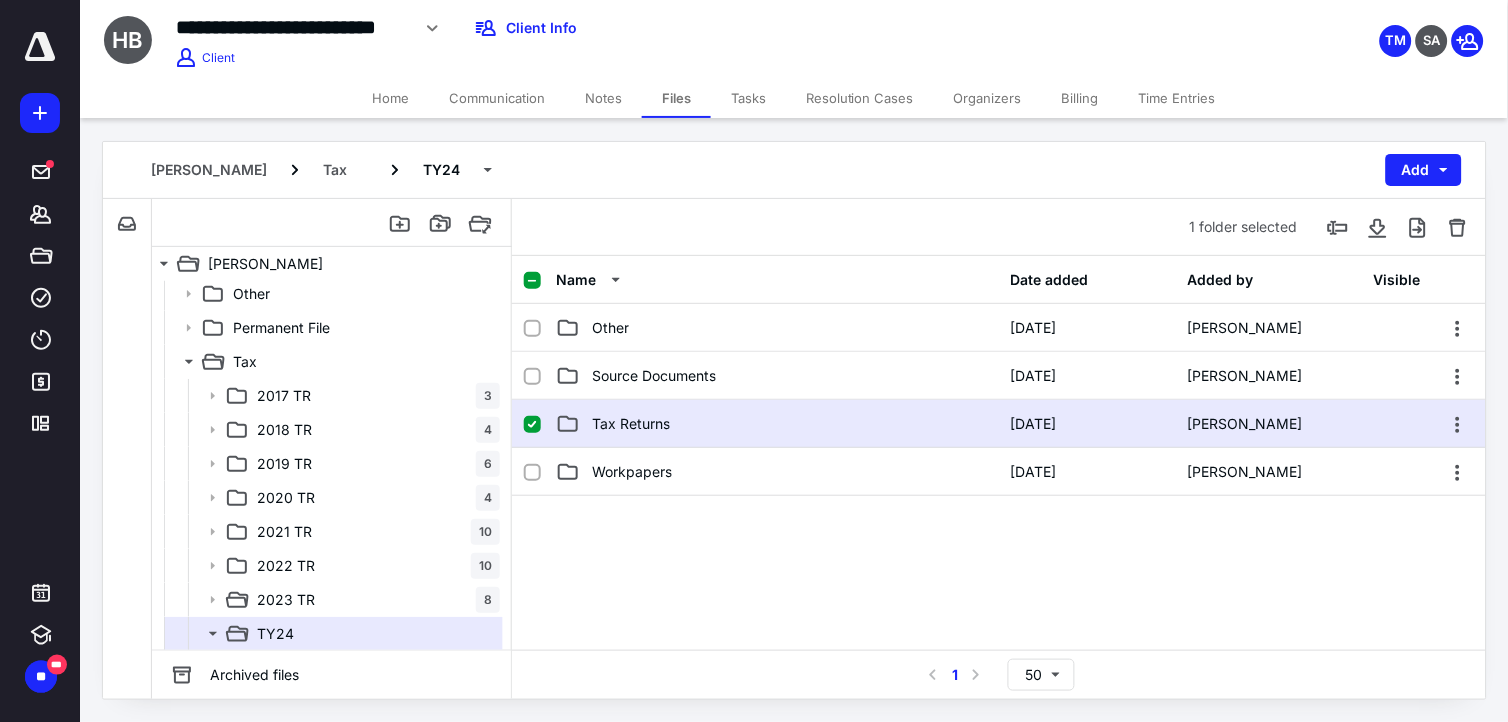 click on "Tax Returns" at bounding box center [631, 424] 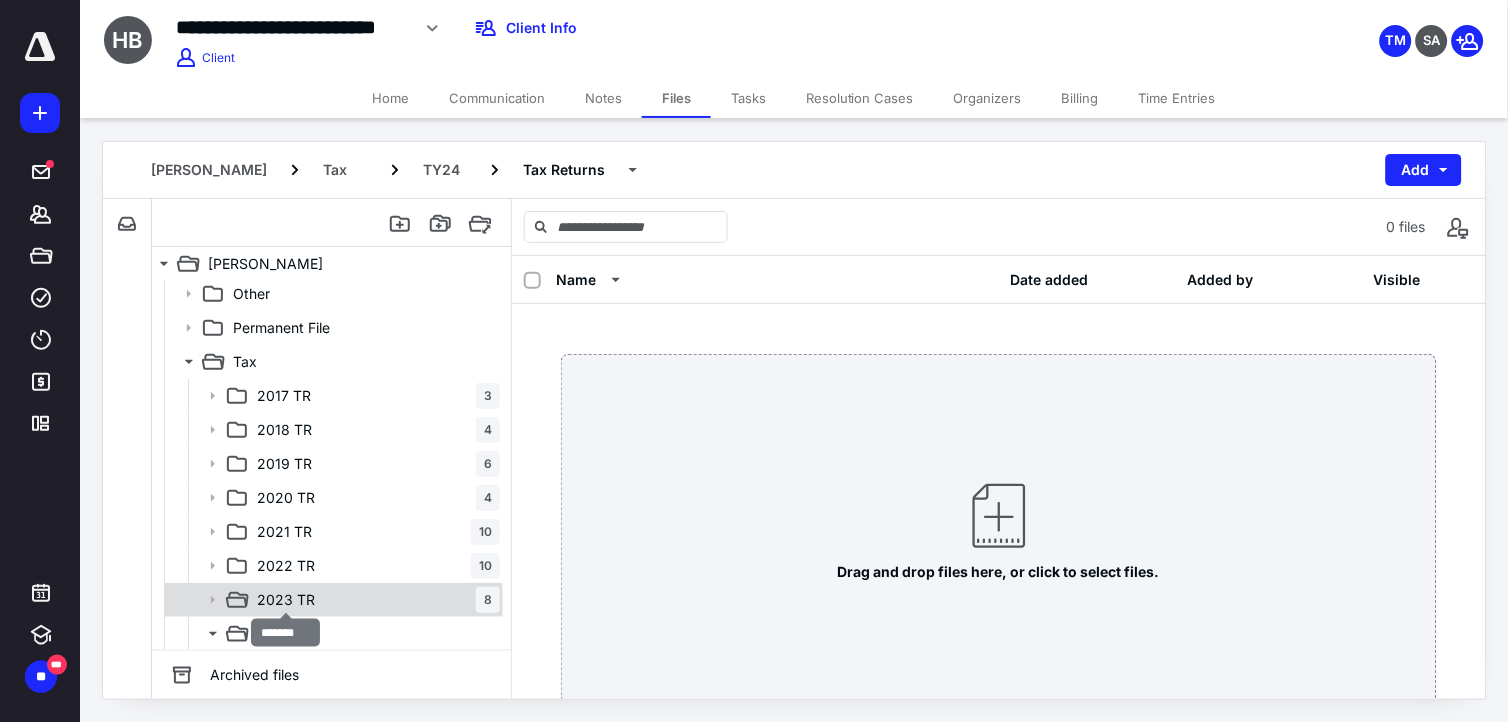 click on "2023 TR" at bounding box center [286, 600] 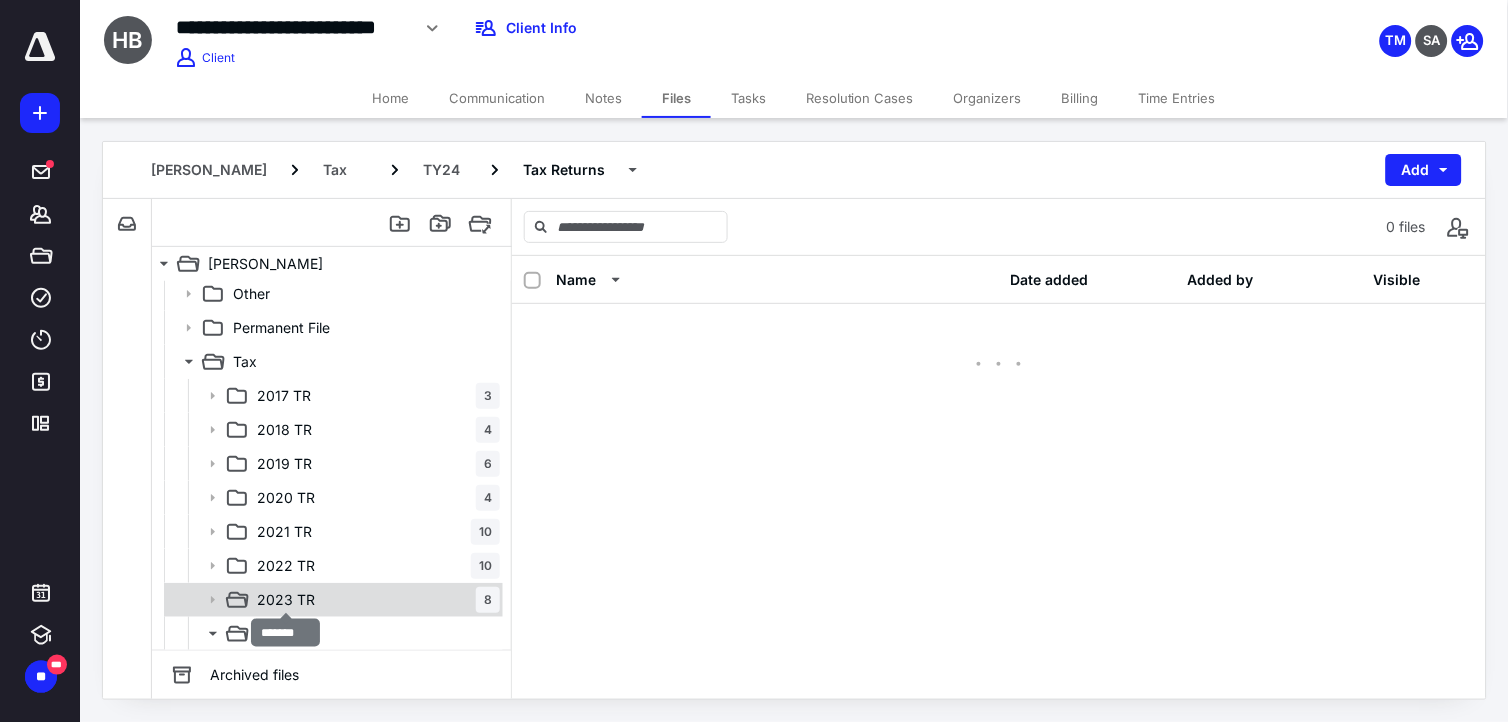 click on "2023 TR" at bounding box center [286, 600] 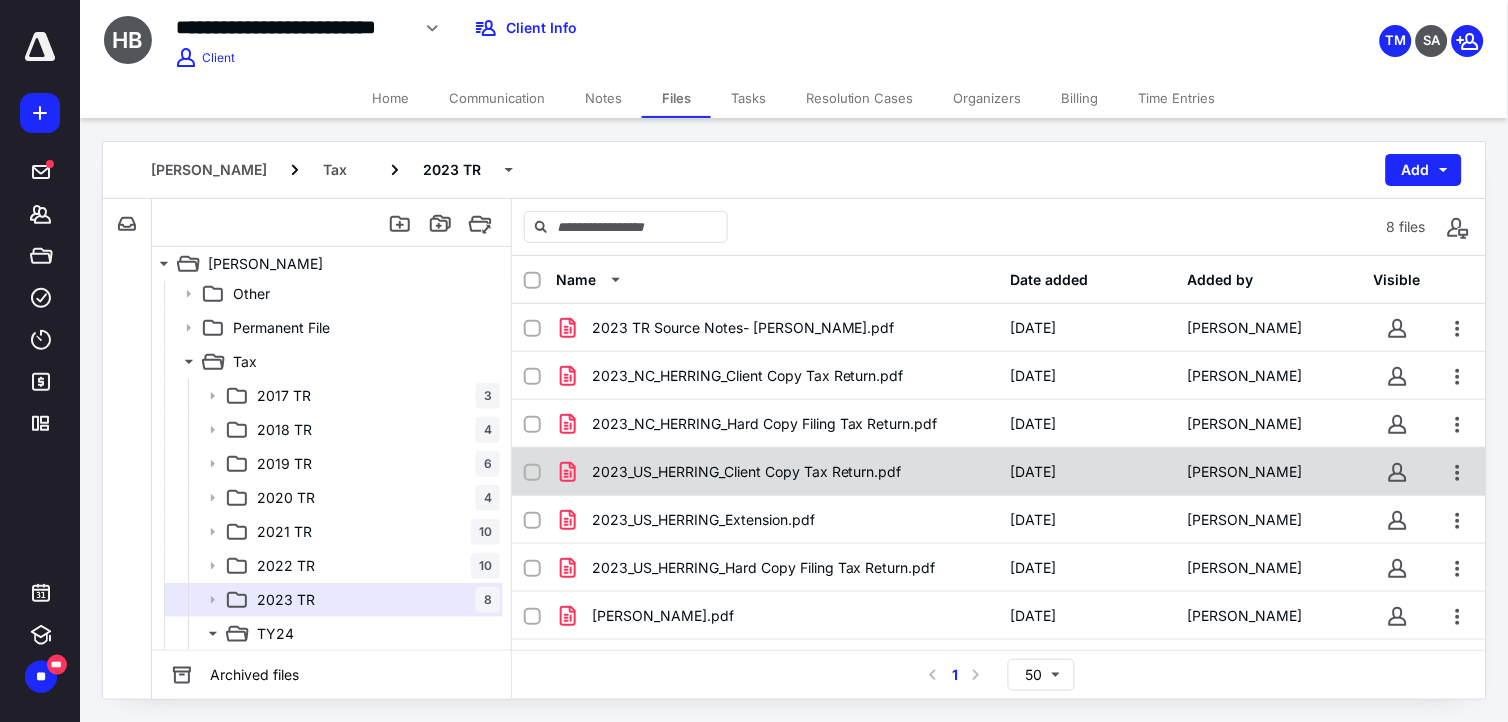 scroll, scrollTop: 38, scrollLeft: 0, axis: vertical 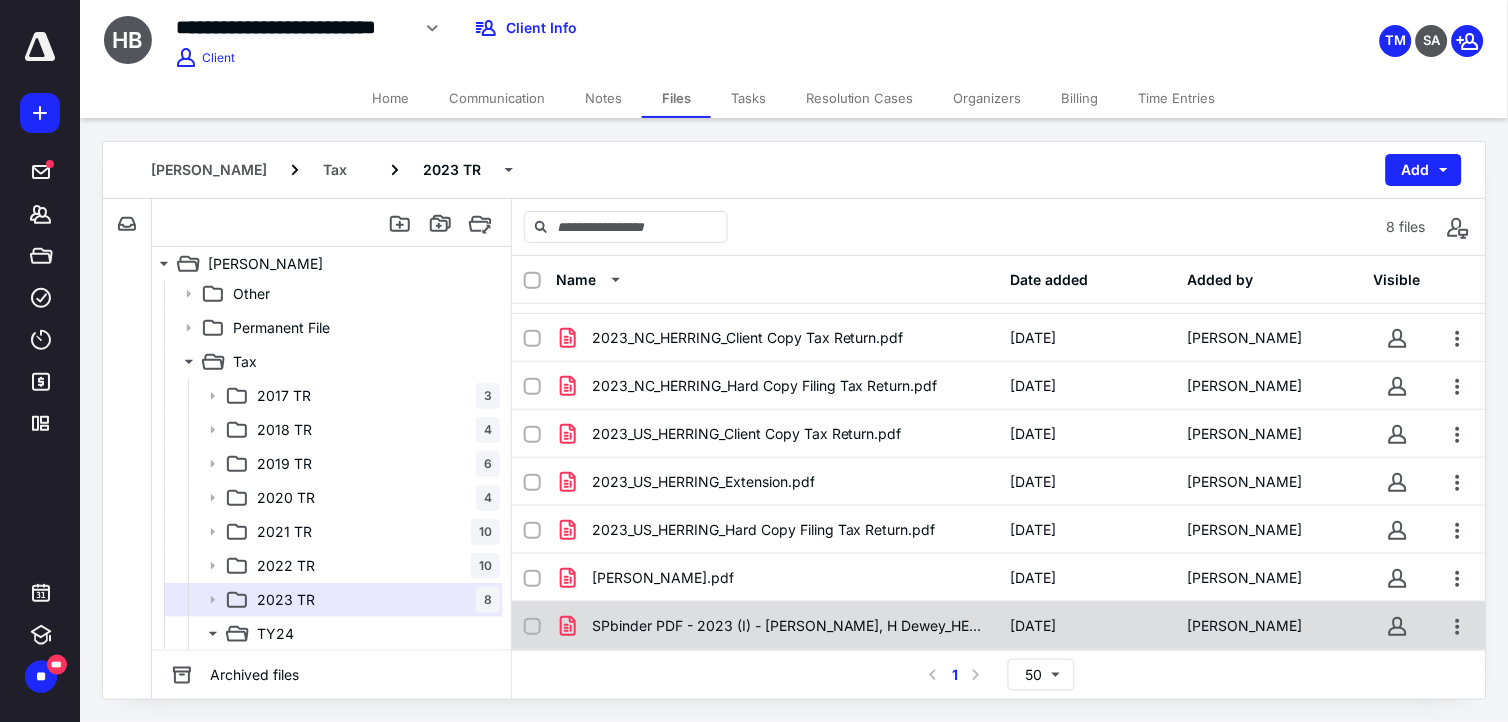 click on "SPbinder PDF - 2023 (I) - [PERSON_NAME], H Dewey_HERRING_3234333.pdf" at bounding box center [789, 626] 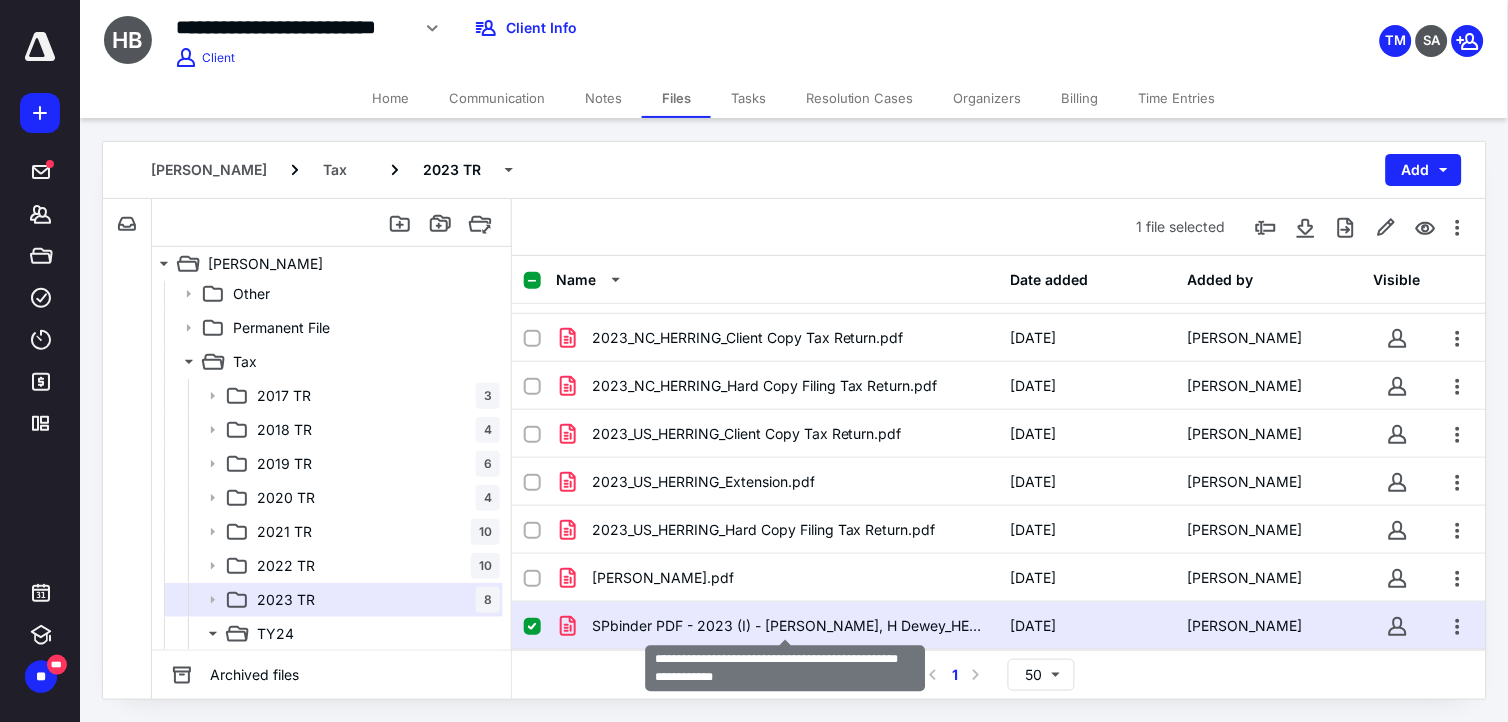 click on "SPbinder PDF - 2023 (I) - [PERSON_NAME], H Dewey_HERRING_3234333.pdf" at bounding box center (789, 626) 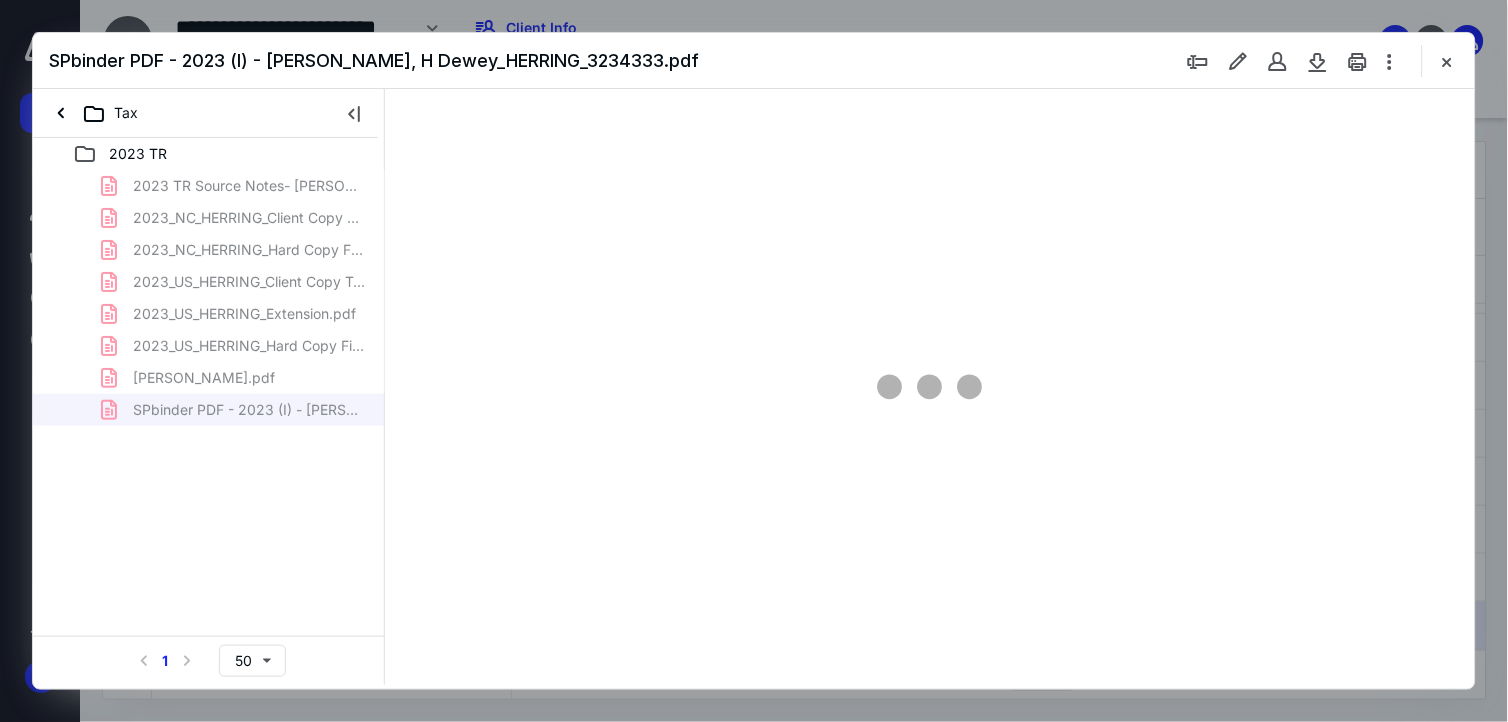 scroll, scrollTop: 0, scrollLeft: 0, axis: both 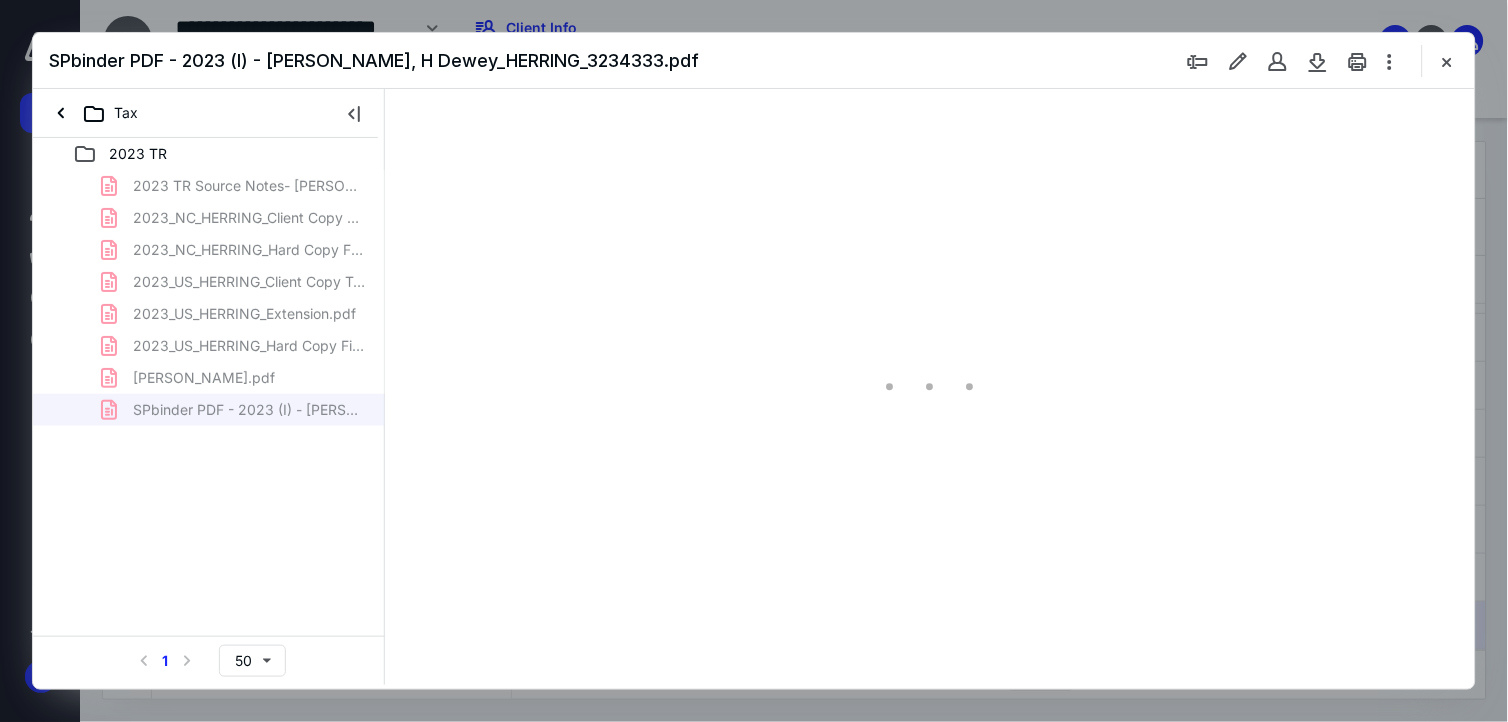 type on "175" 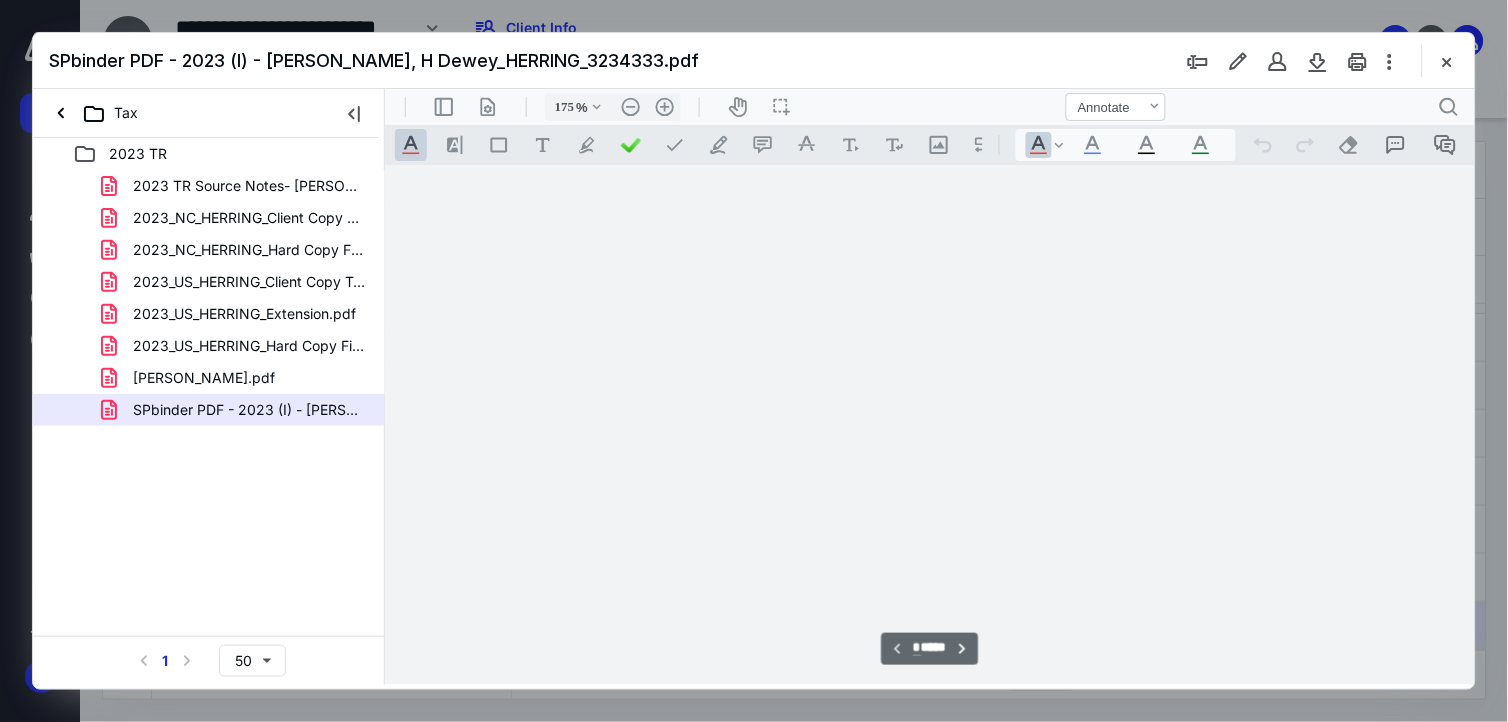 scroll, scrollTop: 83, scrollLeft: 154, axis: both 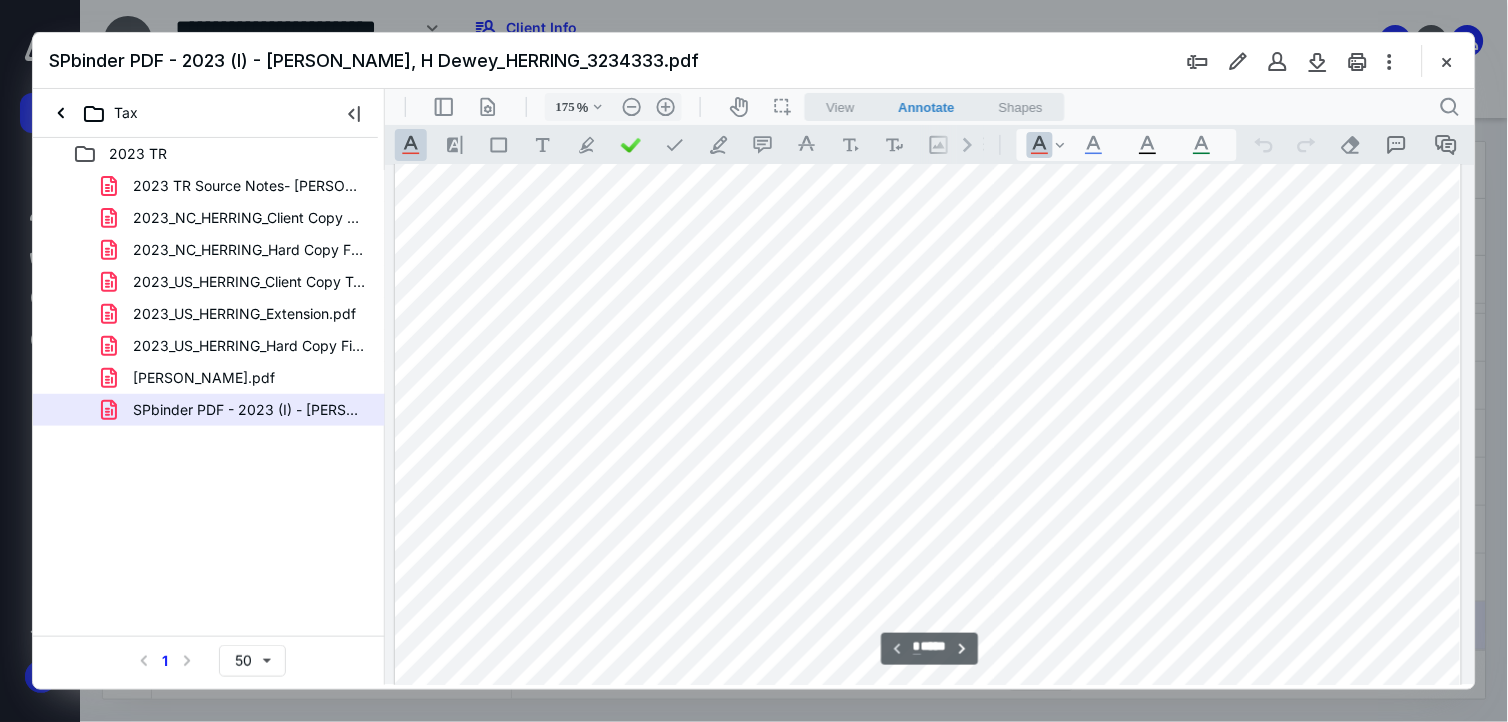 click at bounding box center [927, 778] 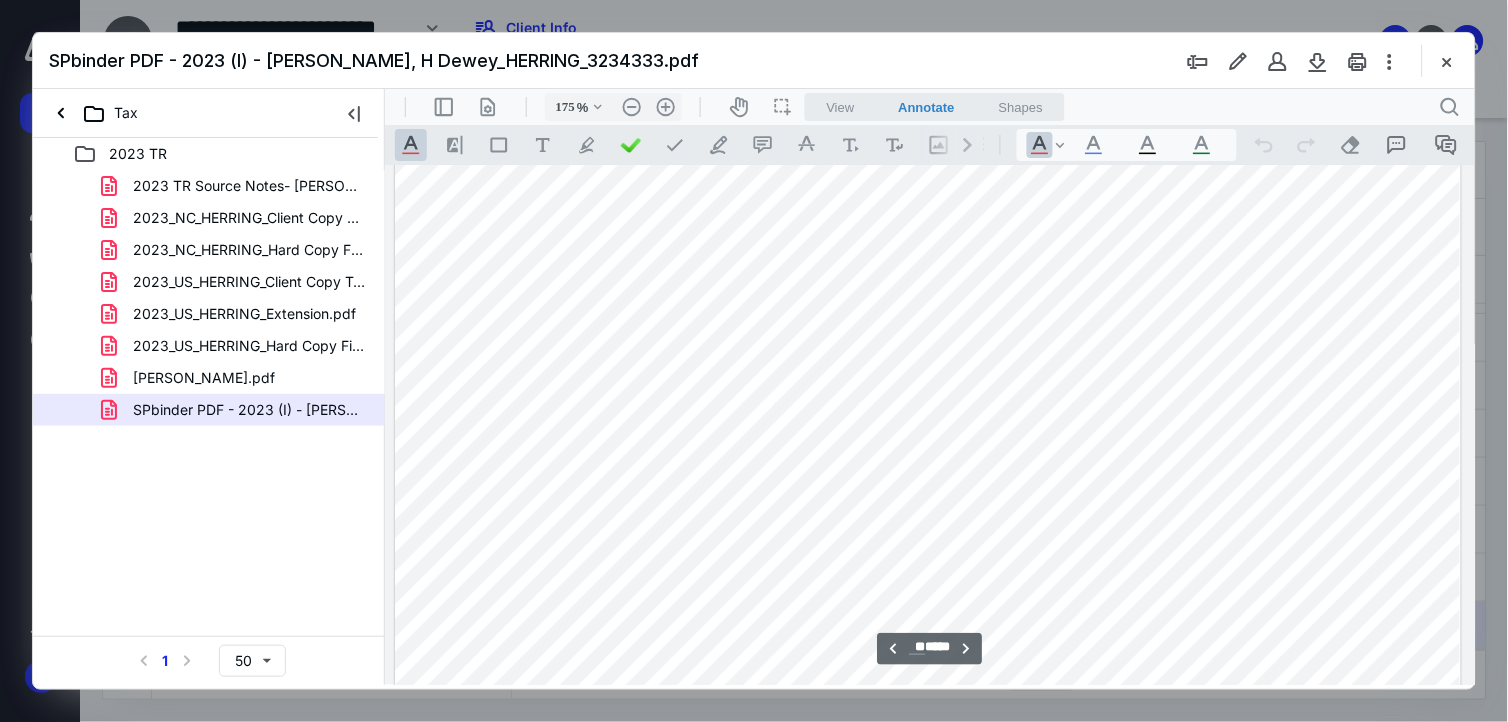 scroll, scrollTop: 18875, scrollLeft: 154, axis: both 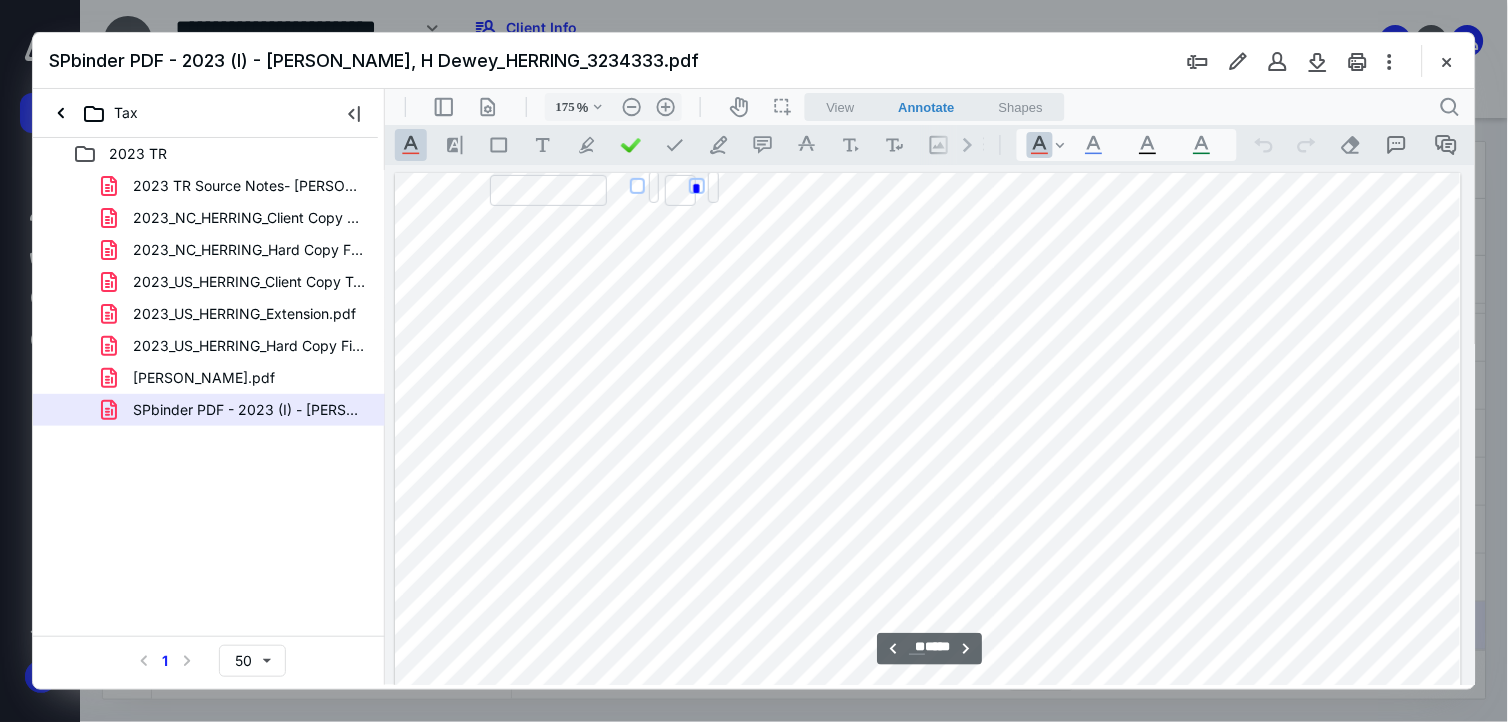 type on "**" 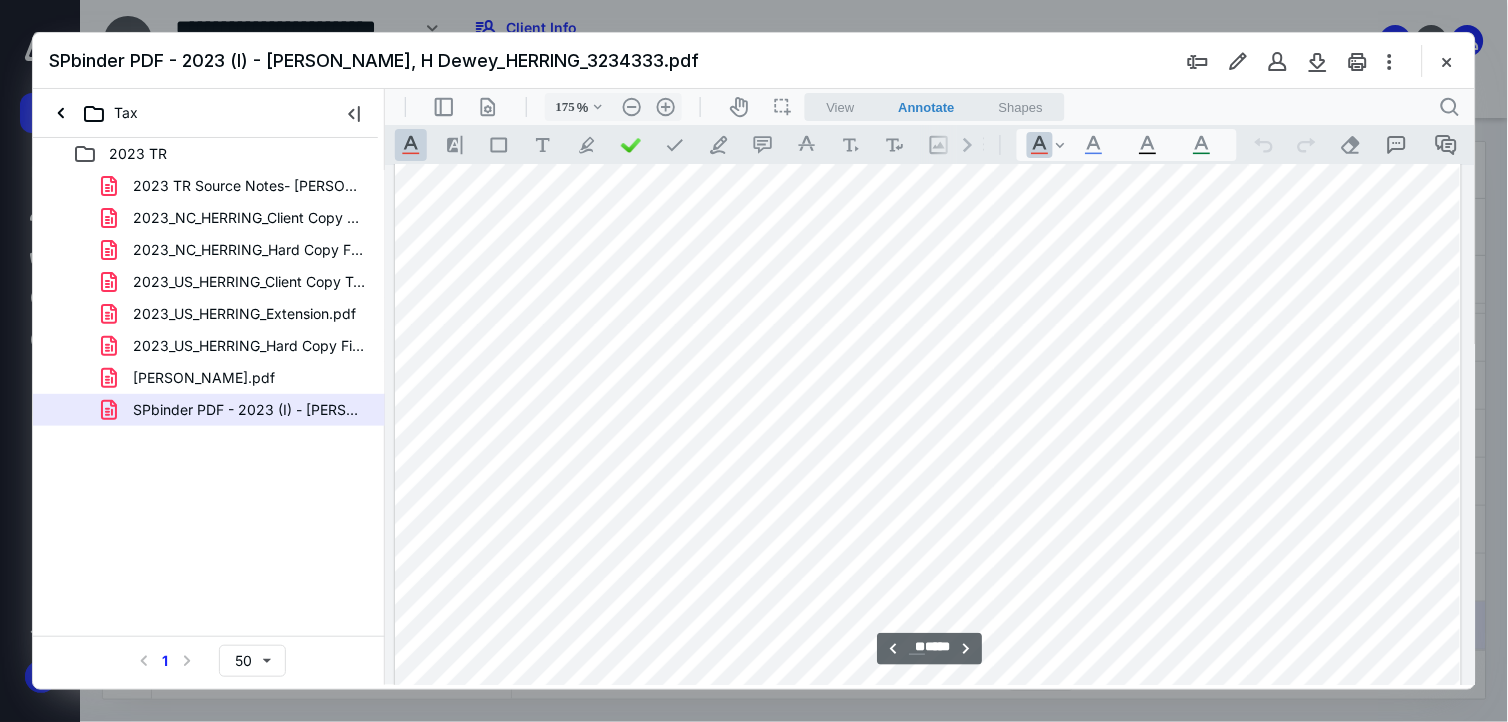 scroll, scrollTop: 17542, scrollLeft: 154, axis: both 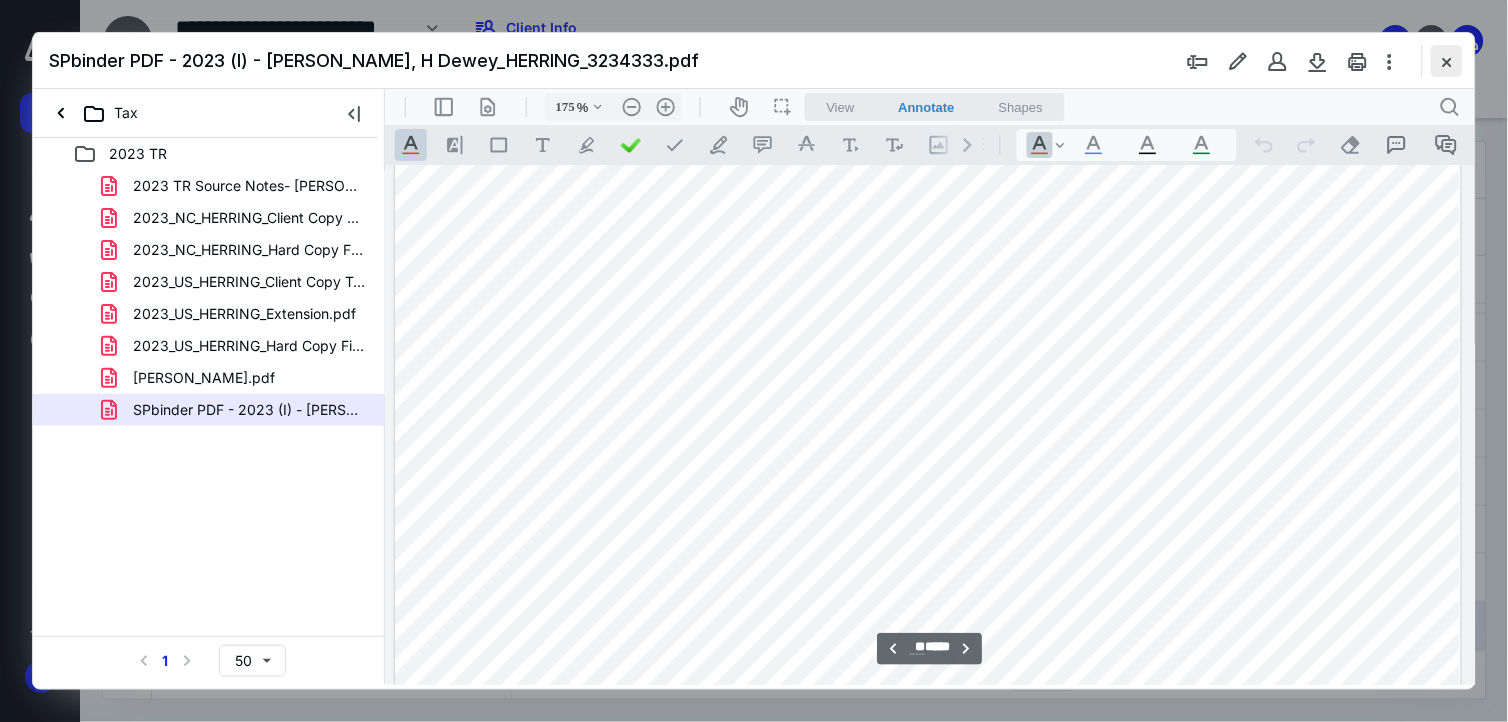 click at bounding box center (1447, 61) 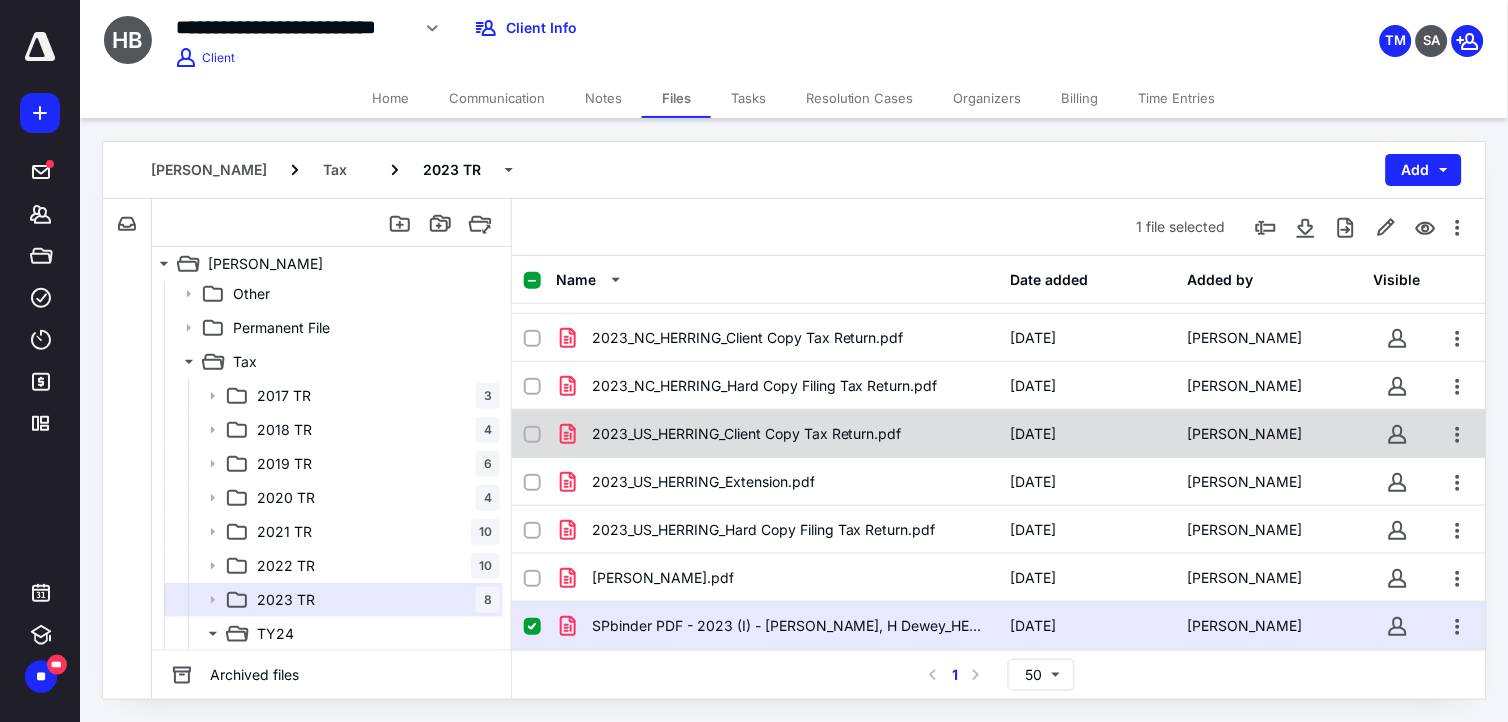 click on "2023_US_HERRING_Client Copy Tax Return.pdf" at bounding box center (747, 434) 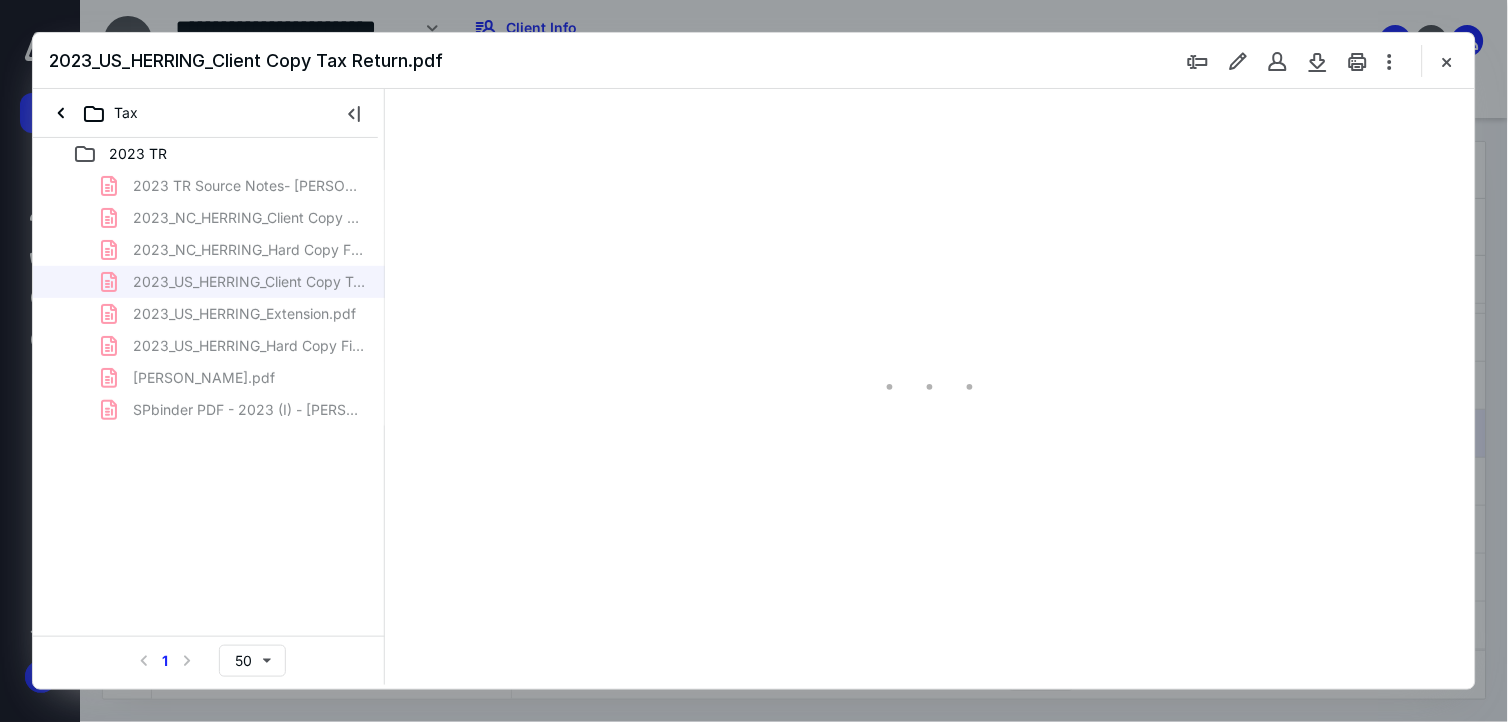 scroll, scrollTop: 0, scrollLeft: 0, axis: both 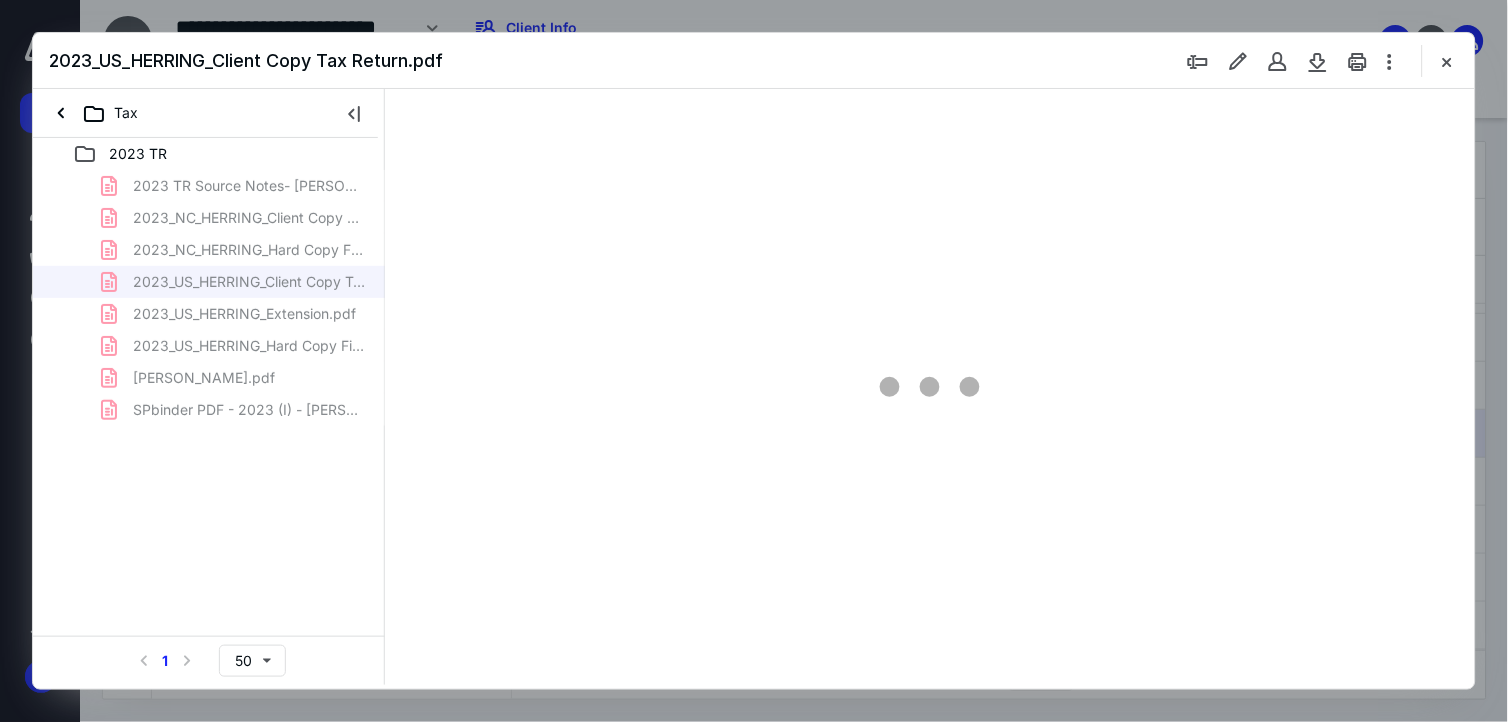 type on "175" 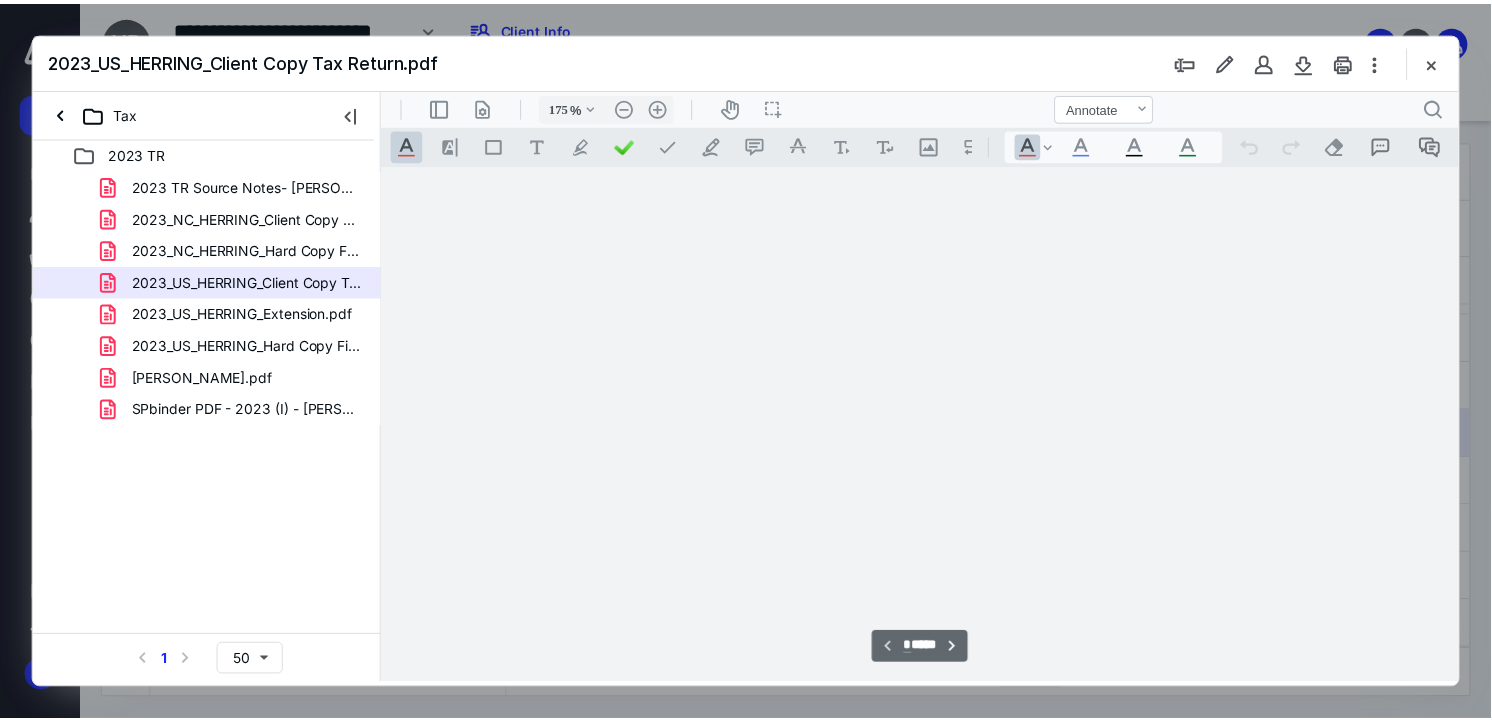scroll, scrollTop: 83, scrollLeft: 0, axis: vertical 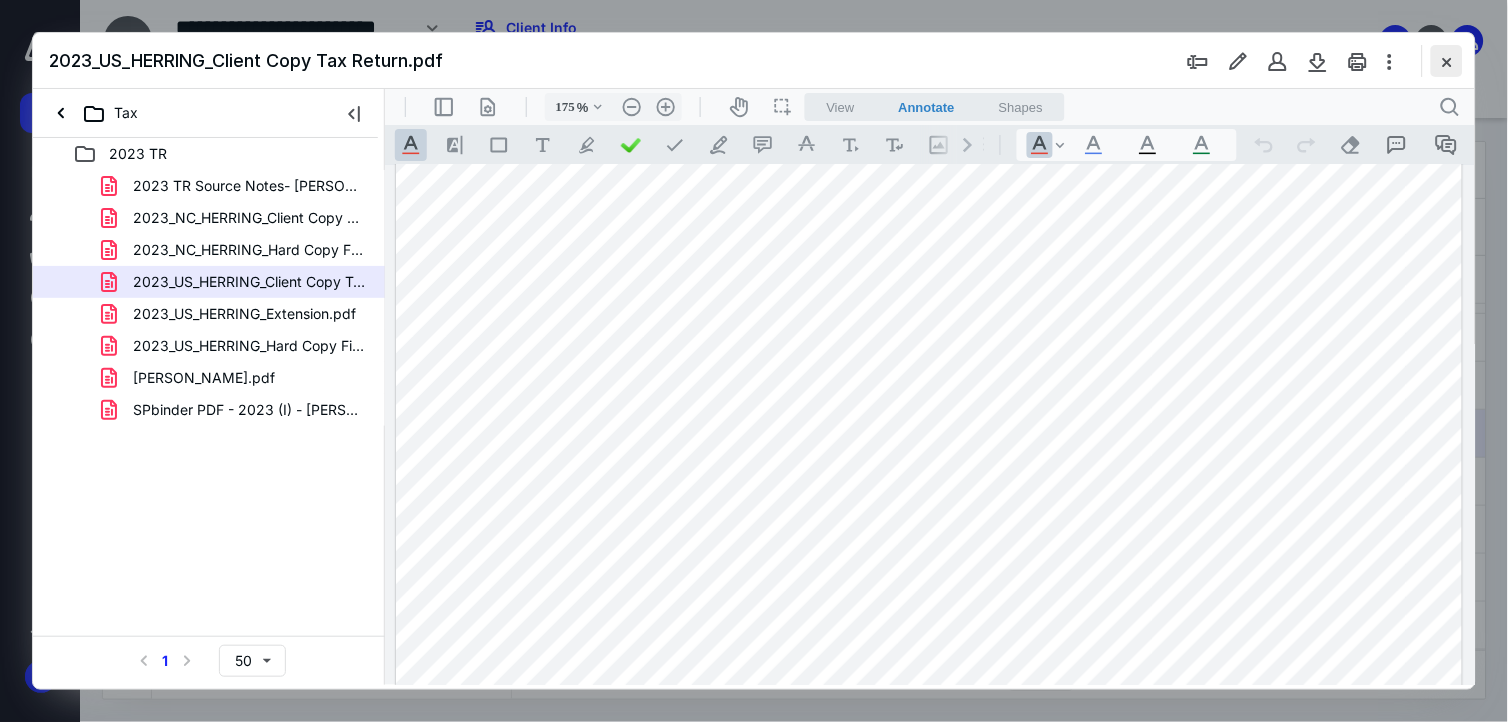 click at bounding box center (1447, 61) 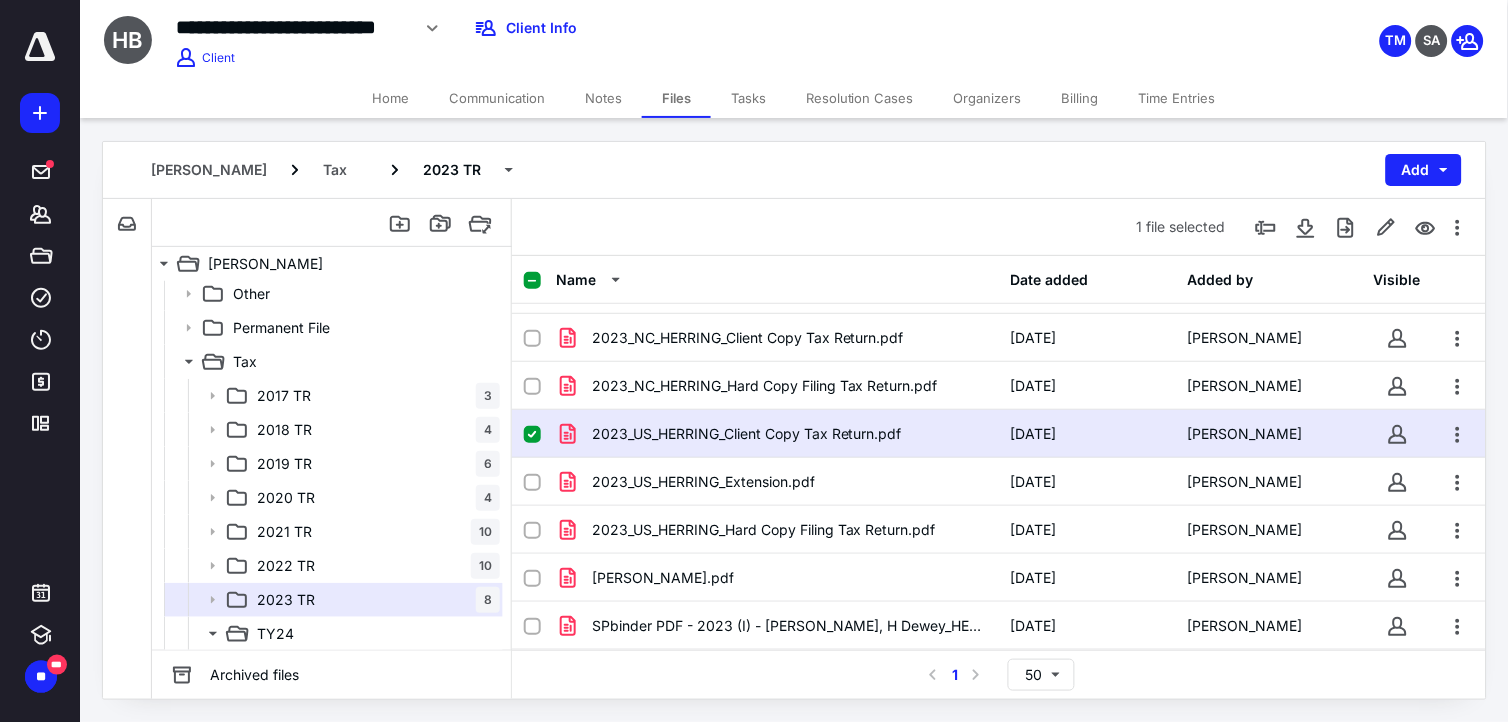 click on "Home" at bounding box center (390, 98) 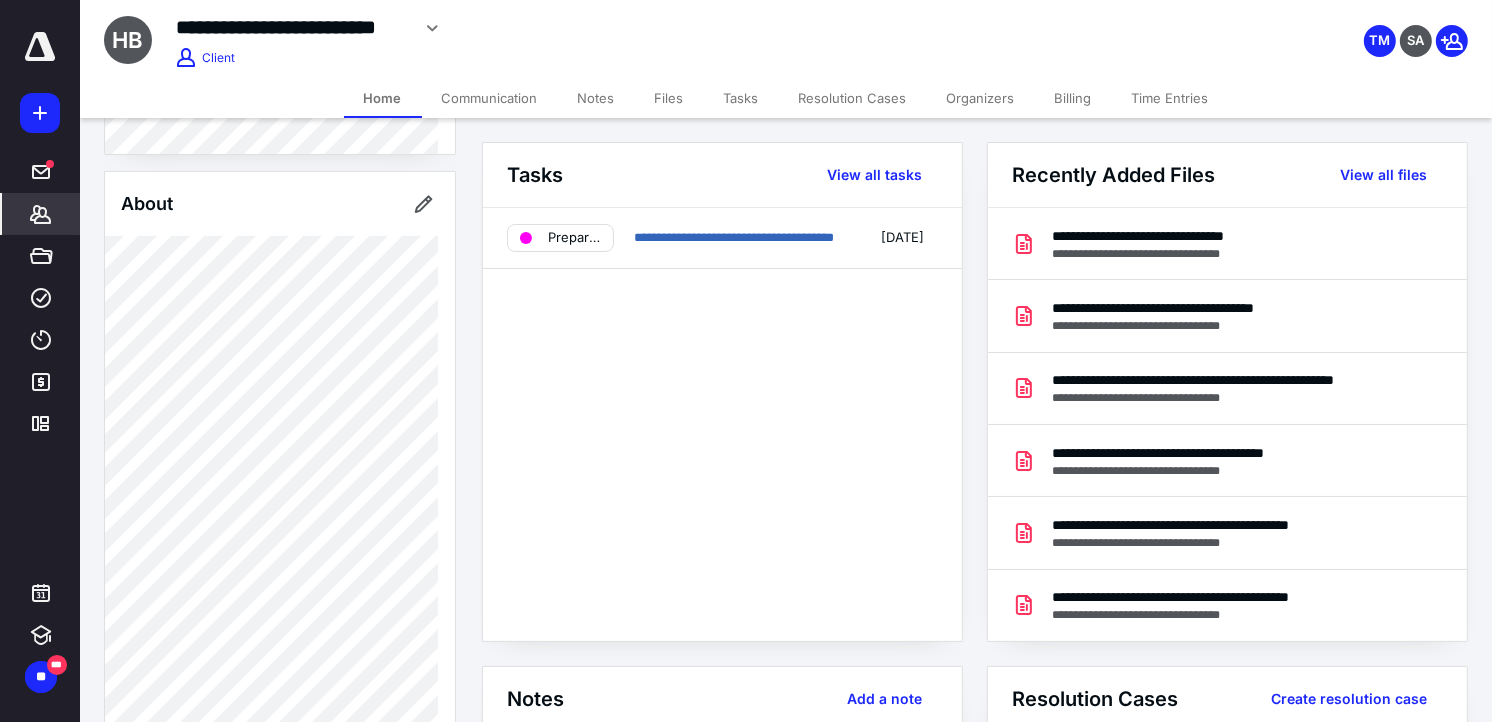 scroll, scrollTop: 111, scrollLeft: 0, axis: vertical 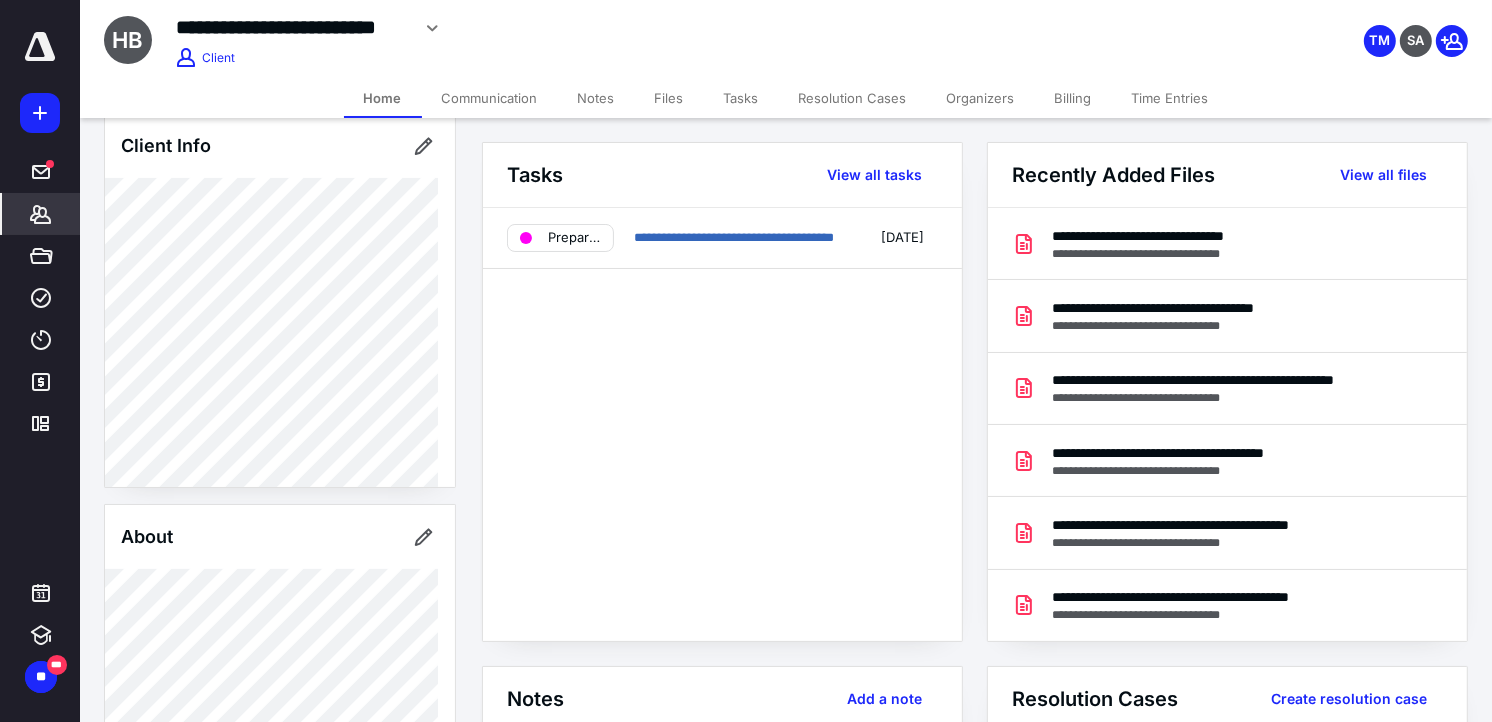 click on "Time Entries" at bounding box center (1170, 98) 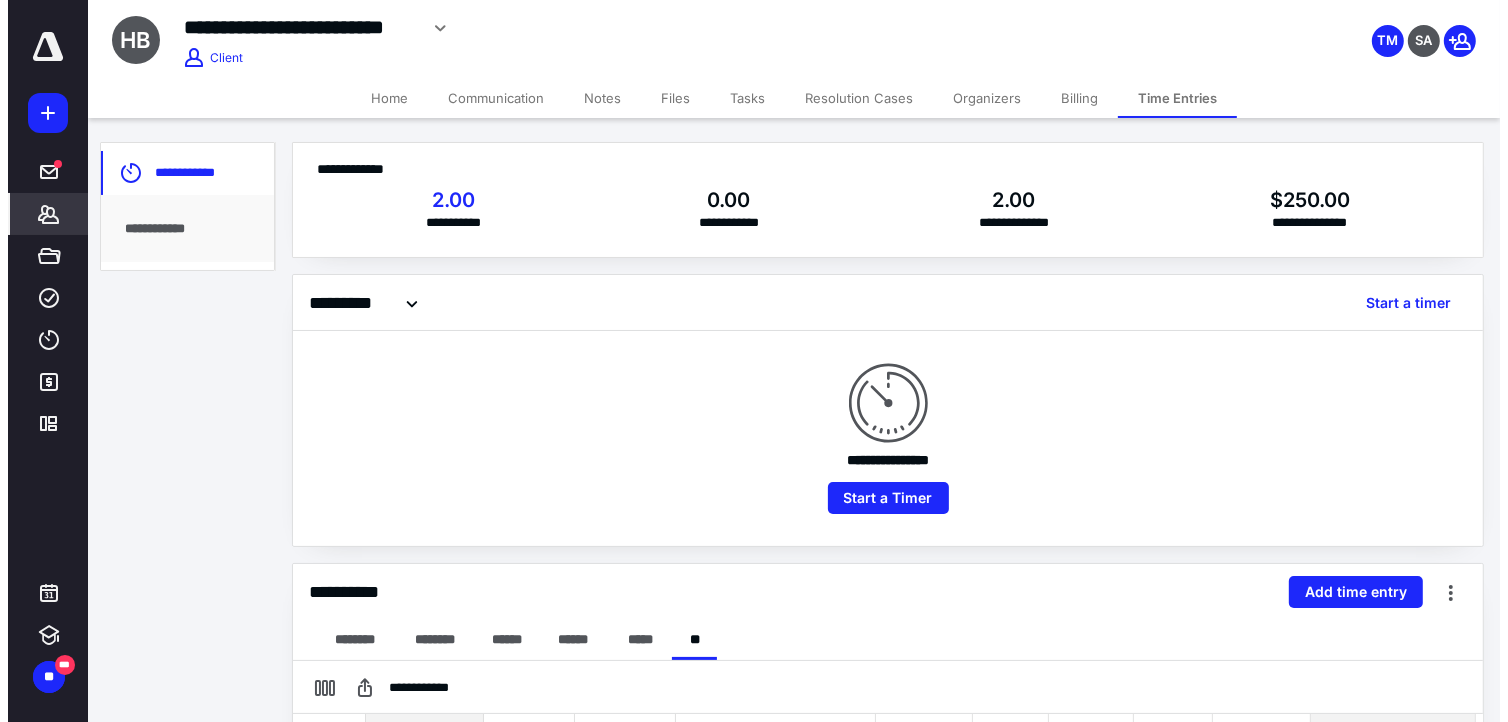 scroll, scrollTop: 222, scrollLeft: 0, axis: vertical 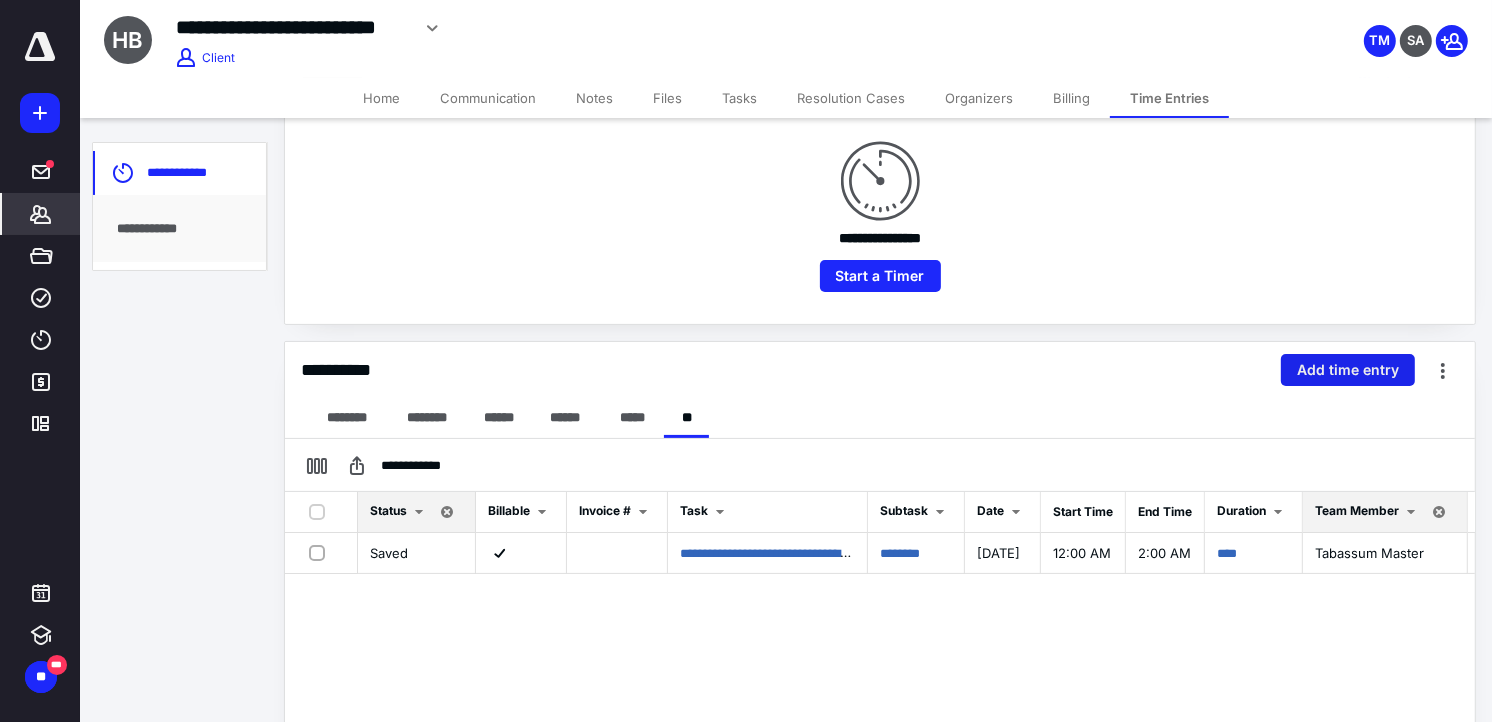 click on "Add time entry" at bounding box center [1348, 370] 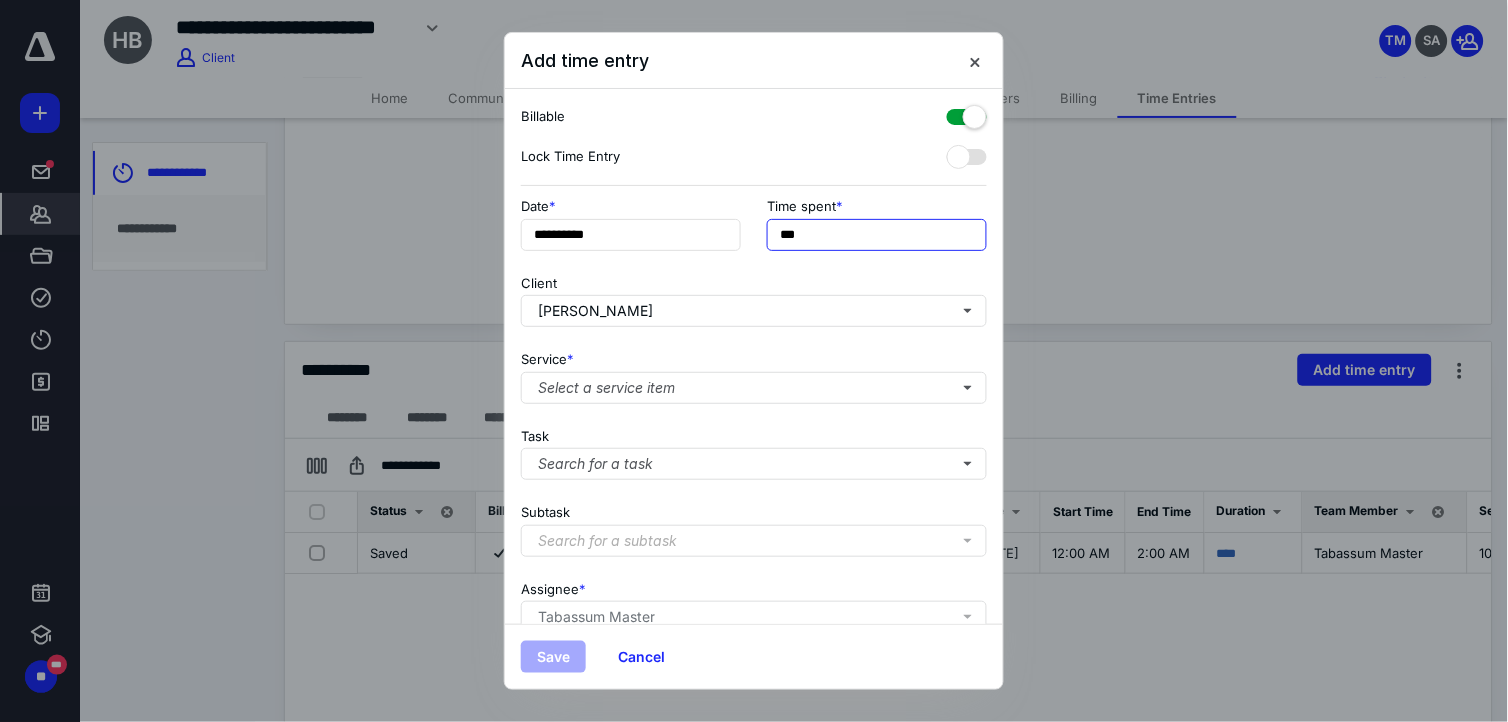 drag, startPoint x: 806, startPoint y: 231, endPoint x: 545, endPoint y: 265, distance: 263.20523 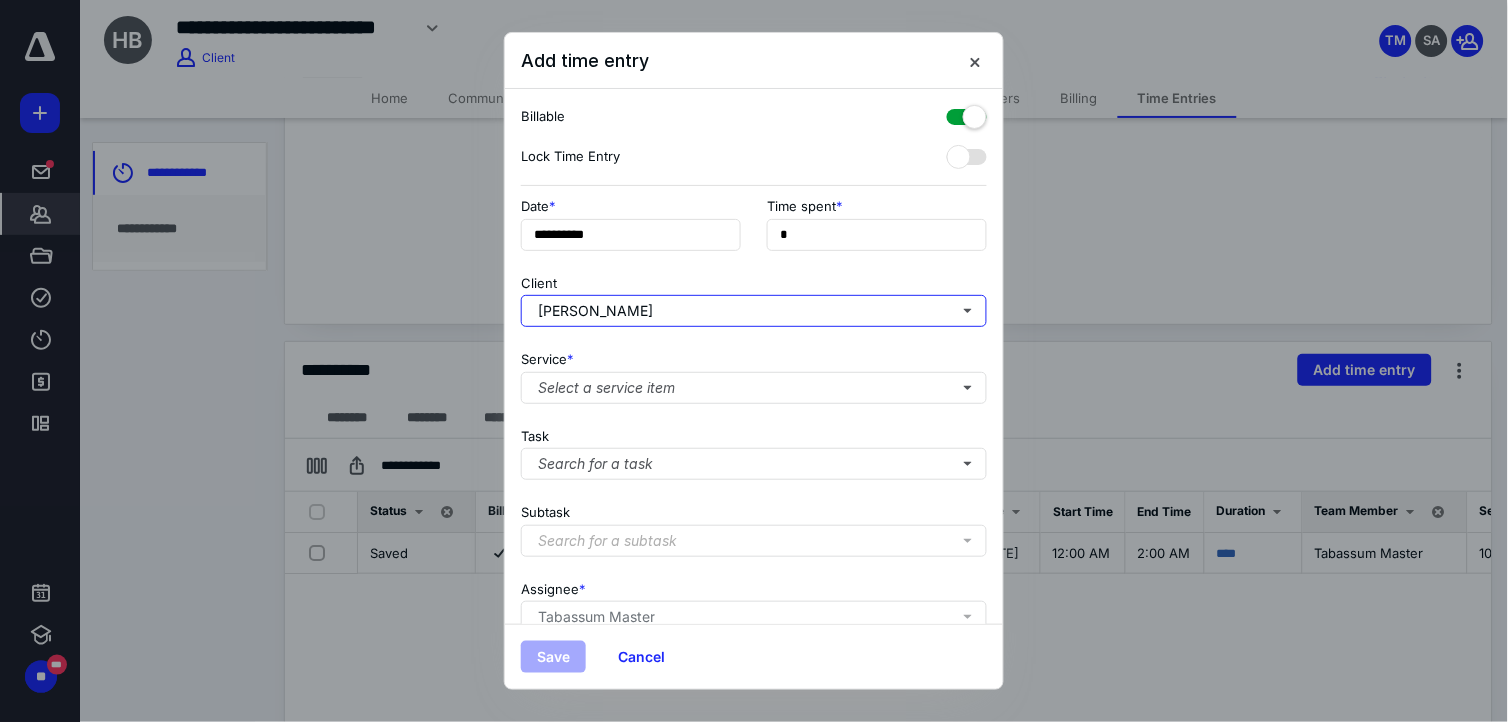 type on "**" 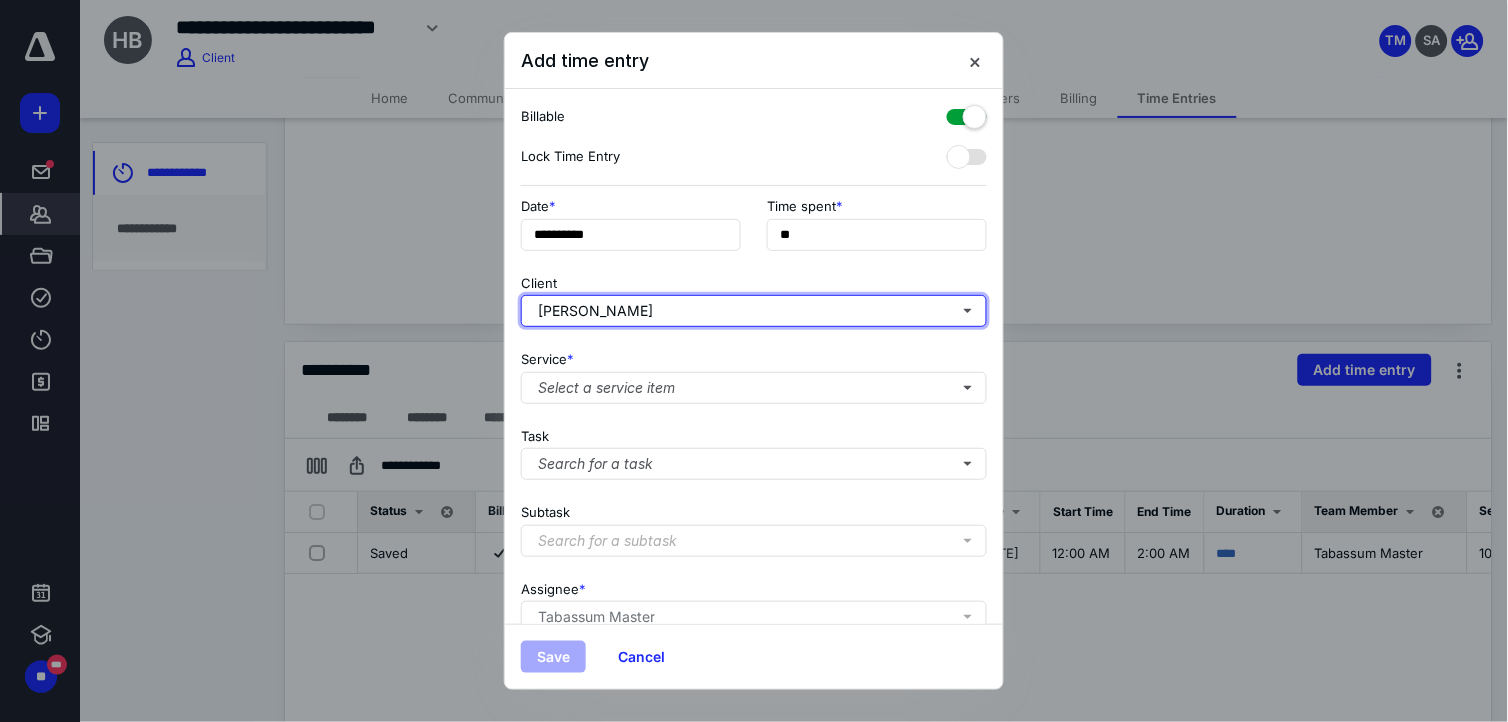 type 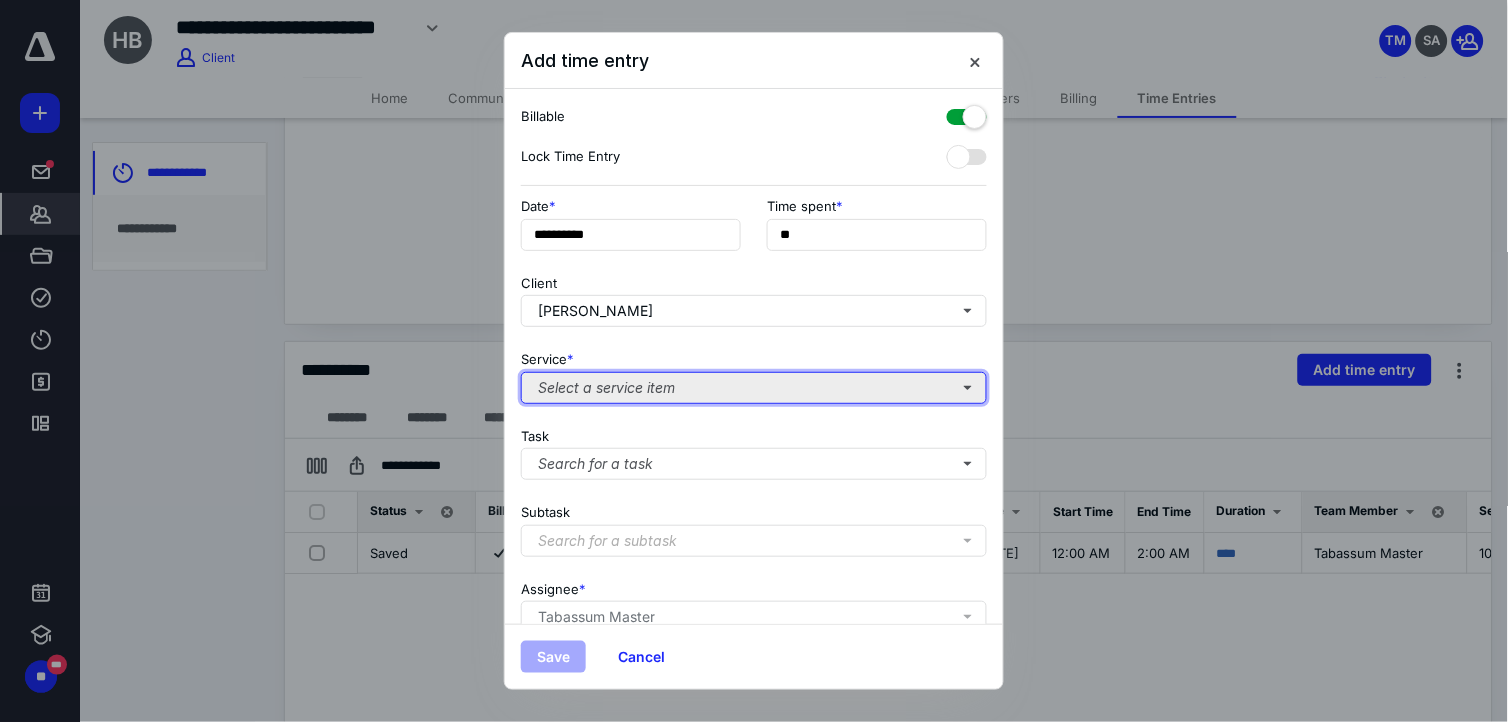 click on "Select a service item" at bounding box center (754, 388) 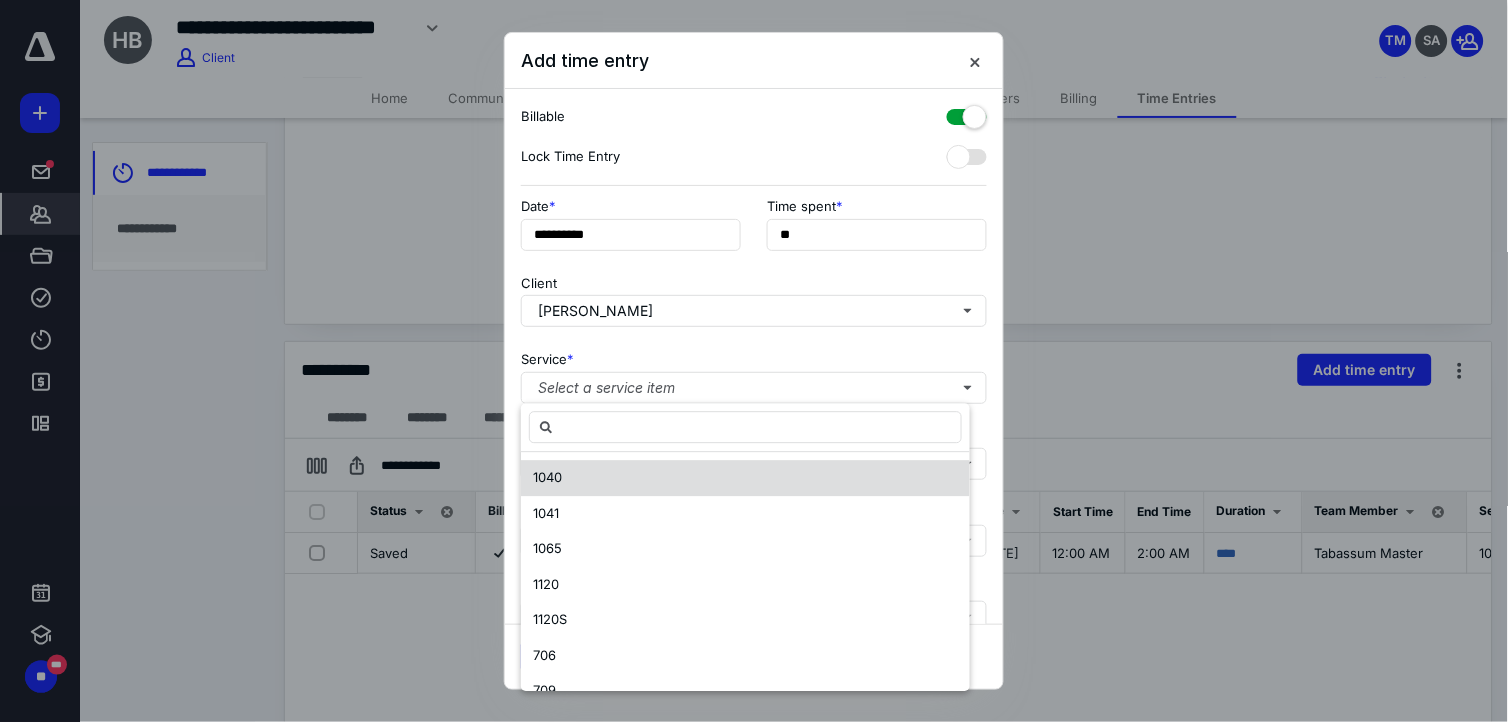 click on "1040" at bounding box center [745, 479] 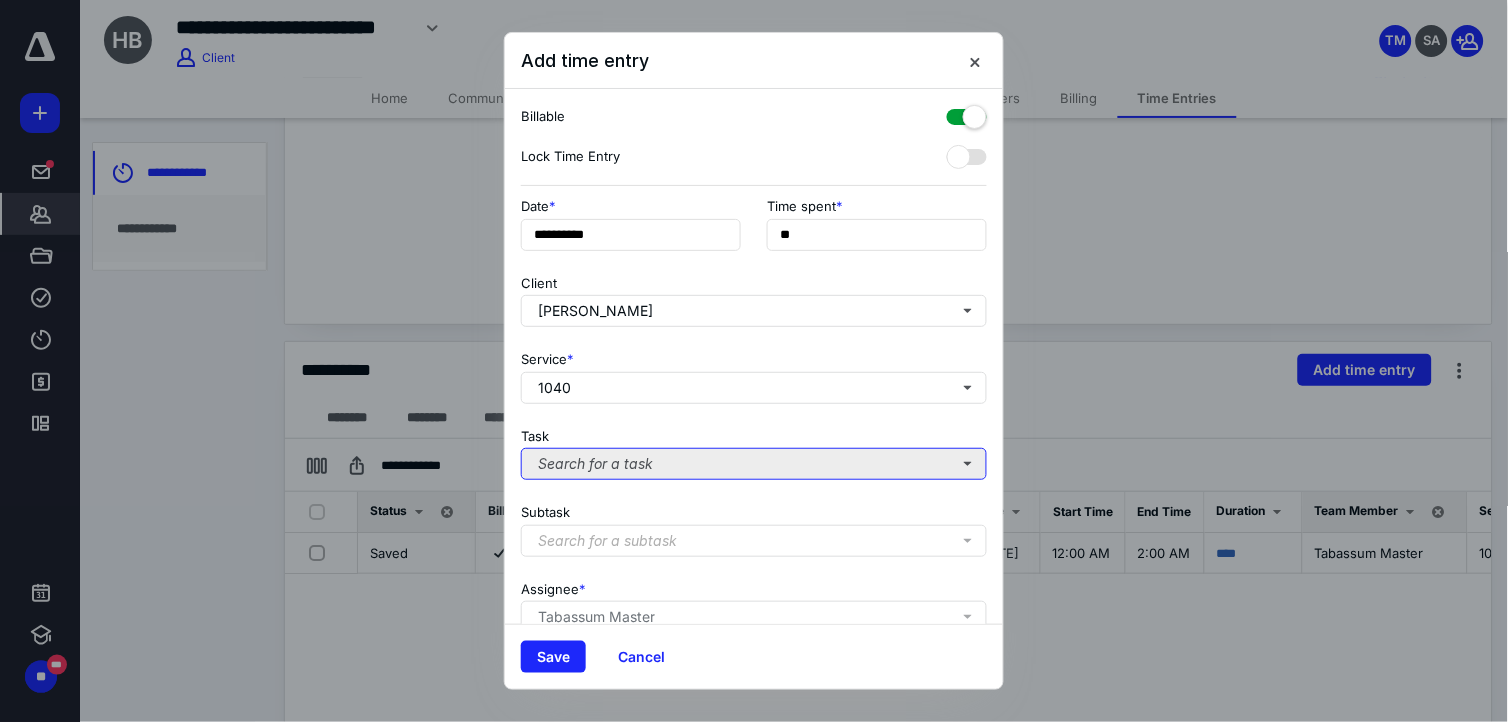 click on "Search for a task" at bounding box center [754, 464] 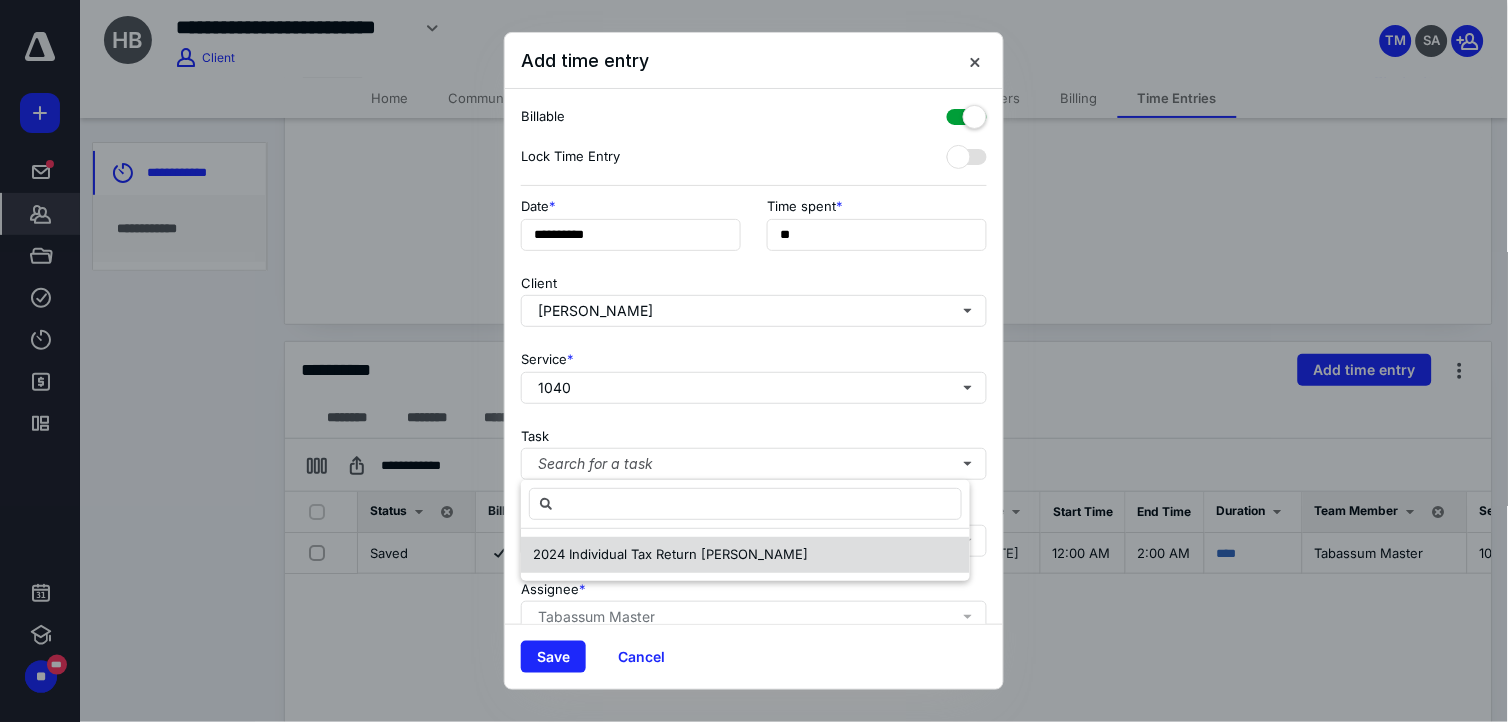 click on "2024 Individual Tax Return [PERSON_NAME]" at bounding box center [670, 554] 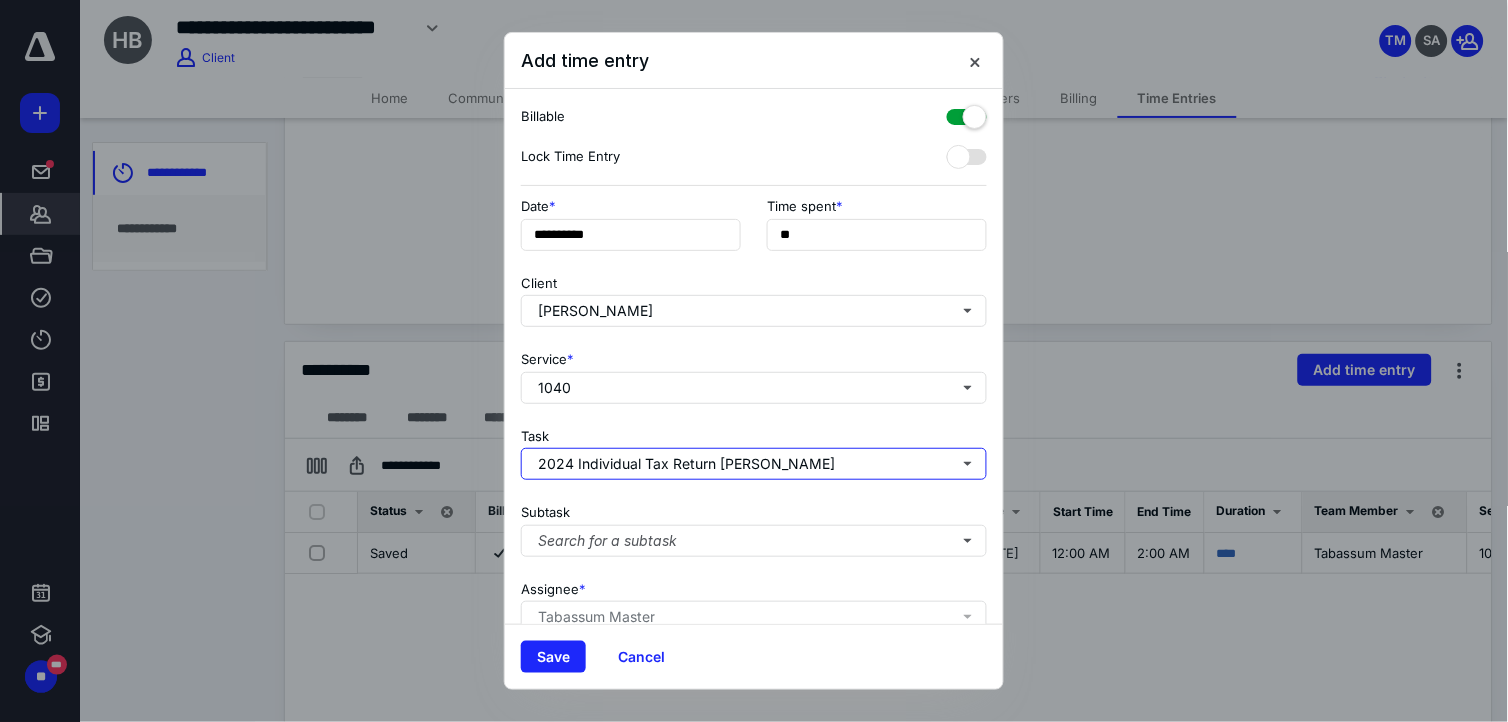 scroll, scrollTop: 180, scrollLeft: 0, axis: vertical 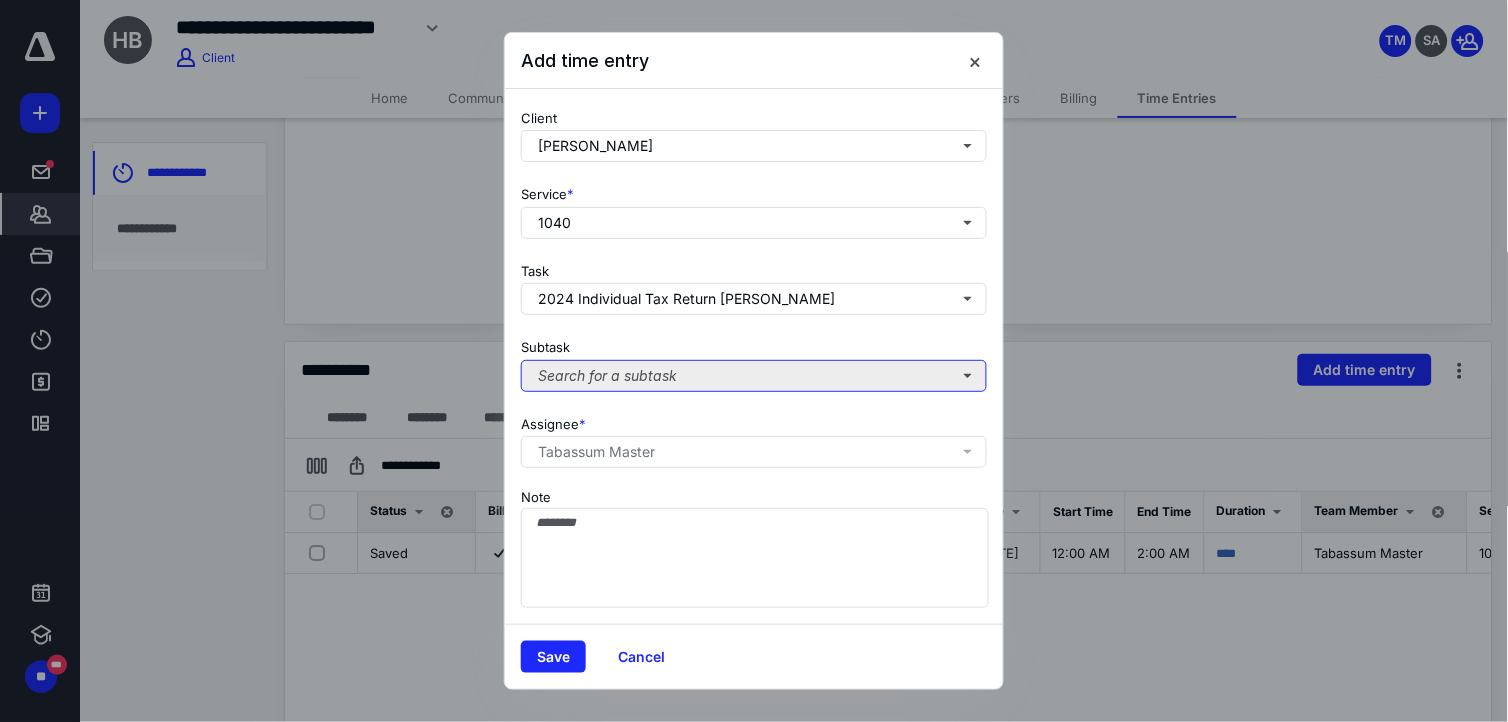 click on "Search for a subtask" at bounding box center (754, 376) 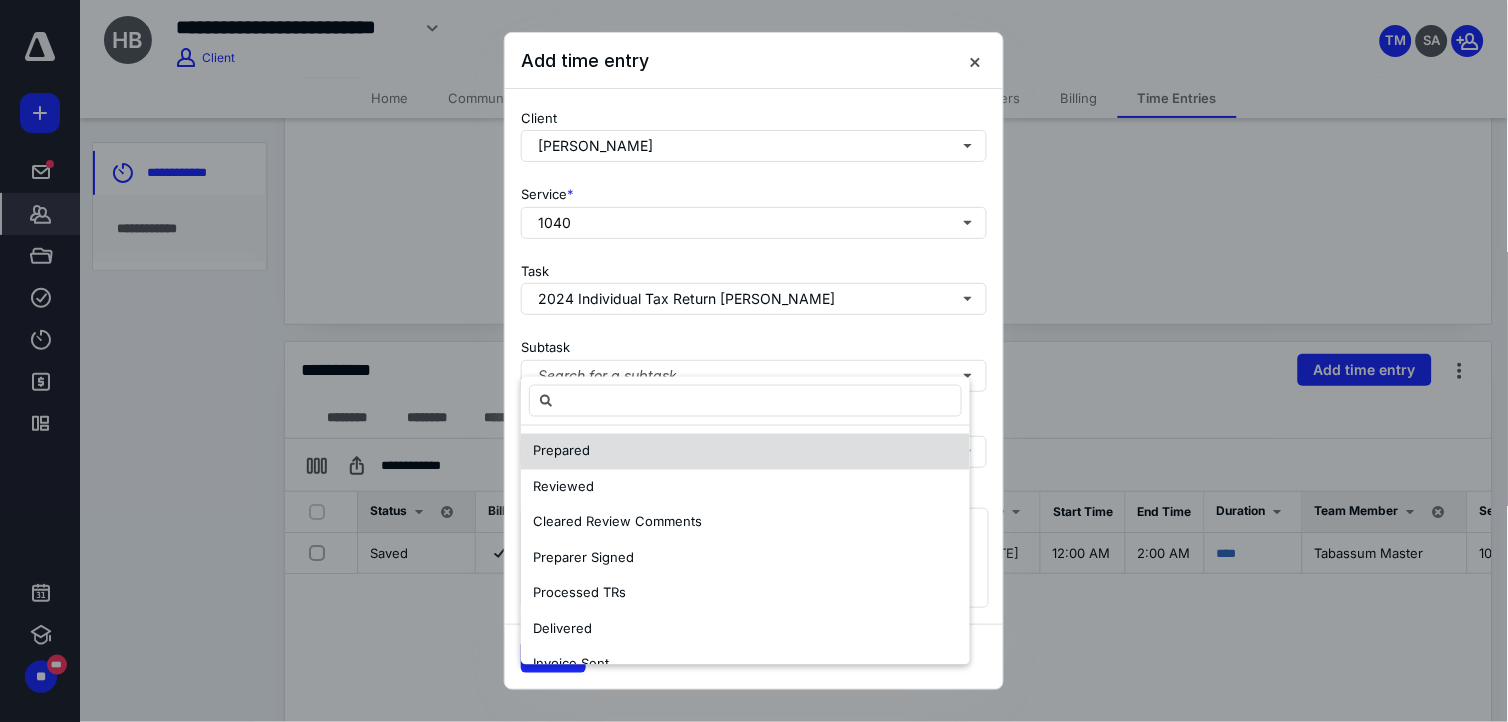 click on "Prepared" at bounding box center (745, 452) 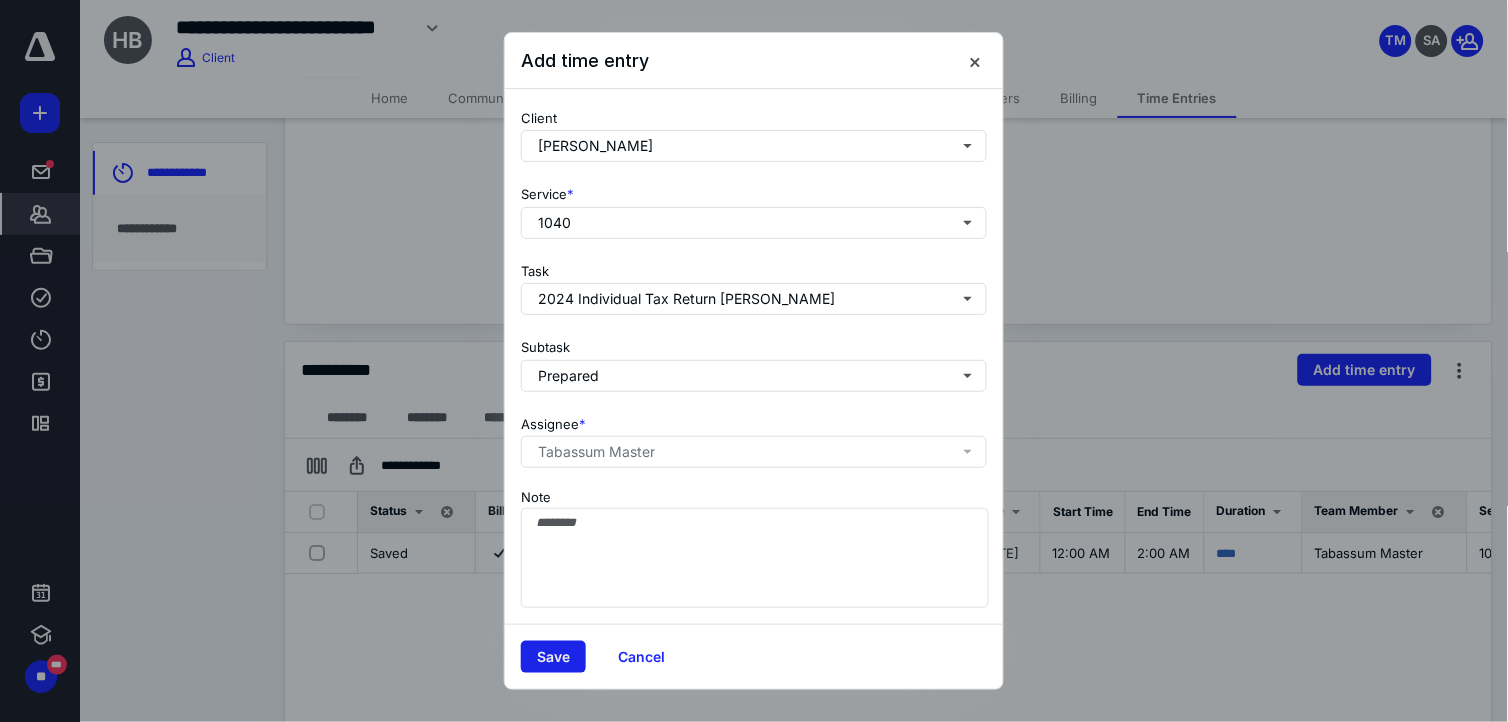 click on "Save" at bounding box center [553, 657] 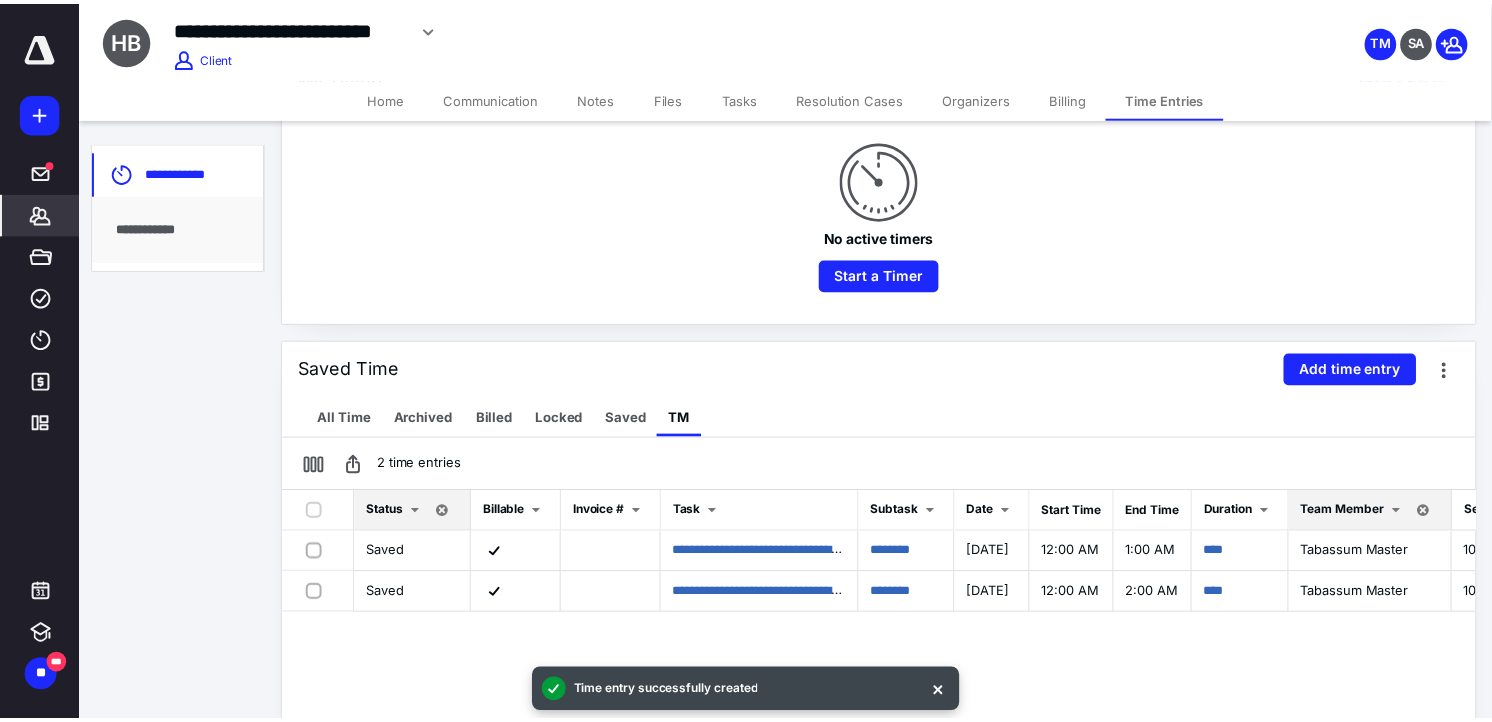 scroll, scrollTop: 0, scrollLeft: 0, axis: both 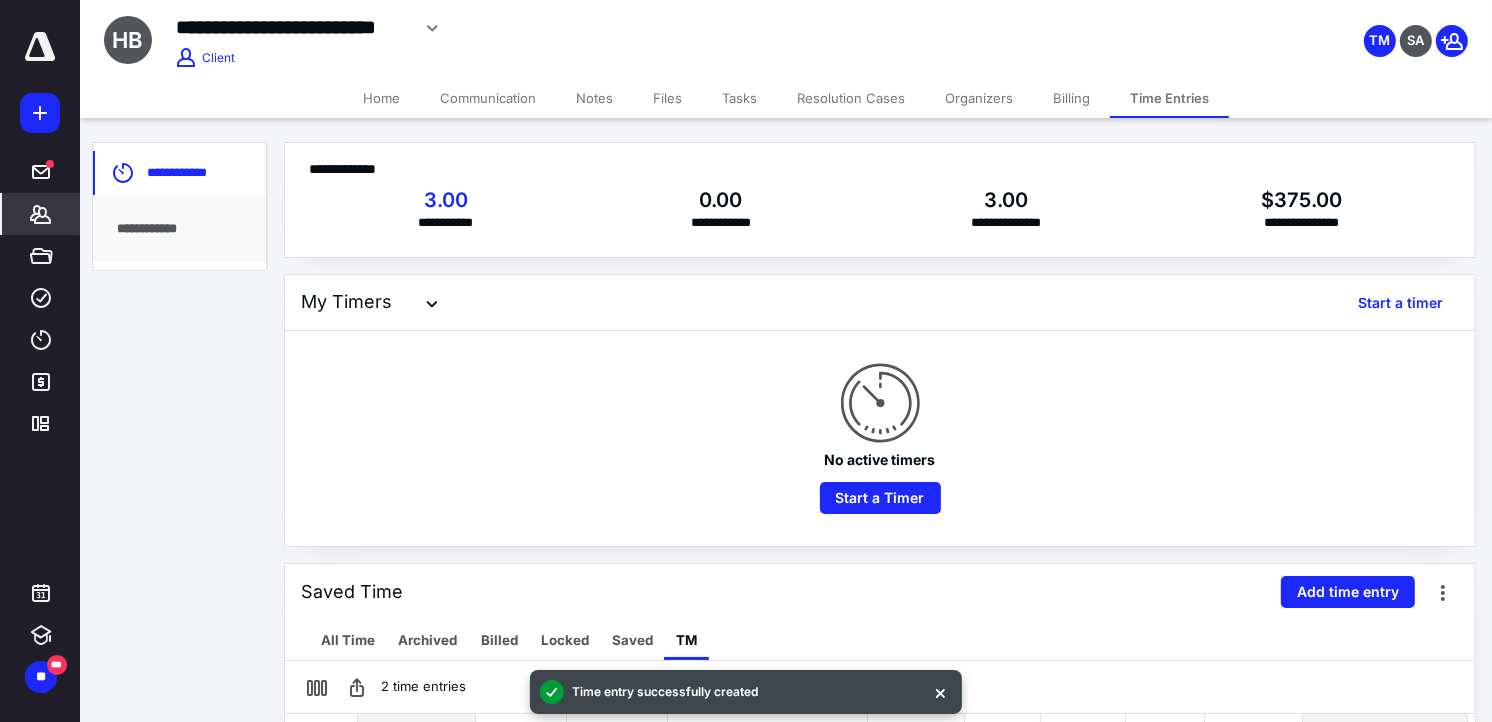 click on "Billing" at bounding box center [1071, 98] 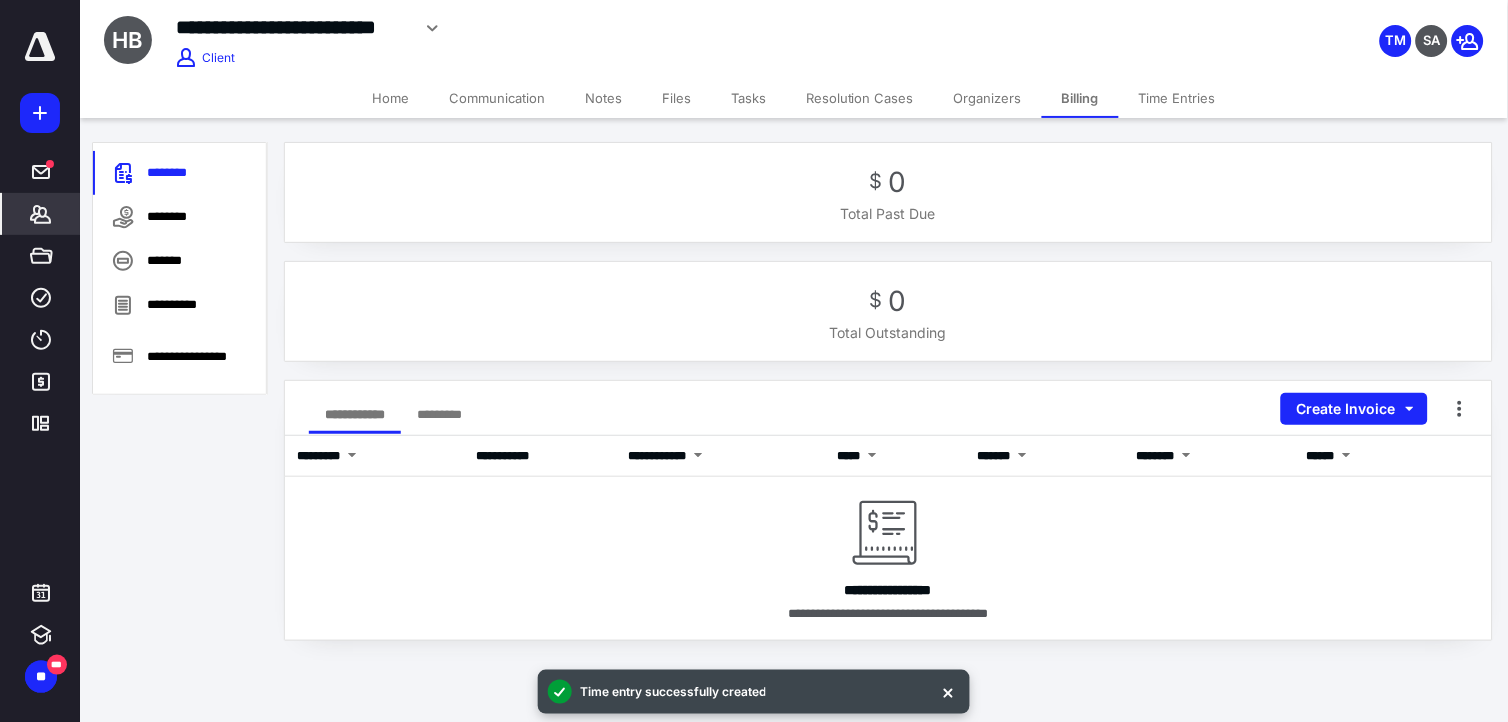 click on "Home" at bounding box center (390, 98) 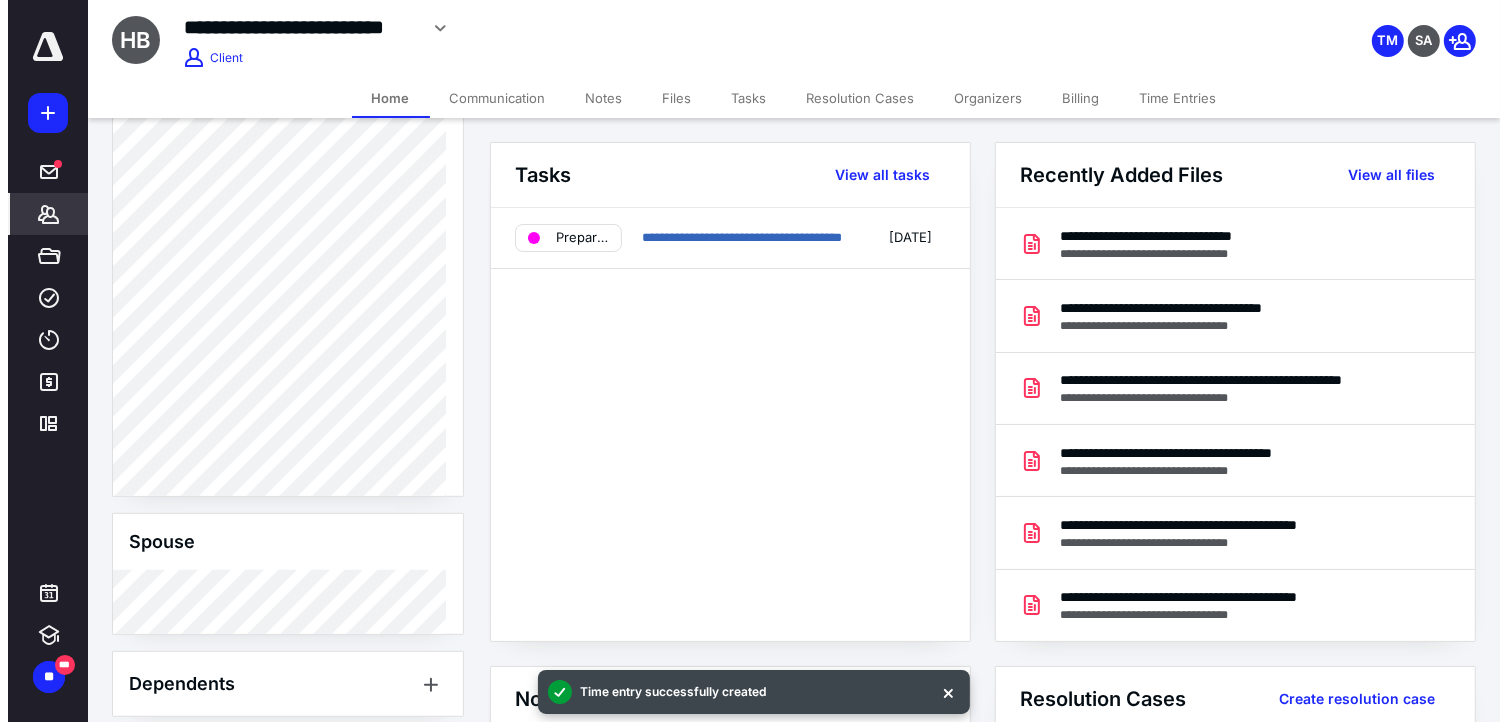 scroll, scrollTop: 444, scrollLeft: 0, axis: vertical 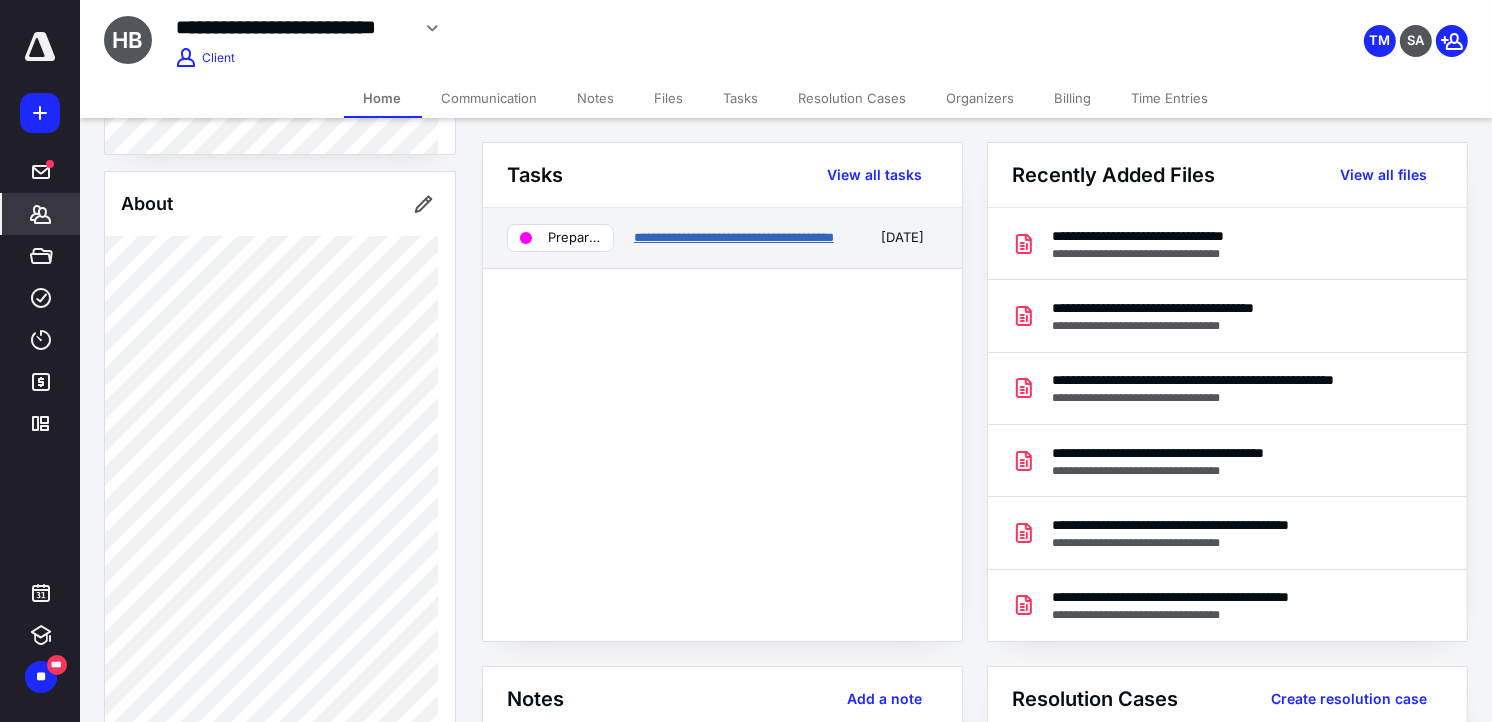 click on "**********" at bounding box center [734, 237] 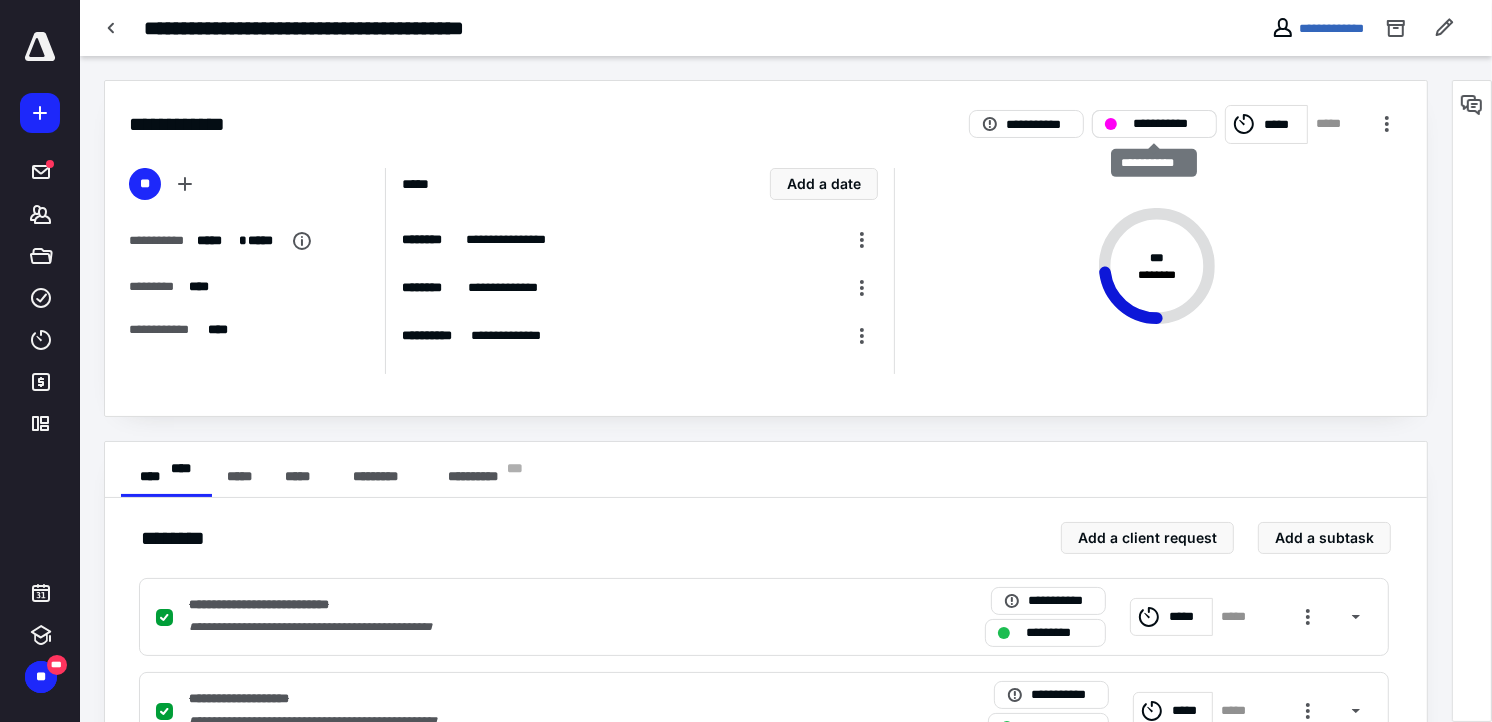 click on "**********" at bounding box center (1168, 124) 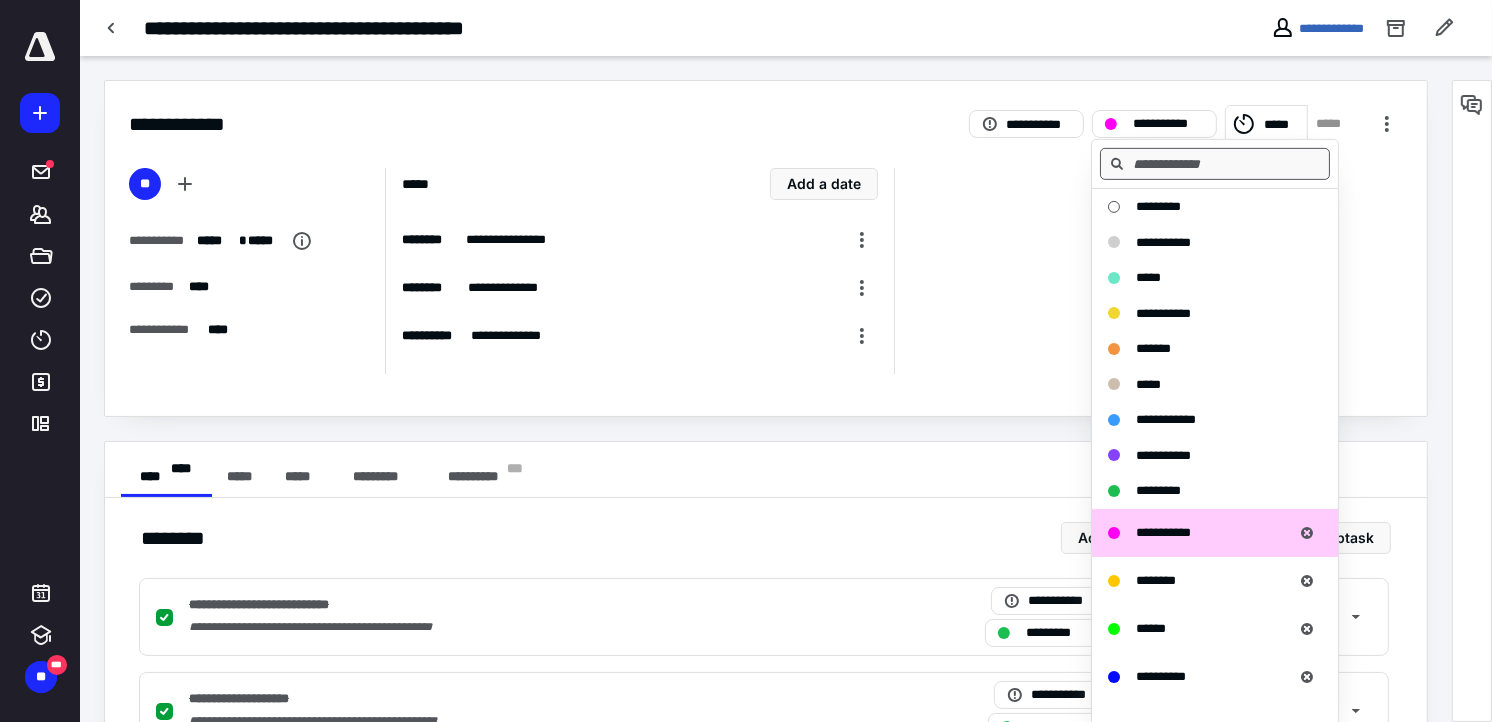 click at bounding box center (1215, 164) 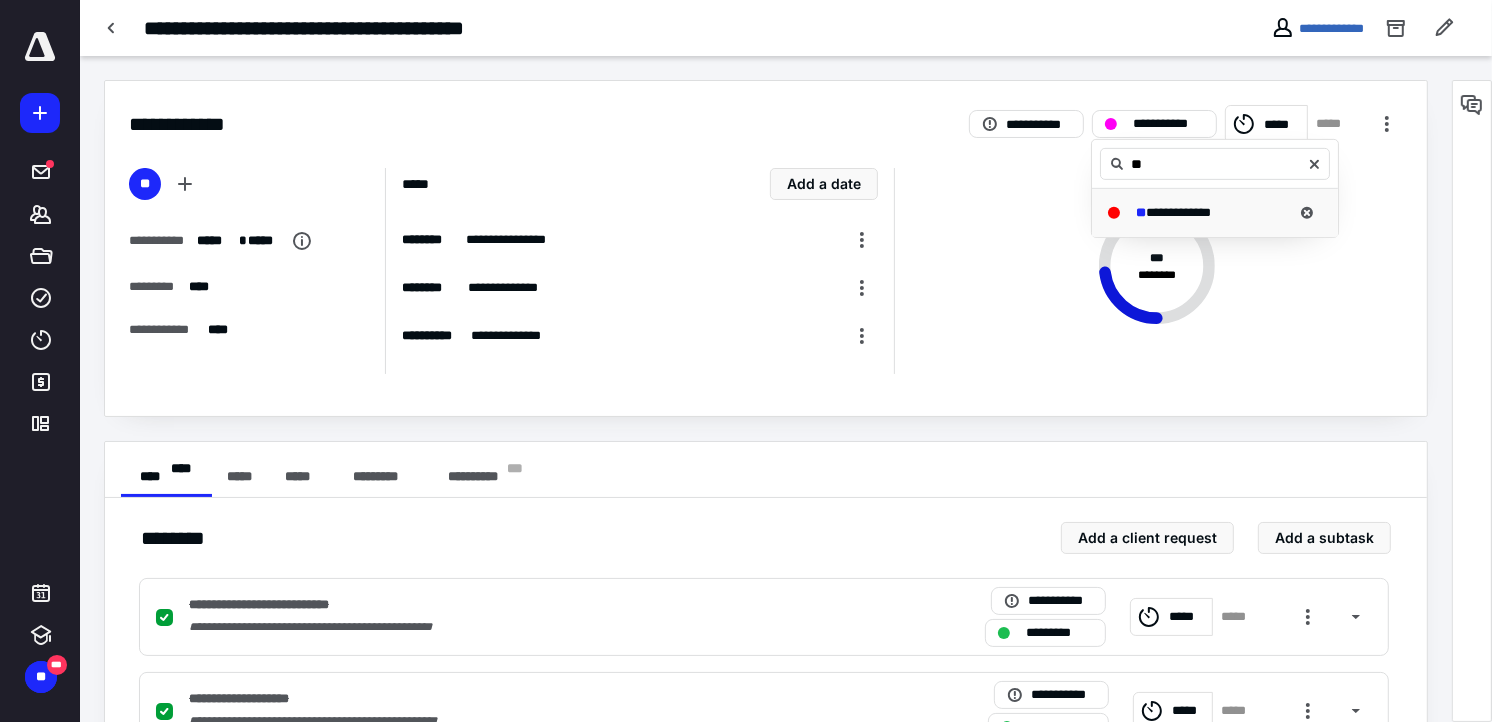 type on "**" 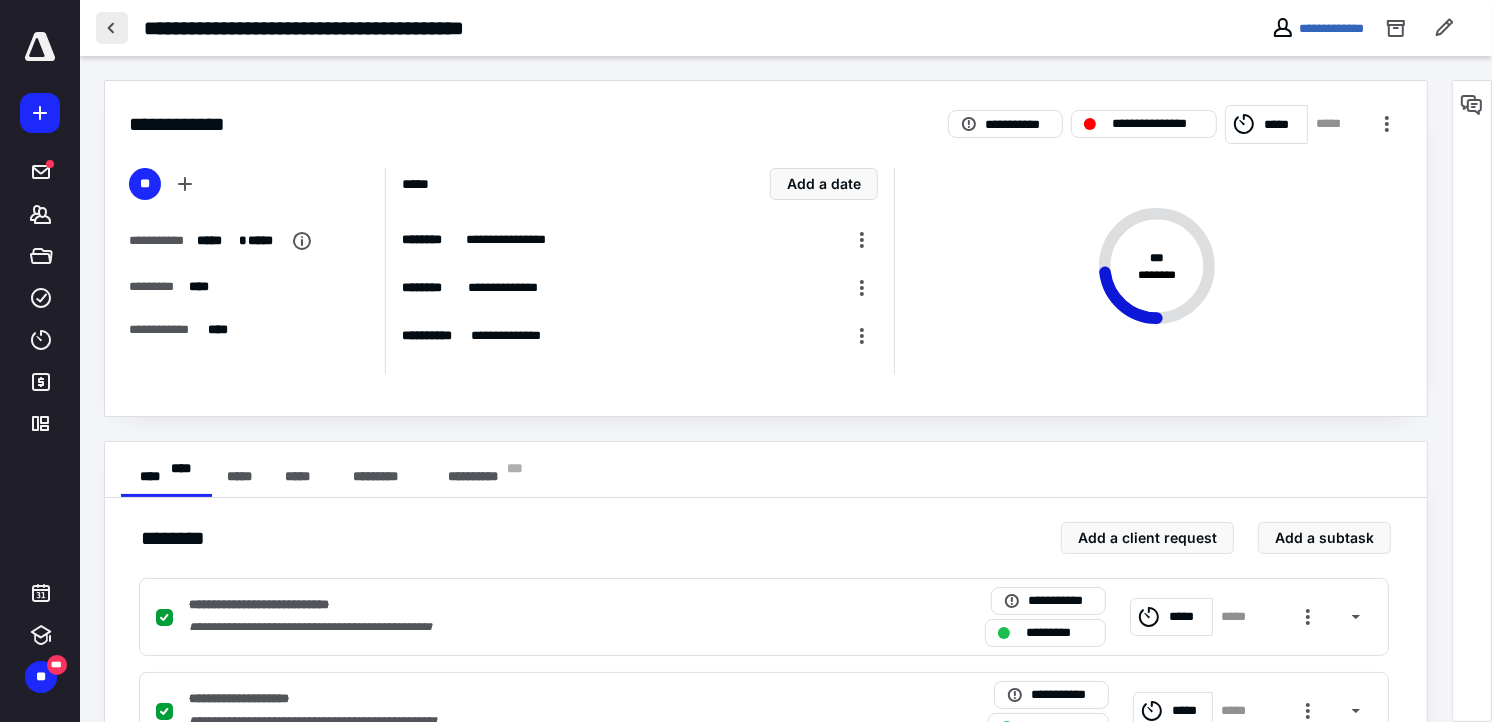click at bounding box center (112, 28) 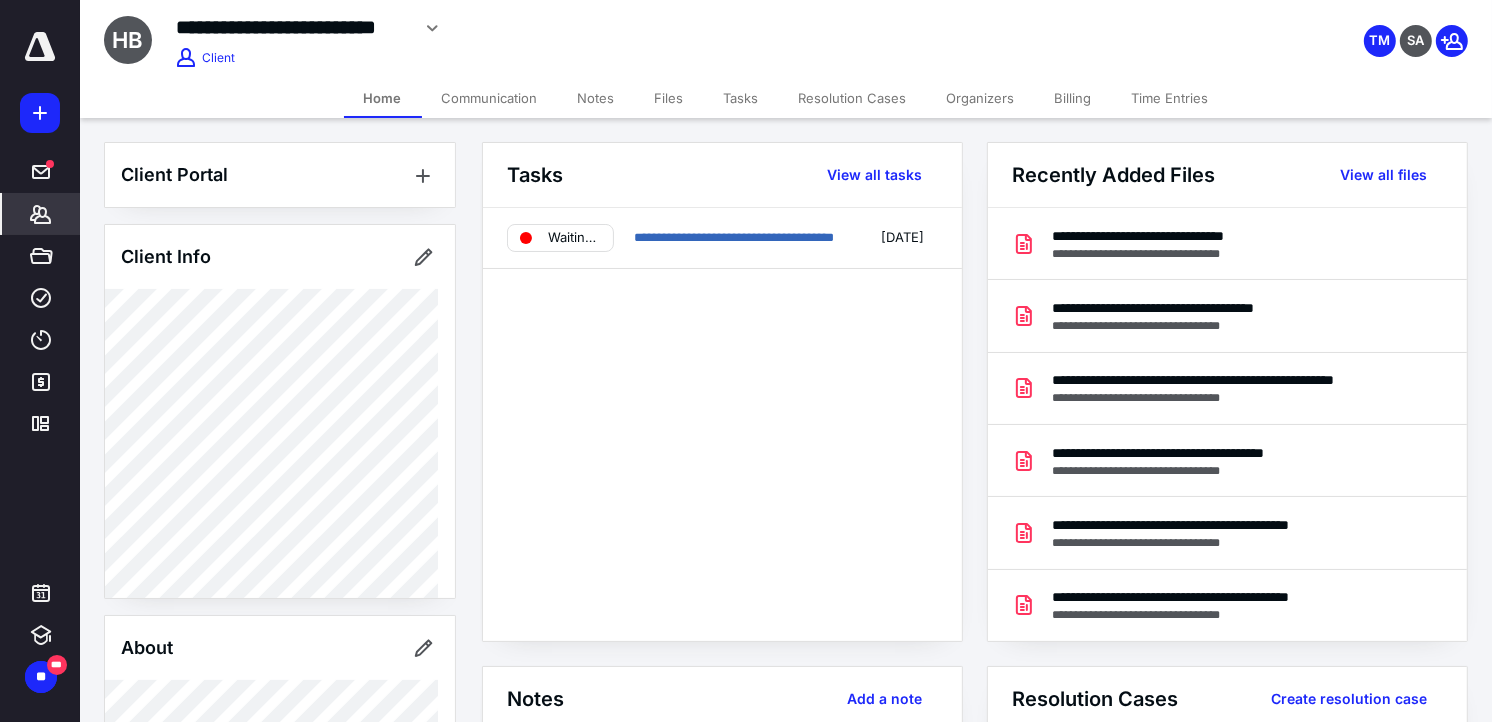 click on "Billing" at bounding box center (1073, 98) 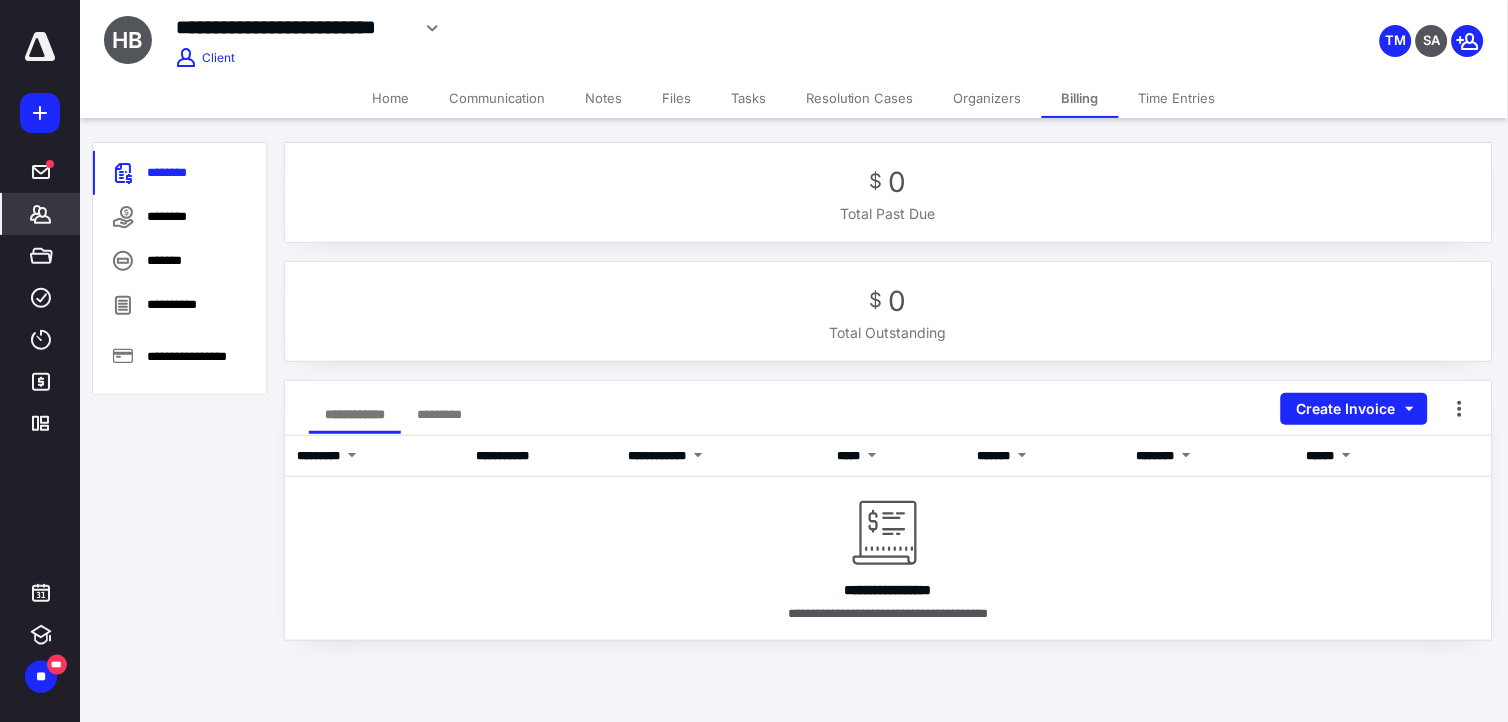 click on "Files" at bounding box center (676, 98) 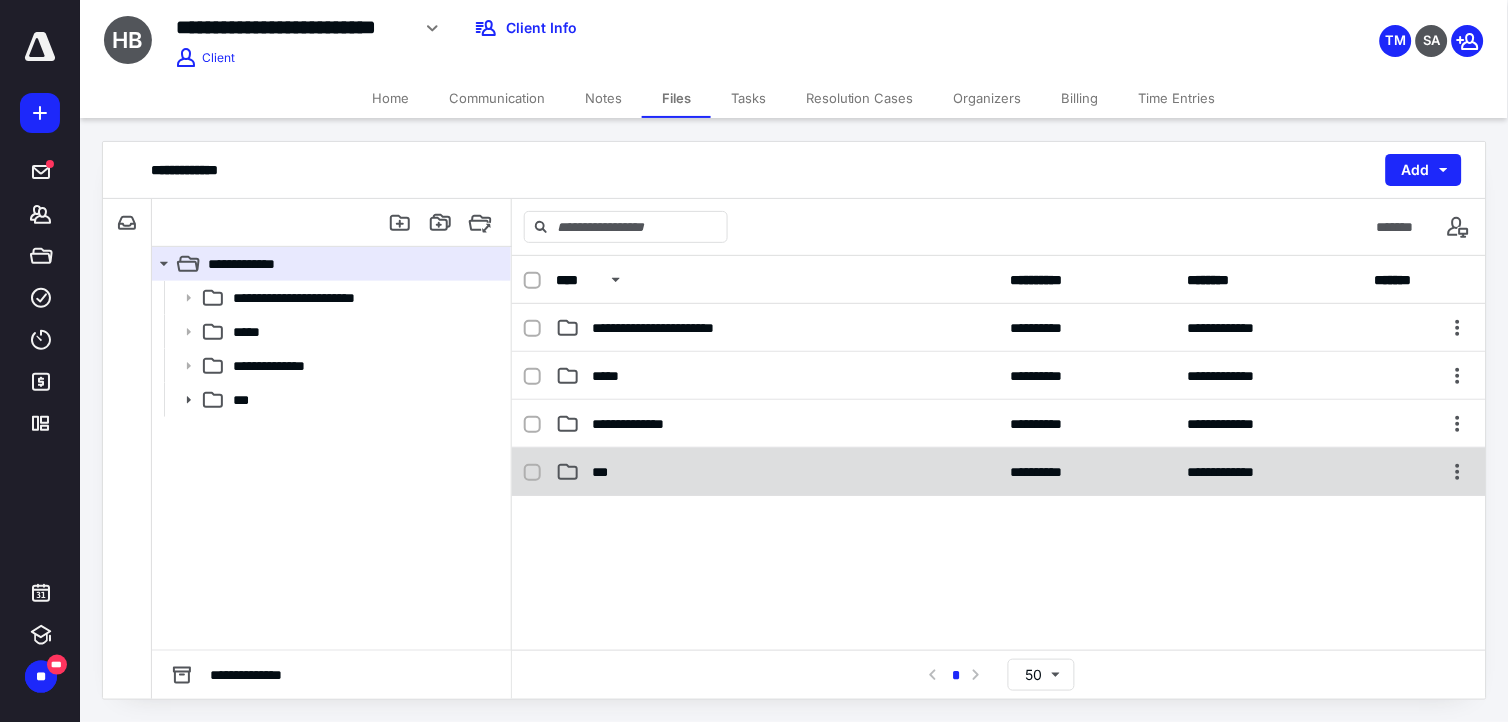 click on "***" at bounding box center [777, 472] 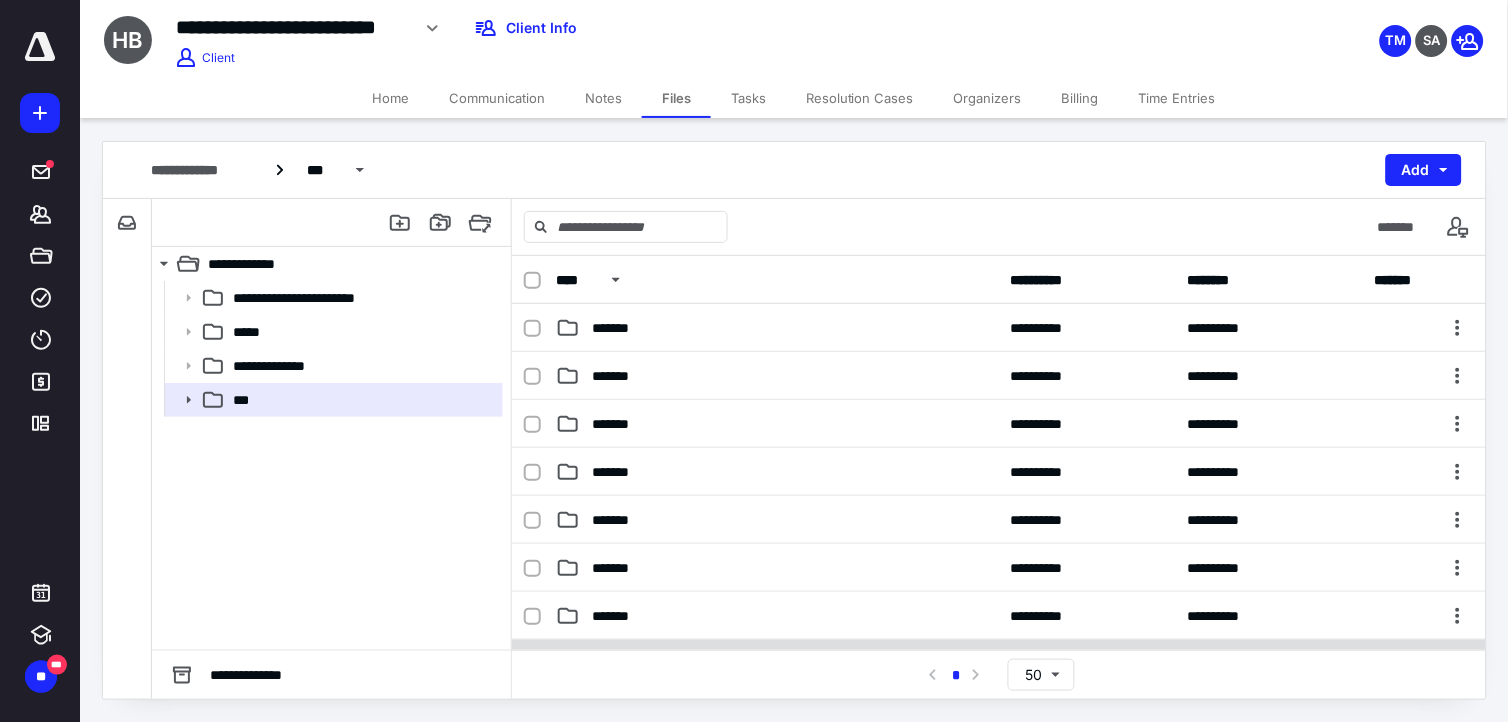 scroll, scrollTop: 111, scrollLeft: 0, axis: vertical 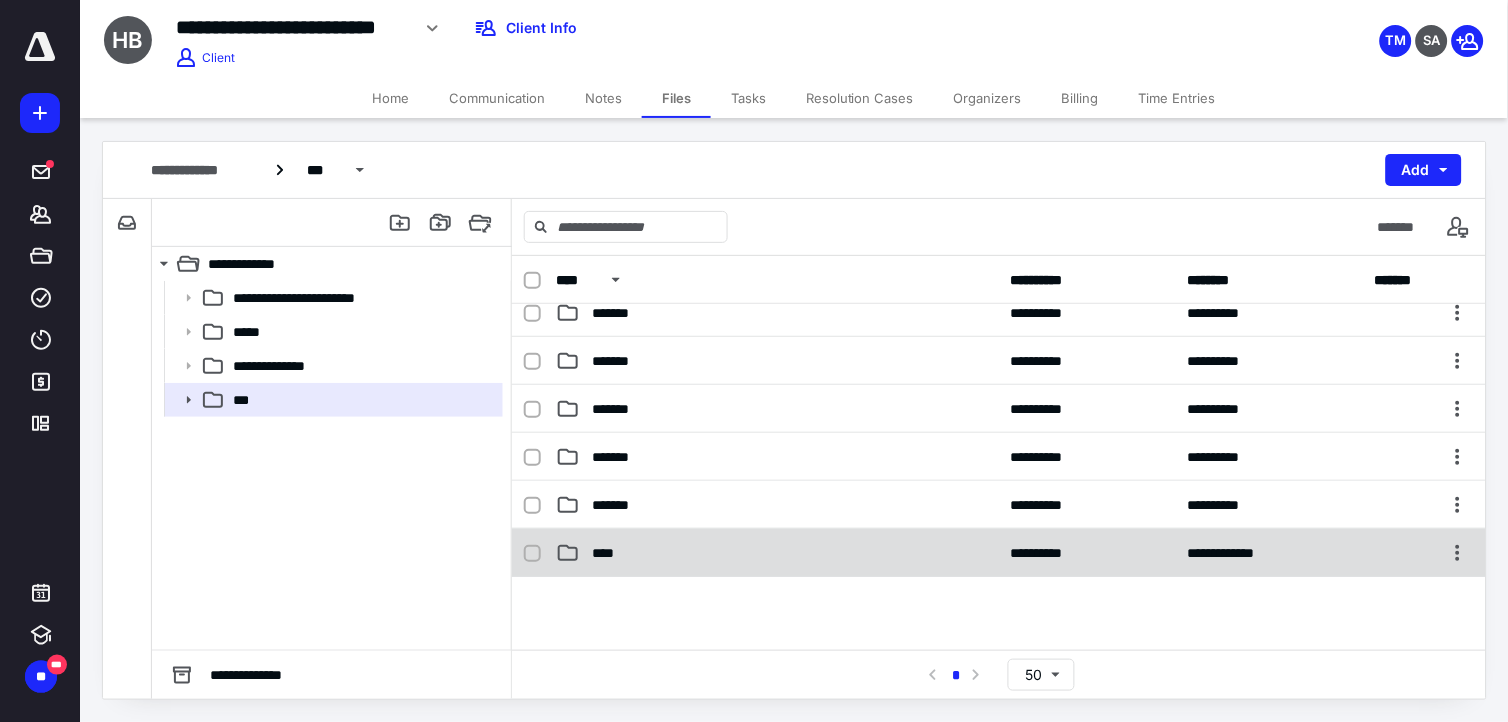 click on "****" at bounding box center [777, 553] 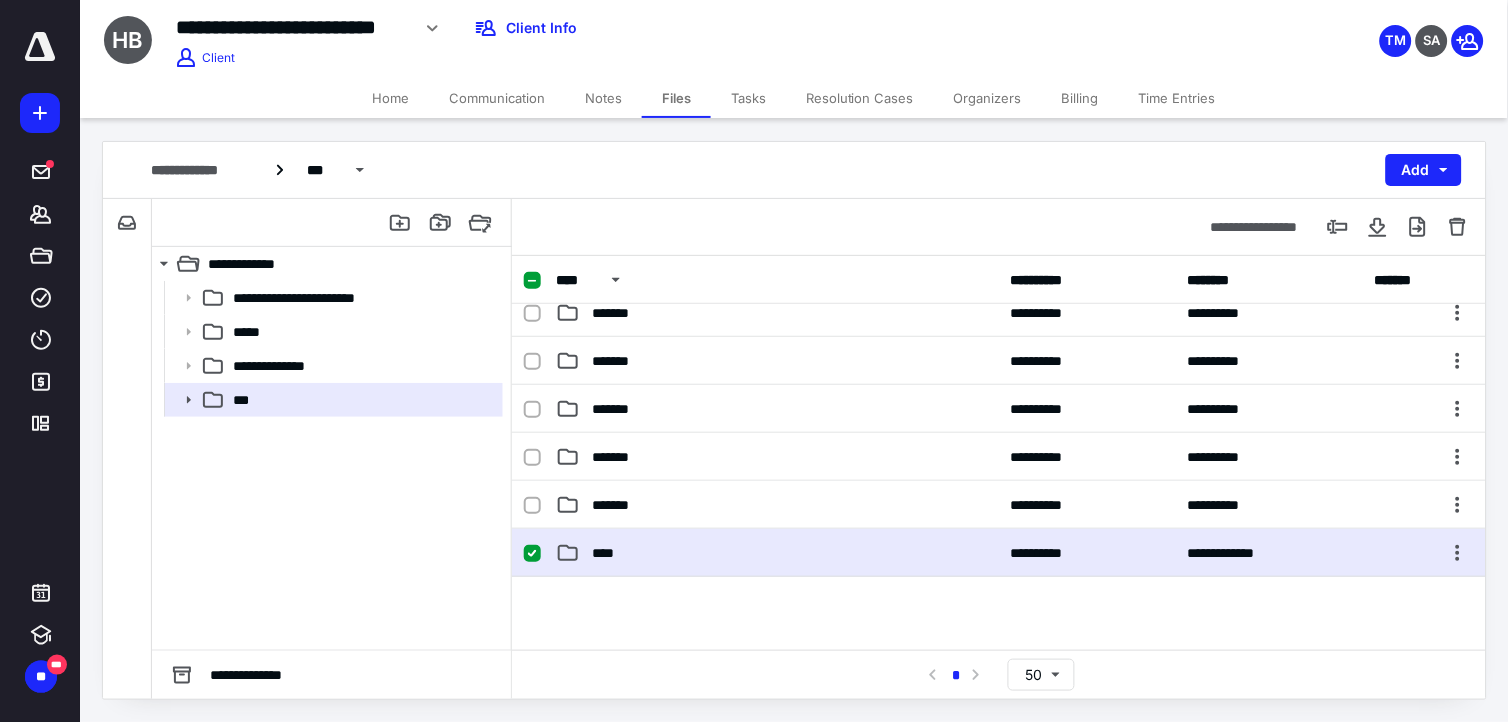 click on "****" at bounding box center (777, 553) 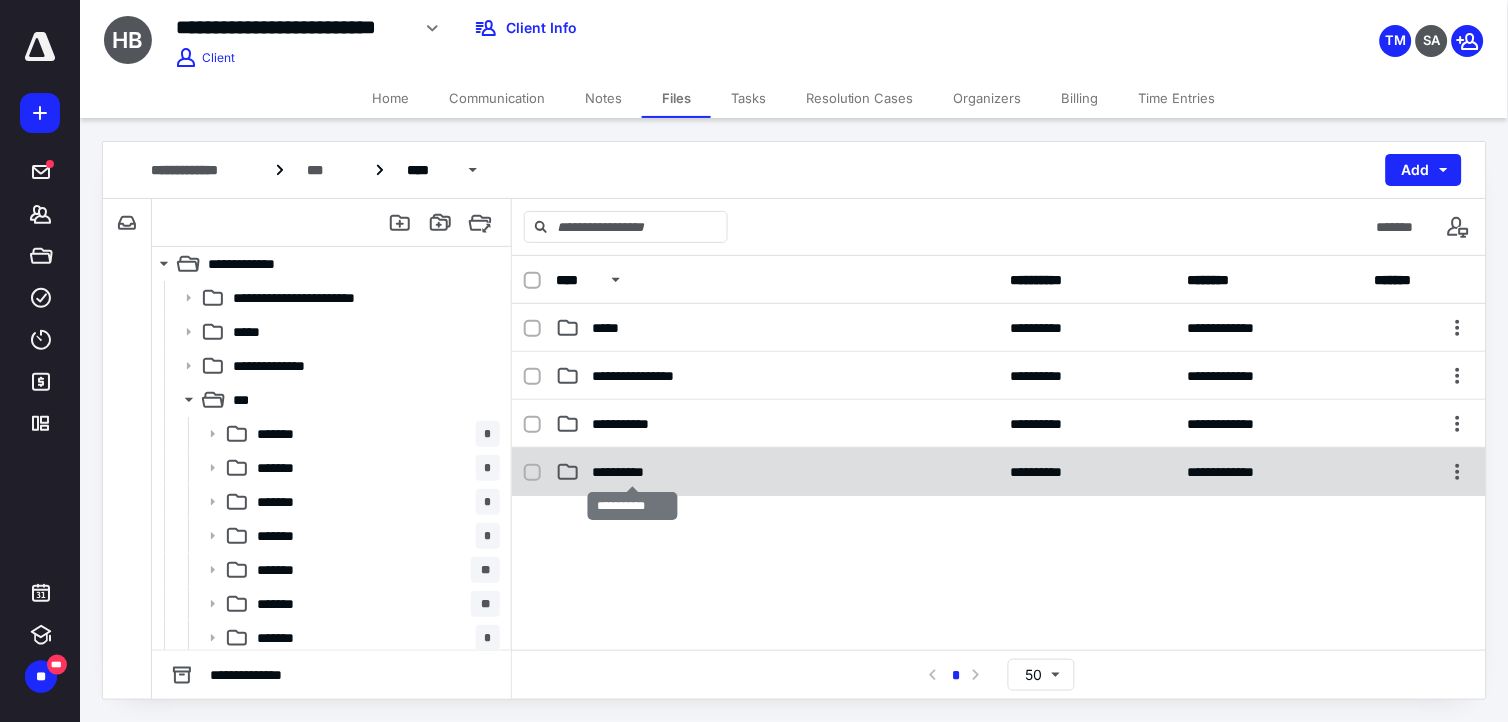 click on "**********" at bounding box center [632, 472] 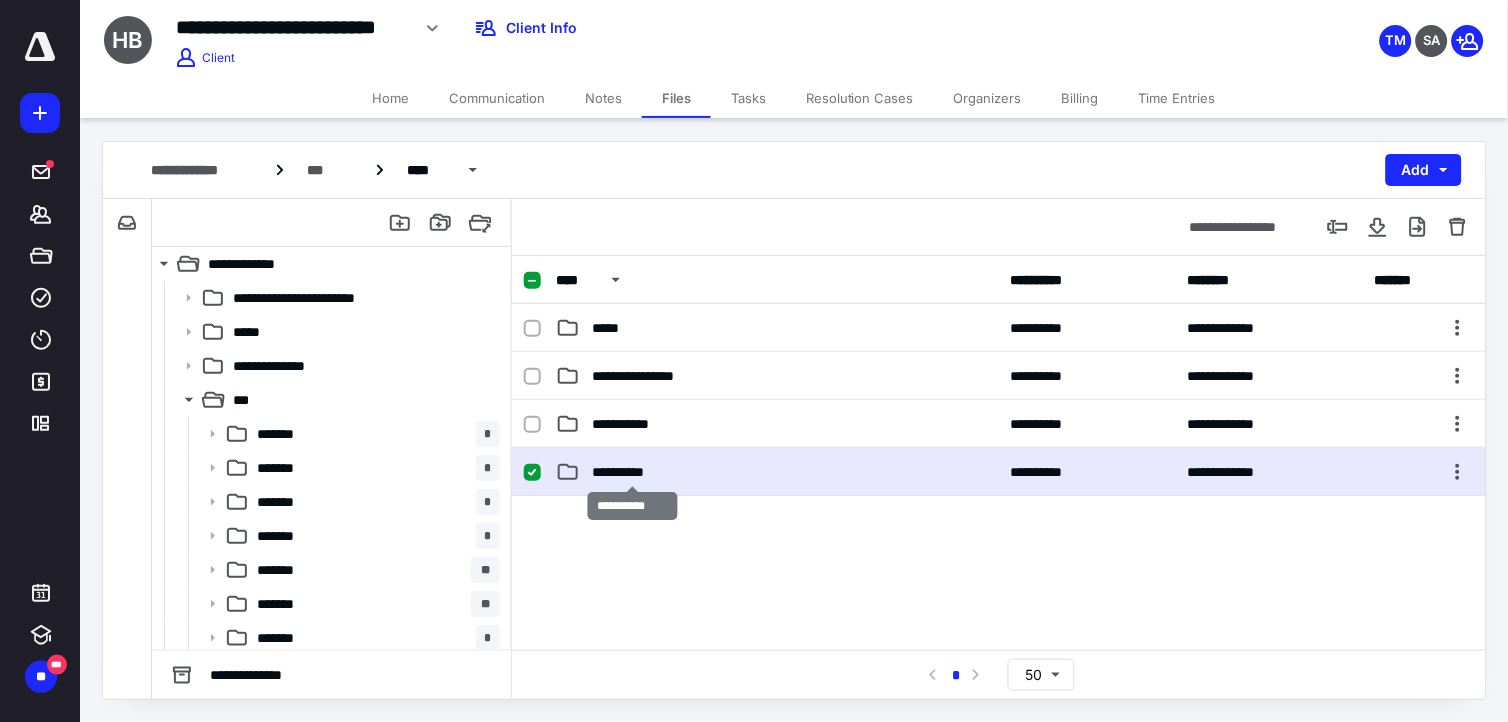 click on "**********" at bounding box center [632, 472] 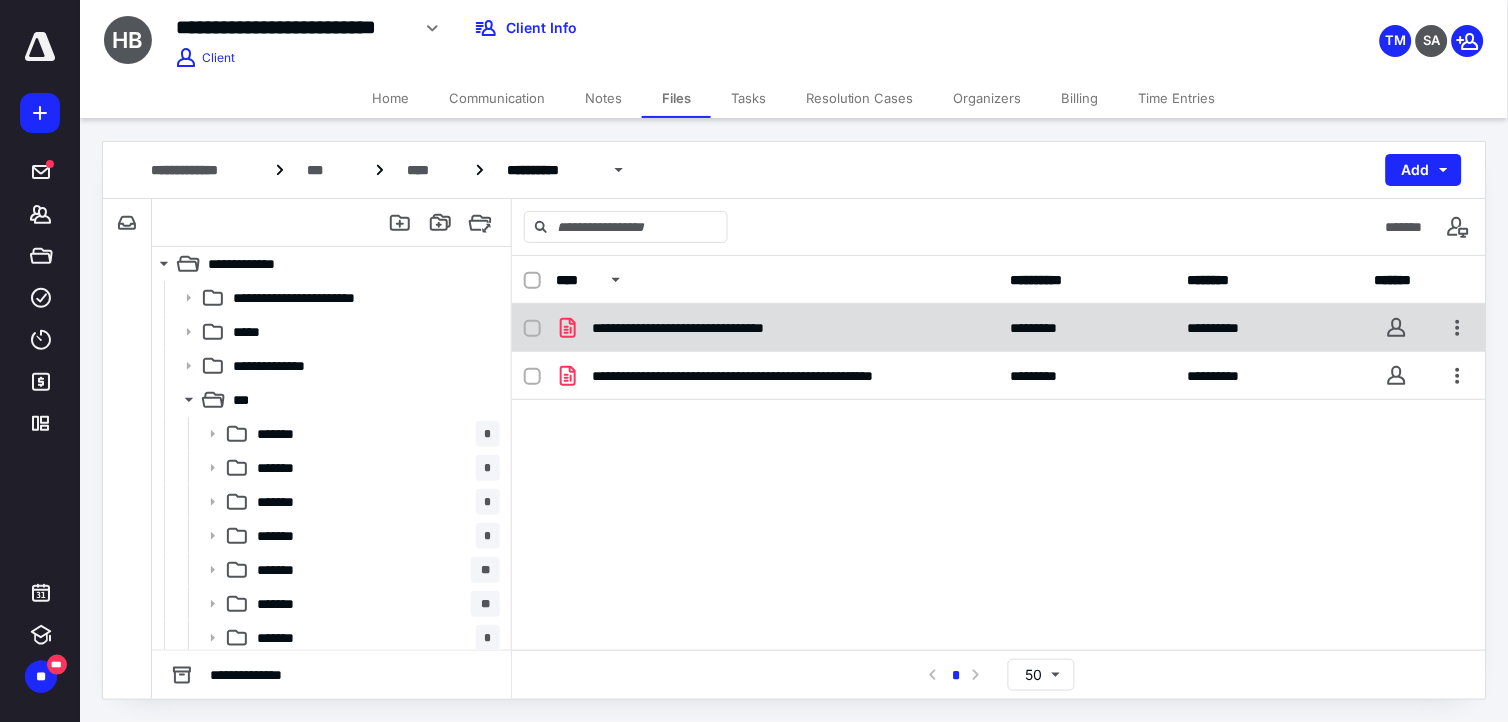 click at bounding box center [532, 329] 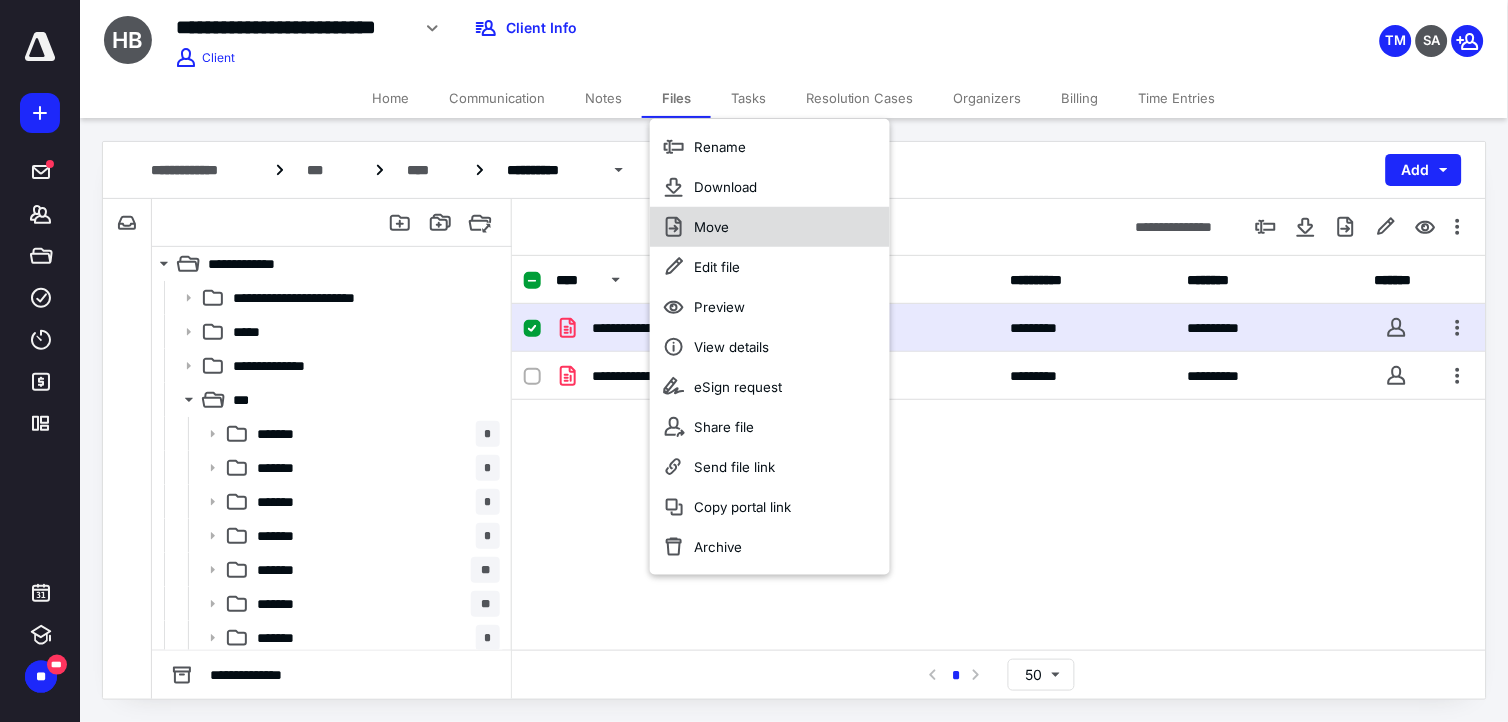 click on "Move" at bounding box center (711, 227) 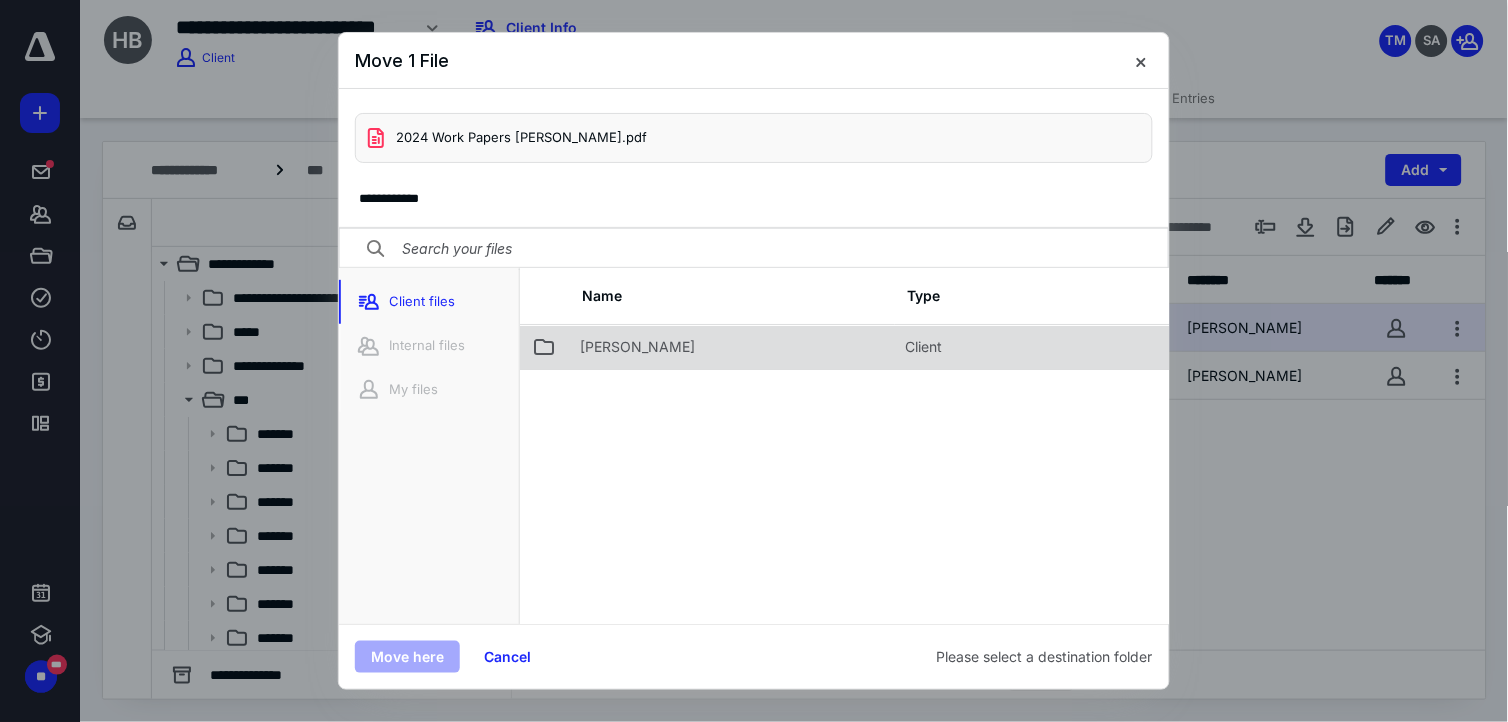 click on "[PERSON_NAME]" at bounding box center (637, 347) 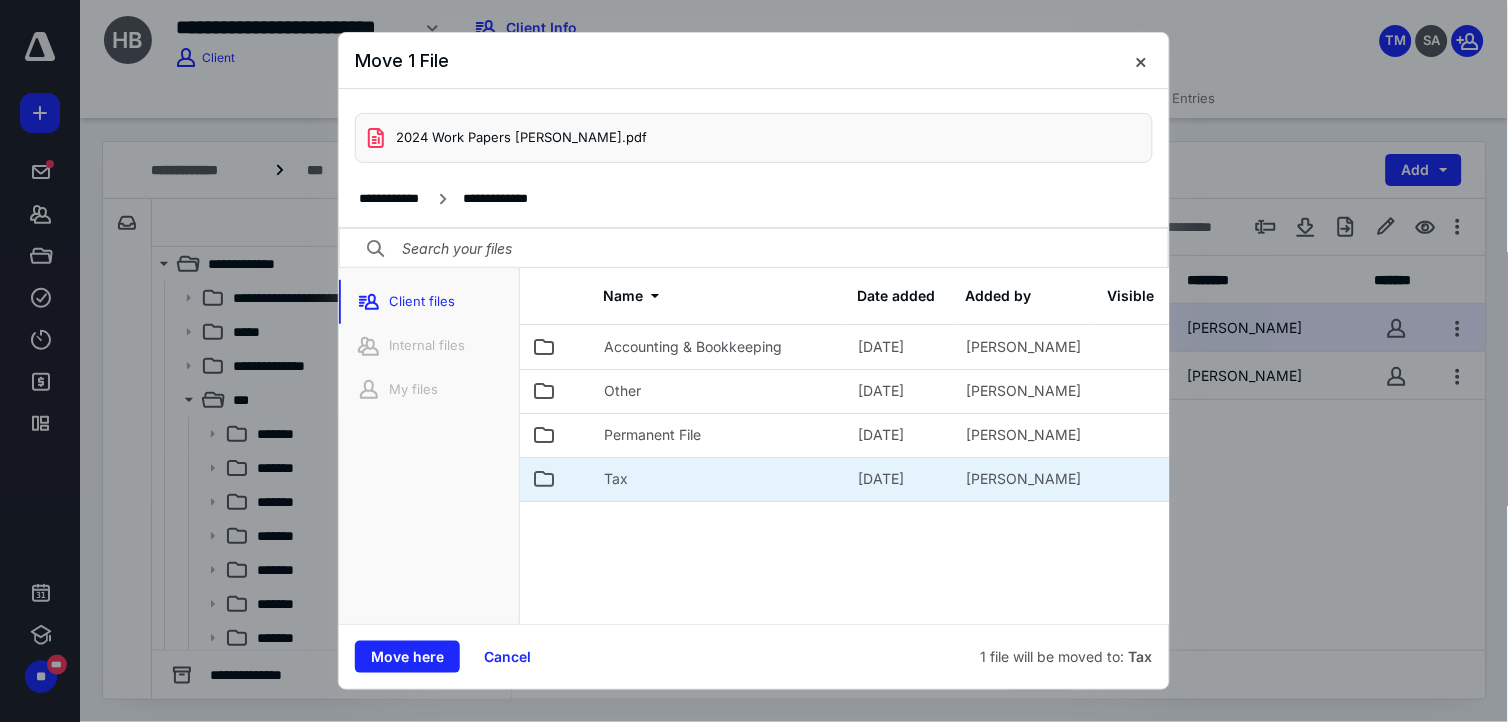 click at bounding box center (580, 479) 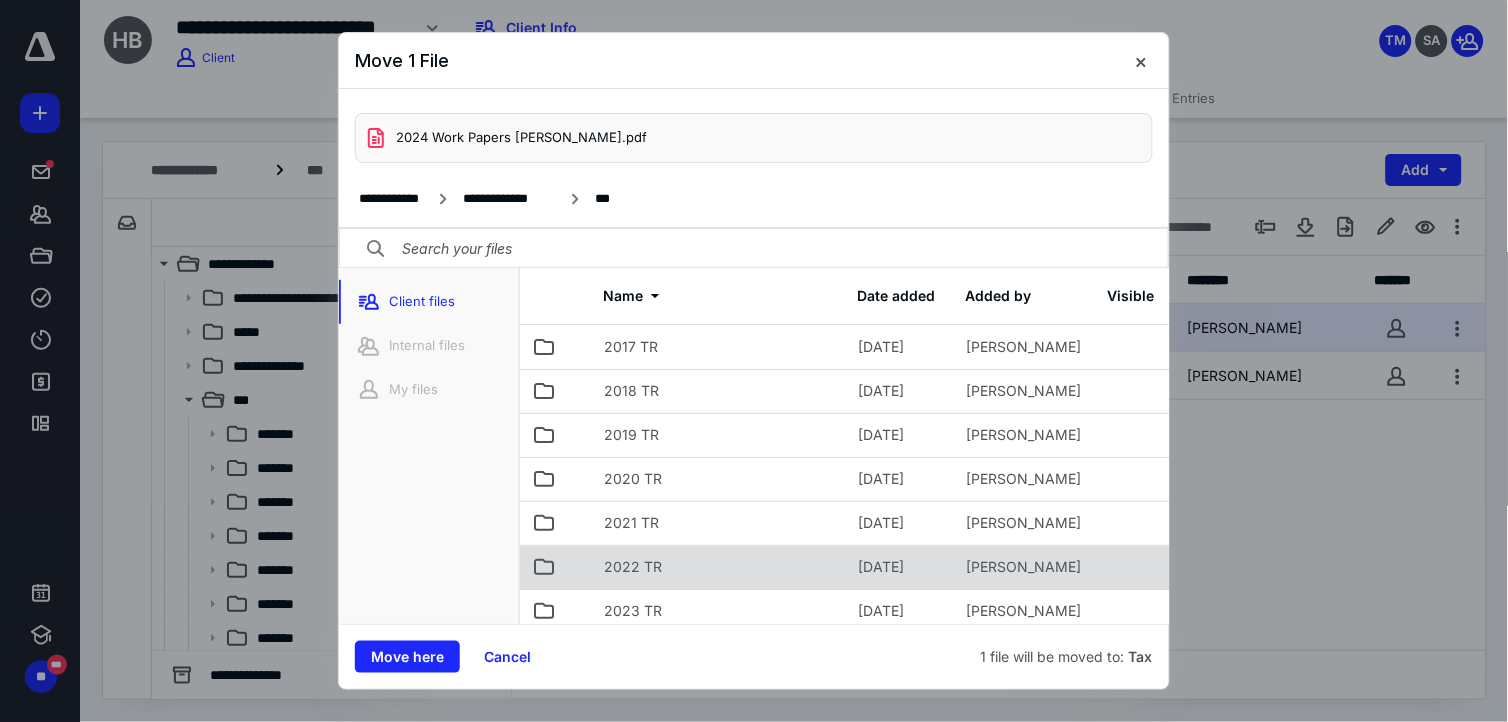 scroll, scrollTop: 70, scrollLeft: 0, axis: vertical 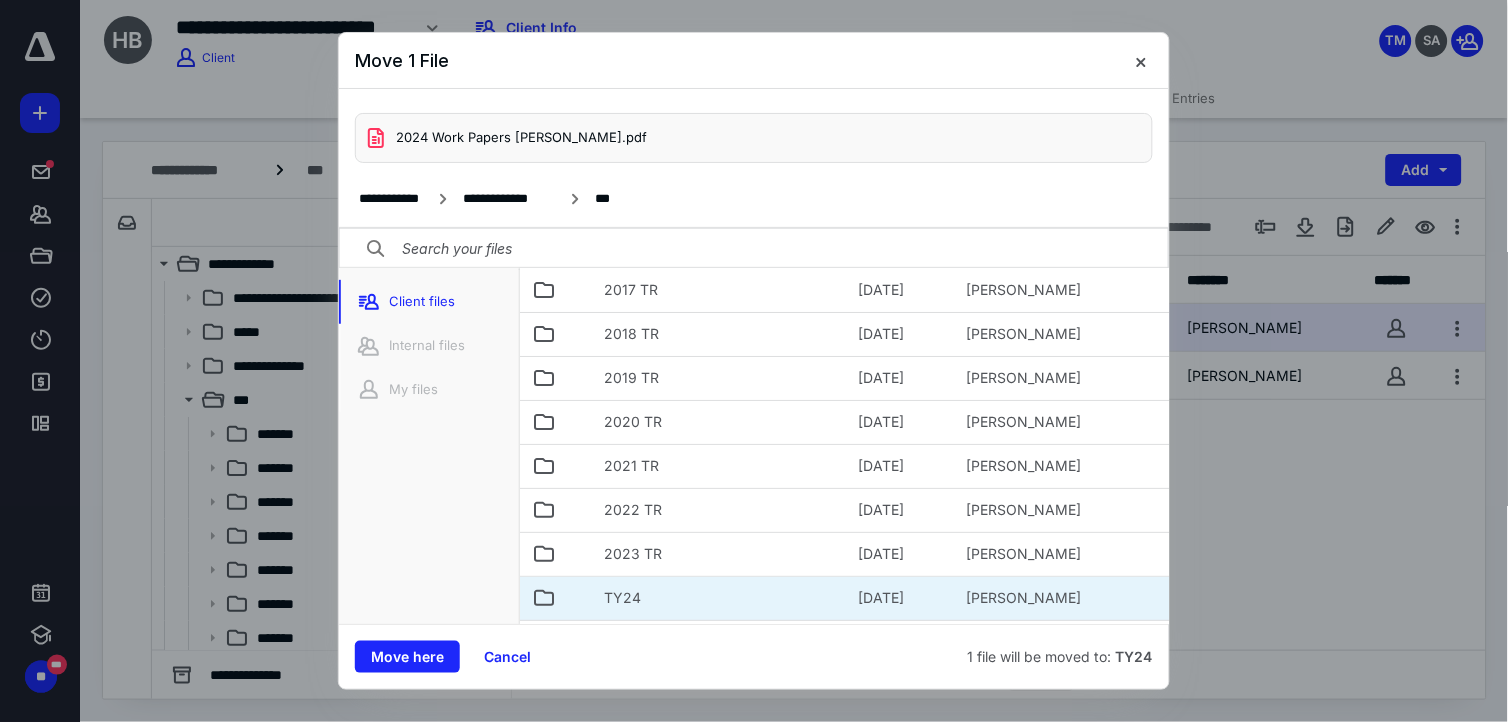 click on "TY24" at bounding box center [719, 598] 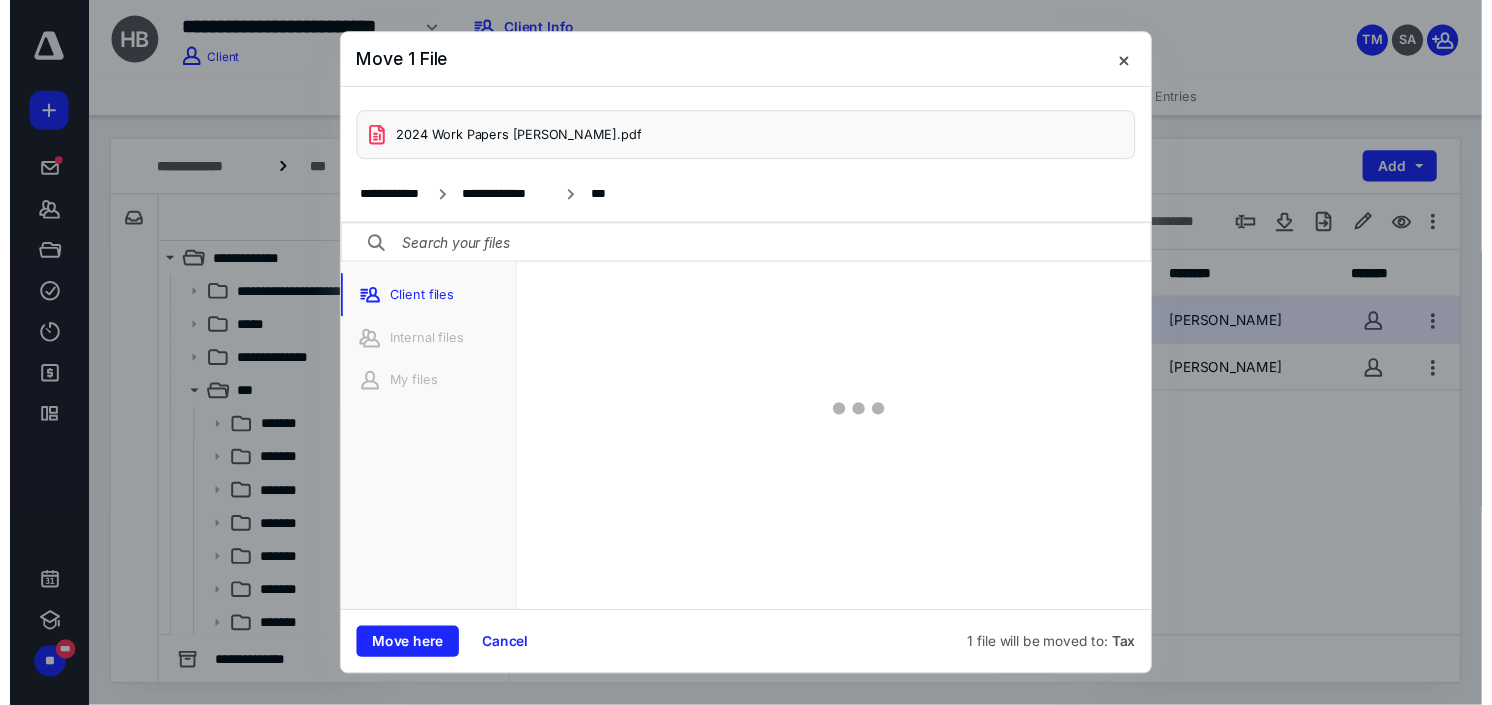 scroll, scrollTop: 0, scrollLeft: 0, axis: both 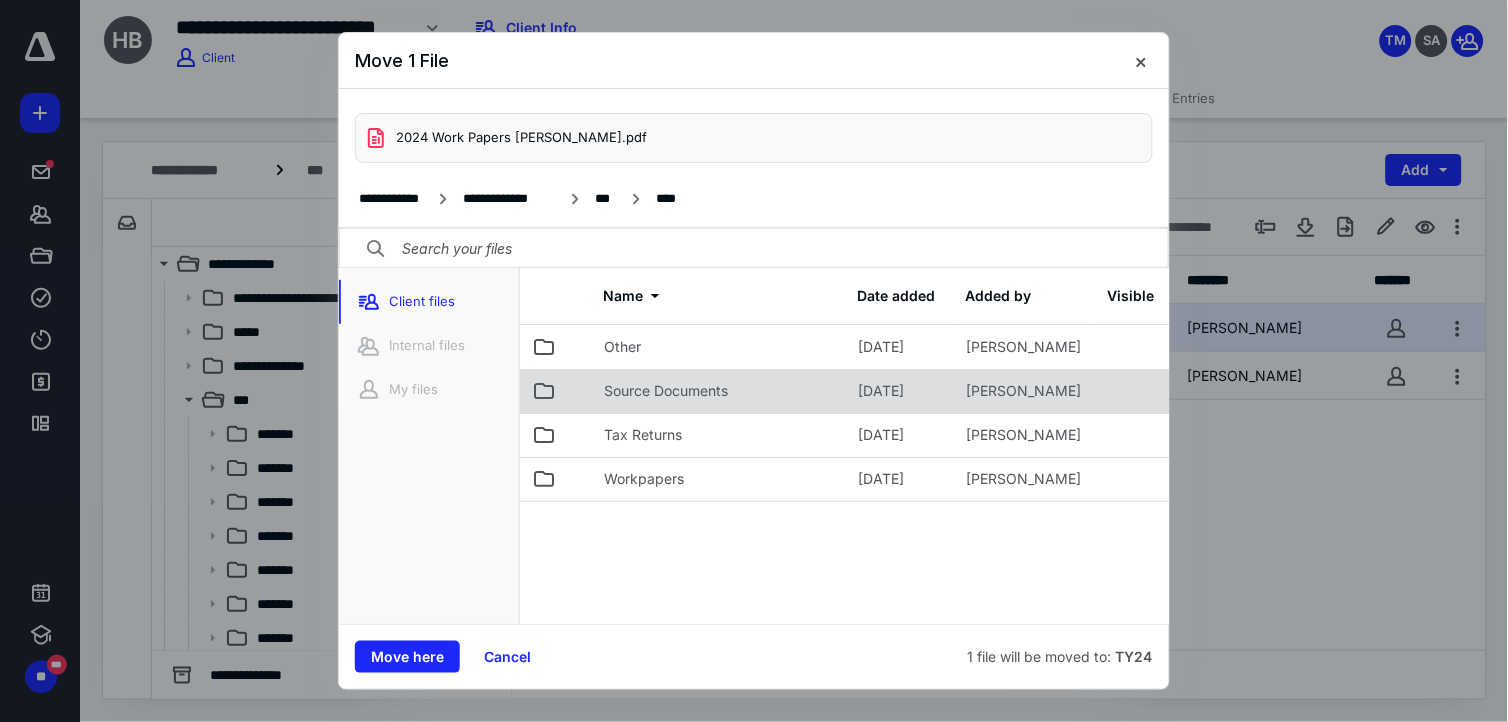 click on "Source Documents" at bounding box center [666, 391] 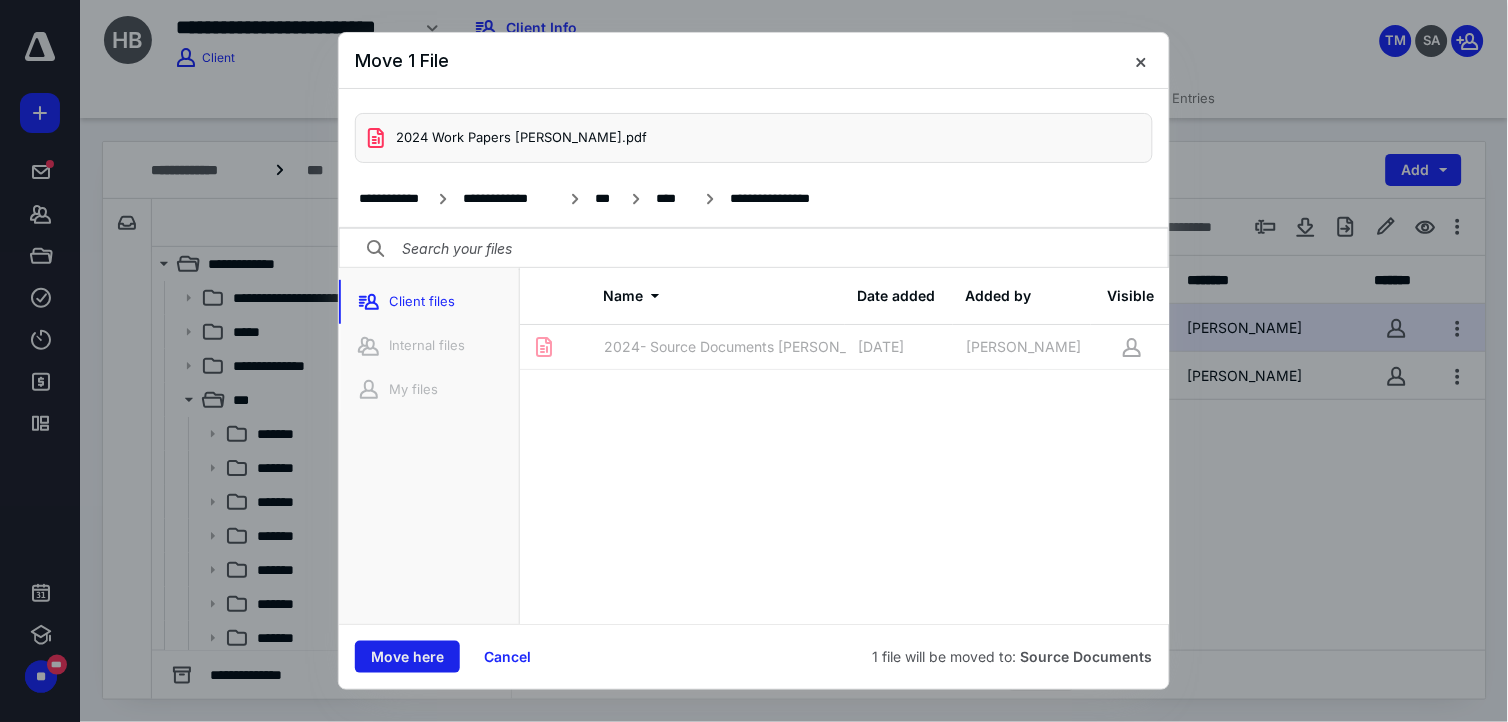 click on "Move here" at bounding box center [407, 657] 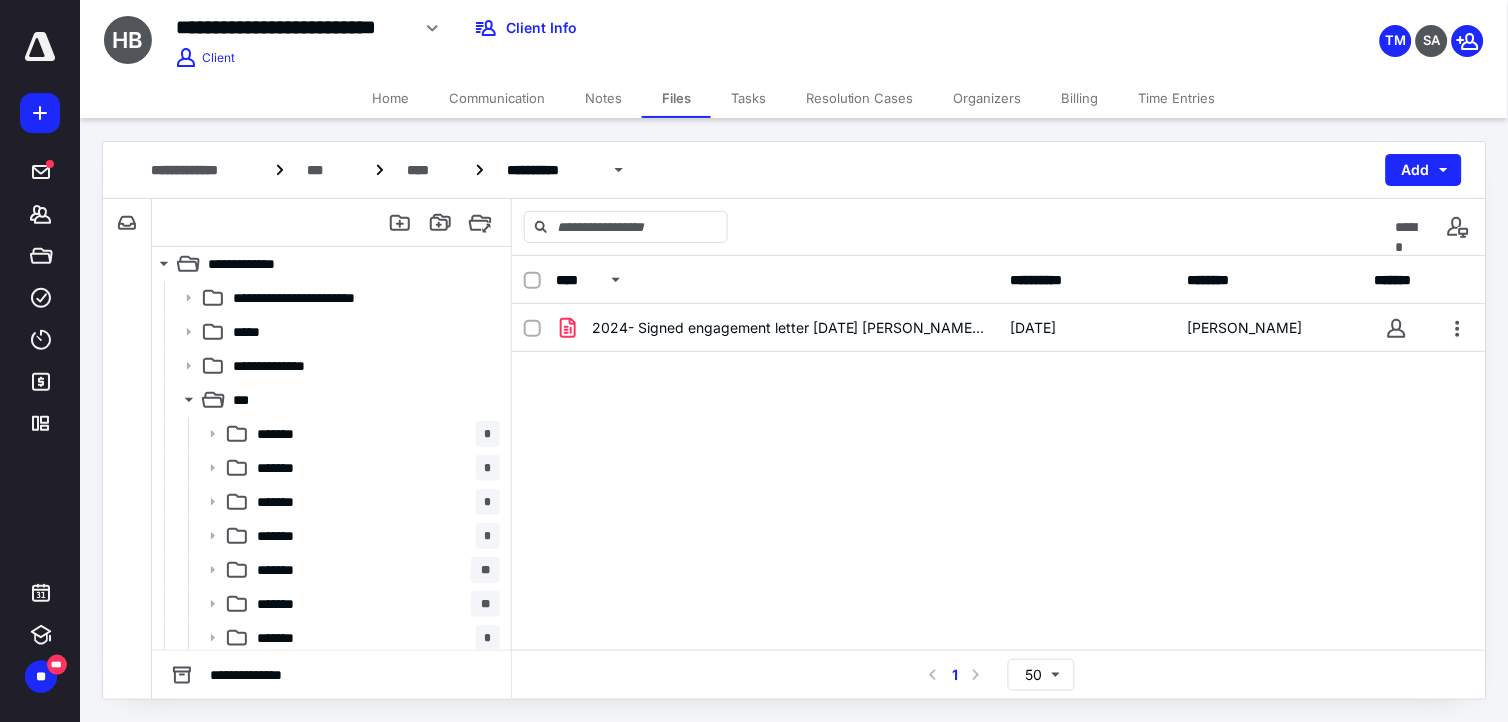 click on "Tasks" at bounding box center (748, 98) 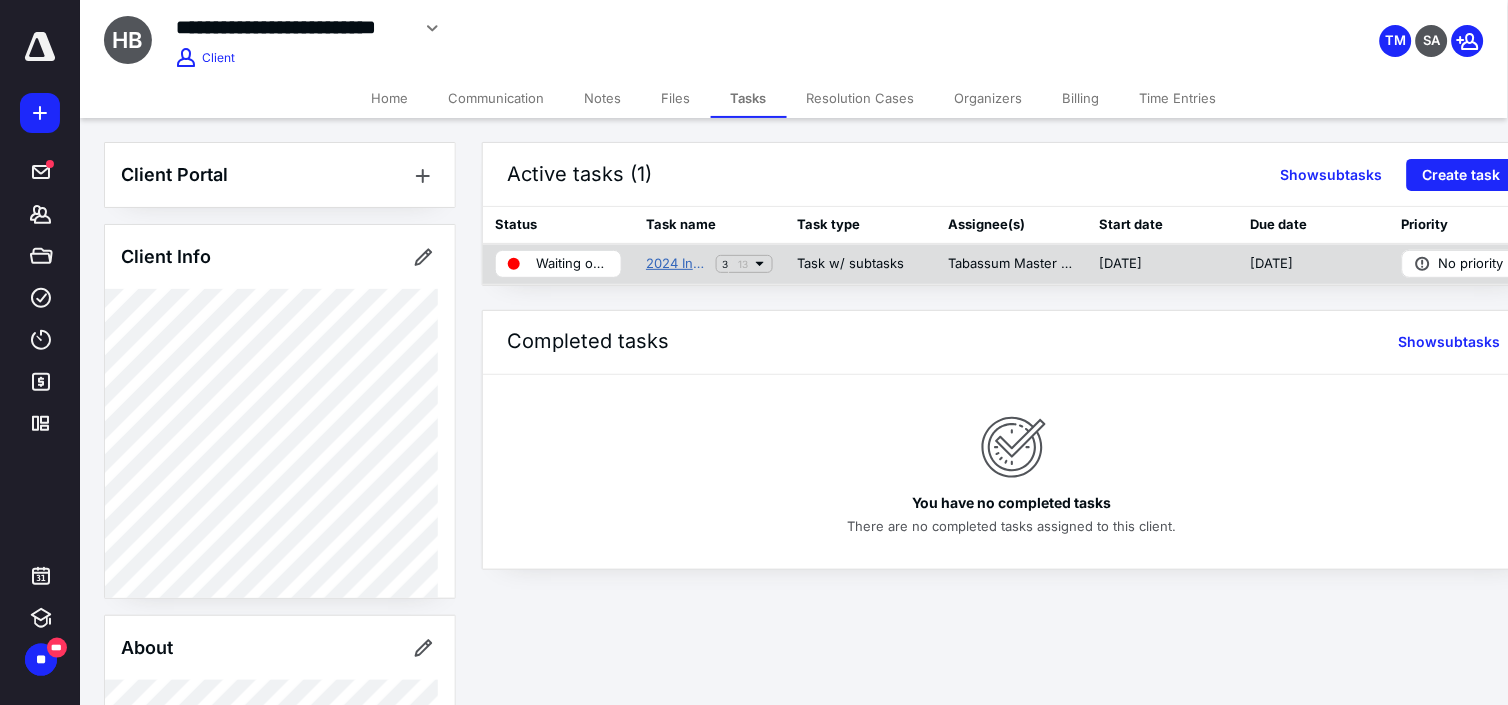 click on "2024 Individual Tax Return [PERSON_NAME]" at bounding box center [677, 264] 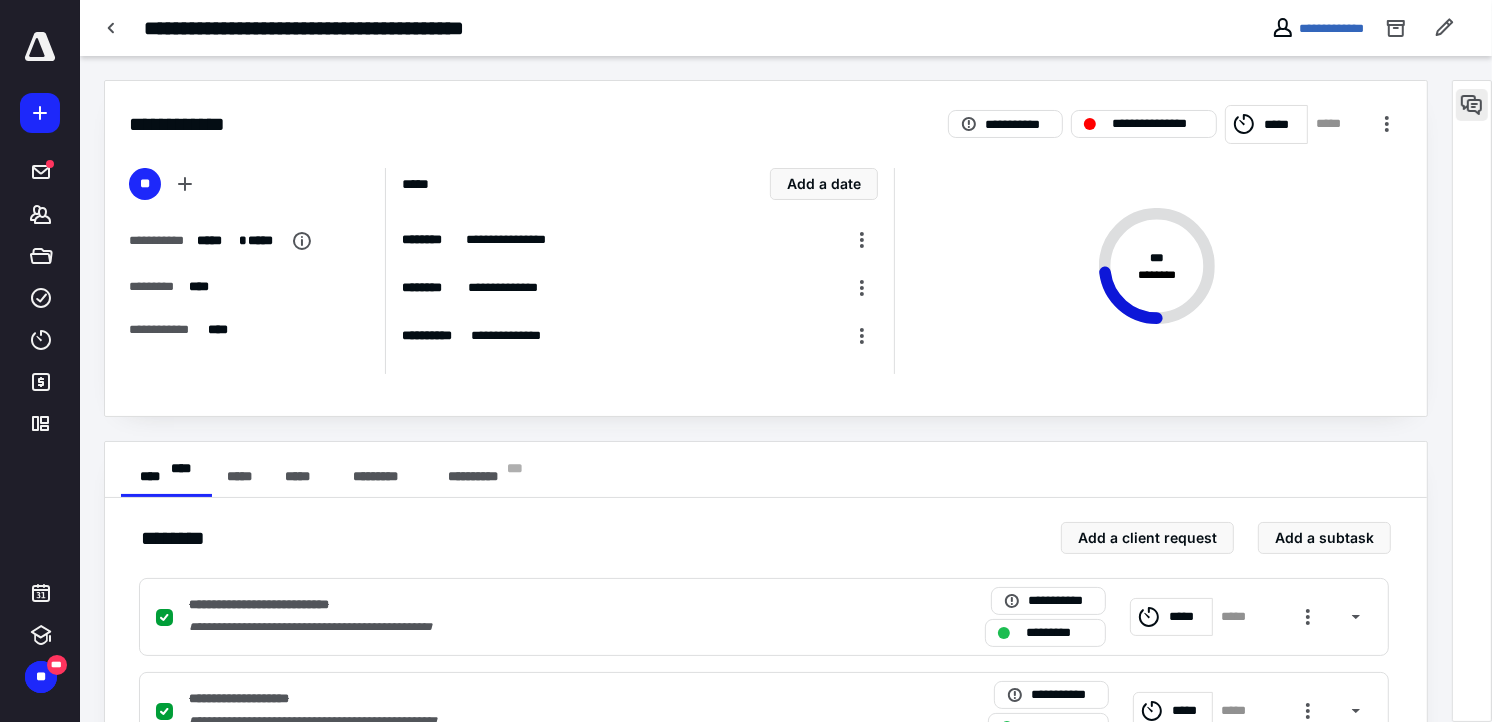 click at bounding box center (1472, 105) 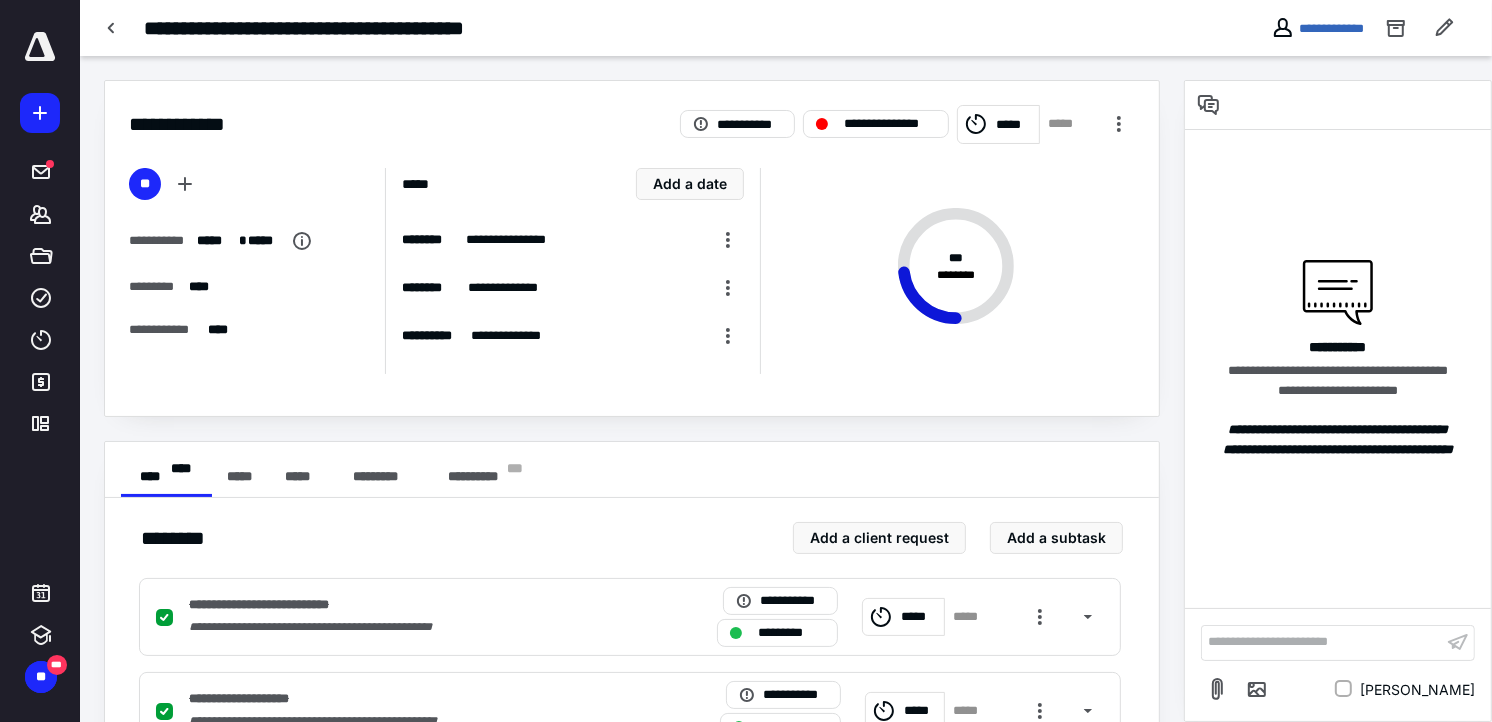 click on "**********" at bounding box center [1322, 642] 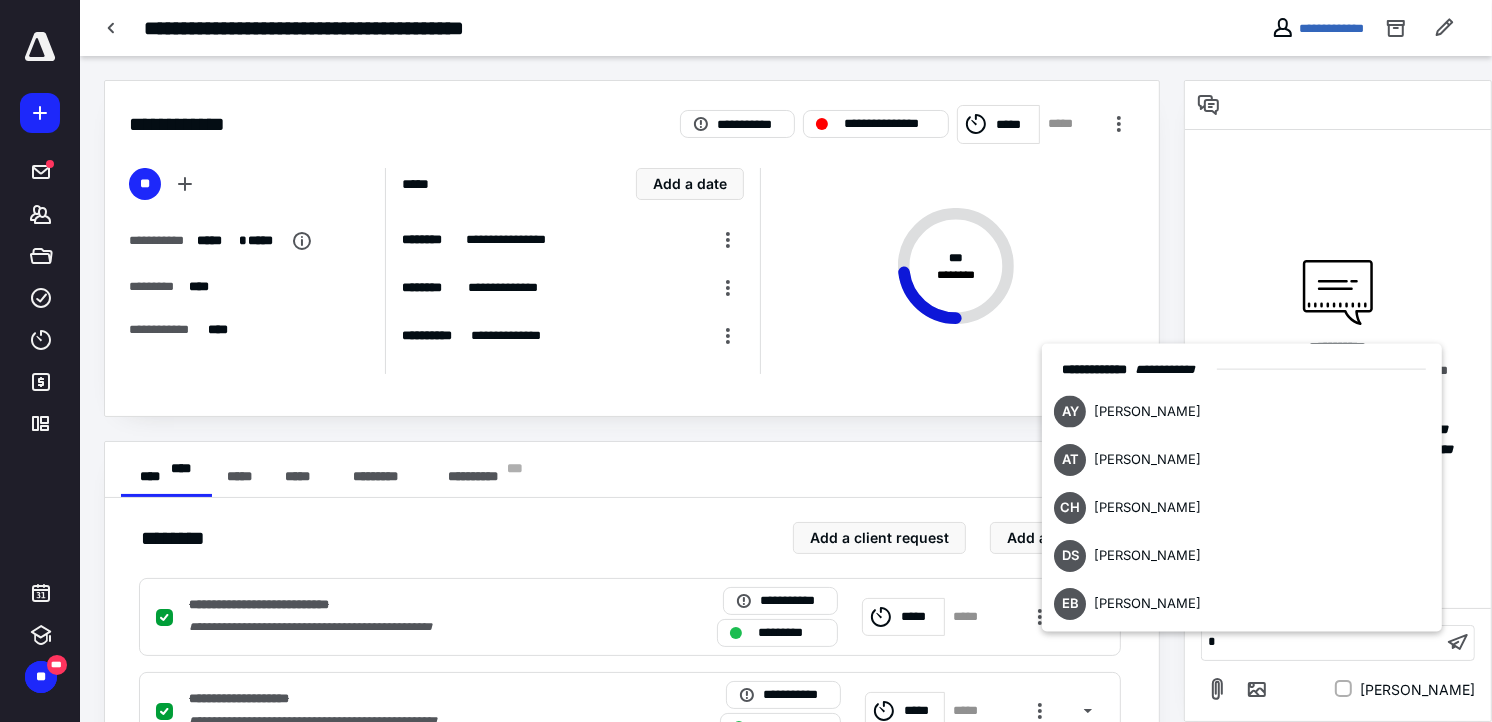 type 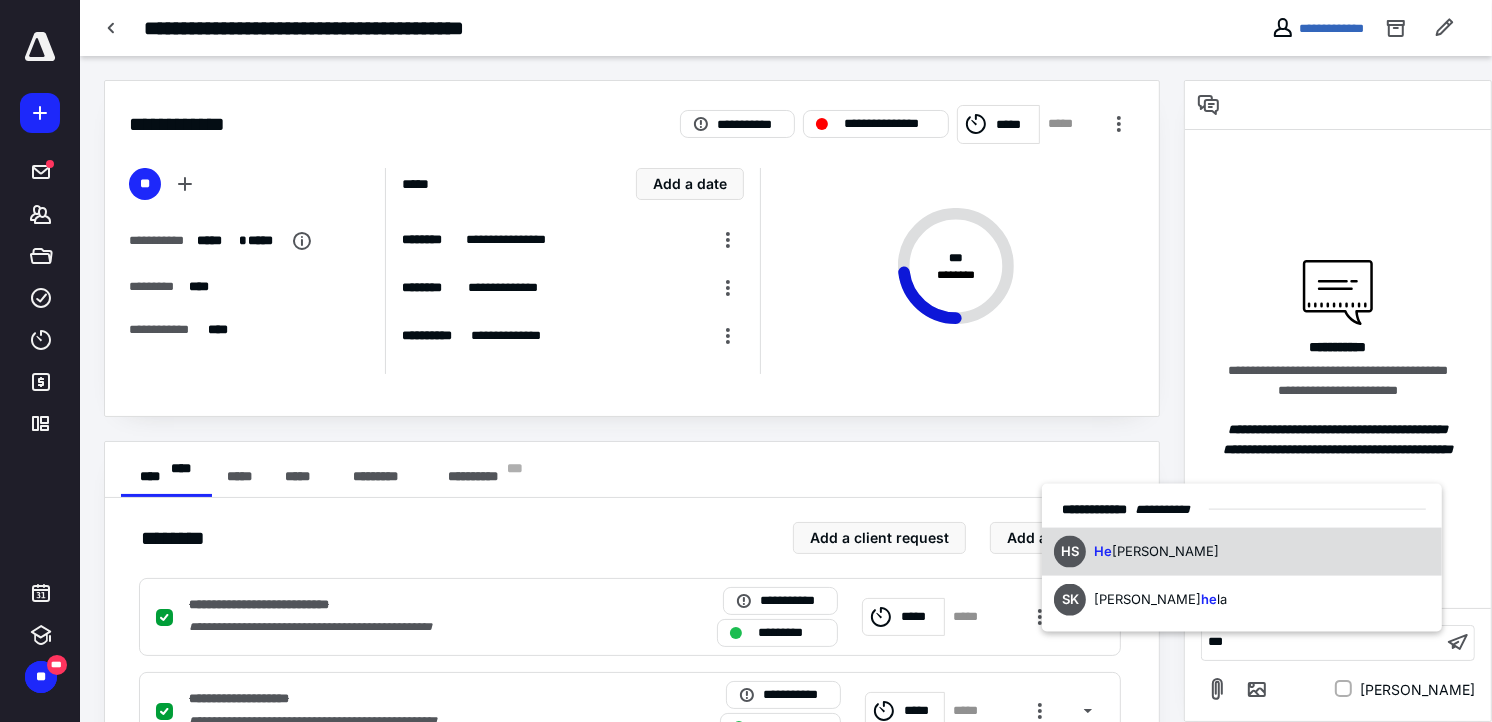 click on "HS He [PERSON_NAME]" at bounding box center (1242, 552) 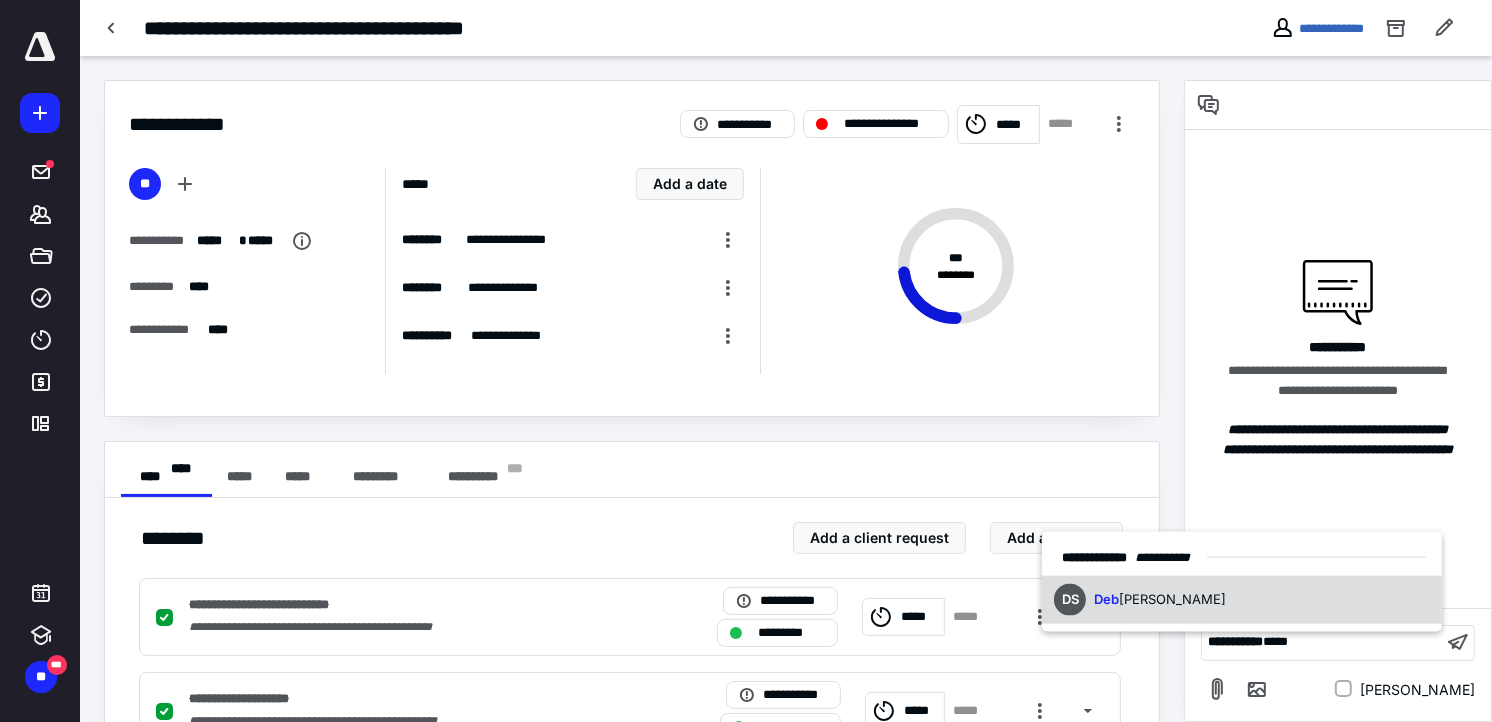 click on "DS [PERSON_NAME]" at bounding box center (1242, 600) 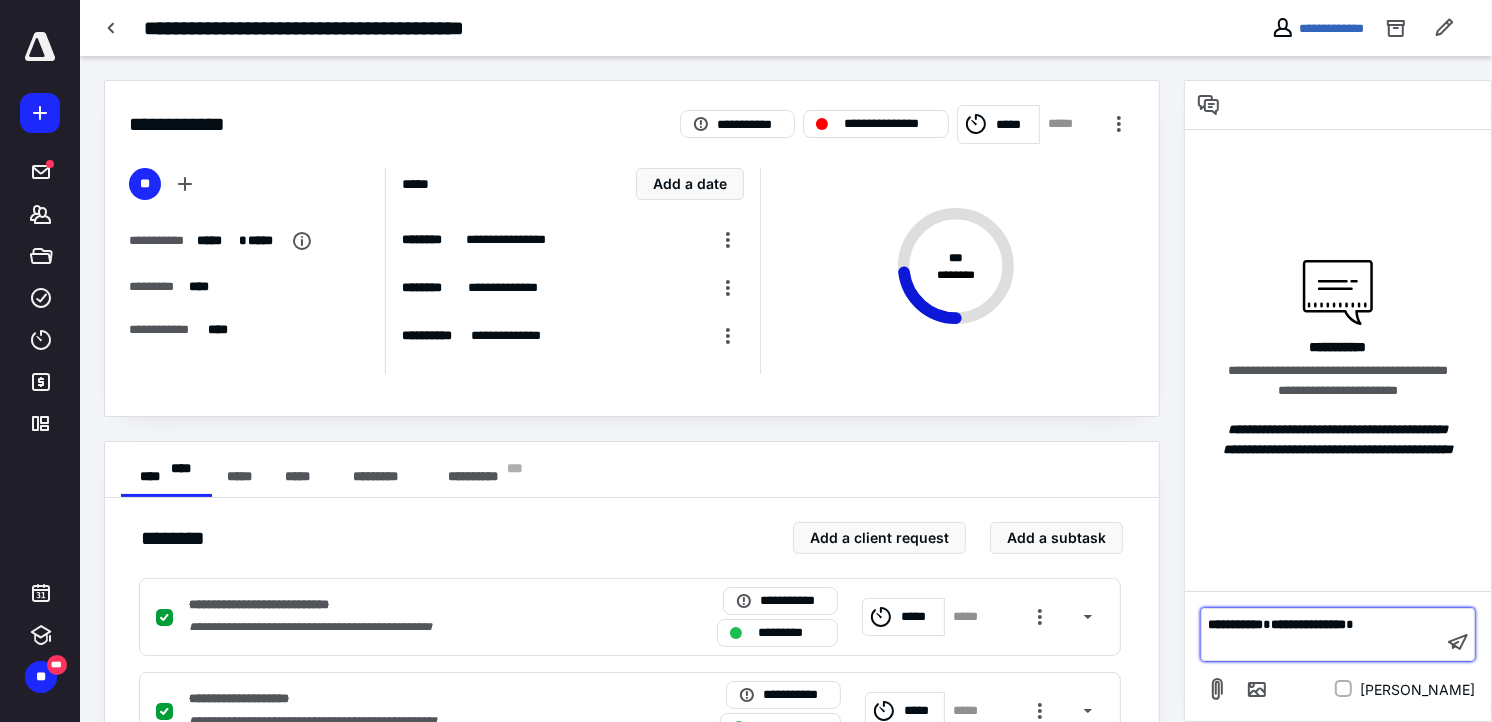 click on "﻿" at bounding box center (1322, 645) 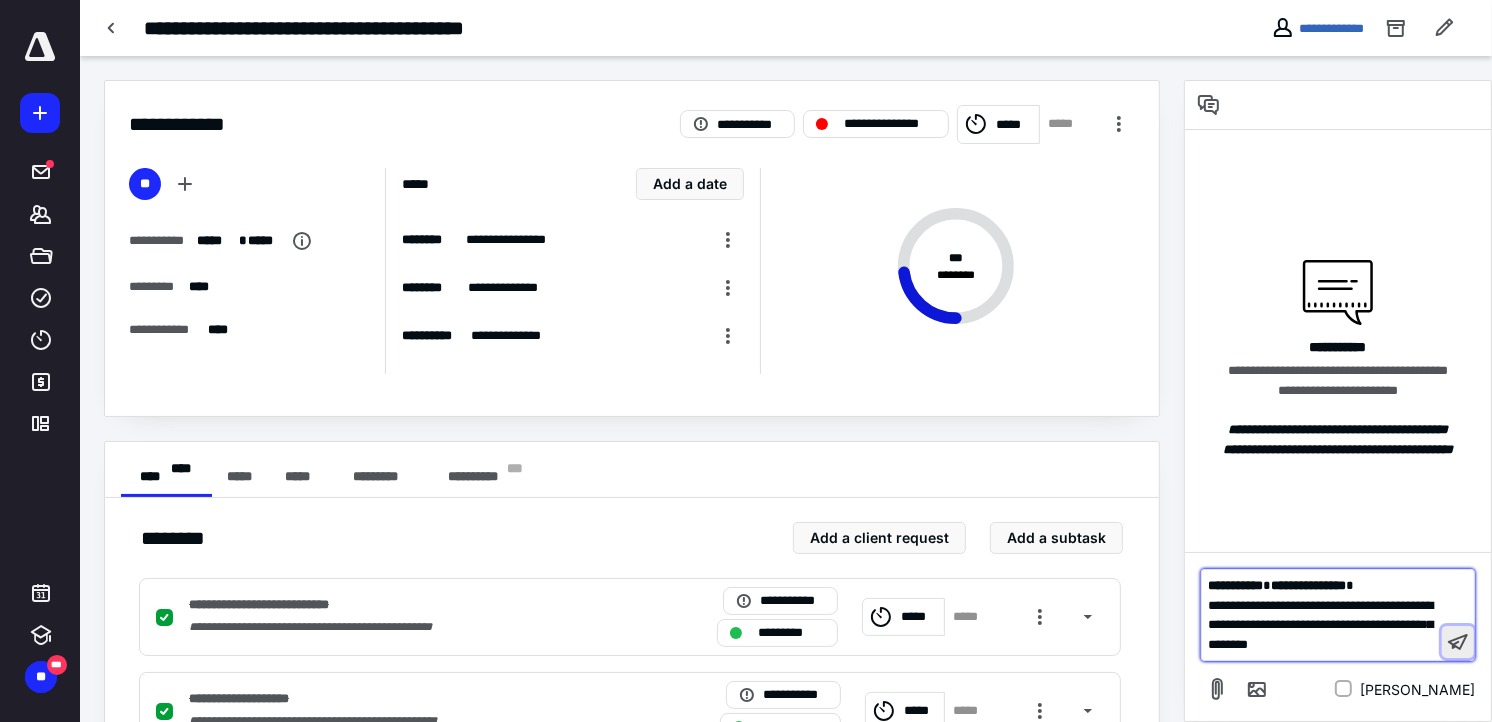 click at bounding box center [1458, 642] 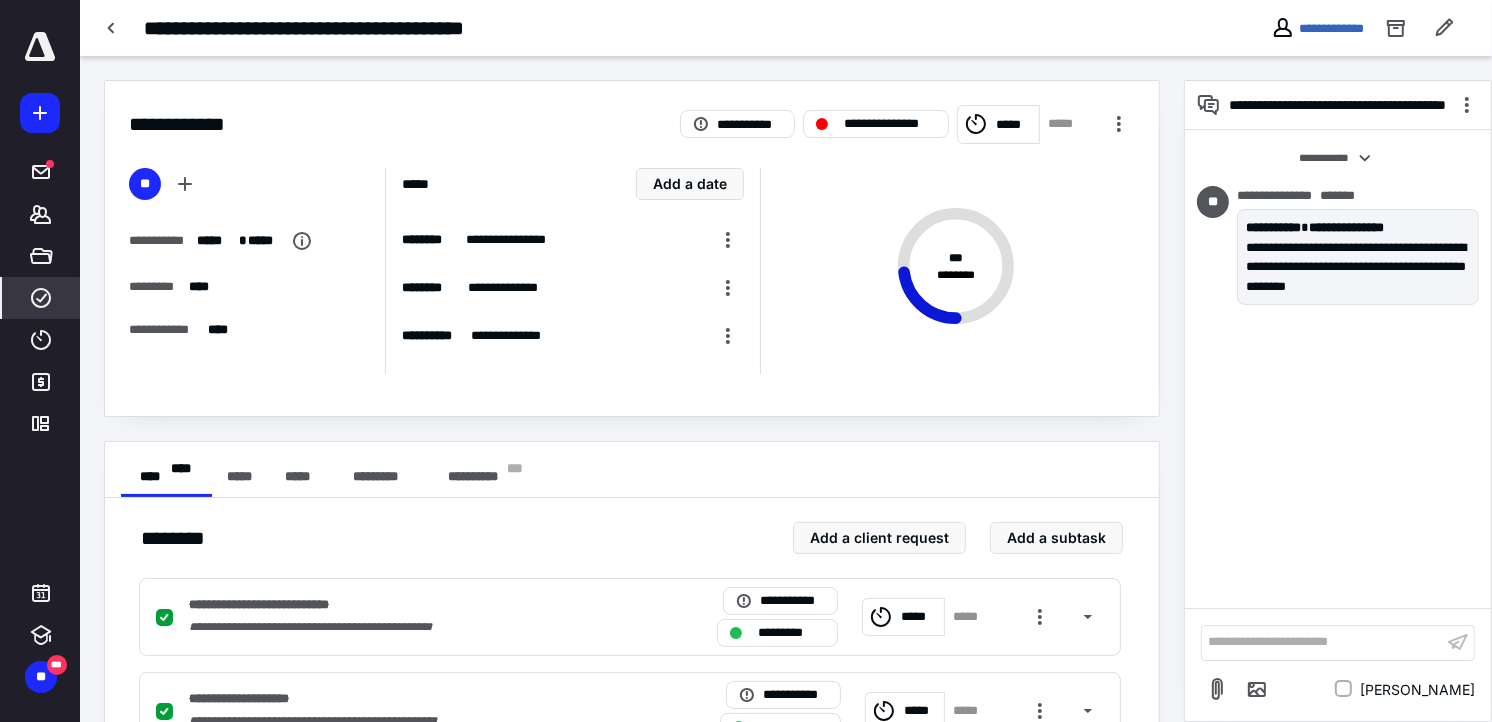 click 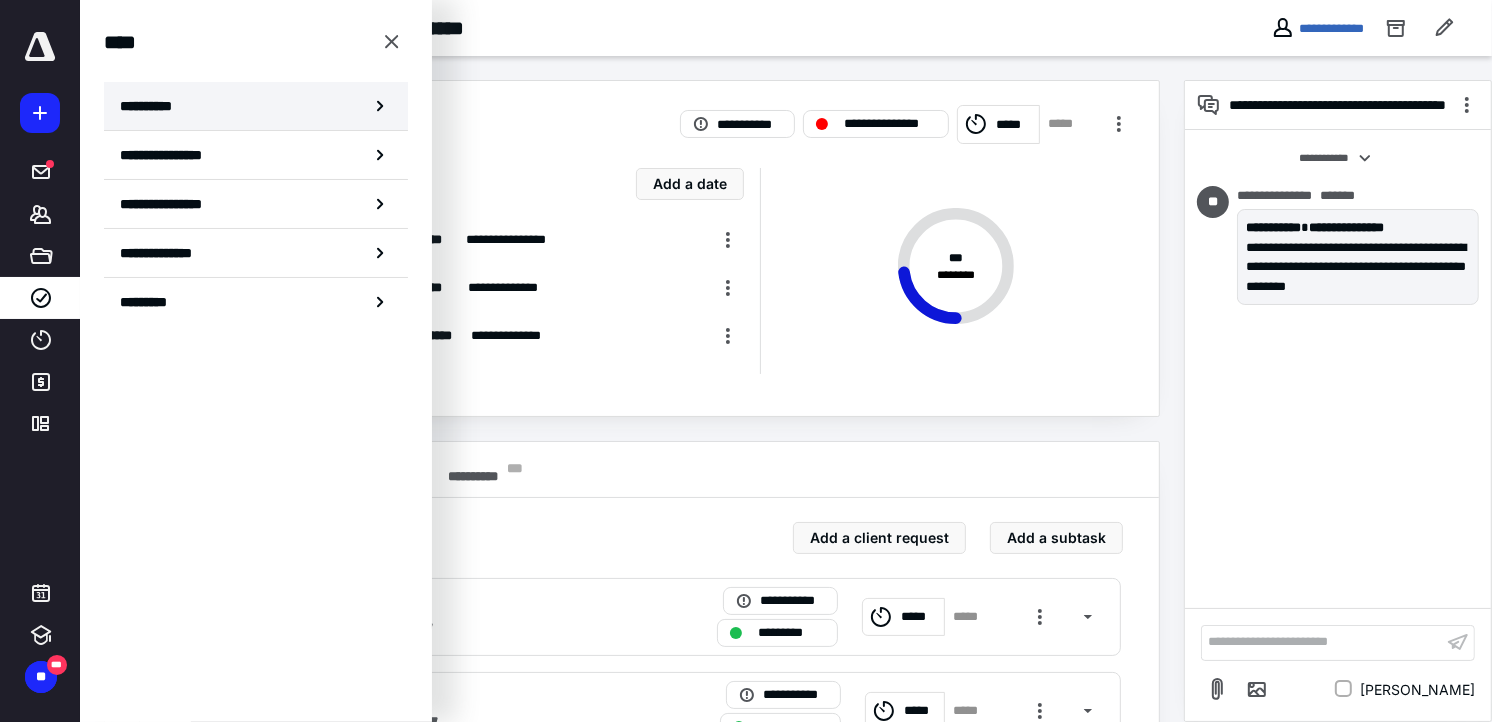 click on "**********" at bounding box center [256, 106] 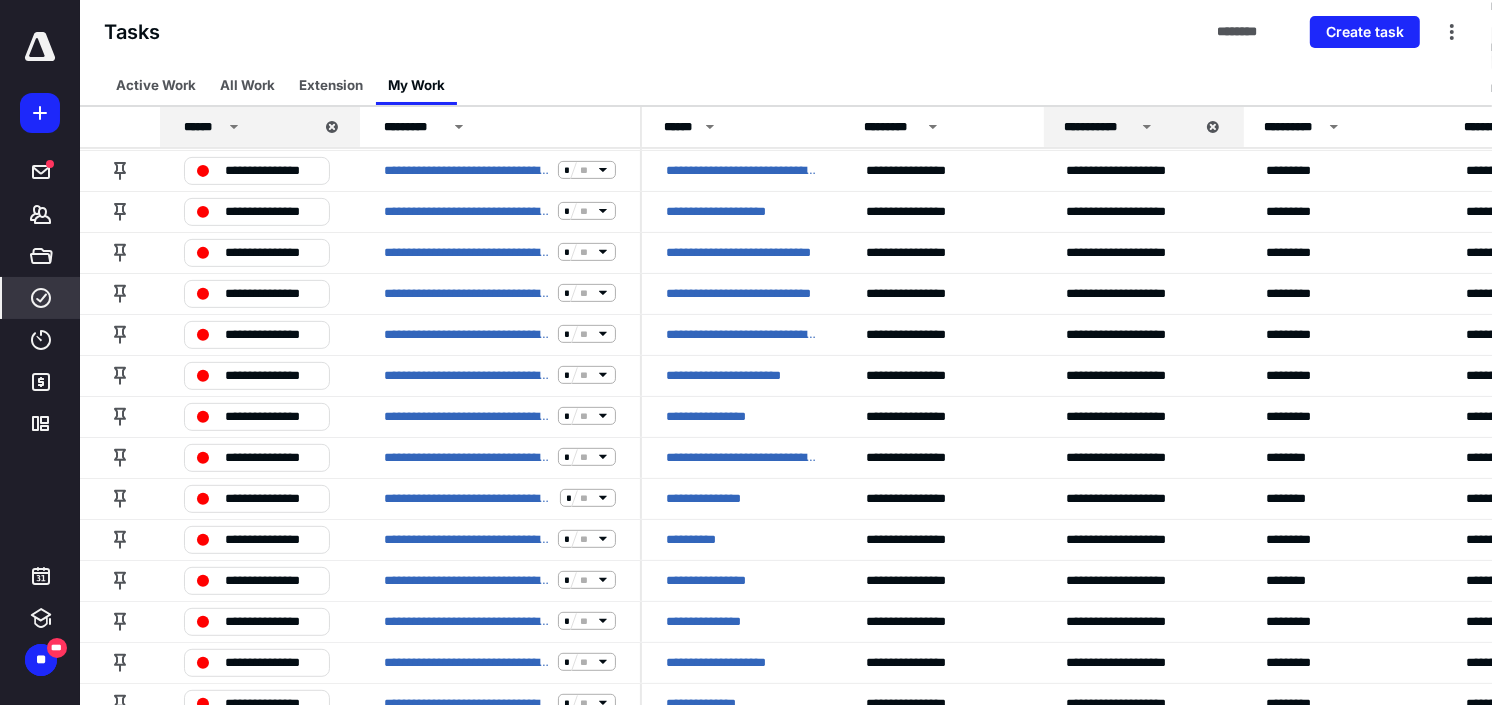scroll, scrollTop: 735, scrollLeft: 0, axis: vertical 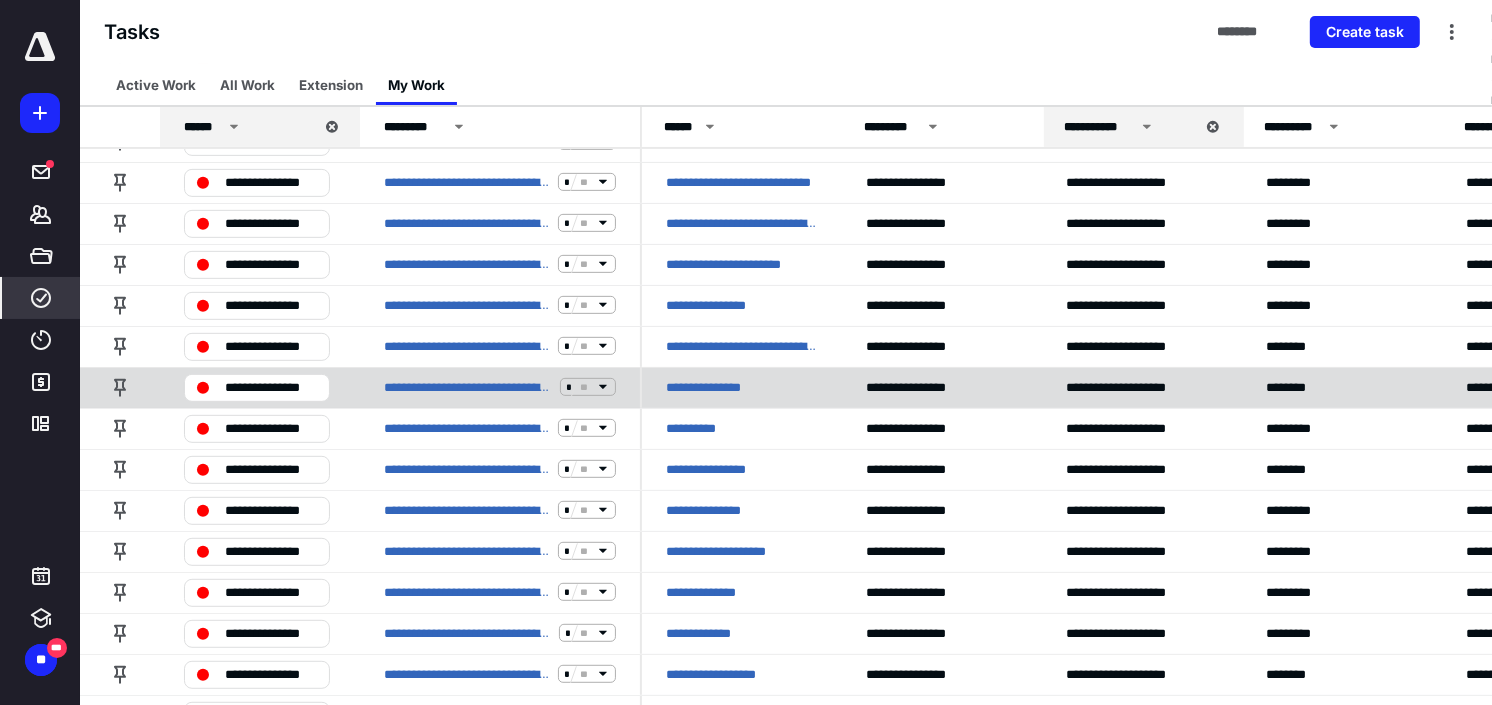 click on "**********" at bounding box center (713, 387) 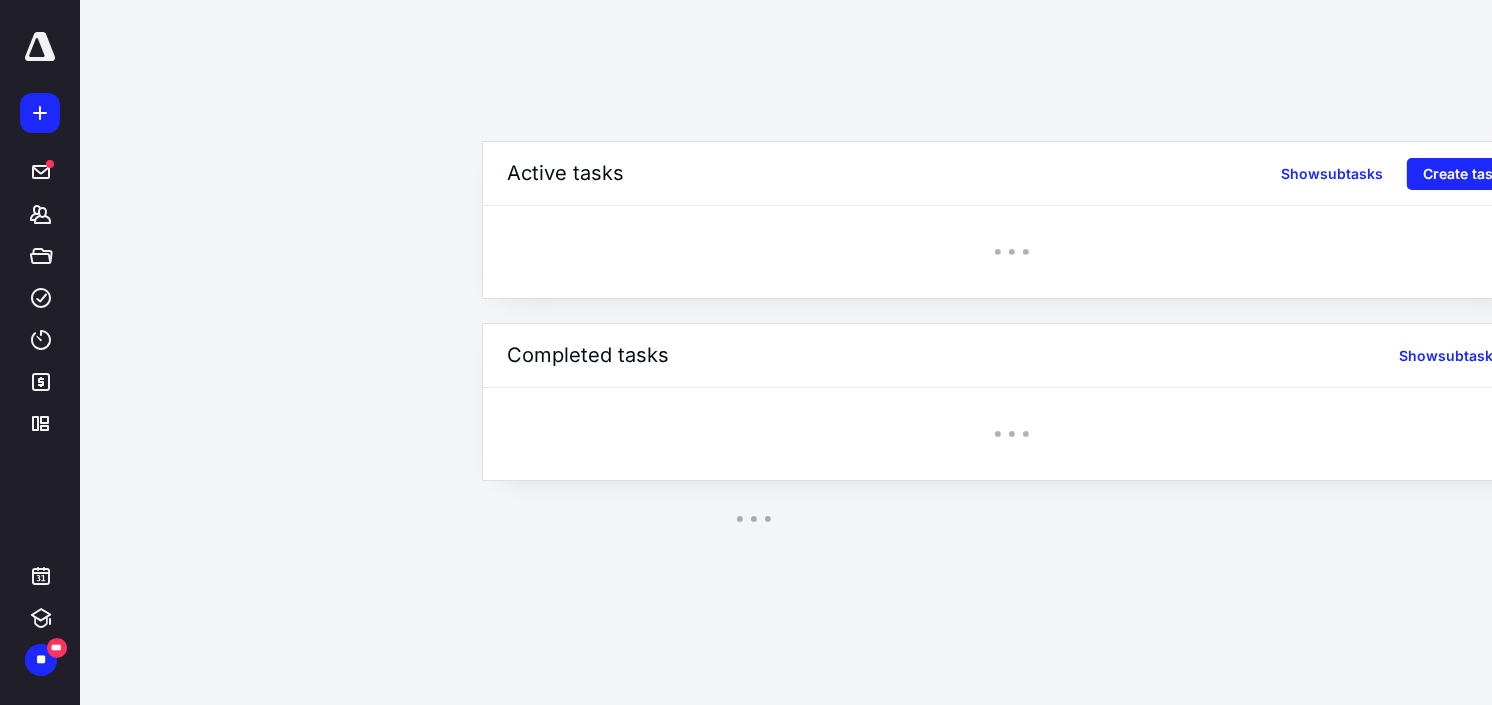 scroll, scrollTop: 0, scrollLeft: 0, axis: both 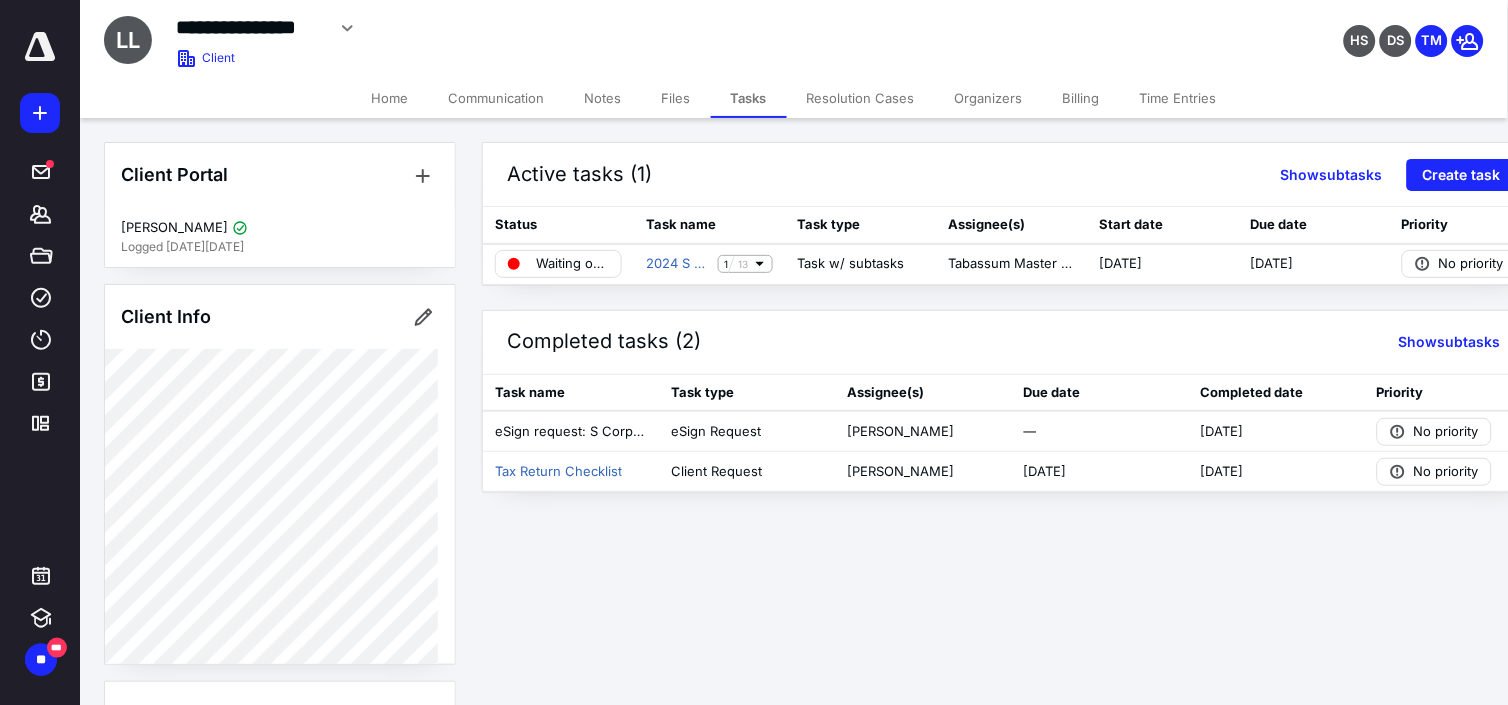 click on "Files" at bounding box center [676, 98] 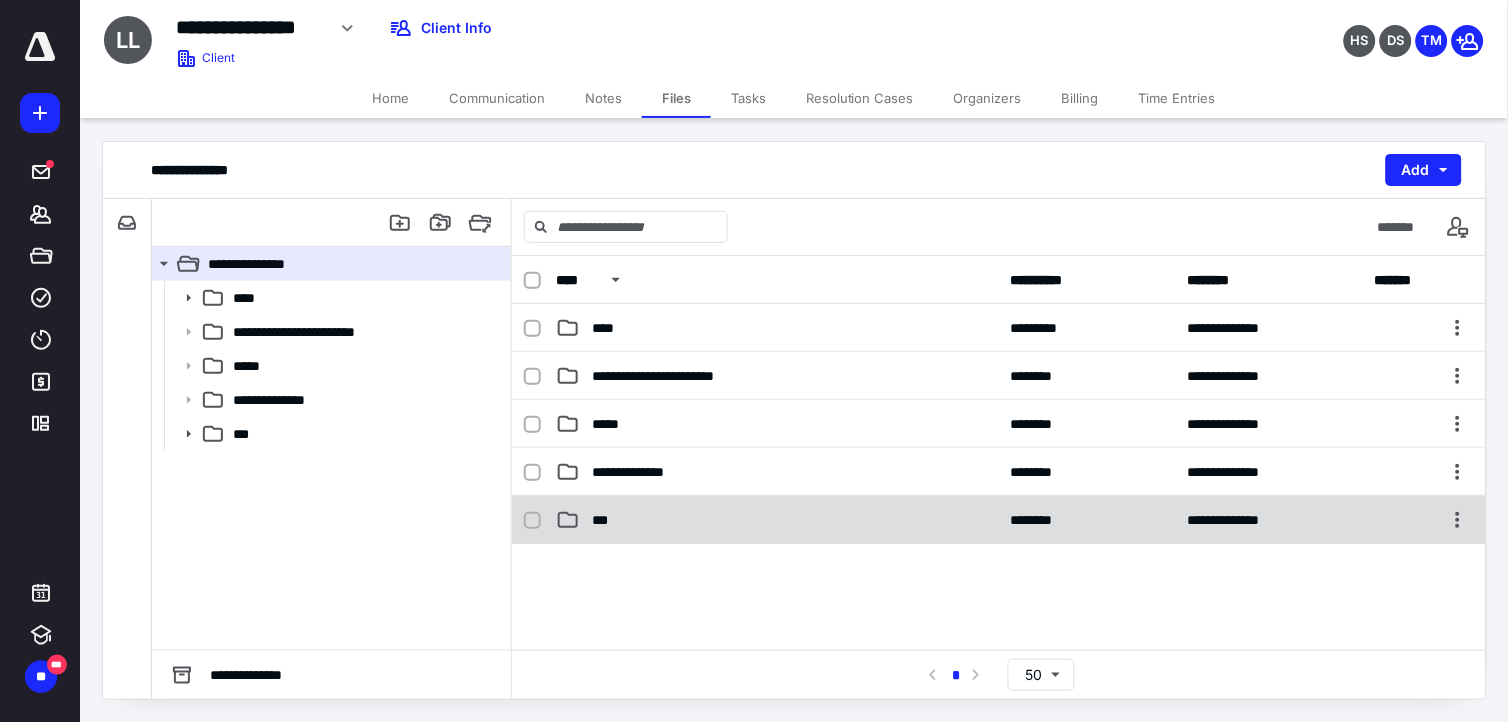 click on "**********" at bounding box center [999, 520] 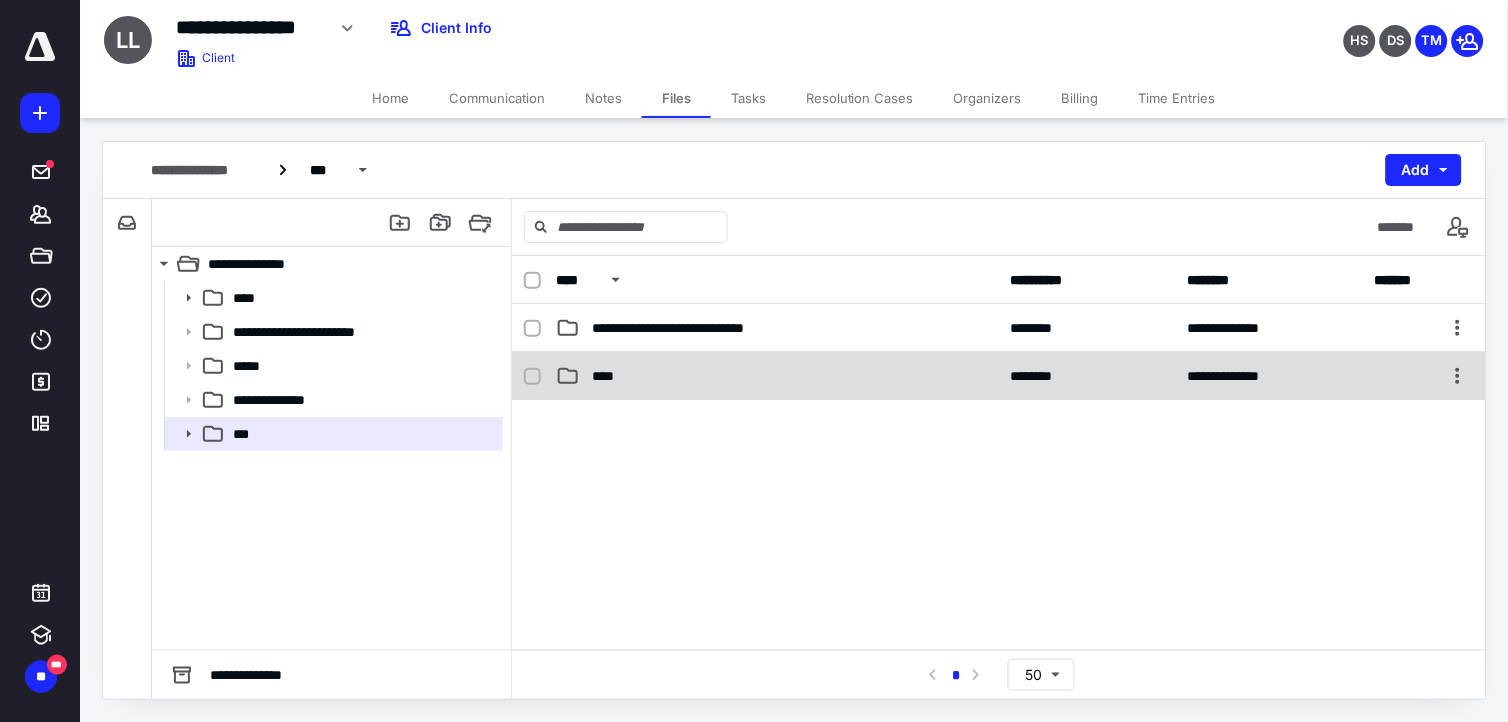 click on "****" at bounding box center (777, 376) 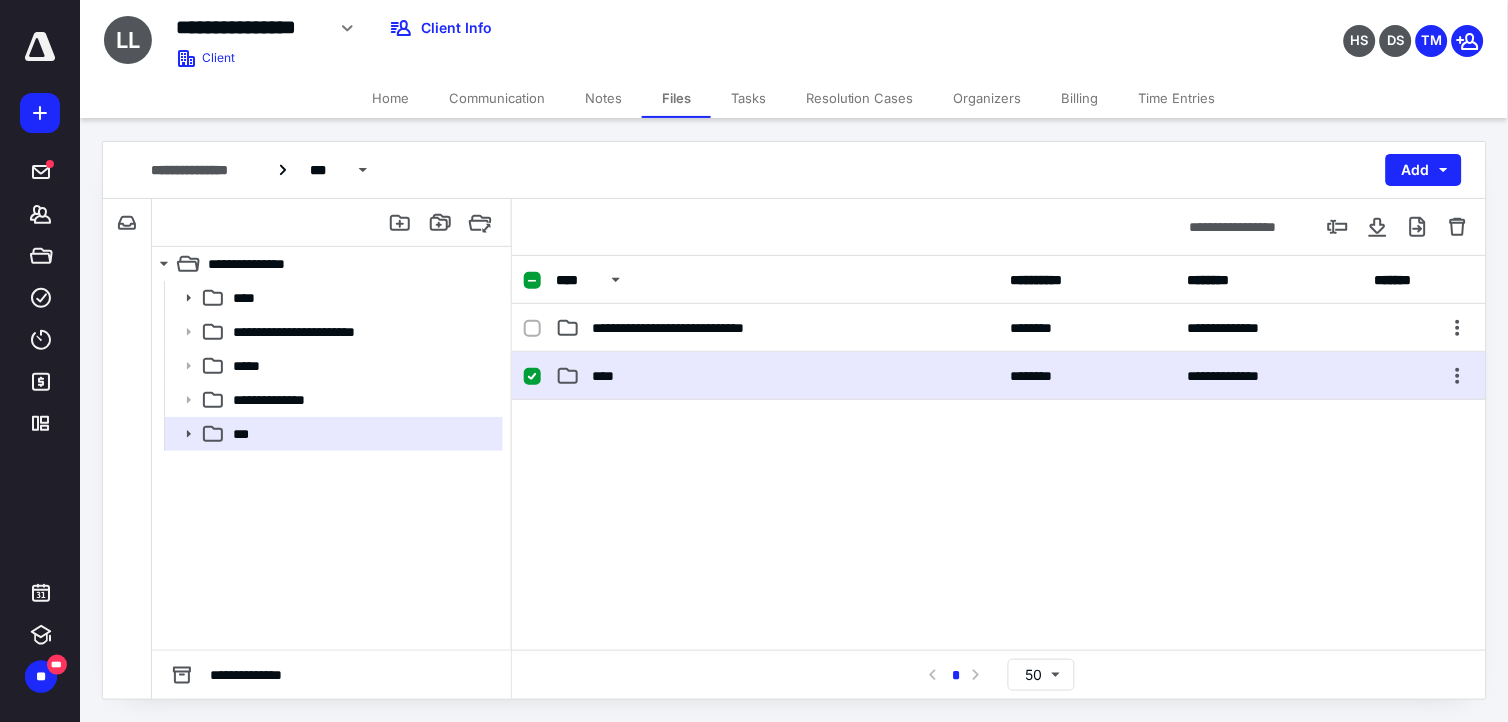 click on "****" at bounding box center (777, 376) 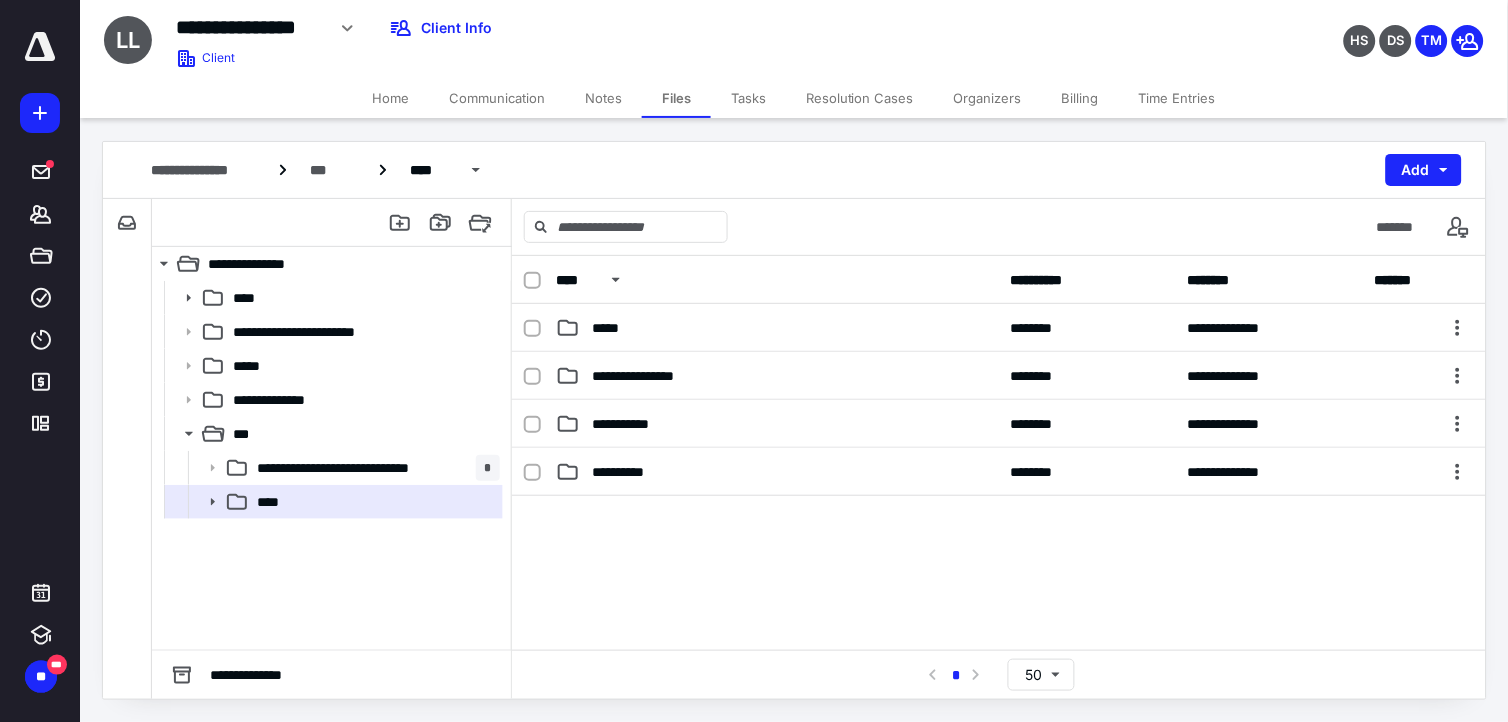 click on "Tasks" at bounding box center [748, 98] 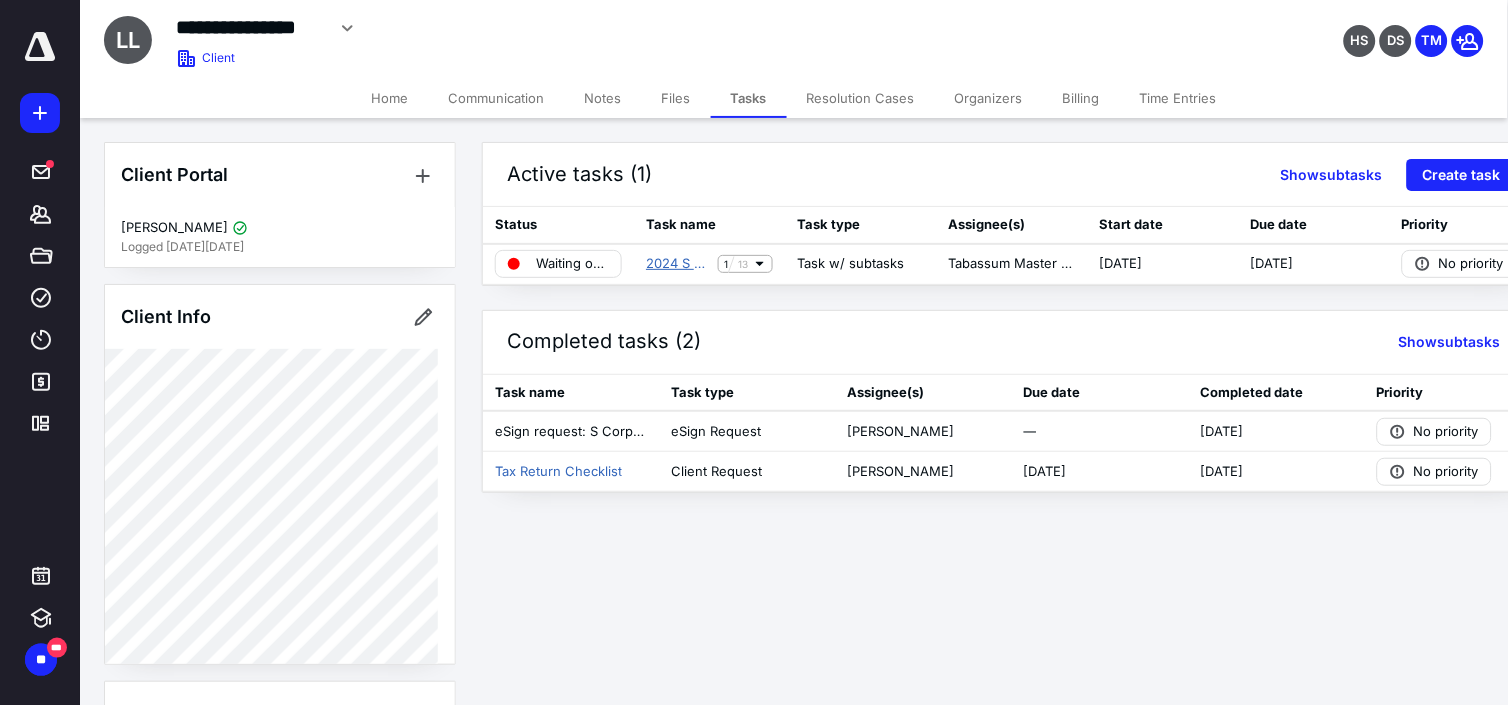 click on "2024 S Corporation Tax Return Lovelook L.L.C." at bounding box center [678, 264] 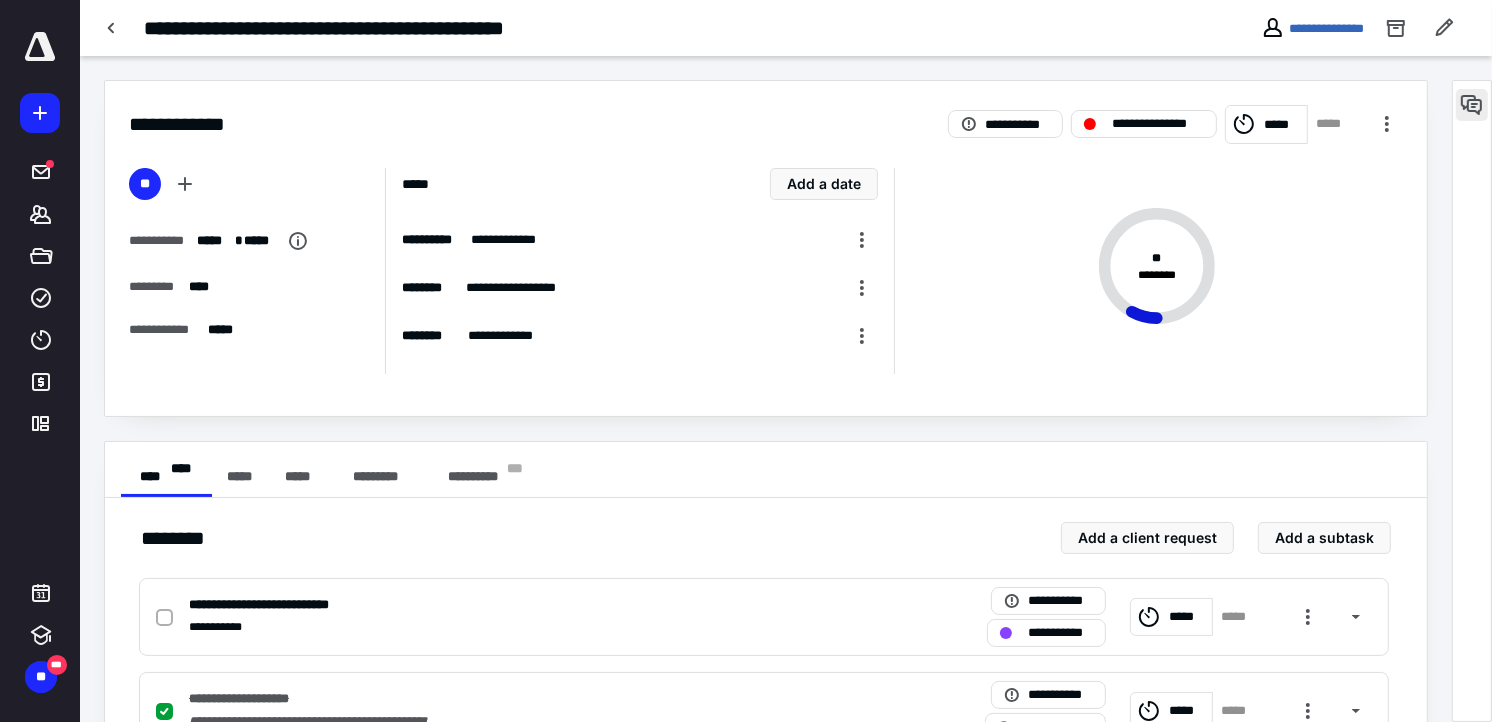 click at bounding box center [1472, 105] 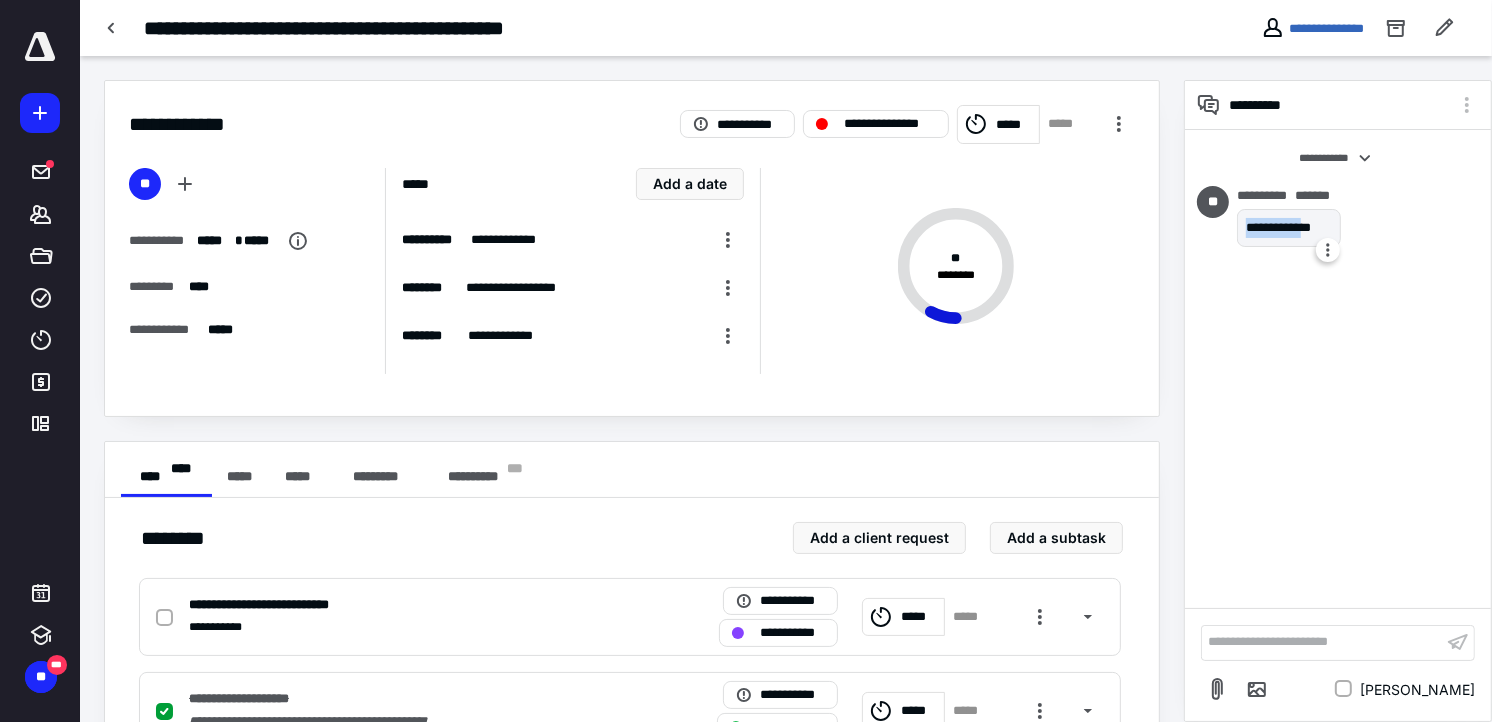 drag, startPoint x: 1240, startPoint y: 225, endPoint x: 1320, endPoint y: 230, distance: 80.1561 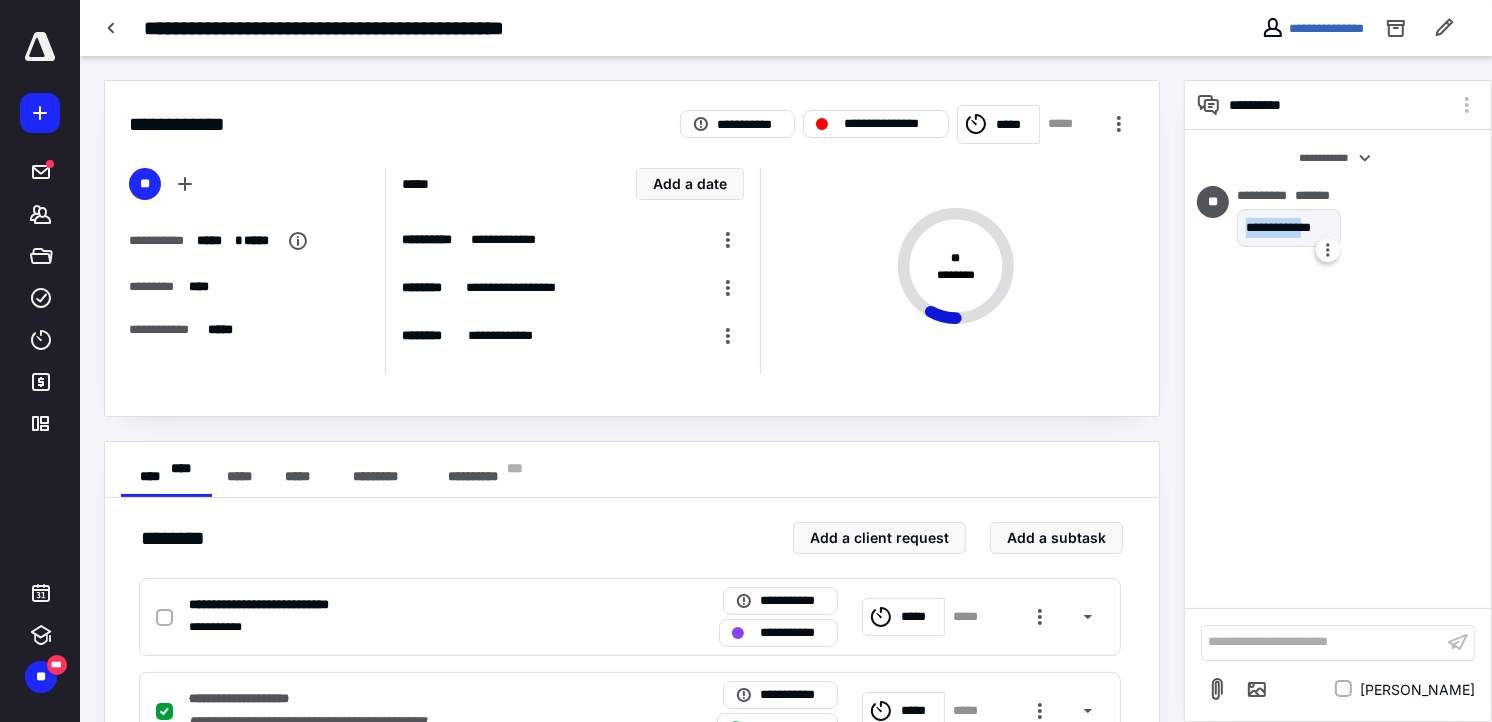 click on "**********" at bounding box center [1288, 227] 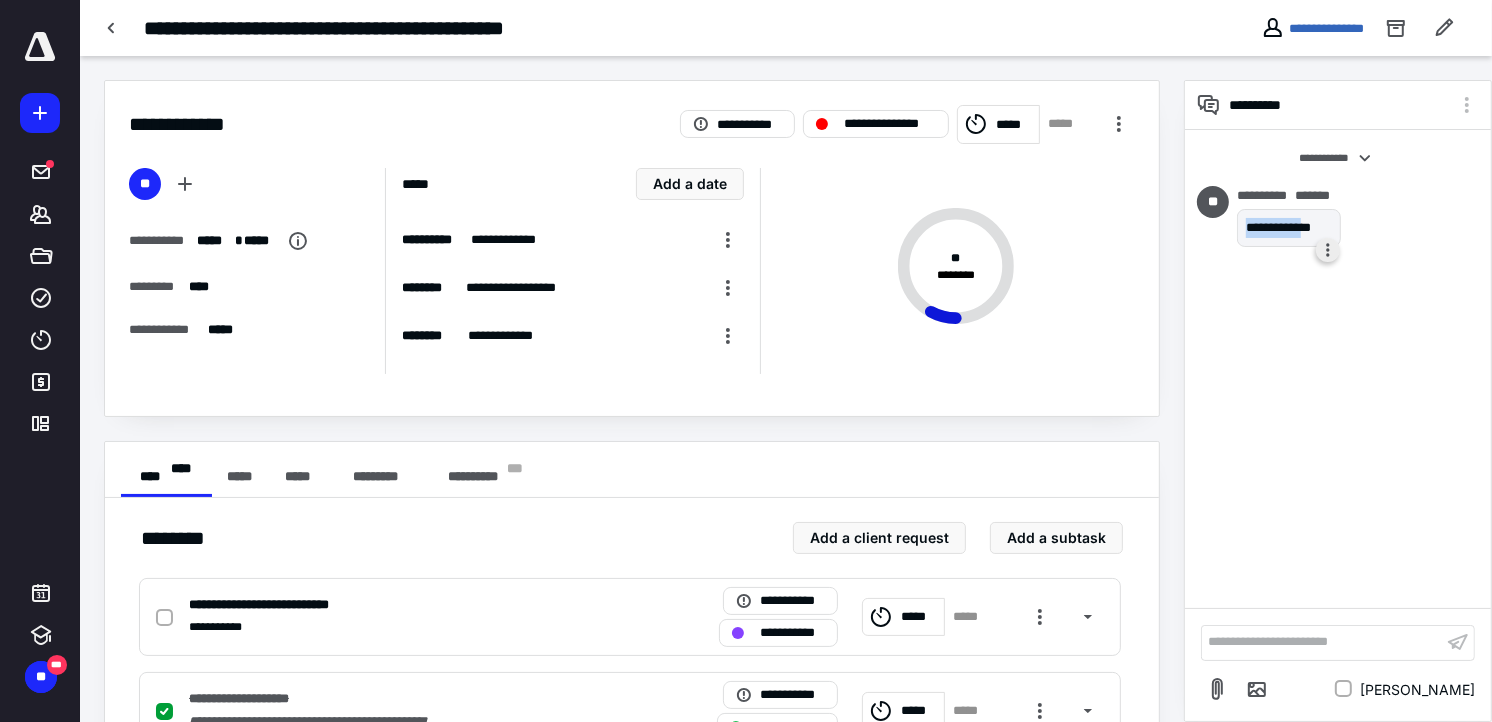 click at bounding box center (1328, 250) 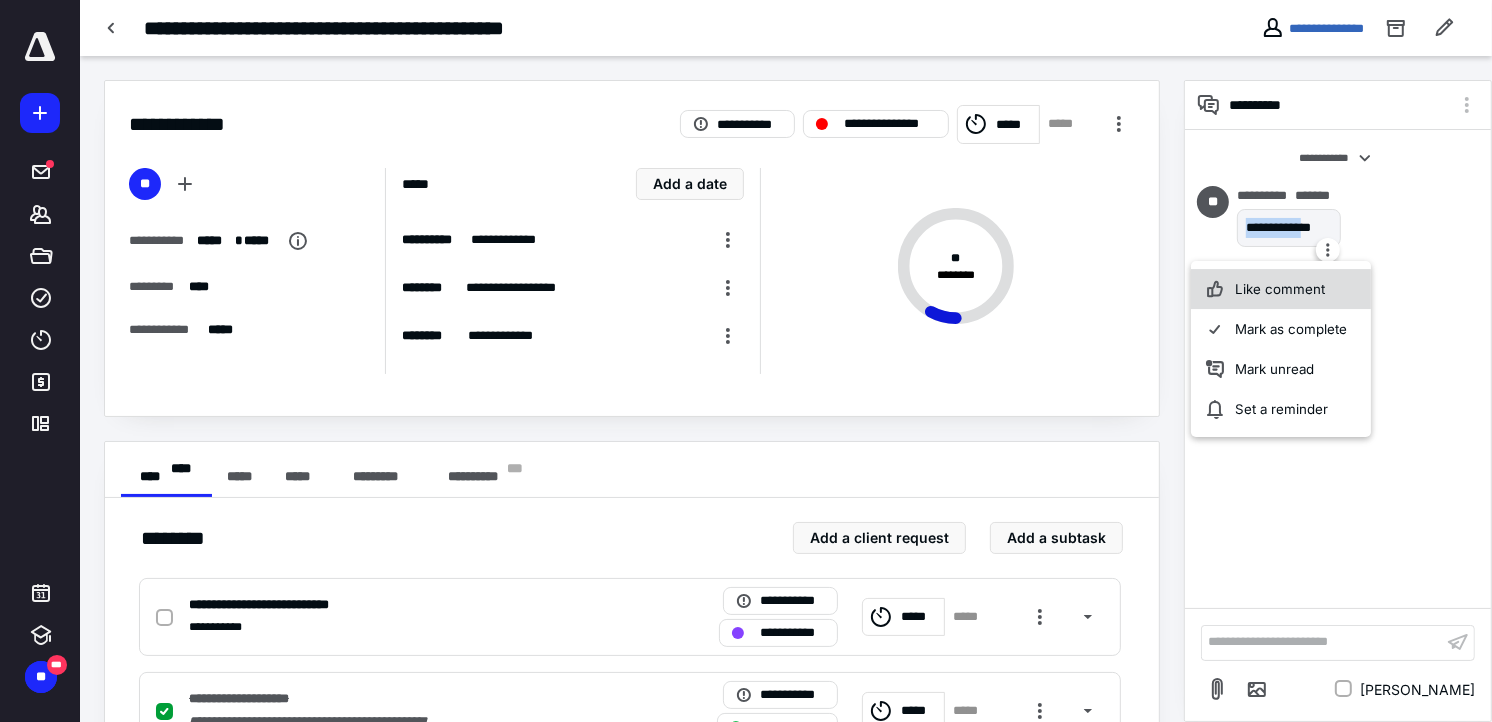 click on "Like comment" at bounding box center [1281, 290] 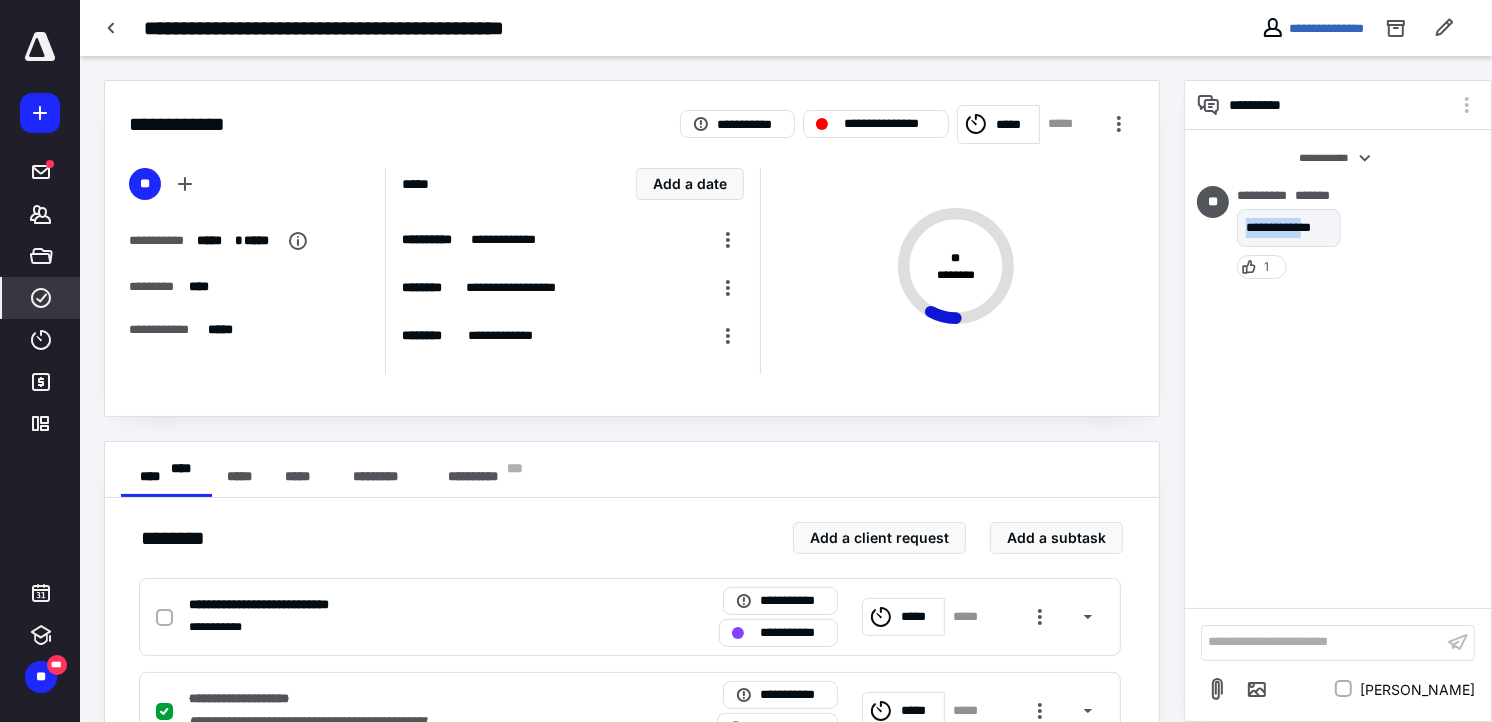 click 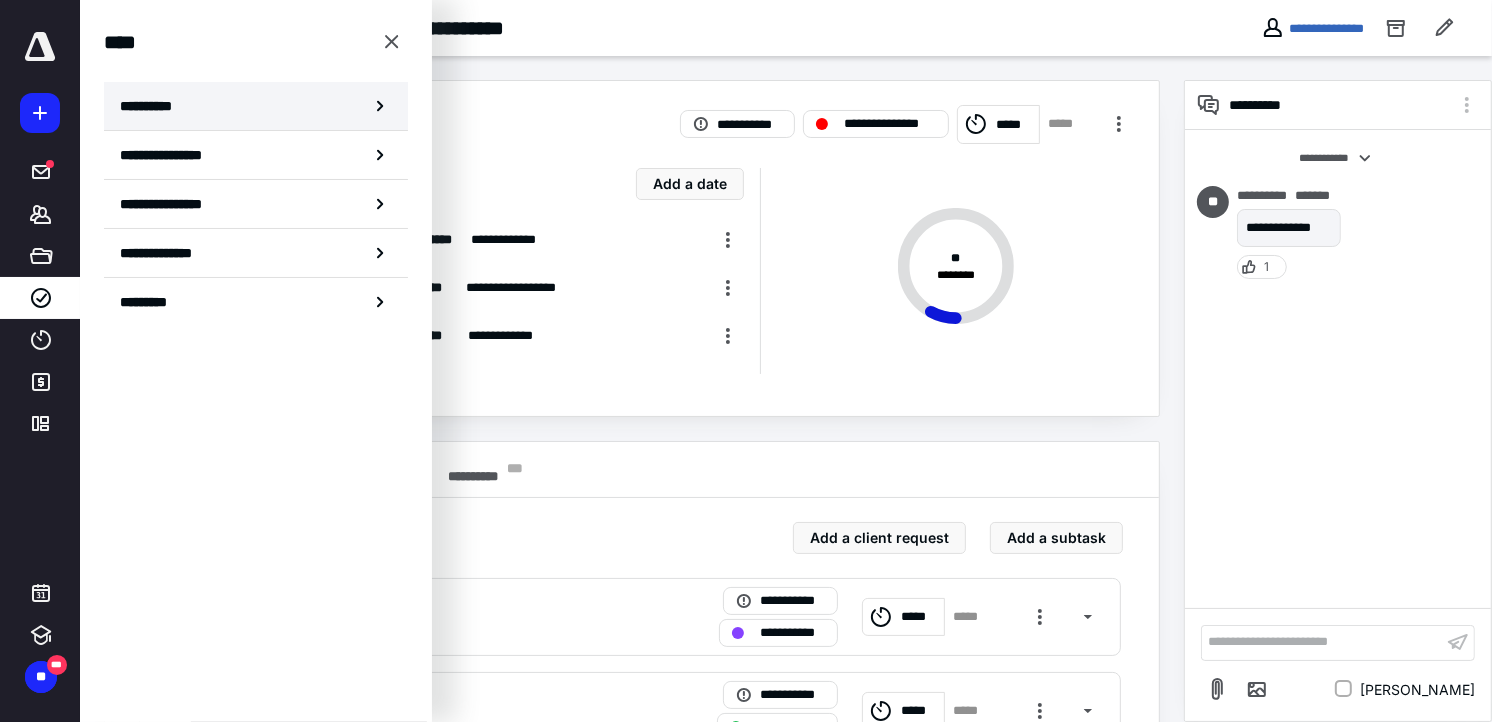 click on "**********" at bounding box center (256, 106) 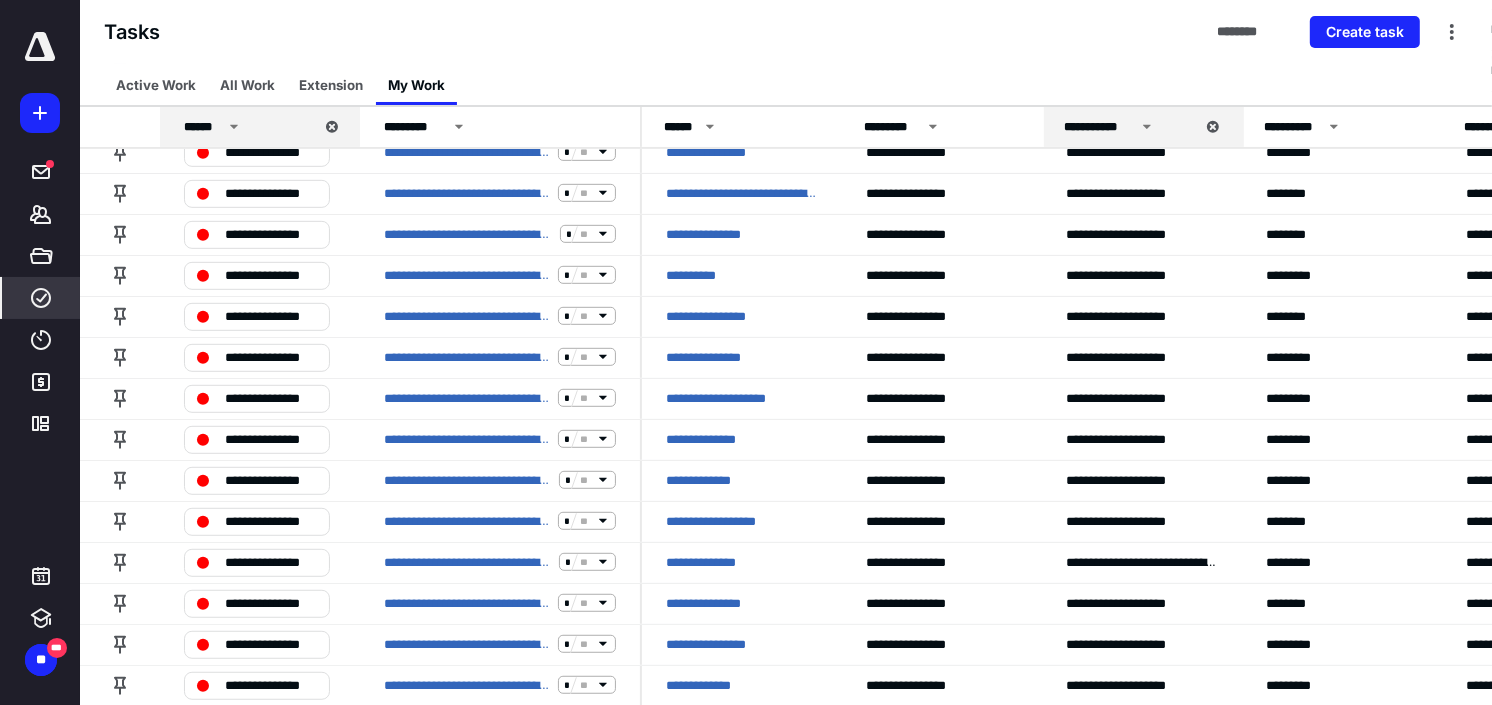 scroll, scrollTop: 957, scrollLeft: 0, axis: vertical 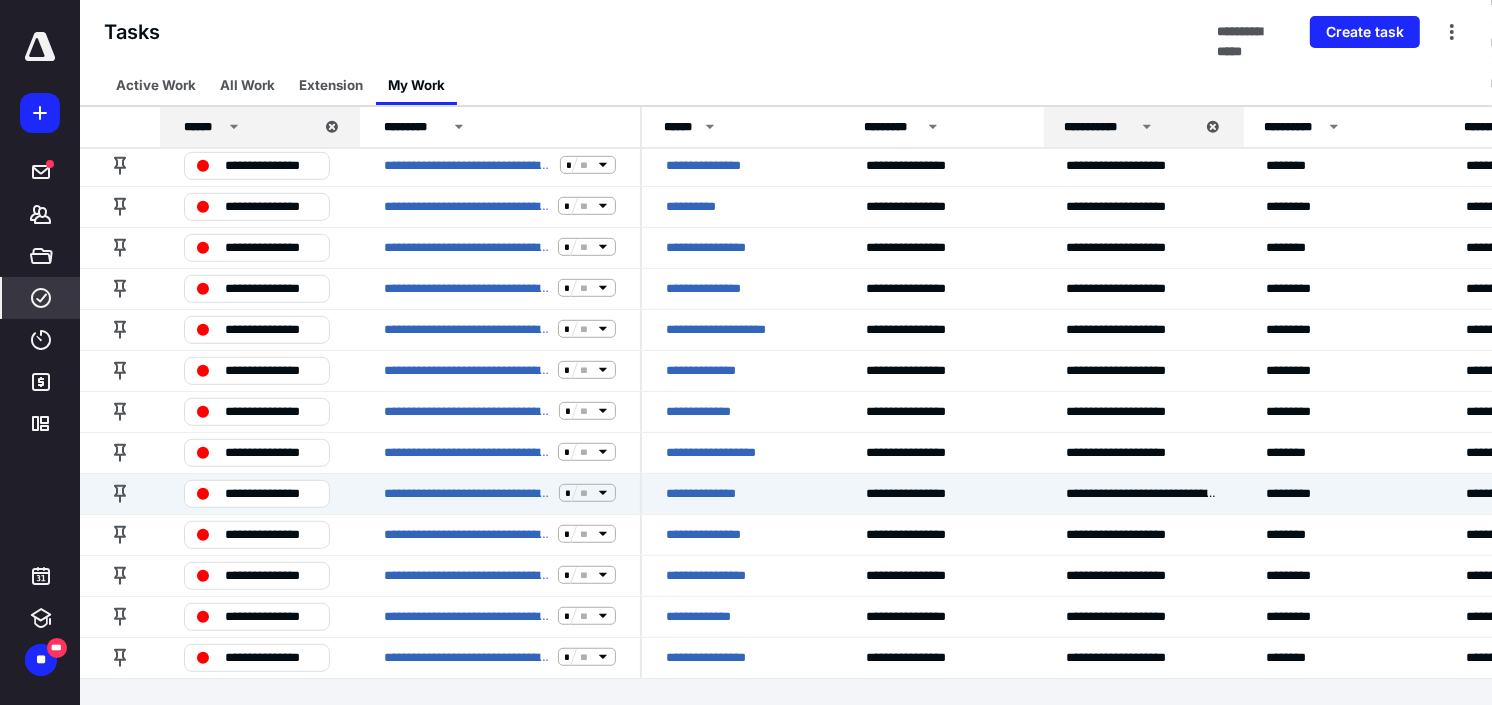 click on "**********" at bounding box center (714, 493) 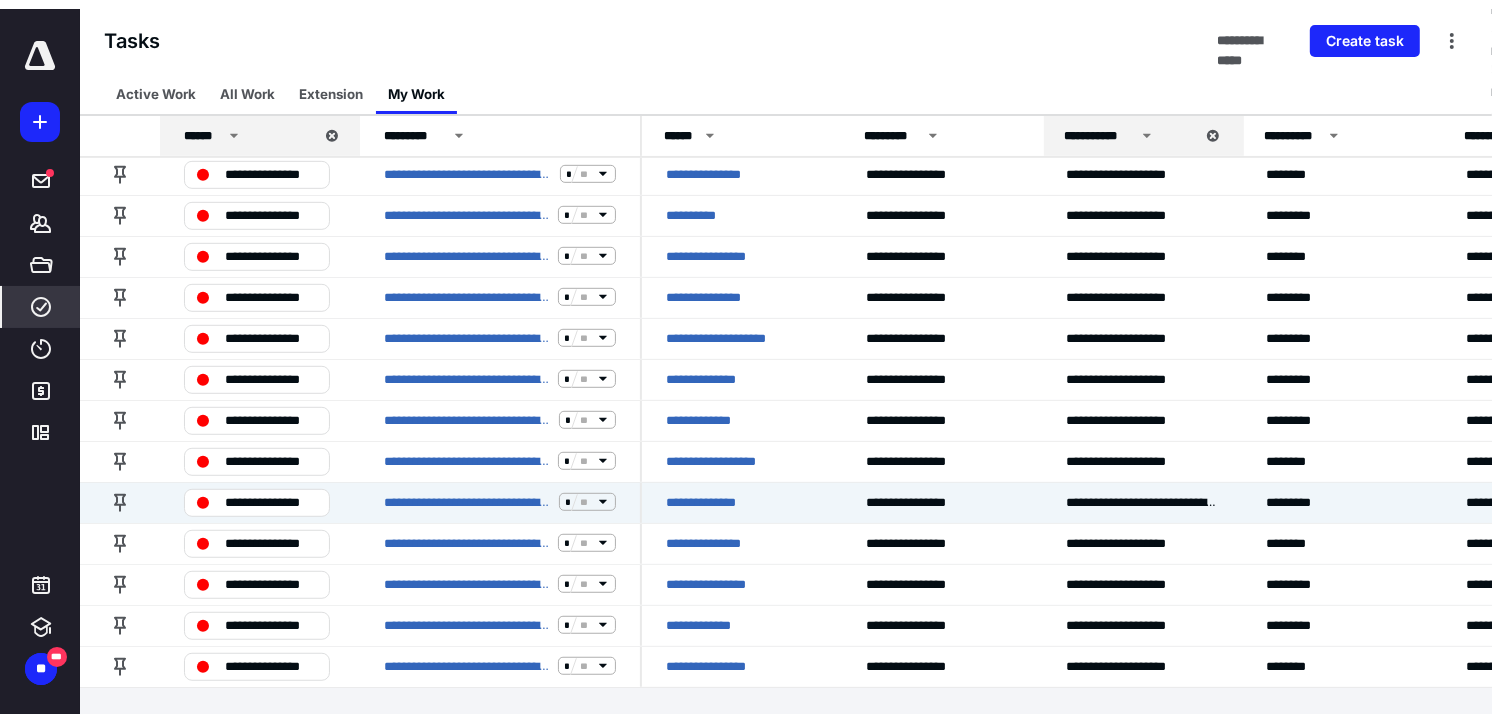 scroll, scrollTop: 0, scrollLeft: 0, axis: both 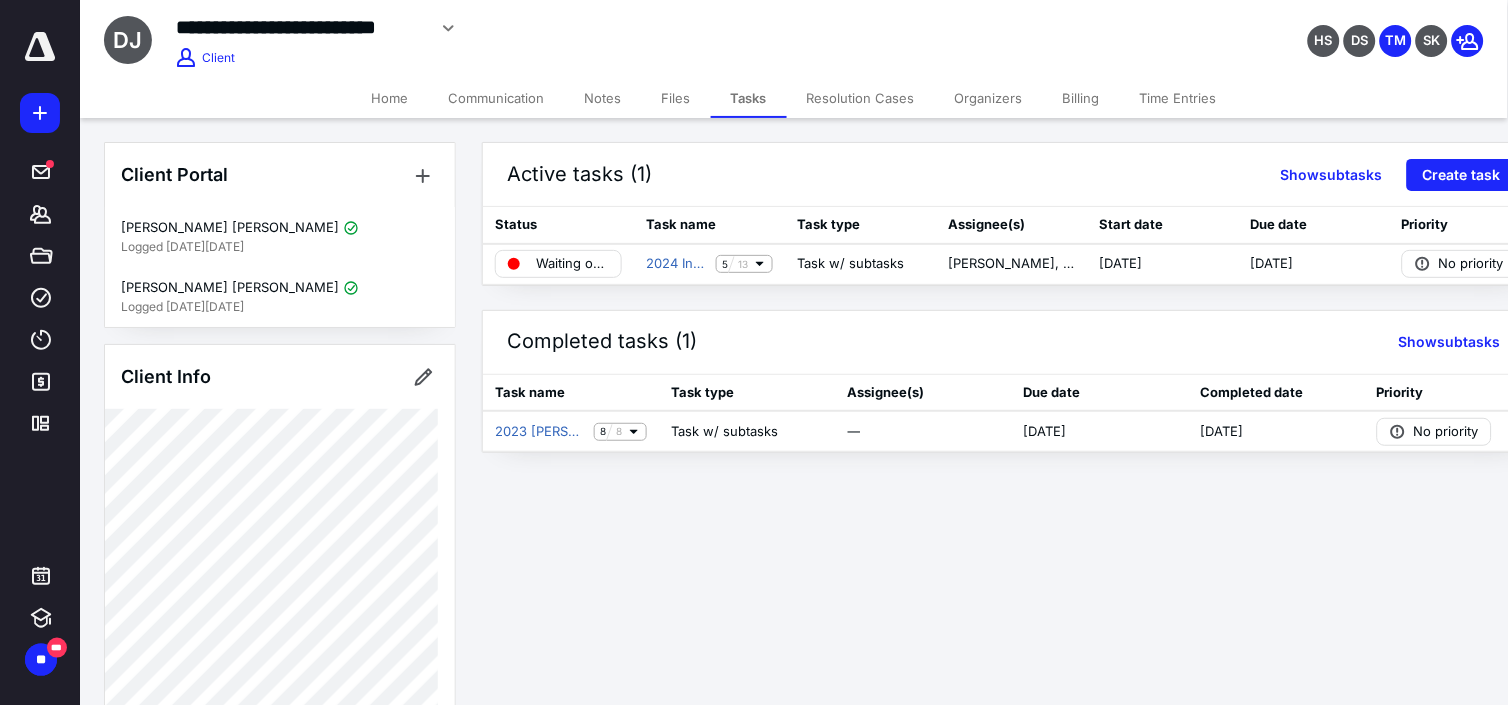 click on "Home" at bounding box center [390, 98] 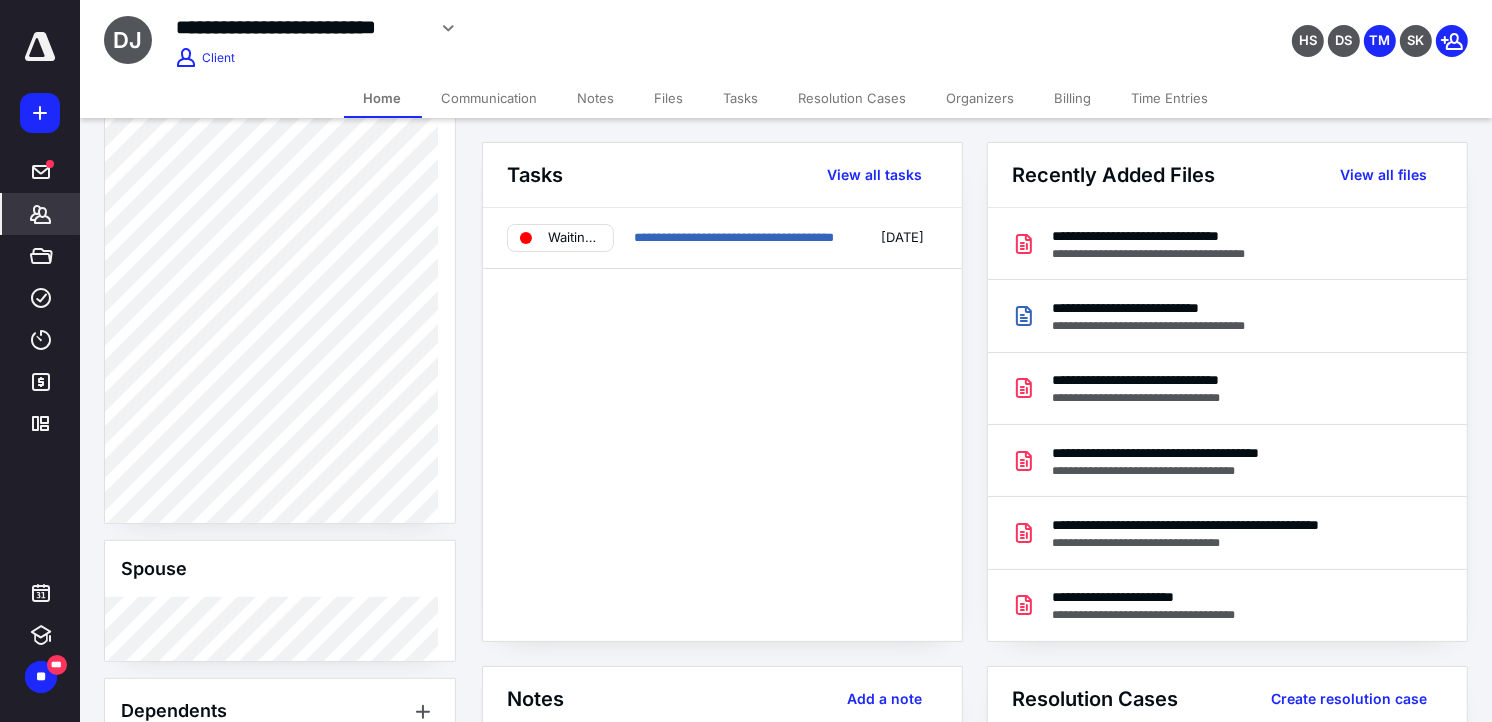 scroll, scrollTop: 1272, scrollLeft: 0, axis: vertical 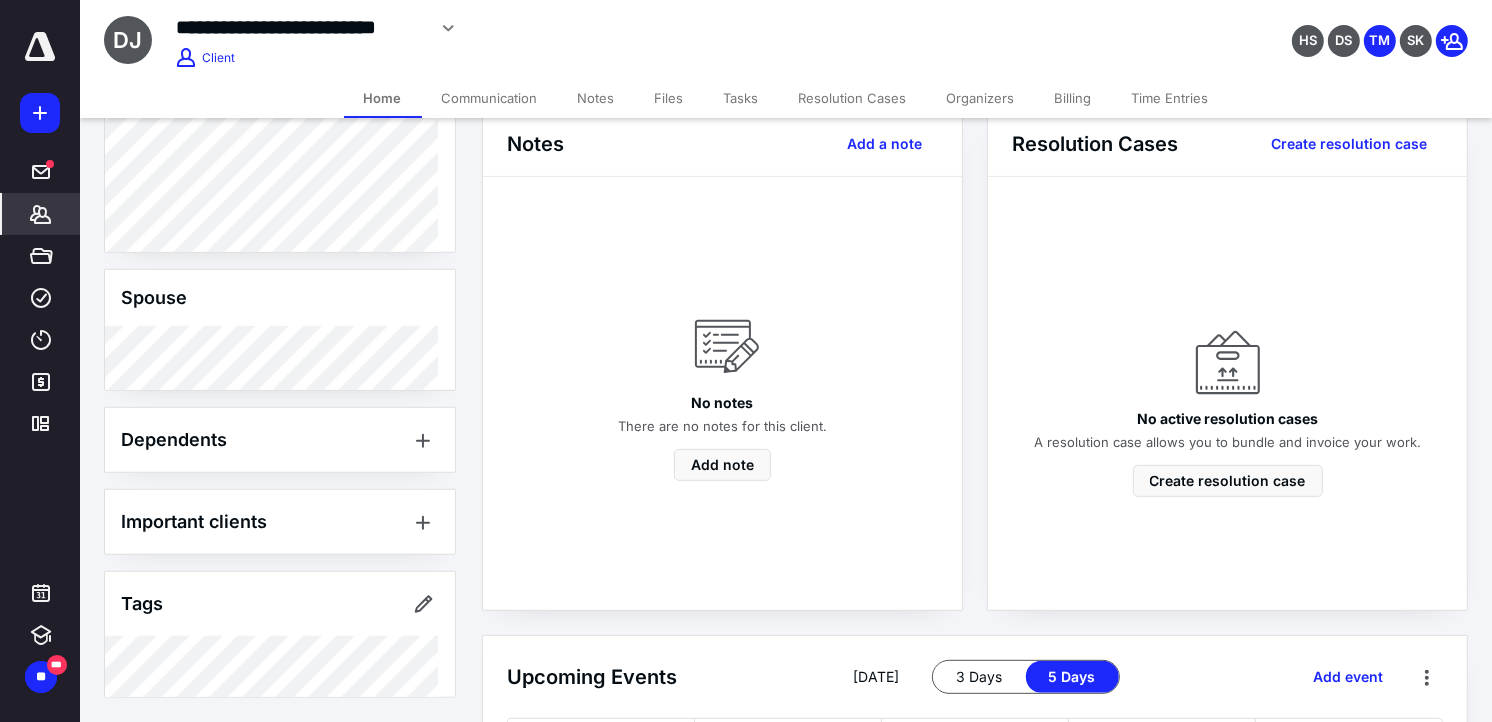 click on "No notes There are no notes for this client. Add note" at bounding box center (722, 393) 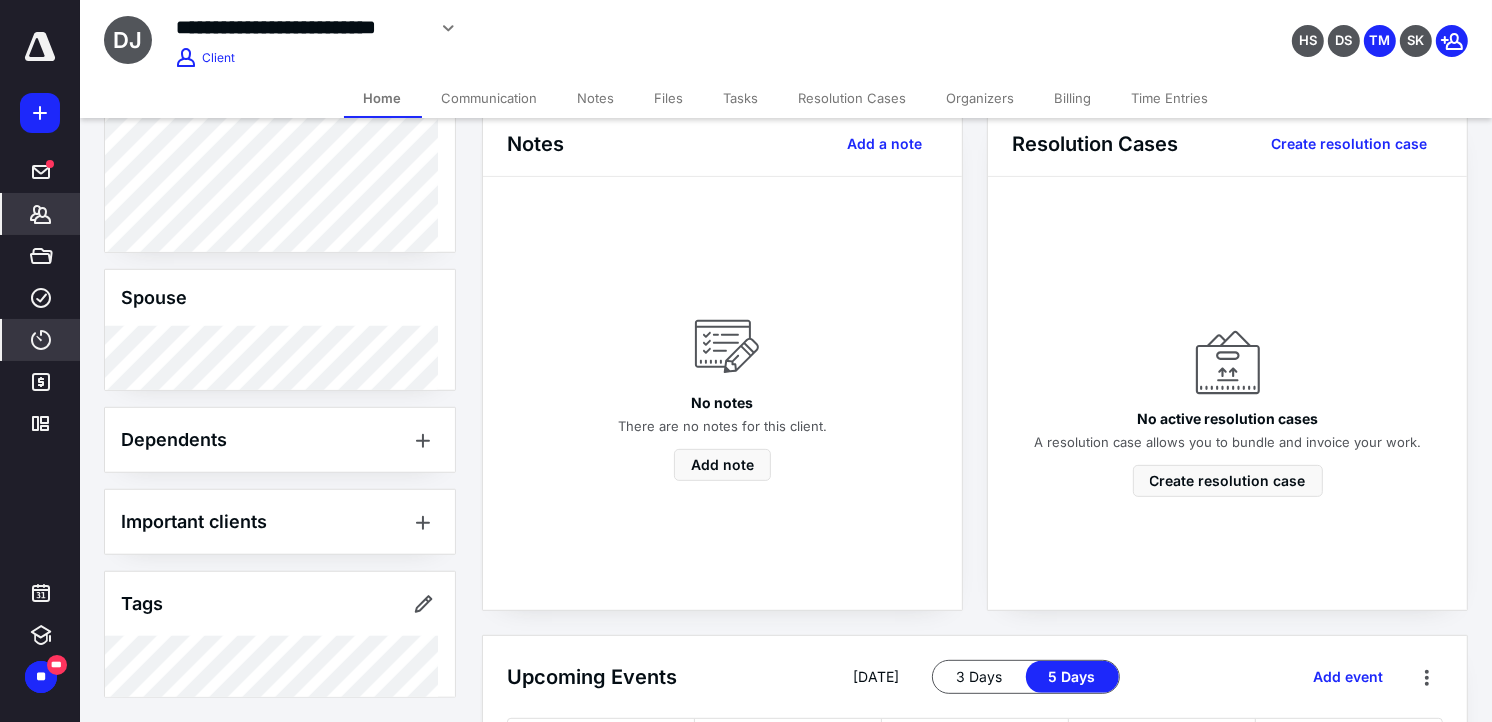click 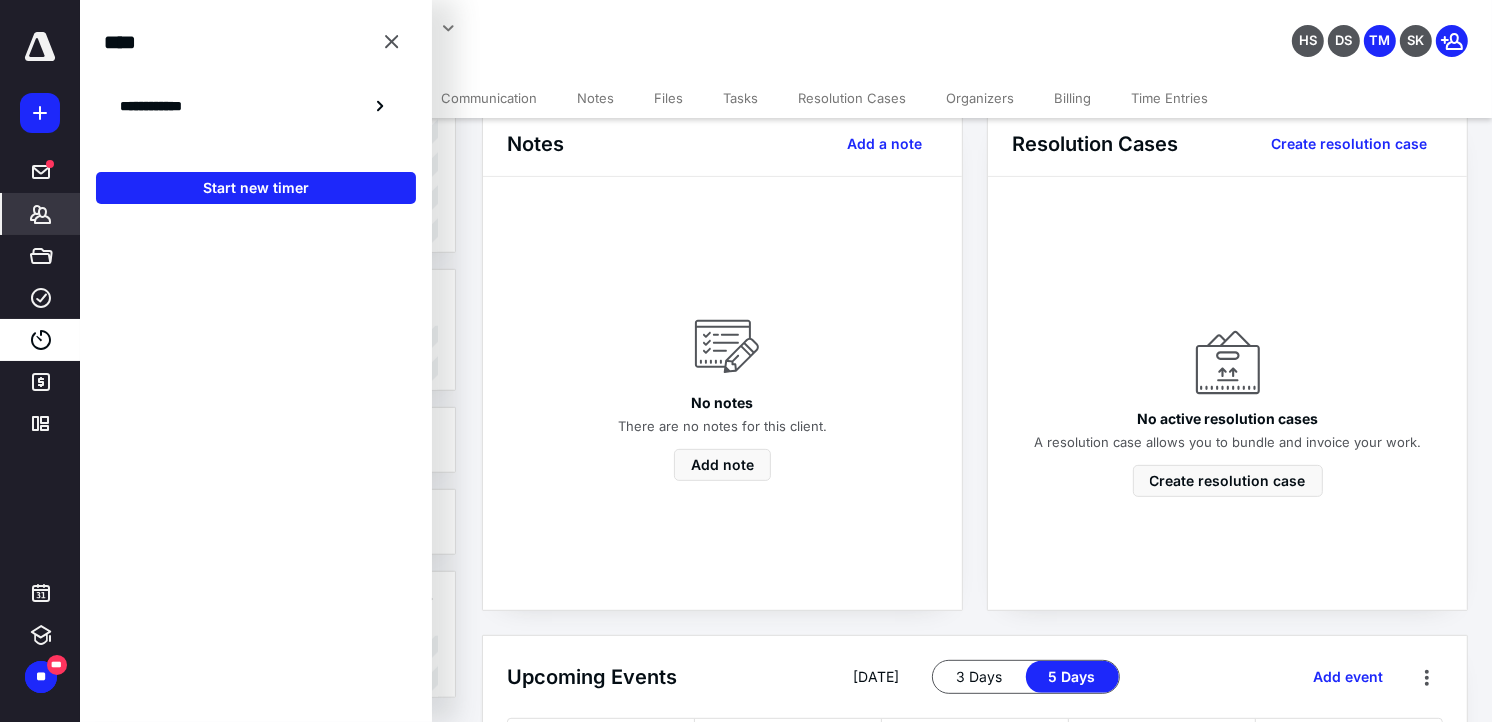 click on "**********" at bounding box center (162, 106) 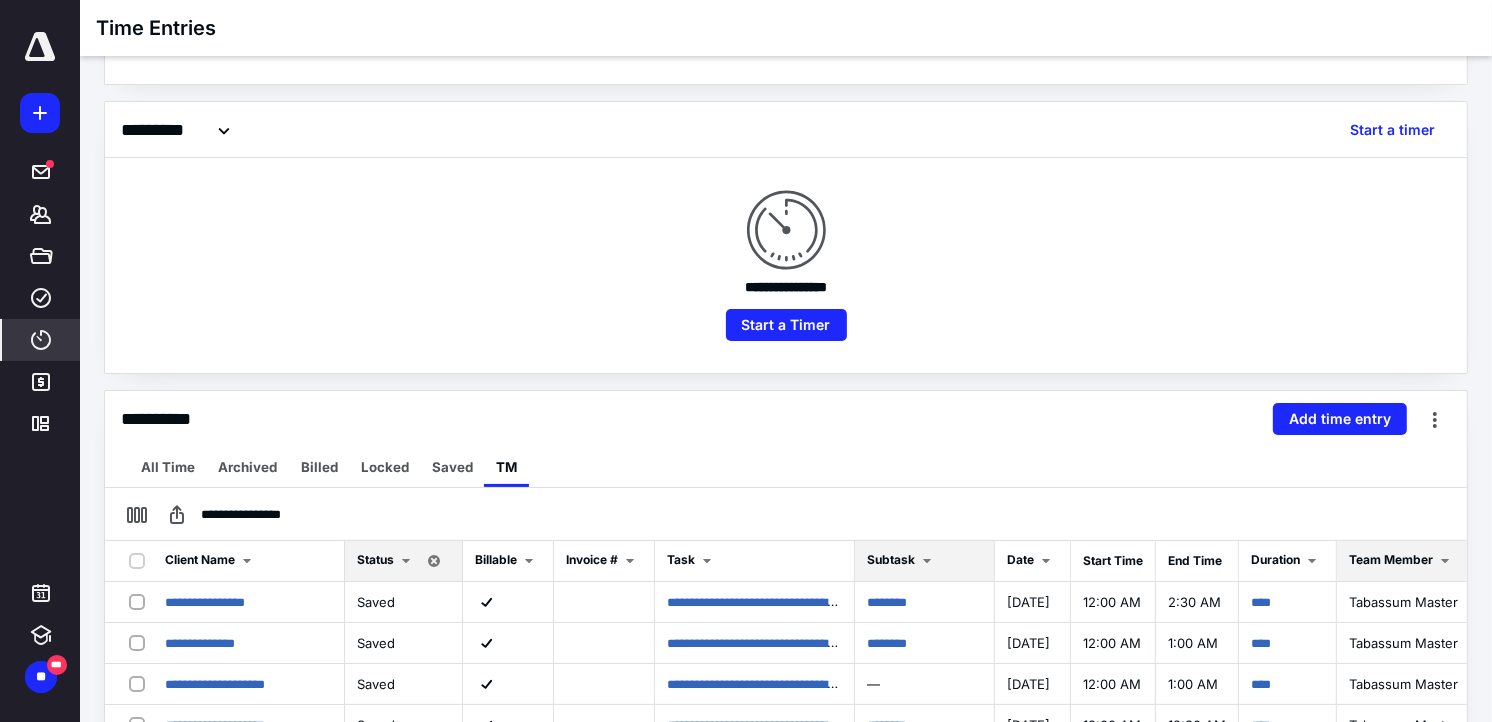 scroll, scrollTop: 222, scrollLeft: 0, axis: vertical 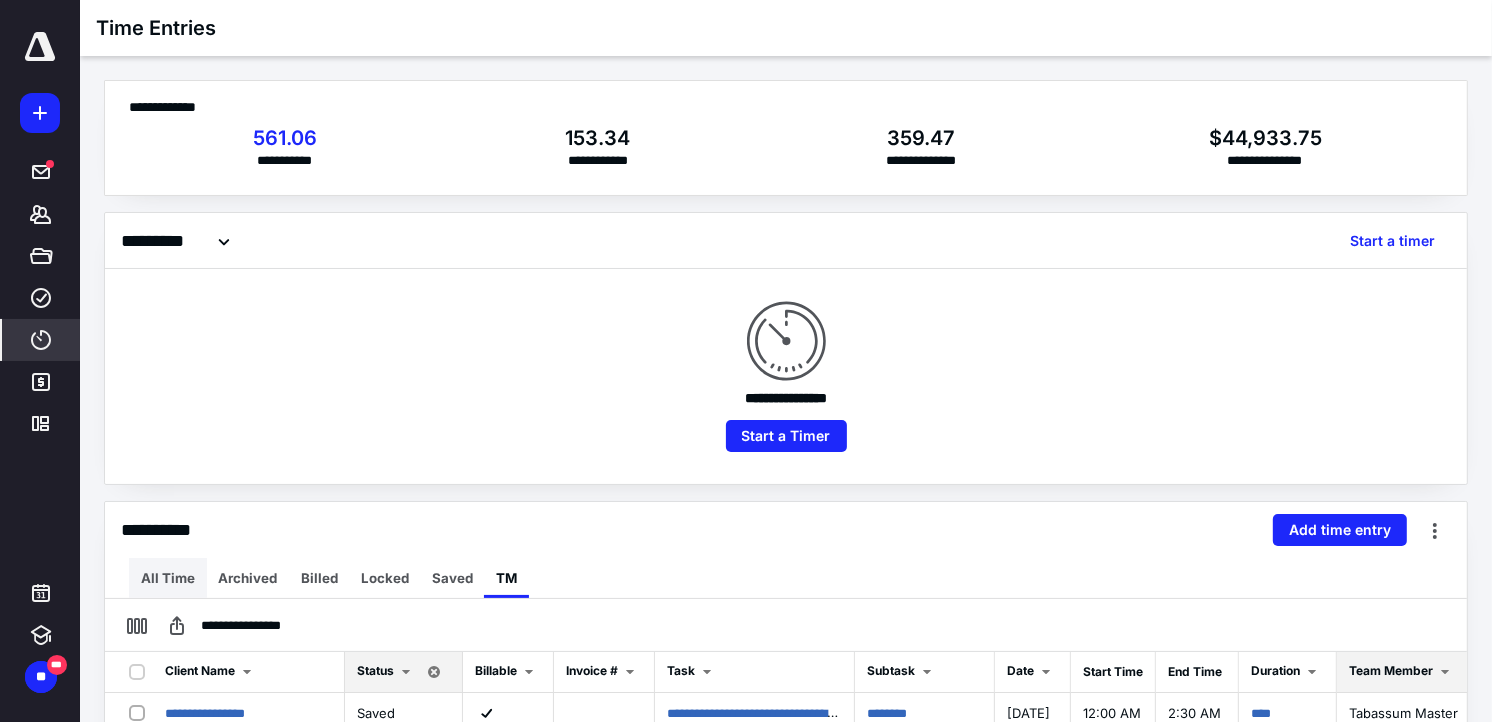 click on "All Time" at bounding box center [168, 578] 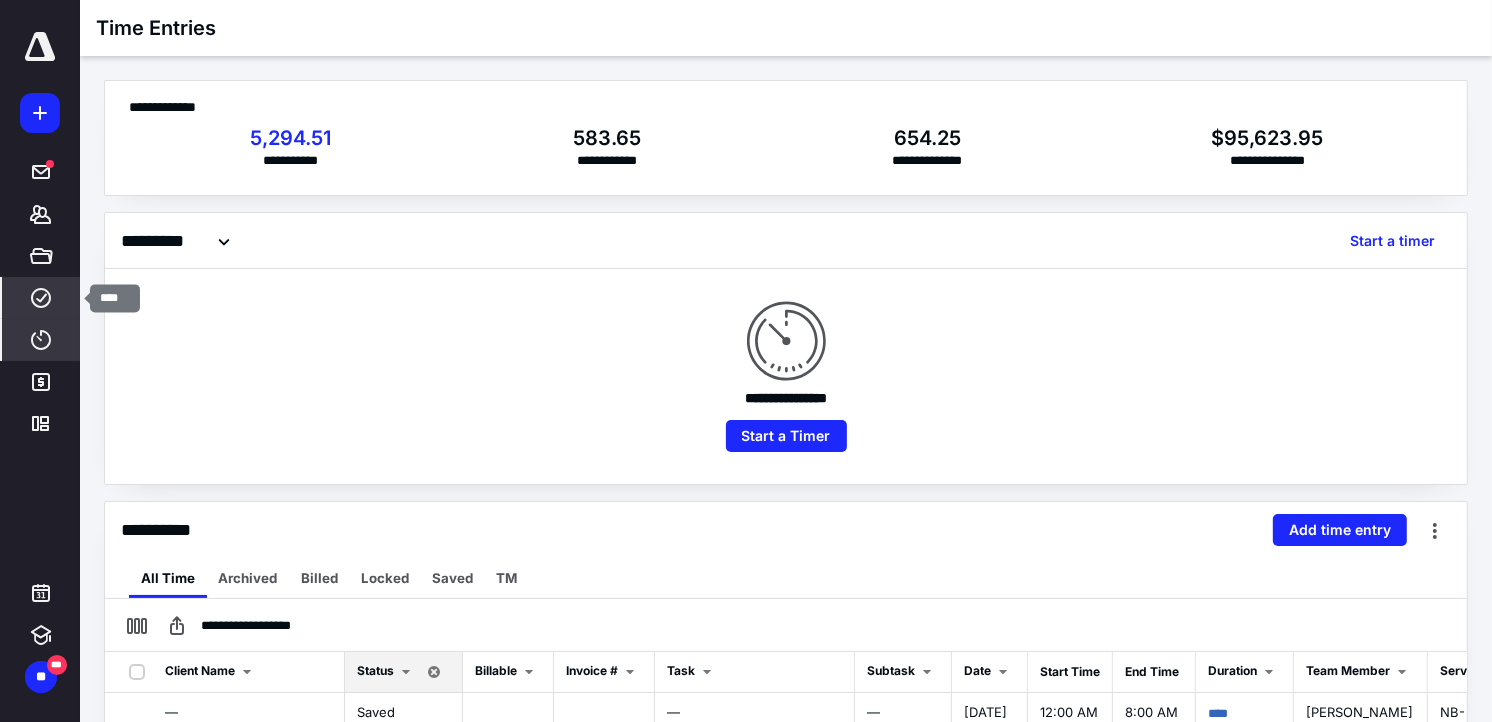 click 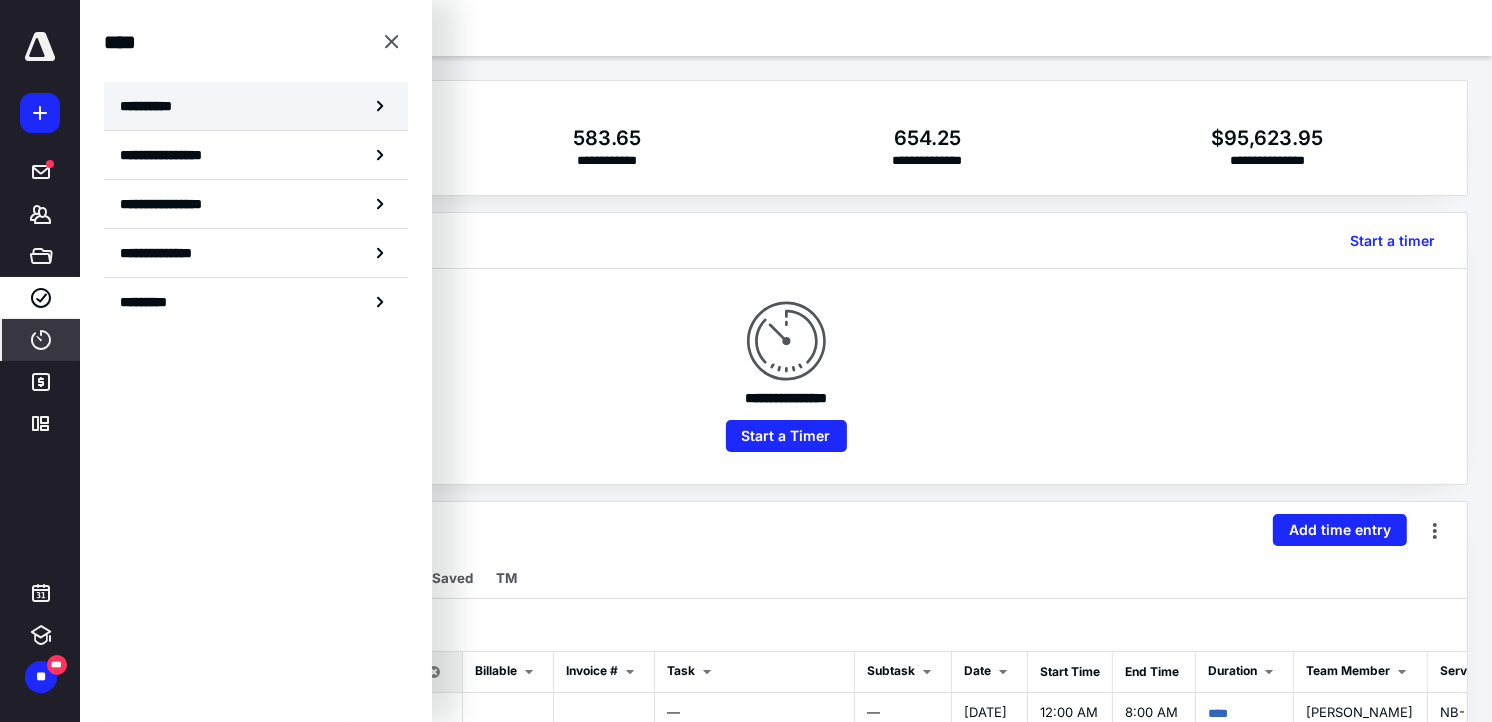 click 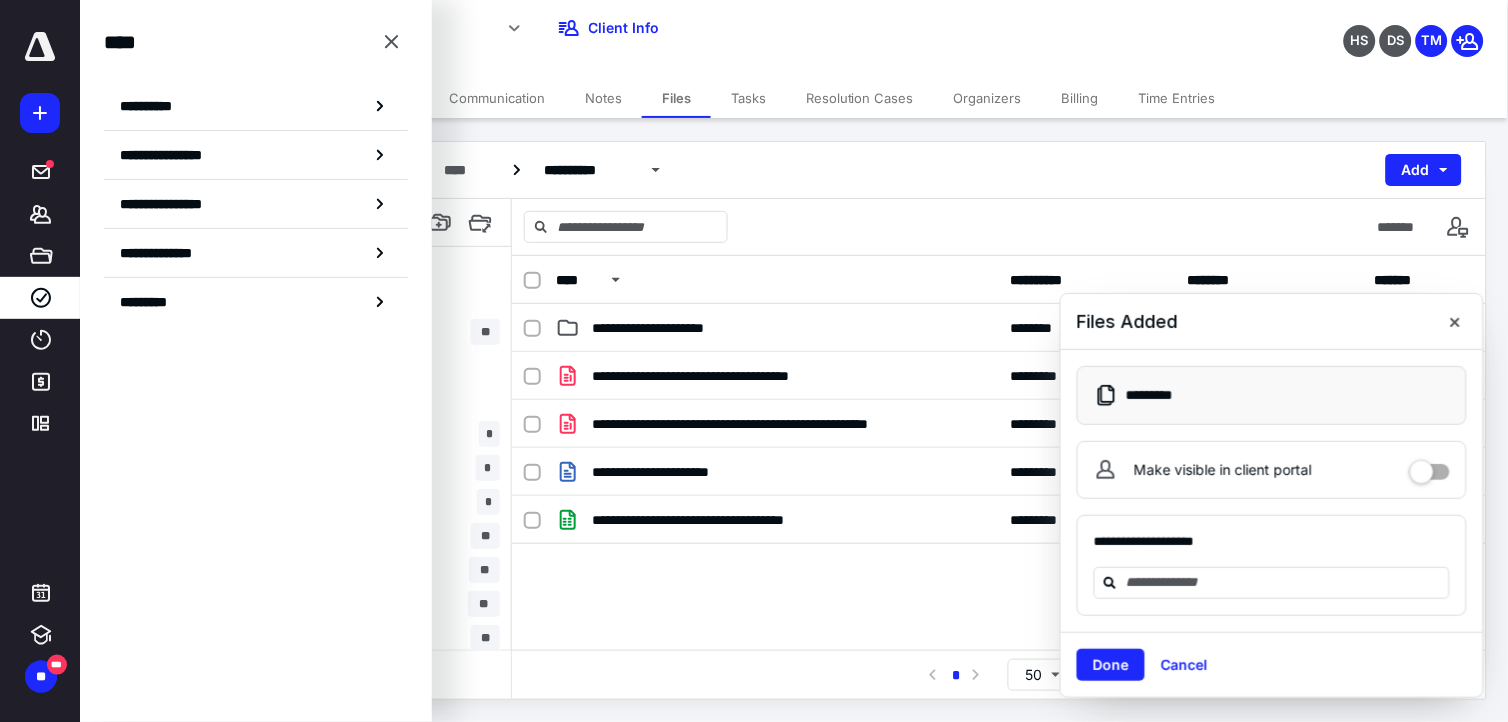 scroll, scrollTop: 0, scrollLeft: 0, axis: both 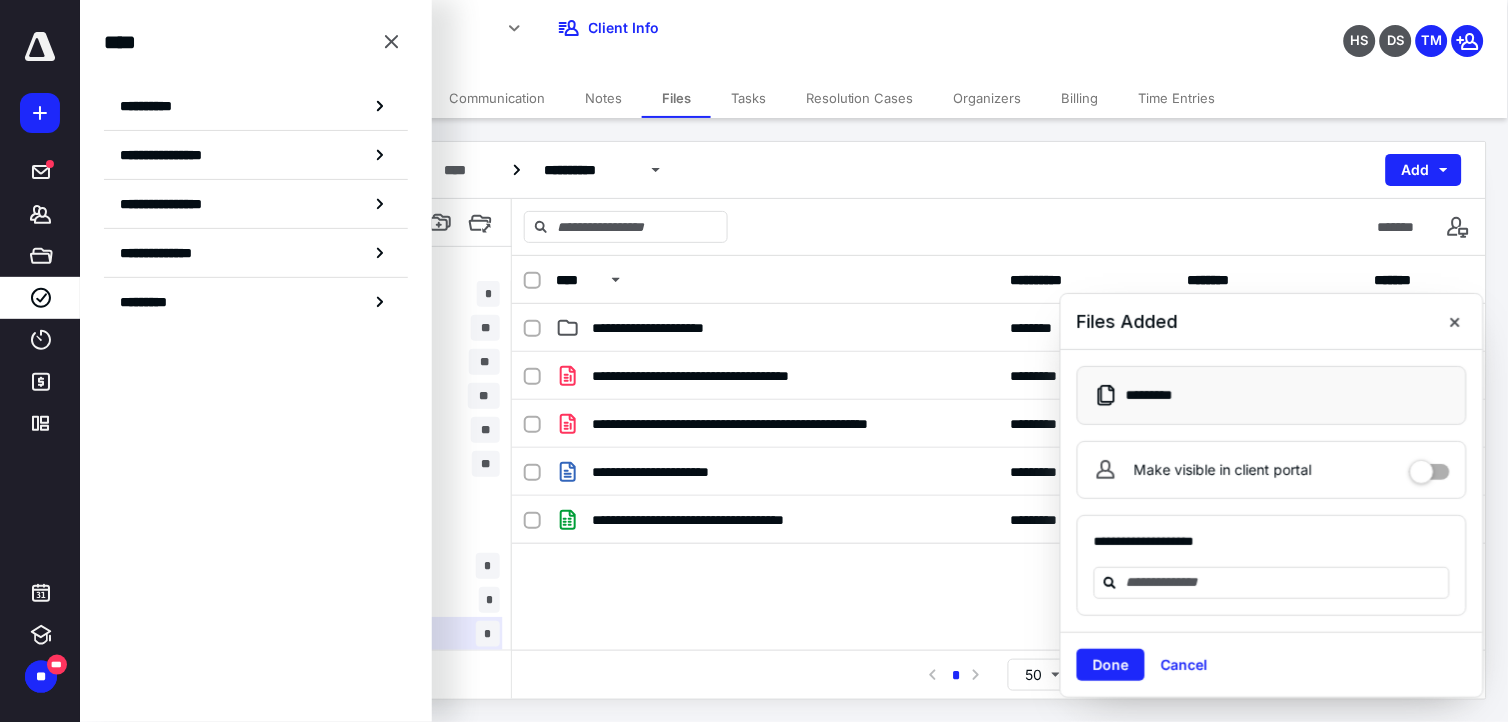 click on "**********" at bounding box center [561, 35] 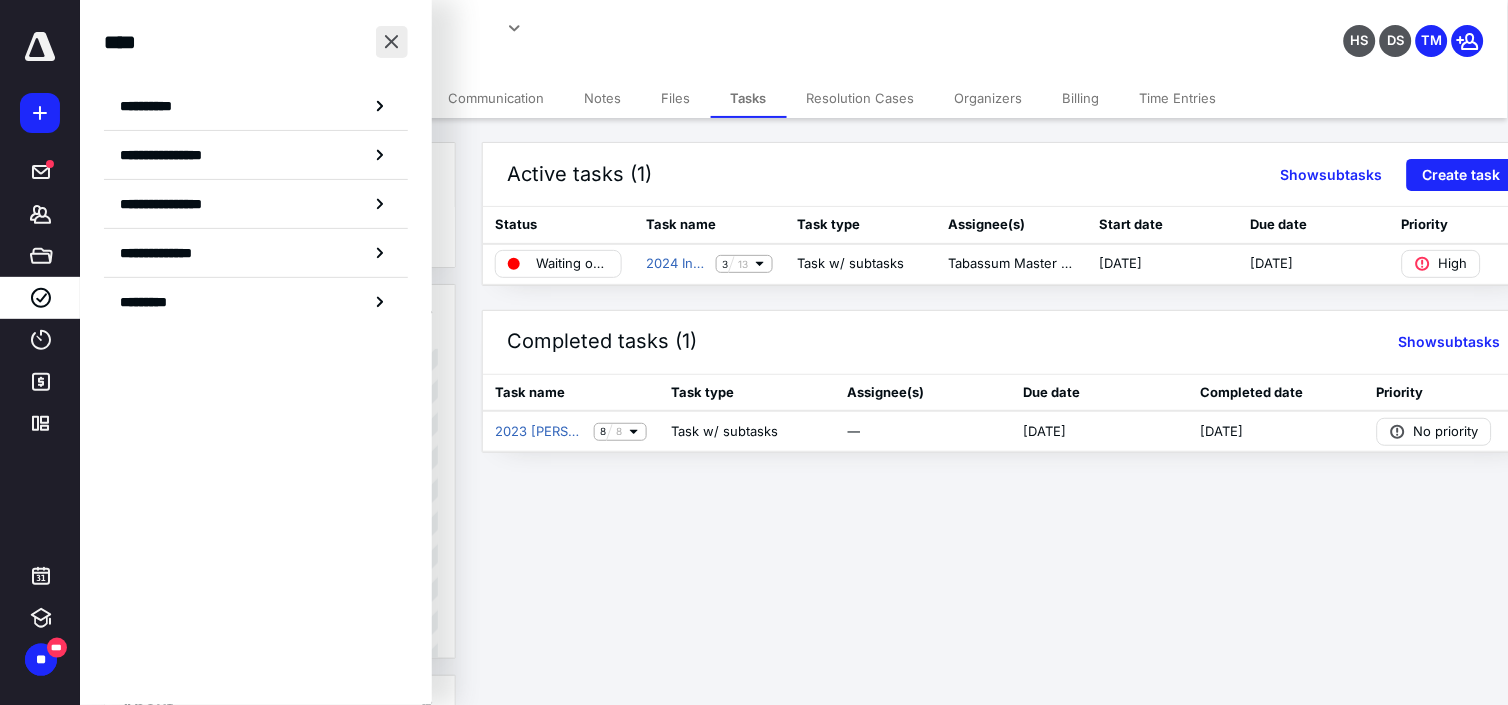 click at bounding box center (392, 42) 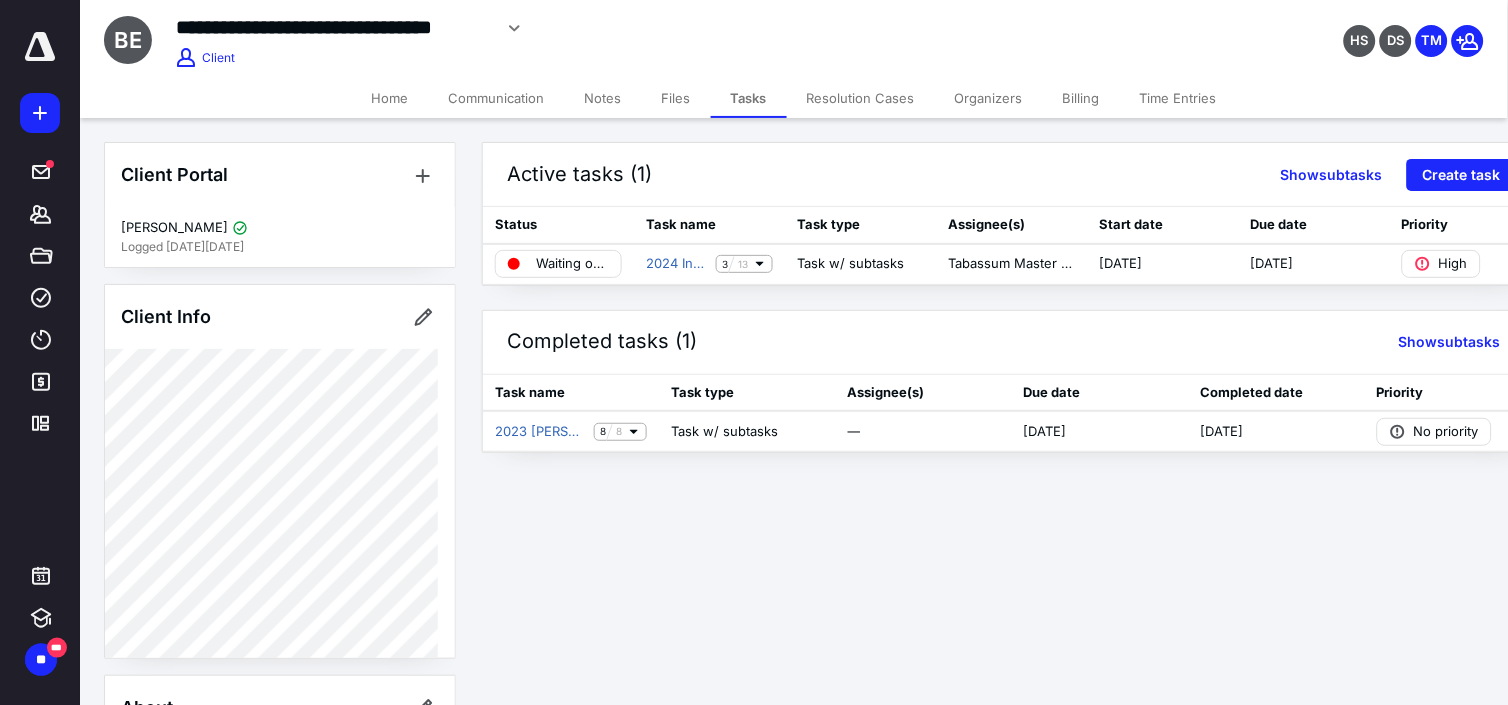 click on "Home" at bounding box center (390, 98) 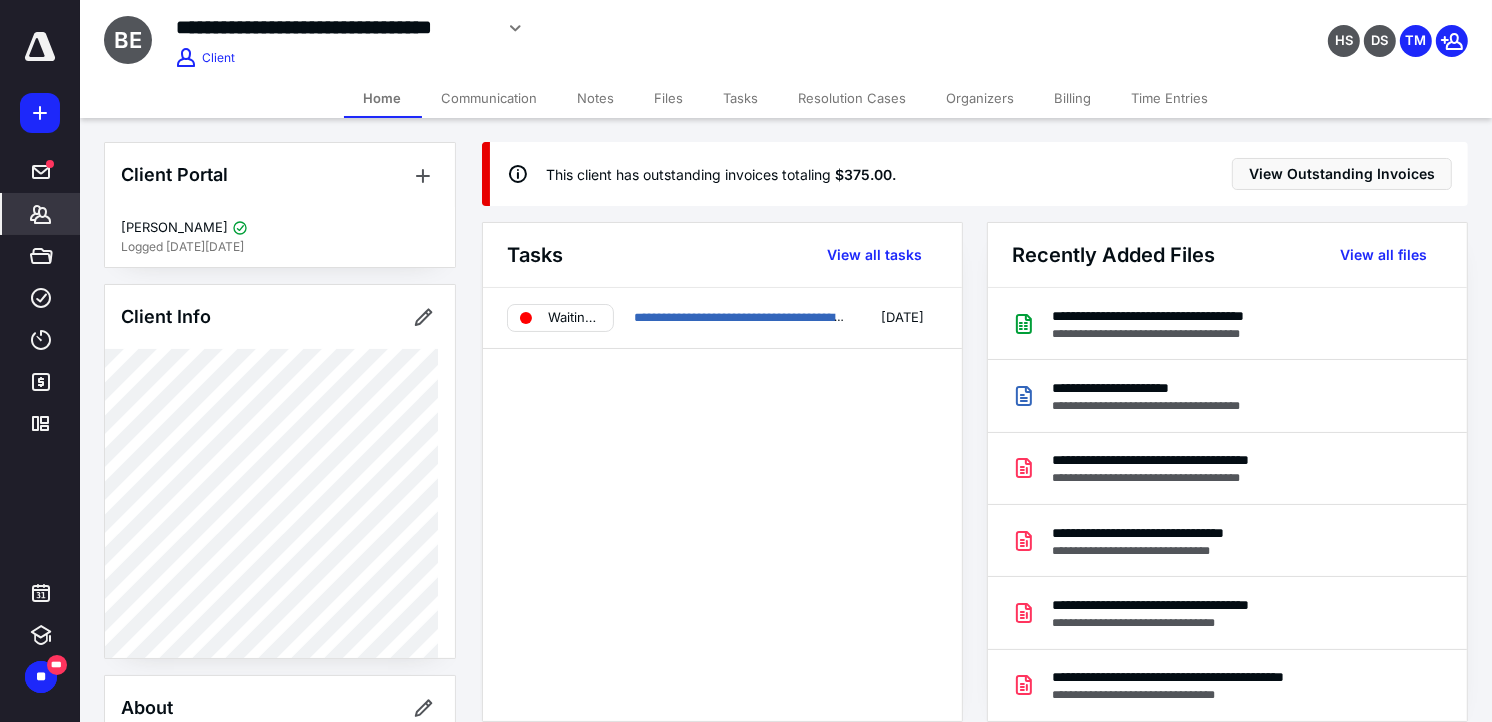 click on "Tasks" at bounding box center (741, 98) 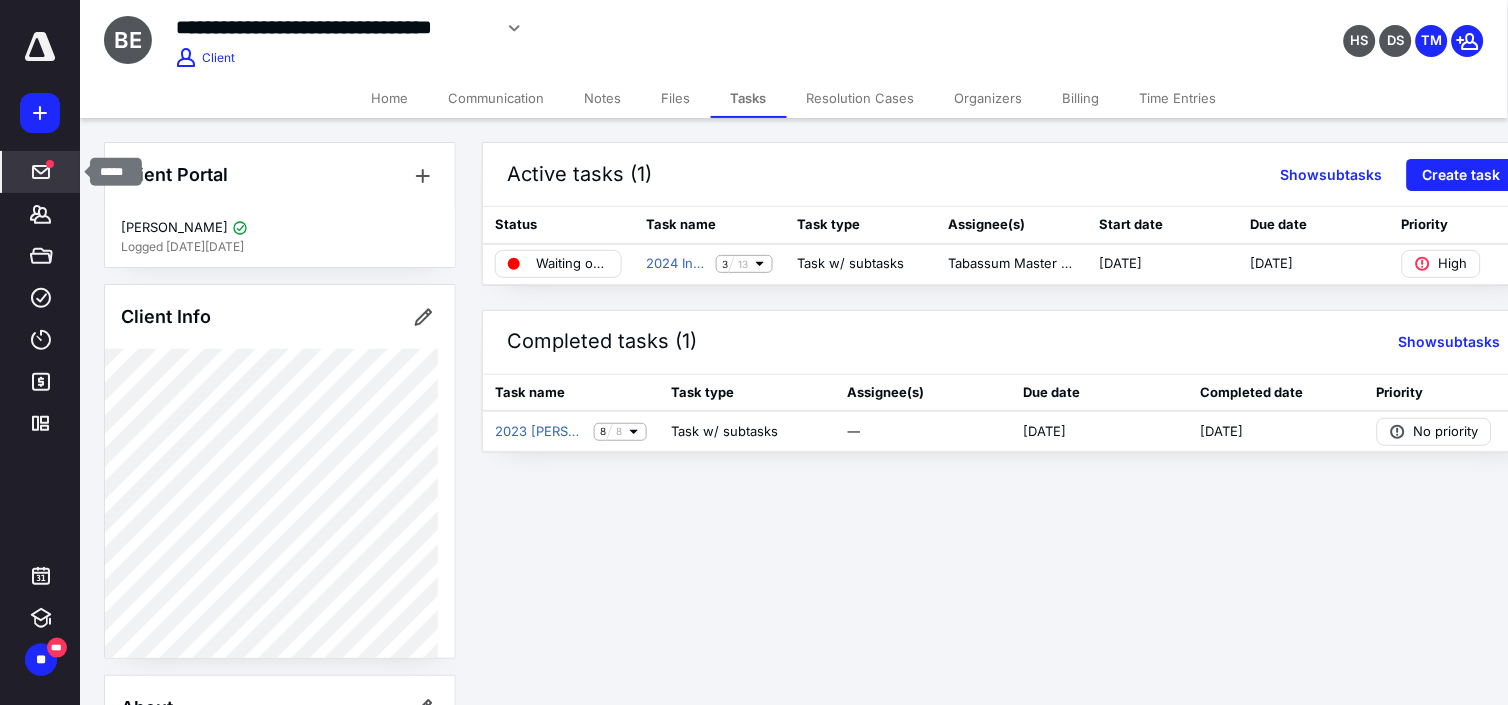 click 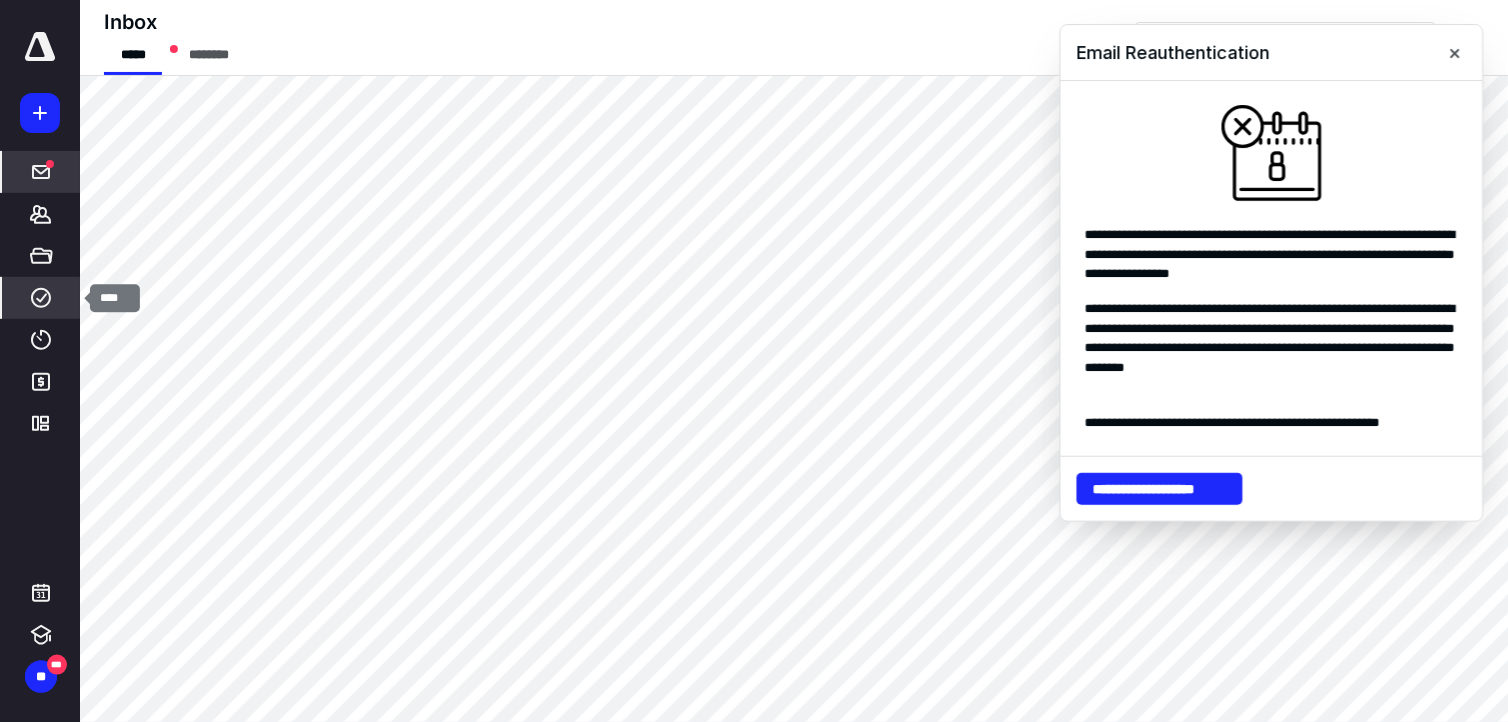 click 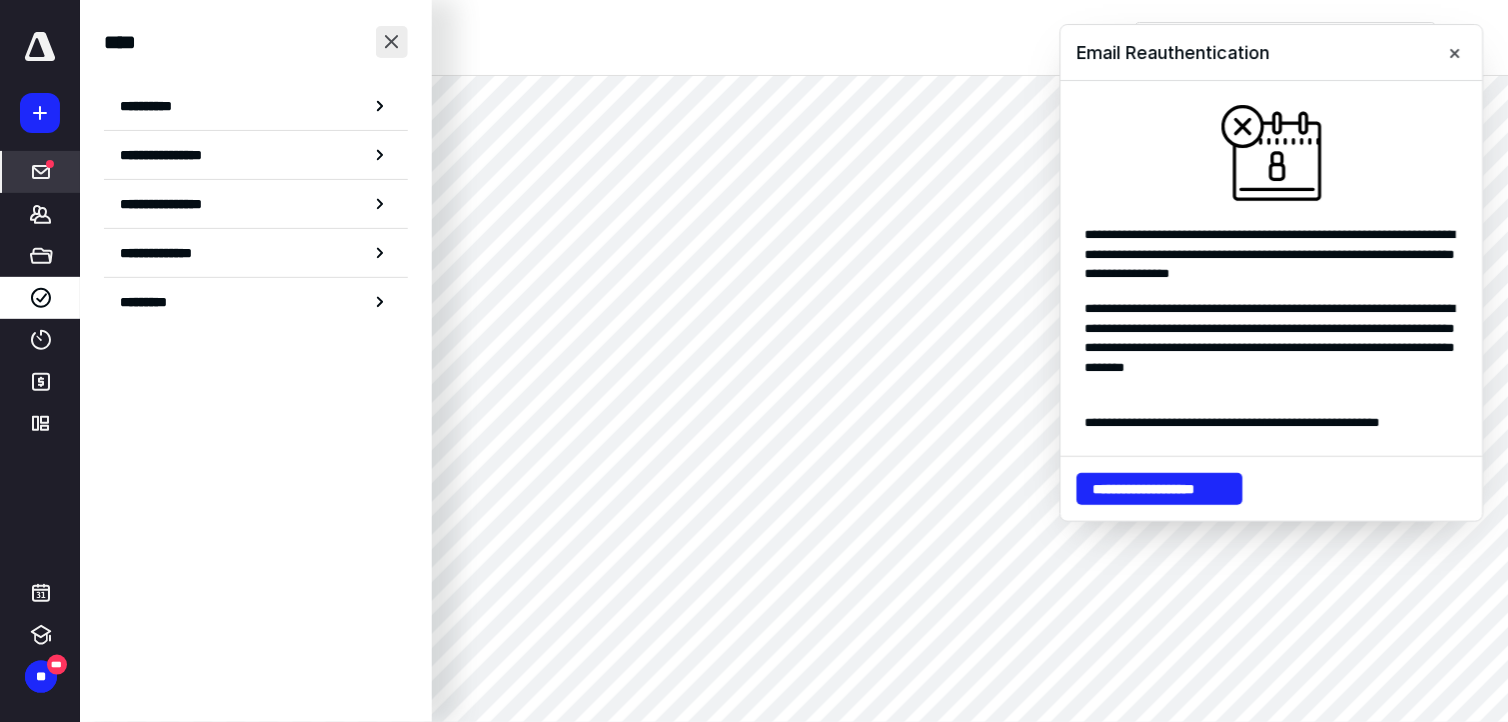 click at bounding box center (392, 42) 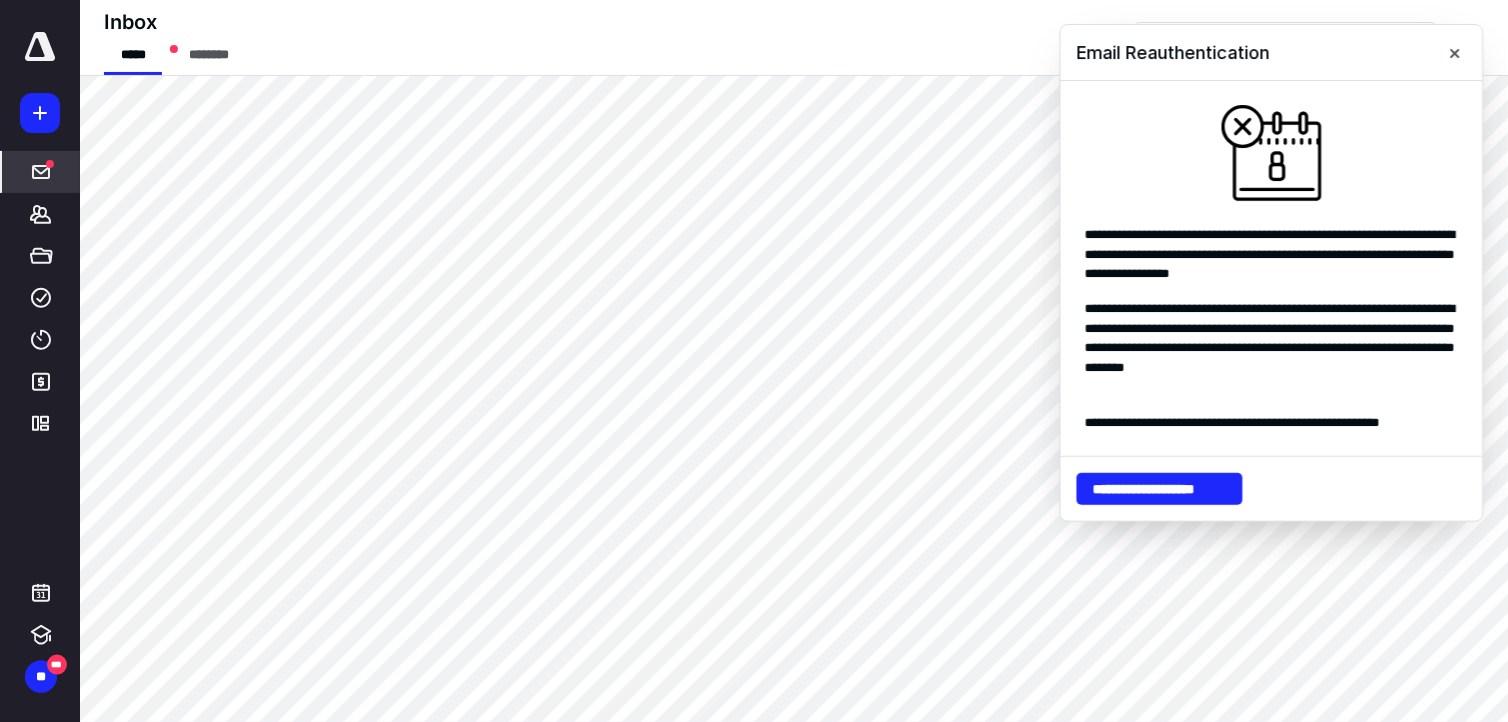 click at bounding box center [1455, 53] 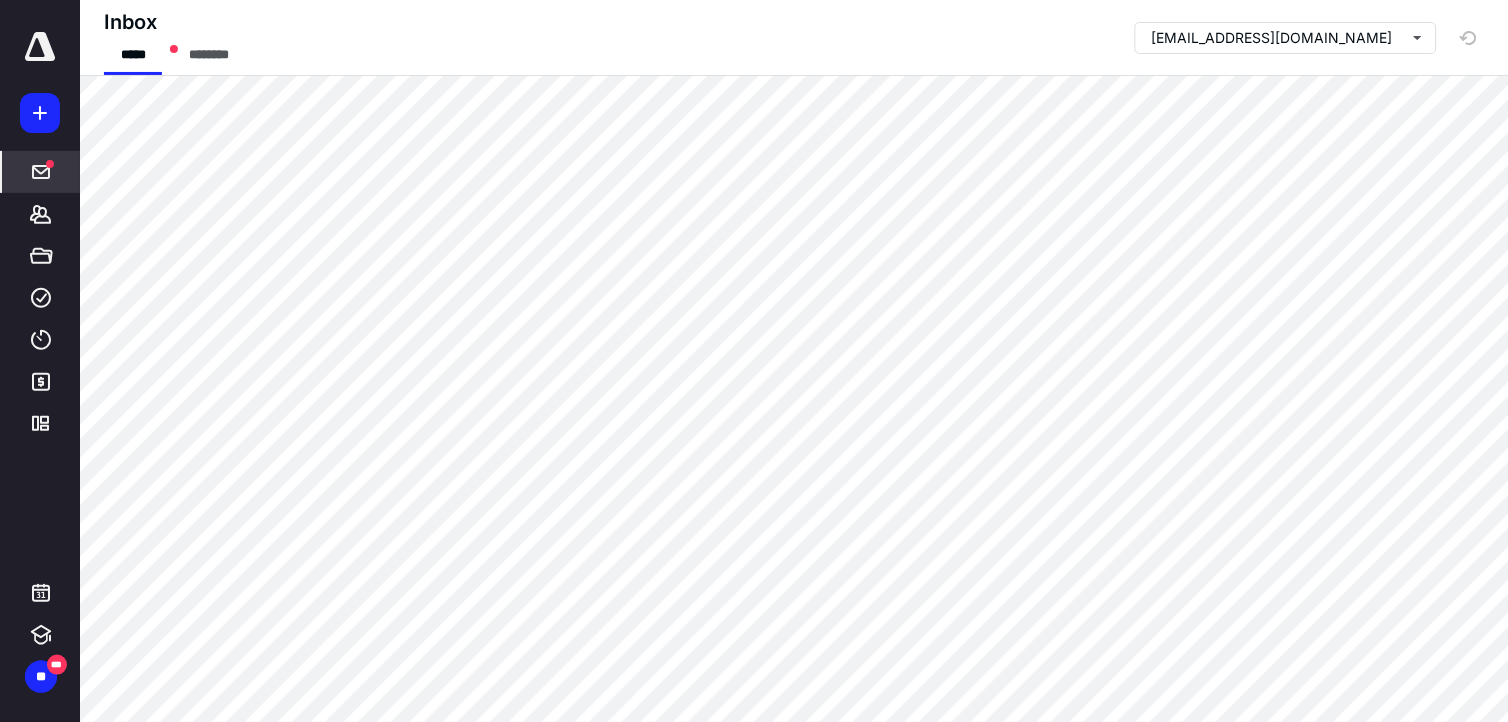 click 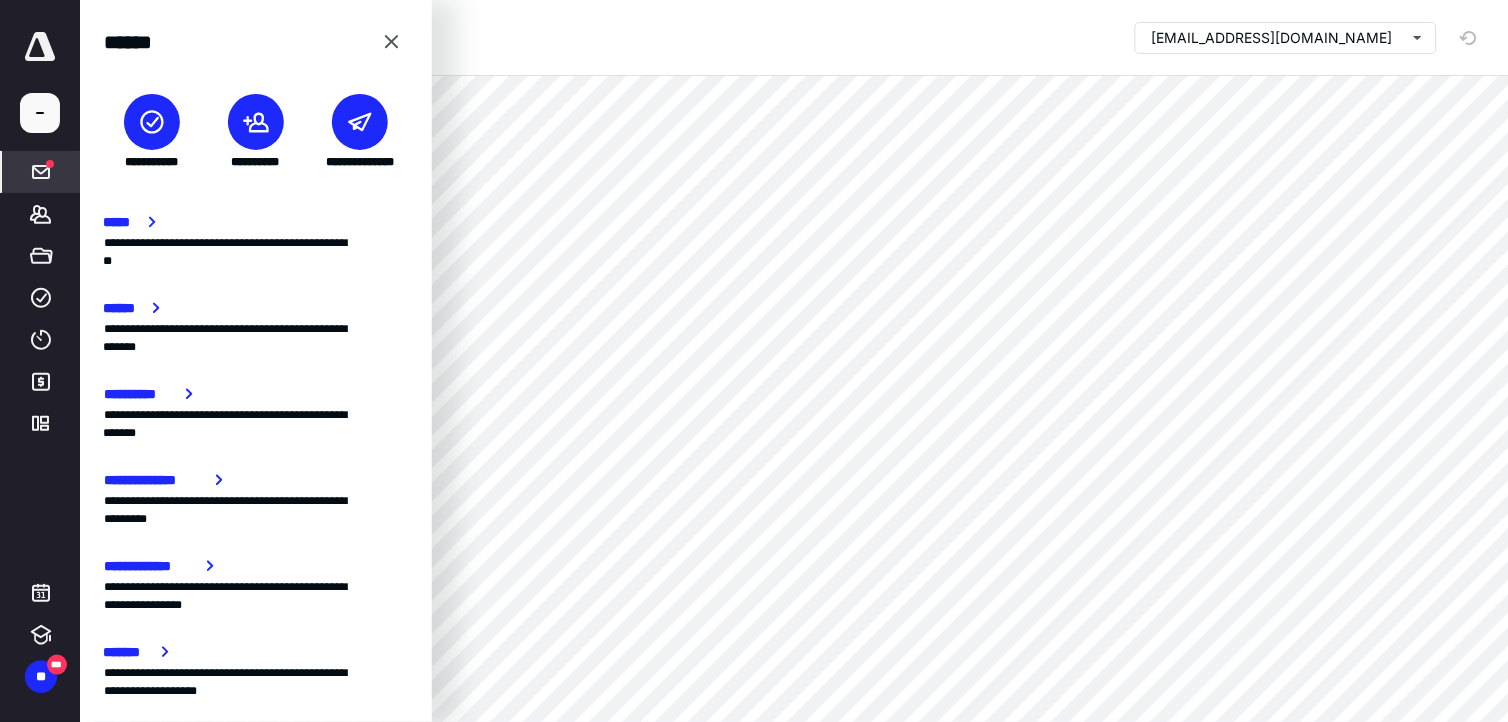 click at bounding box center (40, 47) 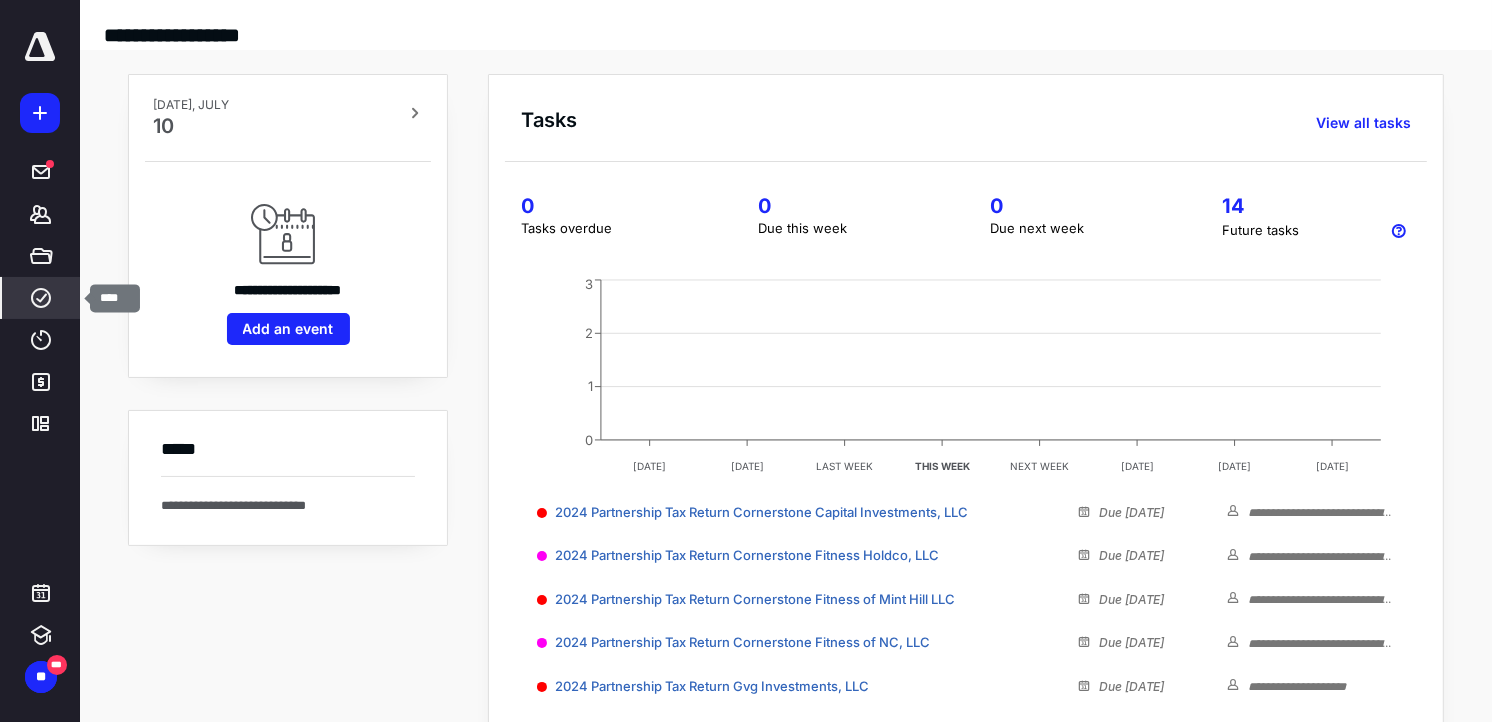 click on "****" at bounding box center (41, 298) 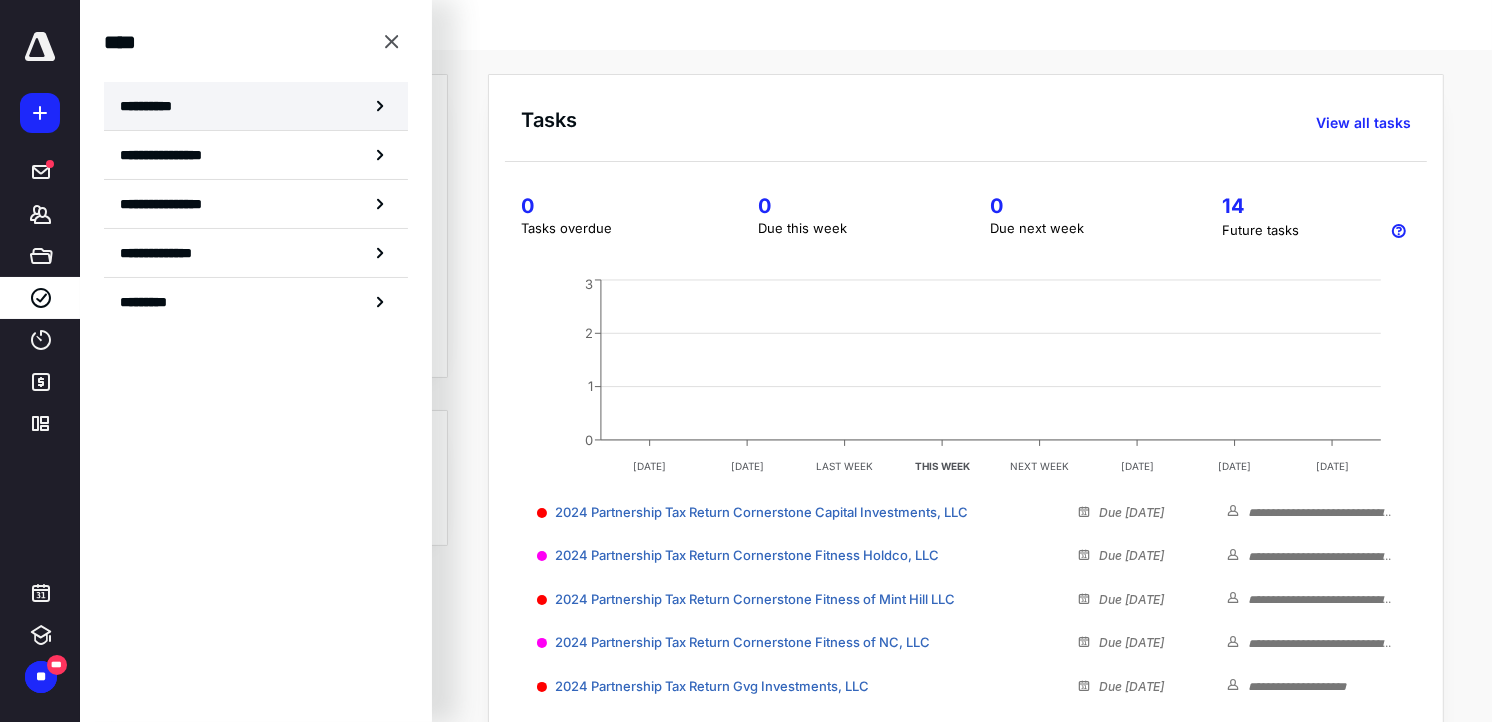click on "**********" at bounding box center (256, 106) 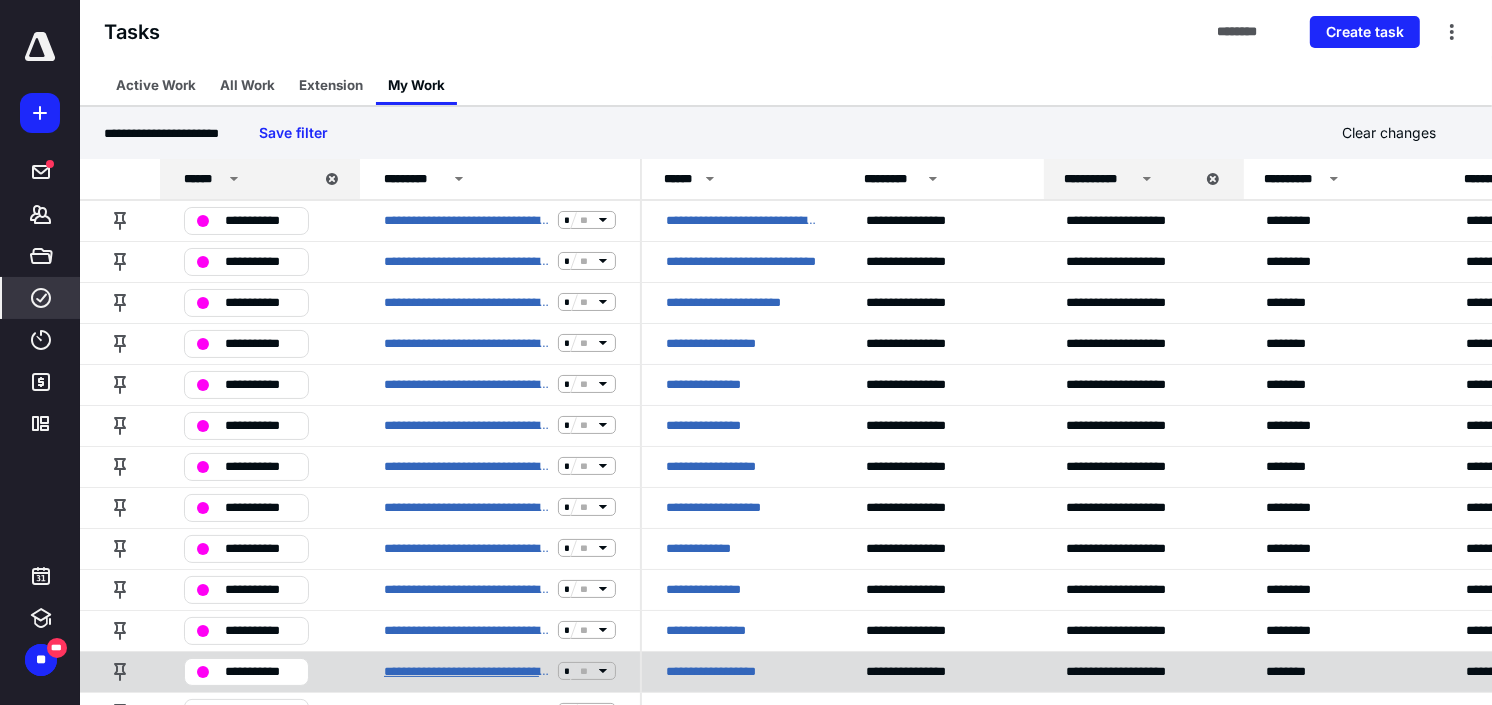 scroll, scrollTop: 111, scrollLeft: 0, axis: vertical 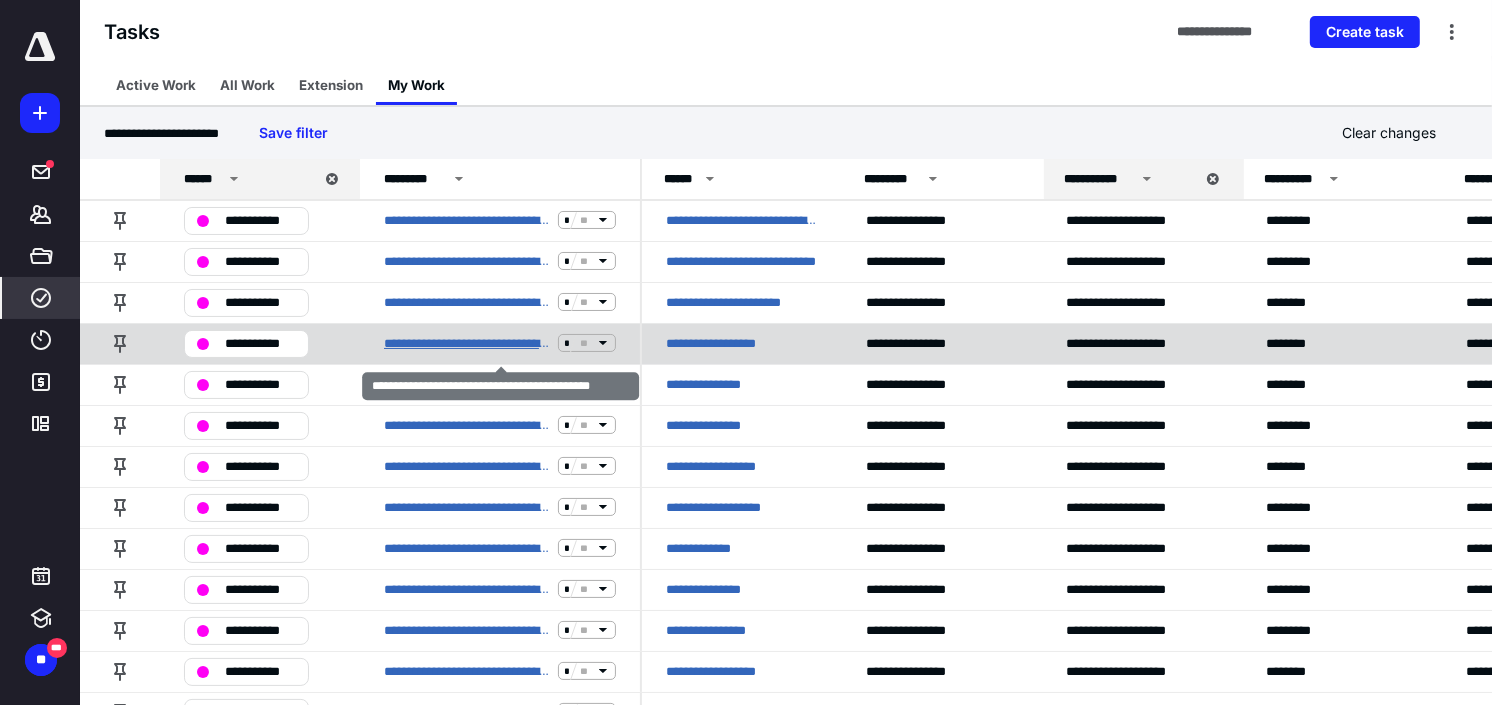 click on "**********" at bounding box center [467, 343] 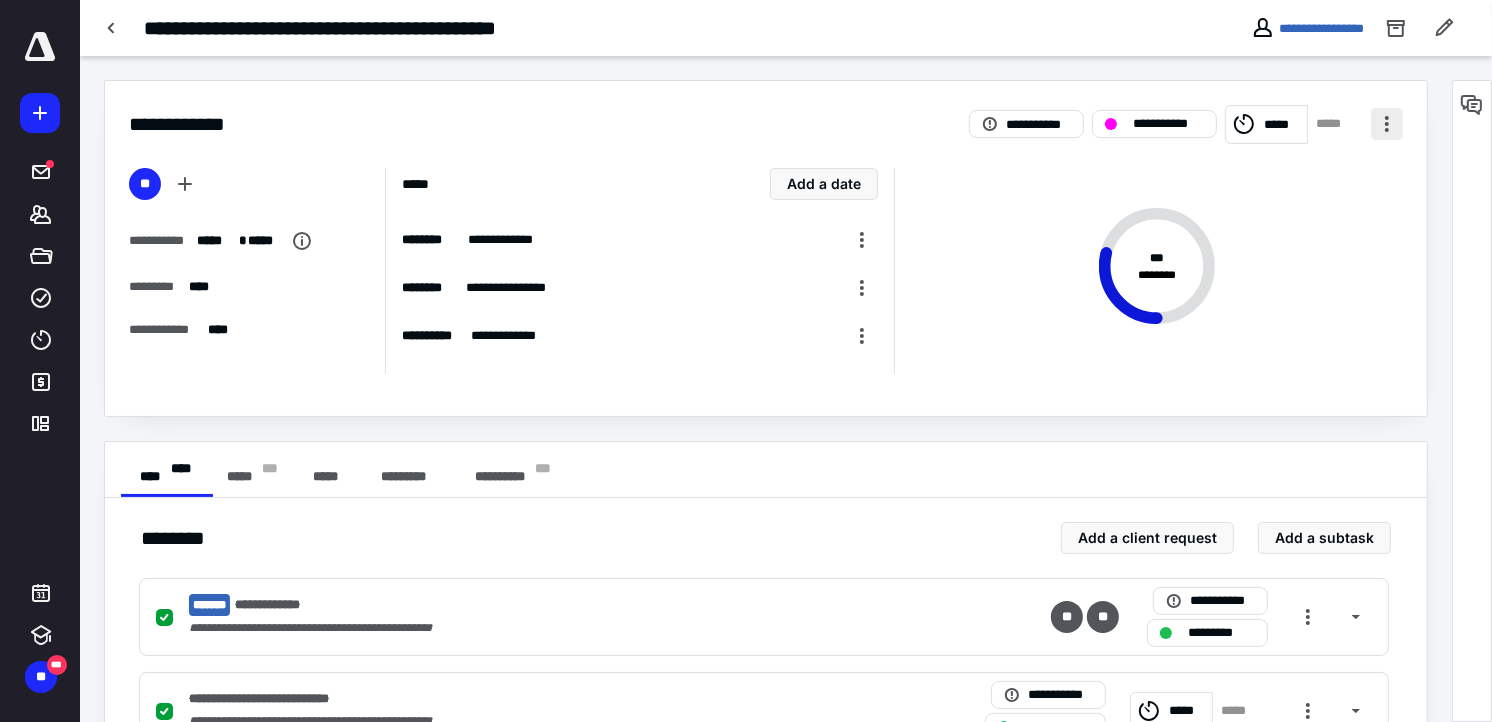 click at bounding box center [1387, 124] 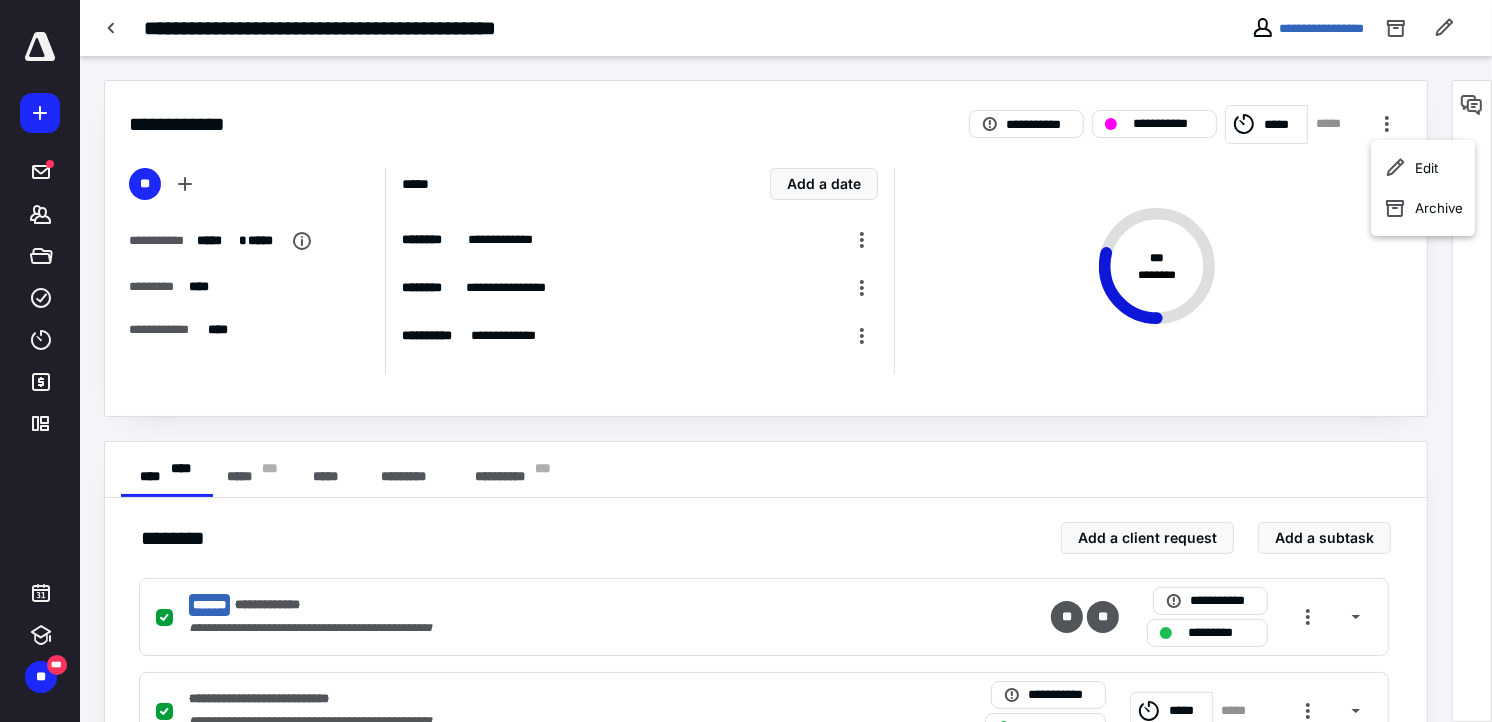 click on "** * ********" at bounding box center [1148, 271] 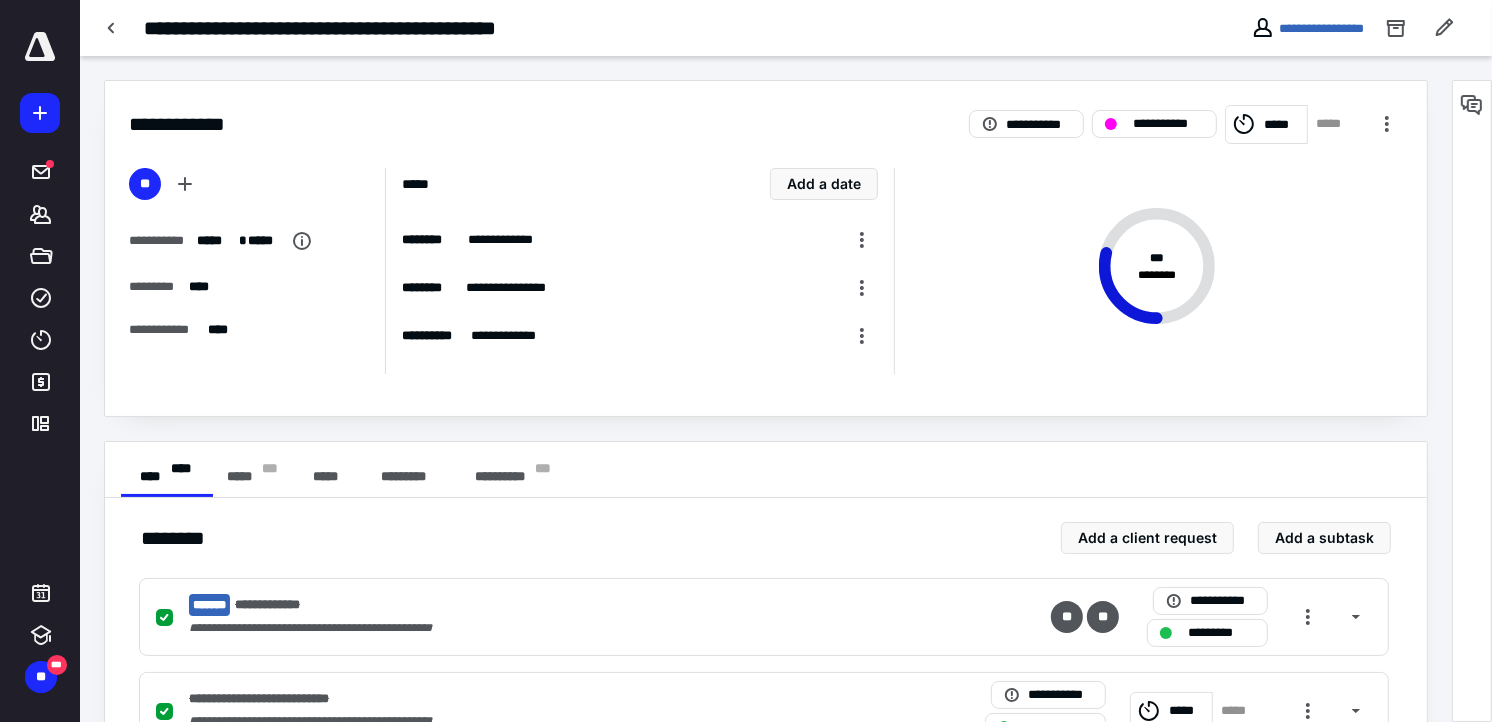 click 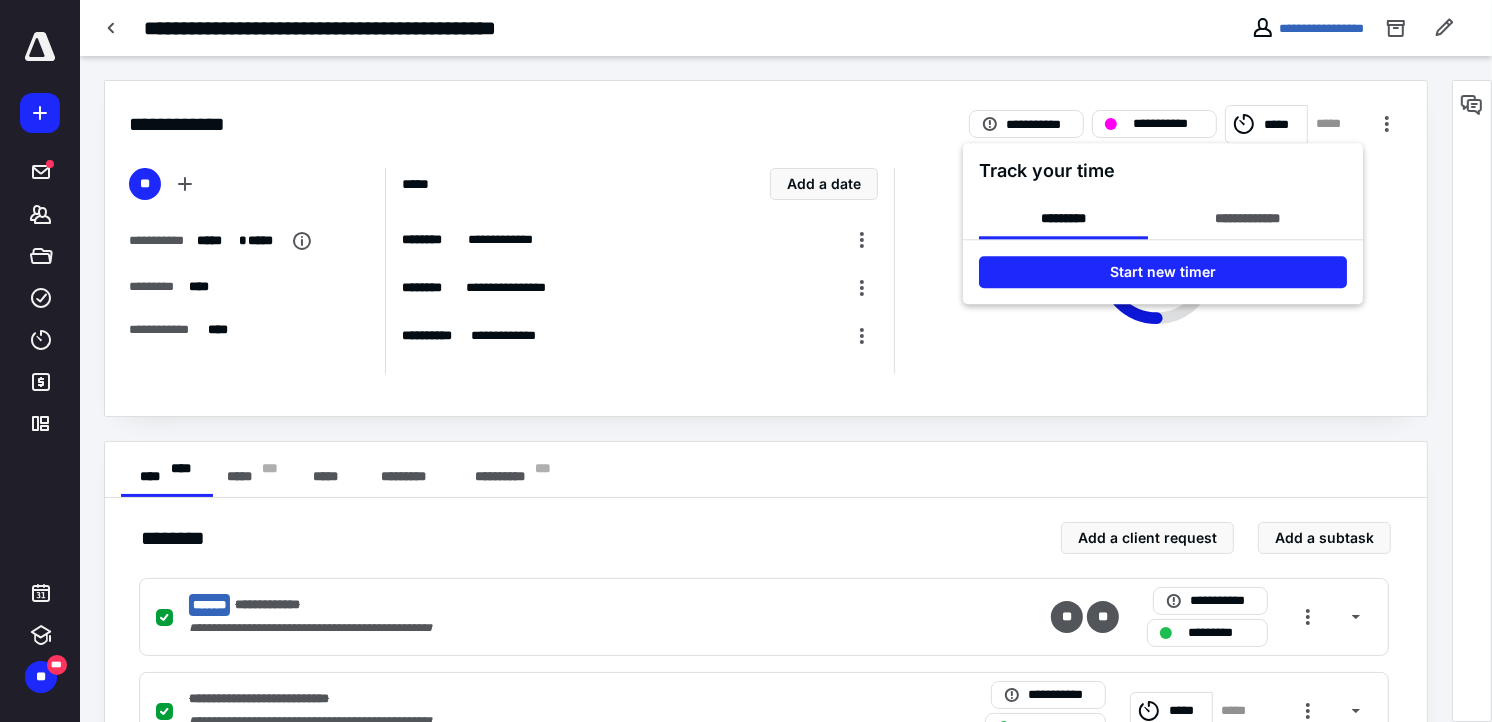 click at bounding box center (746, 361) 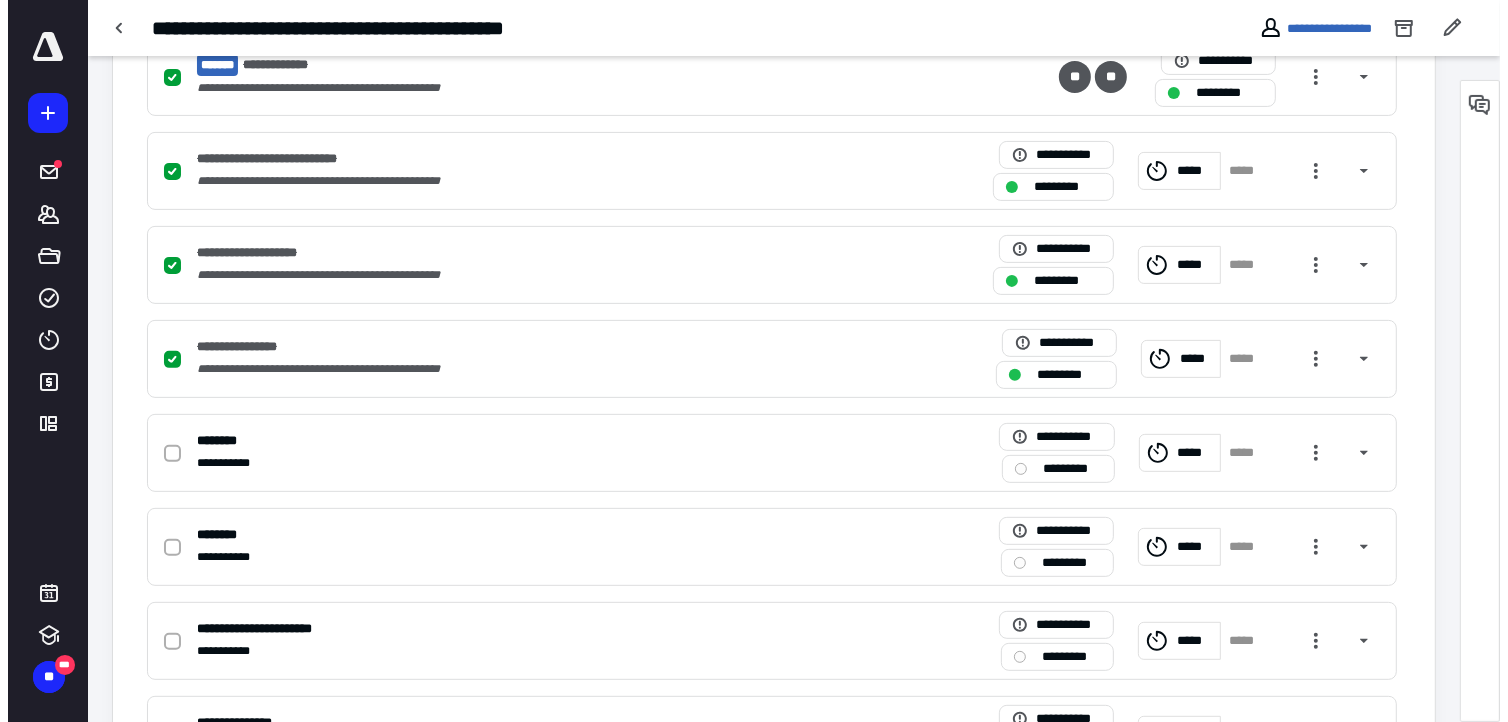 scroll, scrollTop: 0, scrollLeft: 0, axis: both 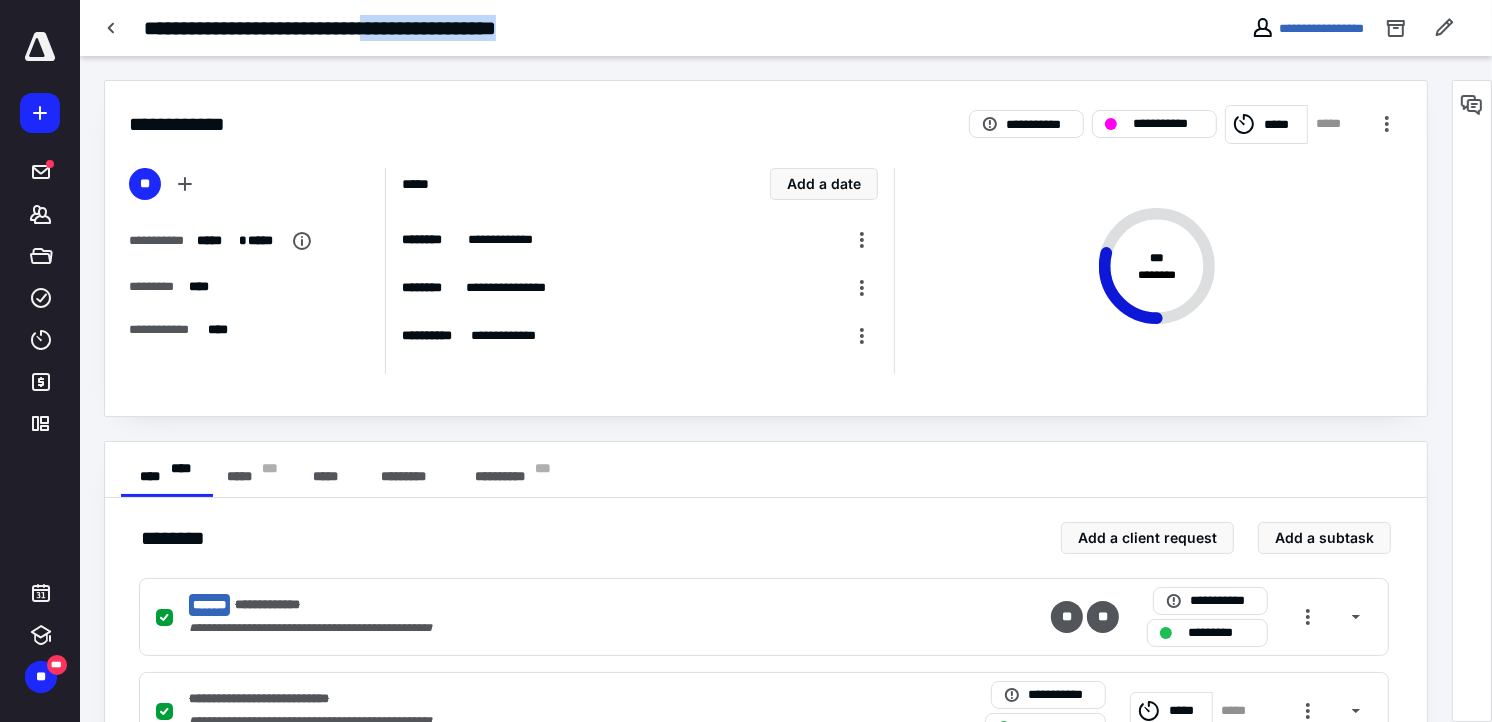 drag, startPoint x: 406, startPoint y: 23, endPoint x: 587, endPoint y: 28, distance: 181.06905 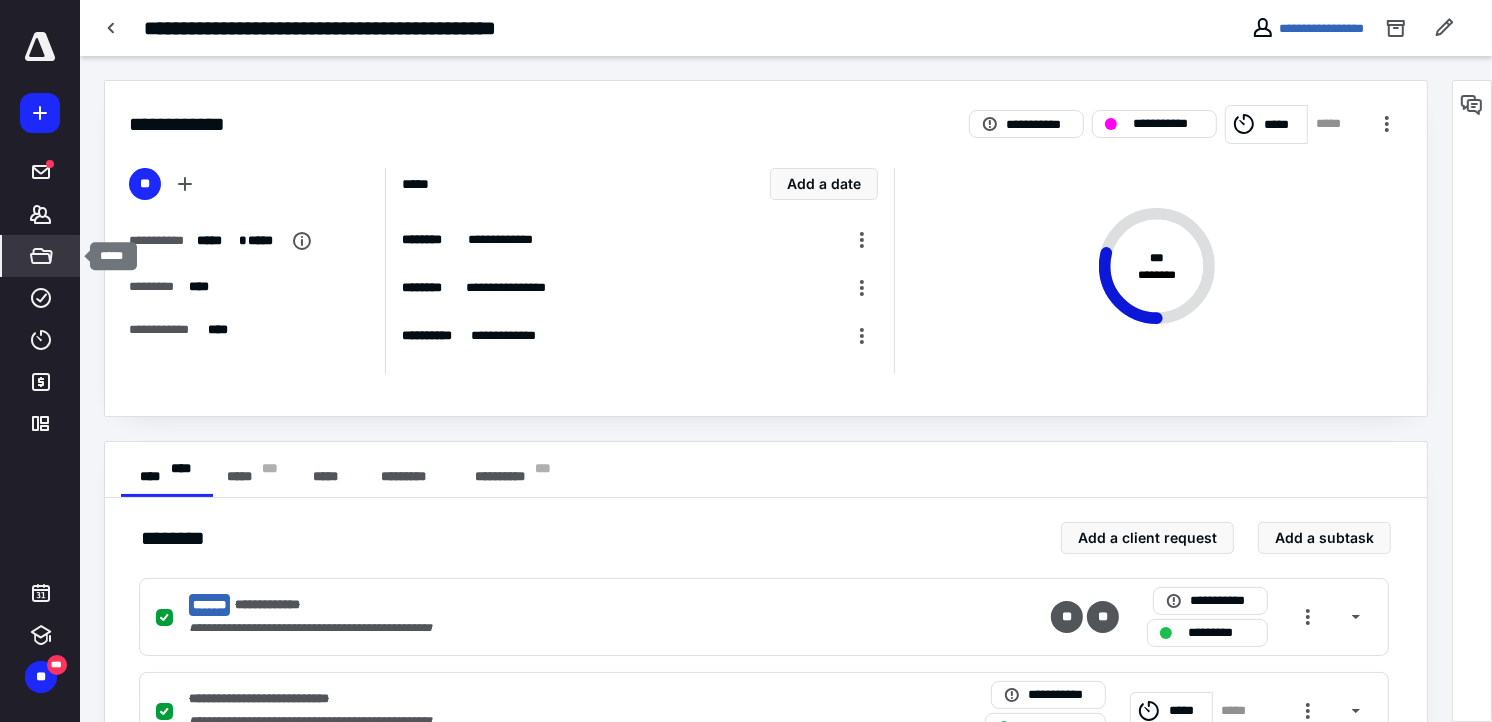 click on "*****" at bounding box center [41, 256] 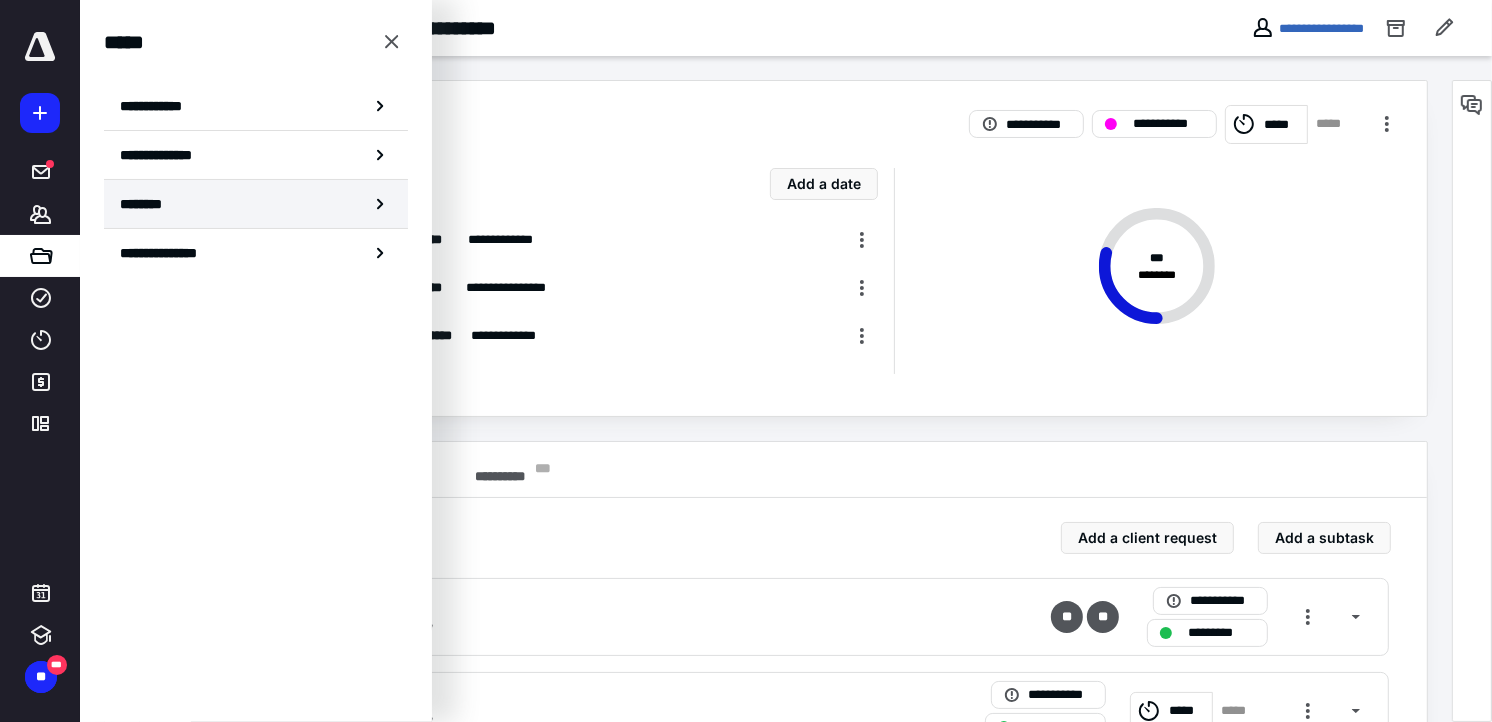 click 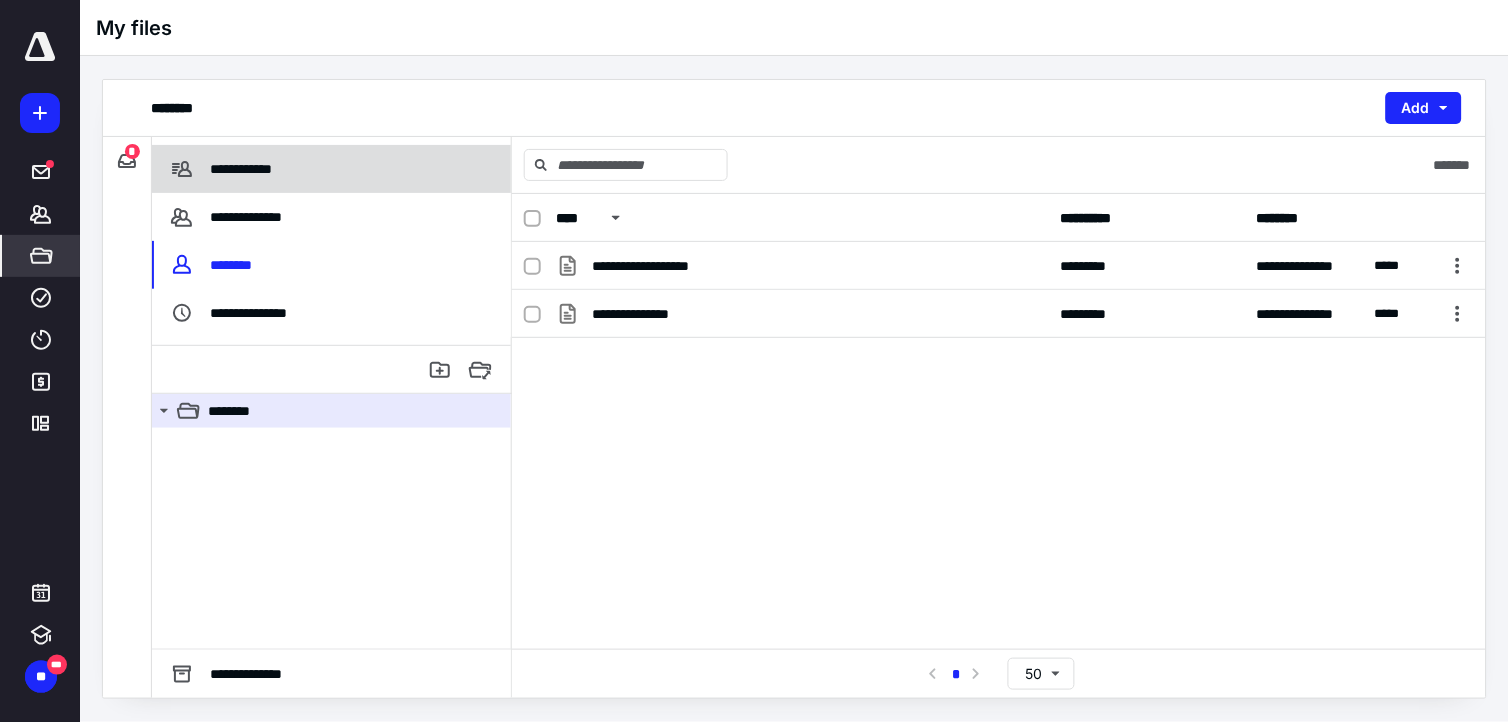 click on "**********" at bounding box center [244, 169] 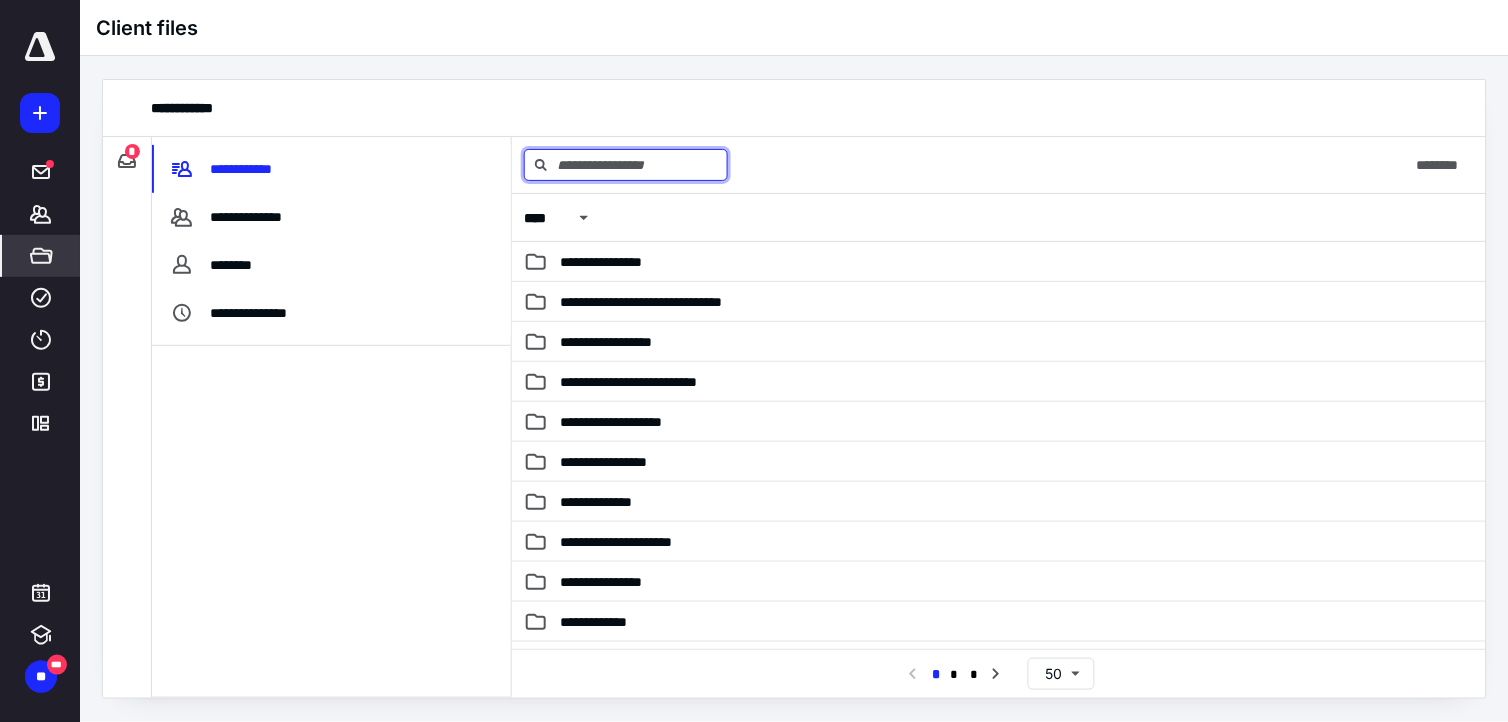 click at bounding box center (626, 165) 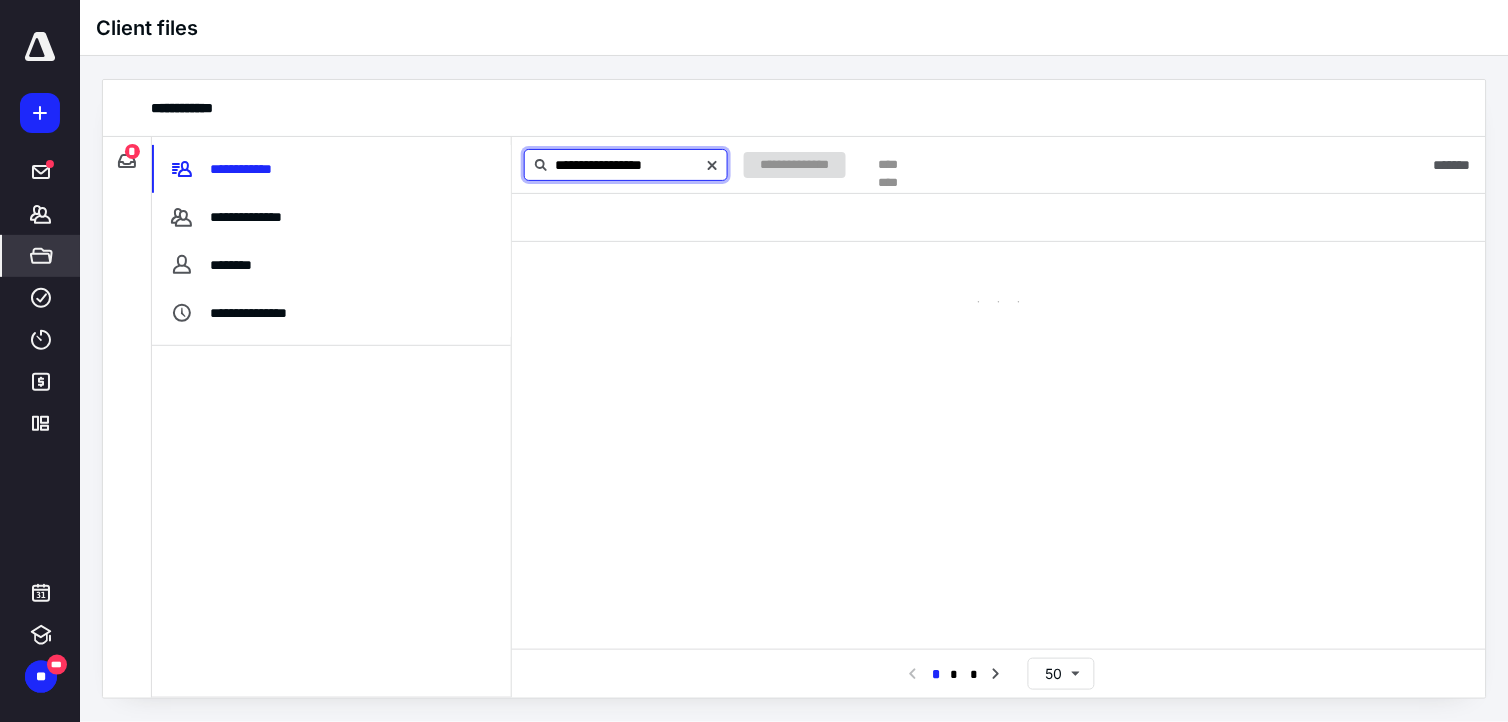 type on "**********" 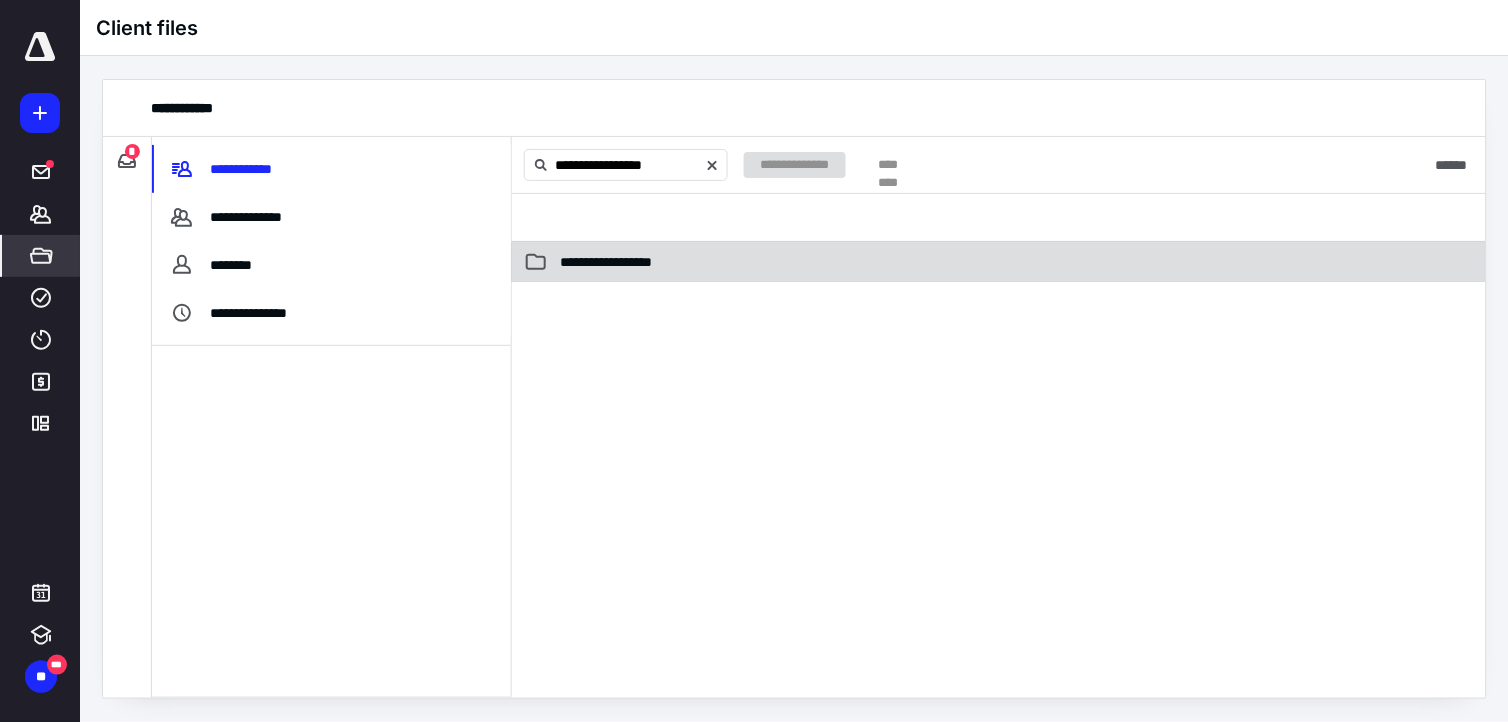 click on "**********" at bounding box center [619, 262] 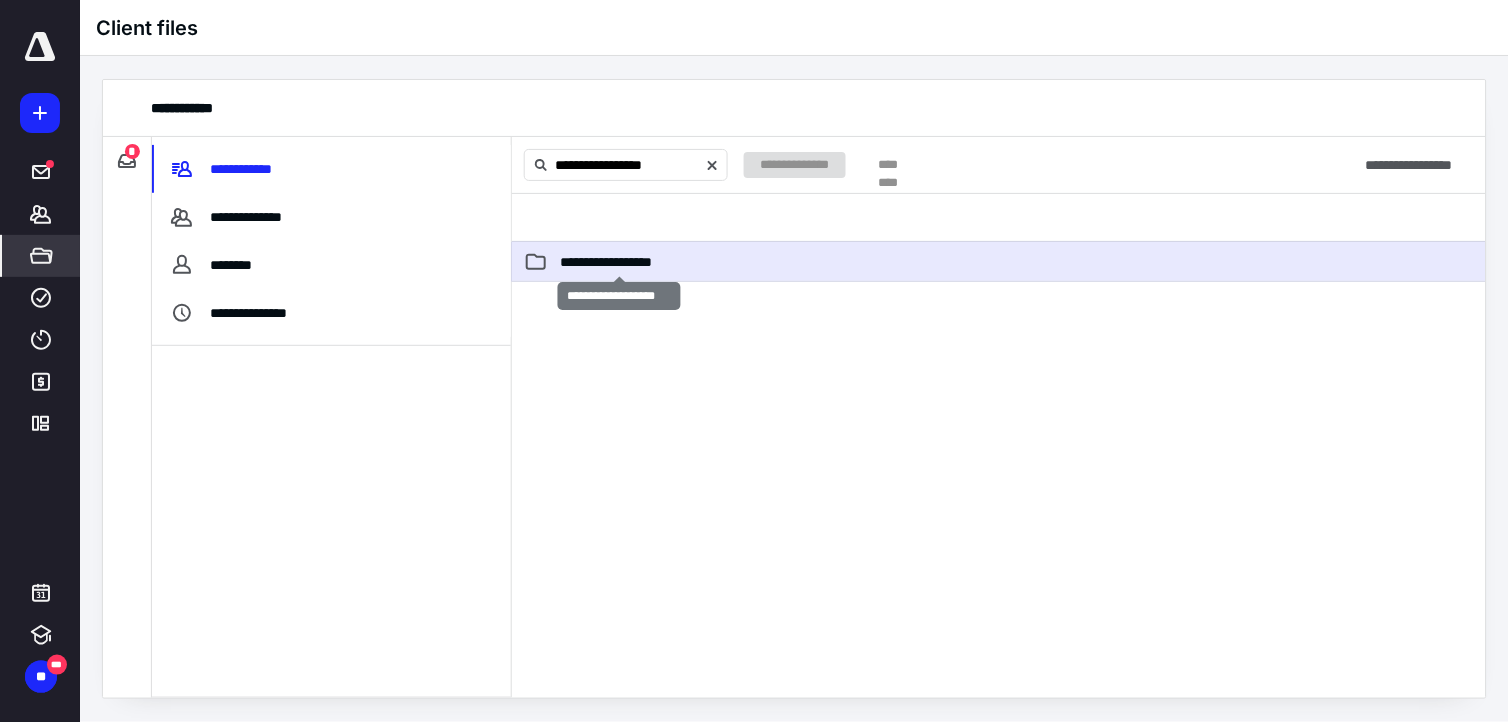 click on "**********" at bounding box center (619, 262) 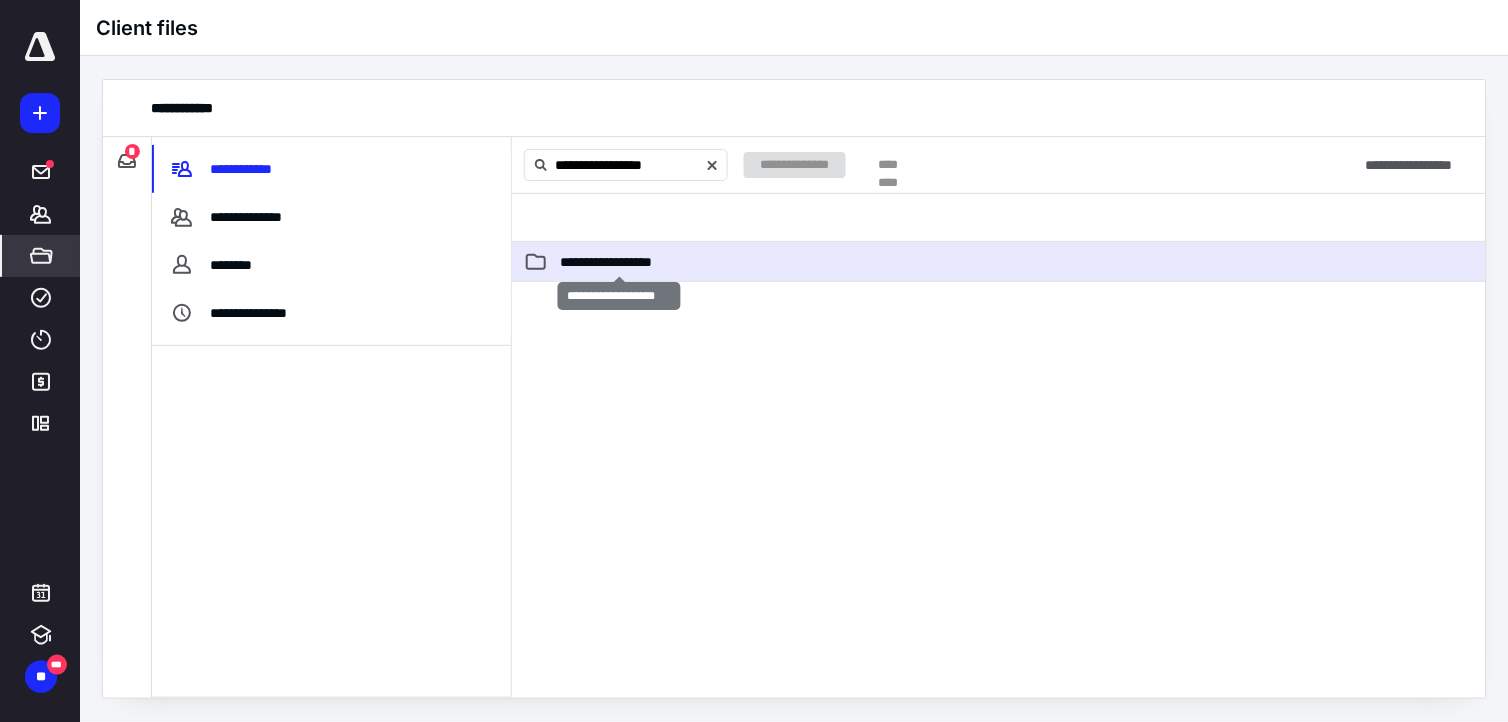 type 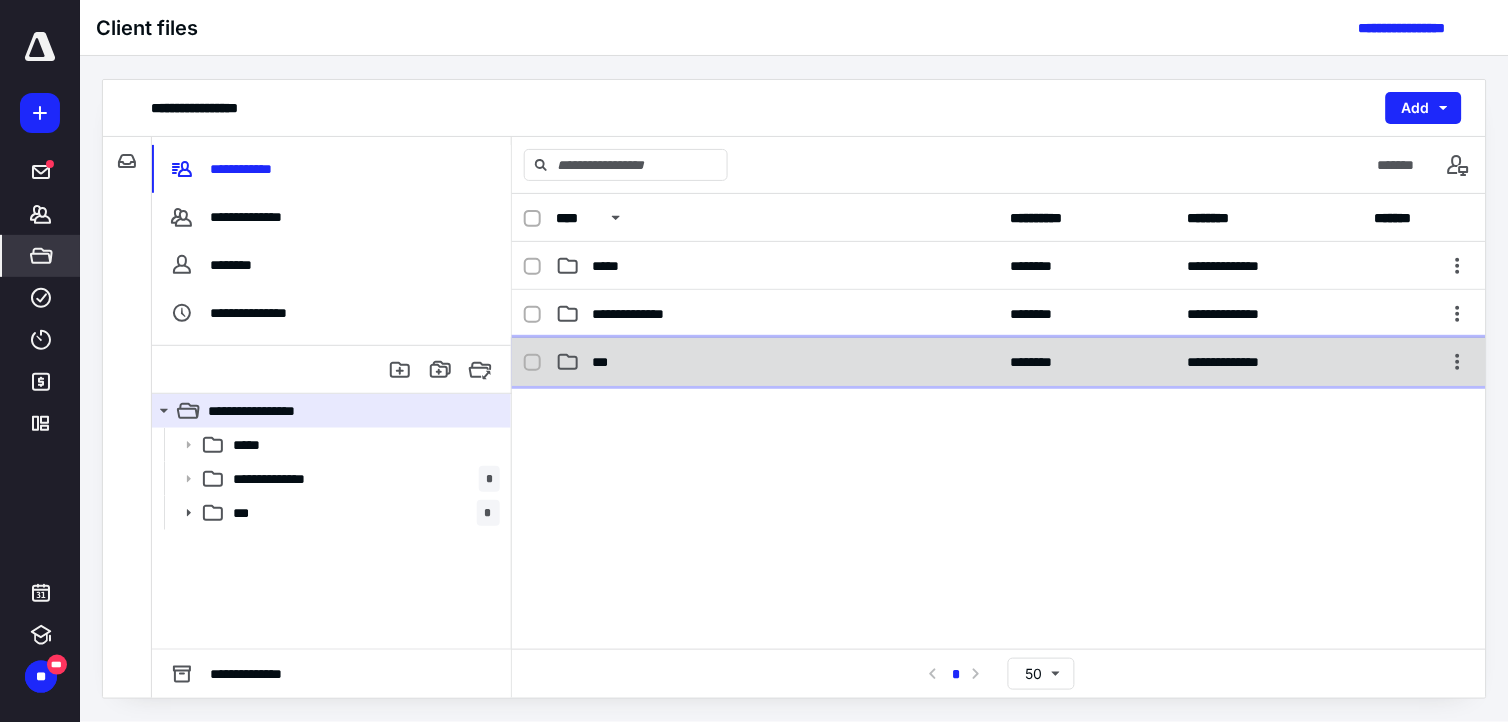click on "***" at bounding box center [604, 362] 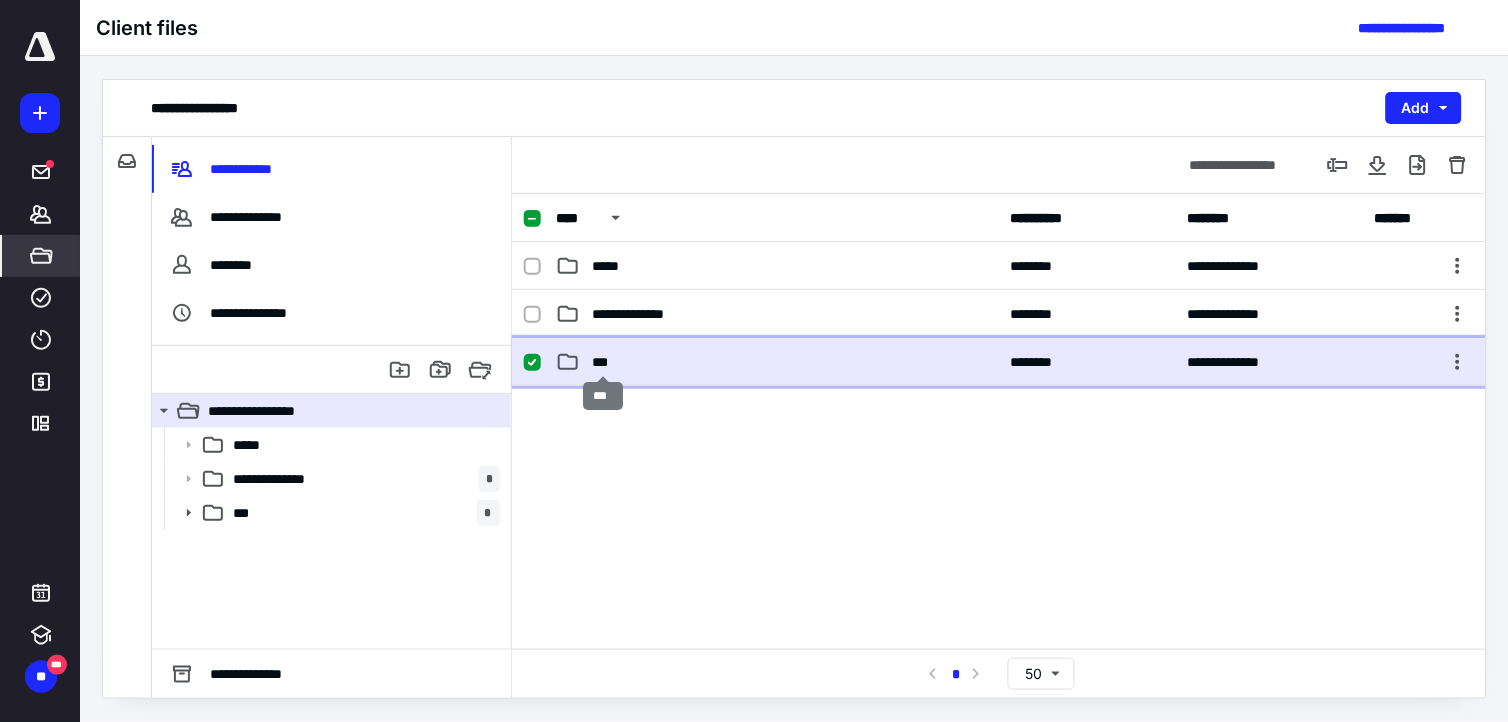click on "***" at bounding box center [604, 362] 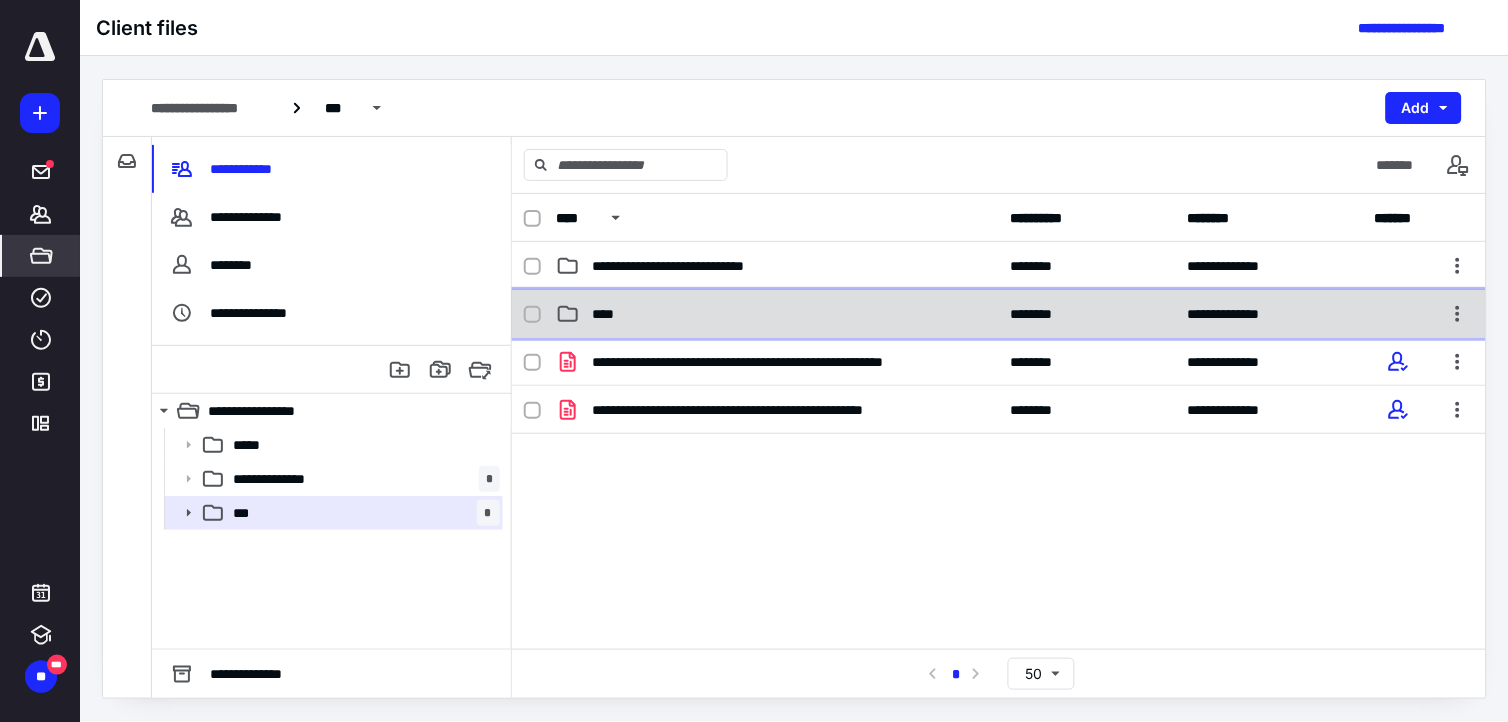 click on "****" at bounding box center [777, 314] 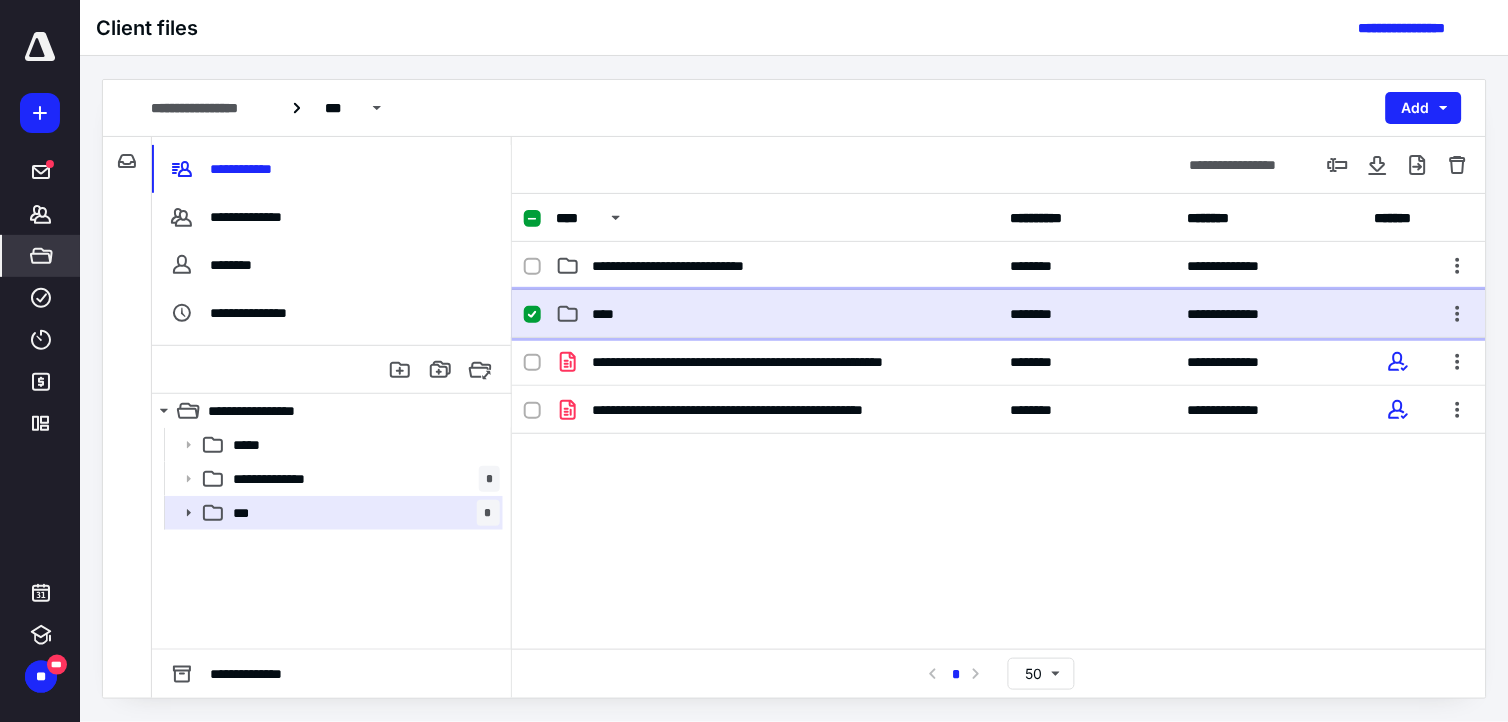 click on "****" at bounding box center (777, 314) 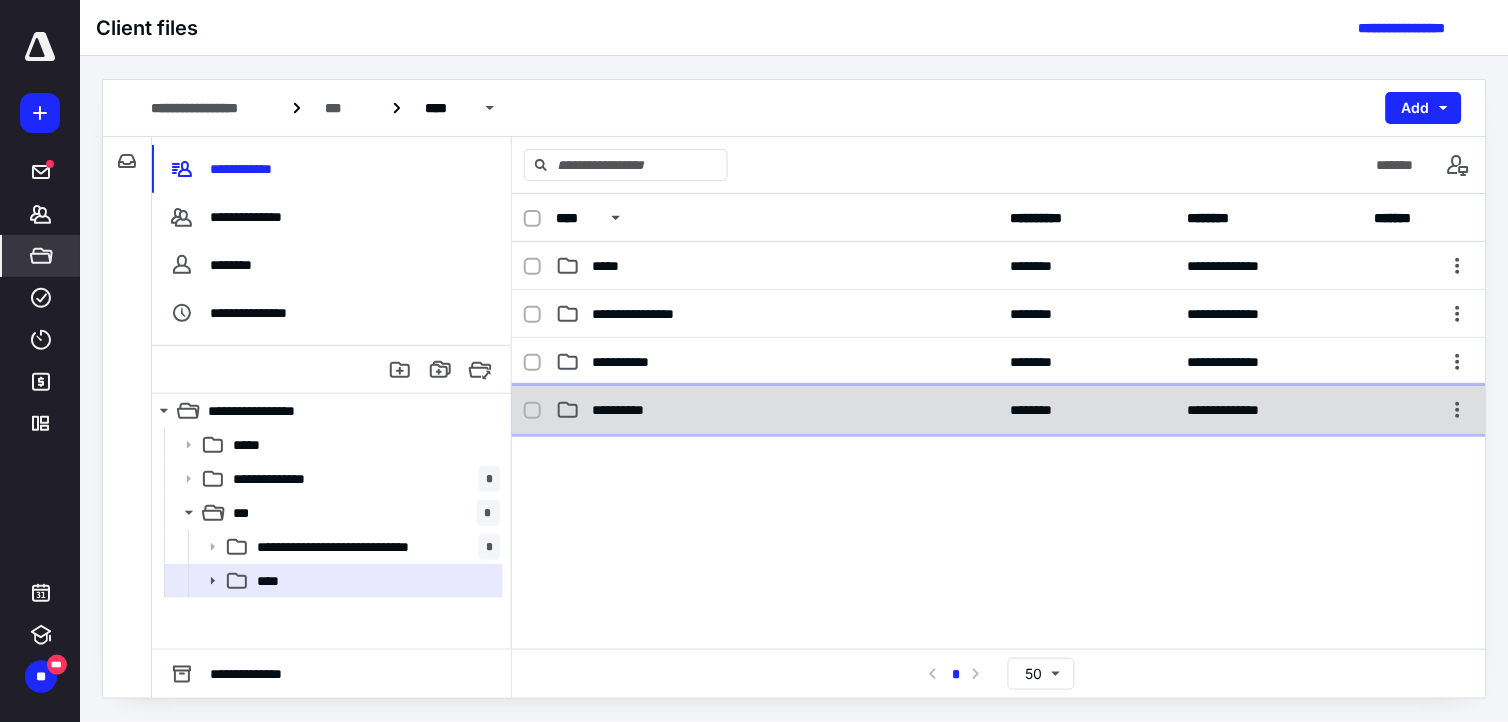 click on "**********" at bounding box center [632, 410] 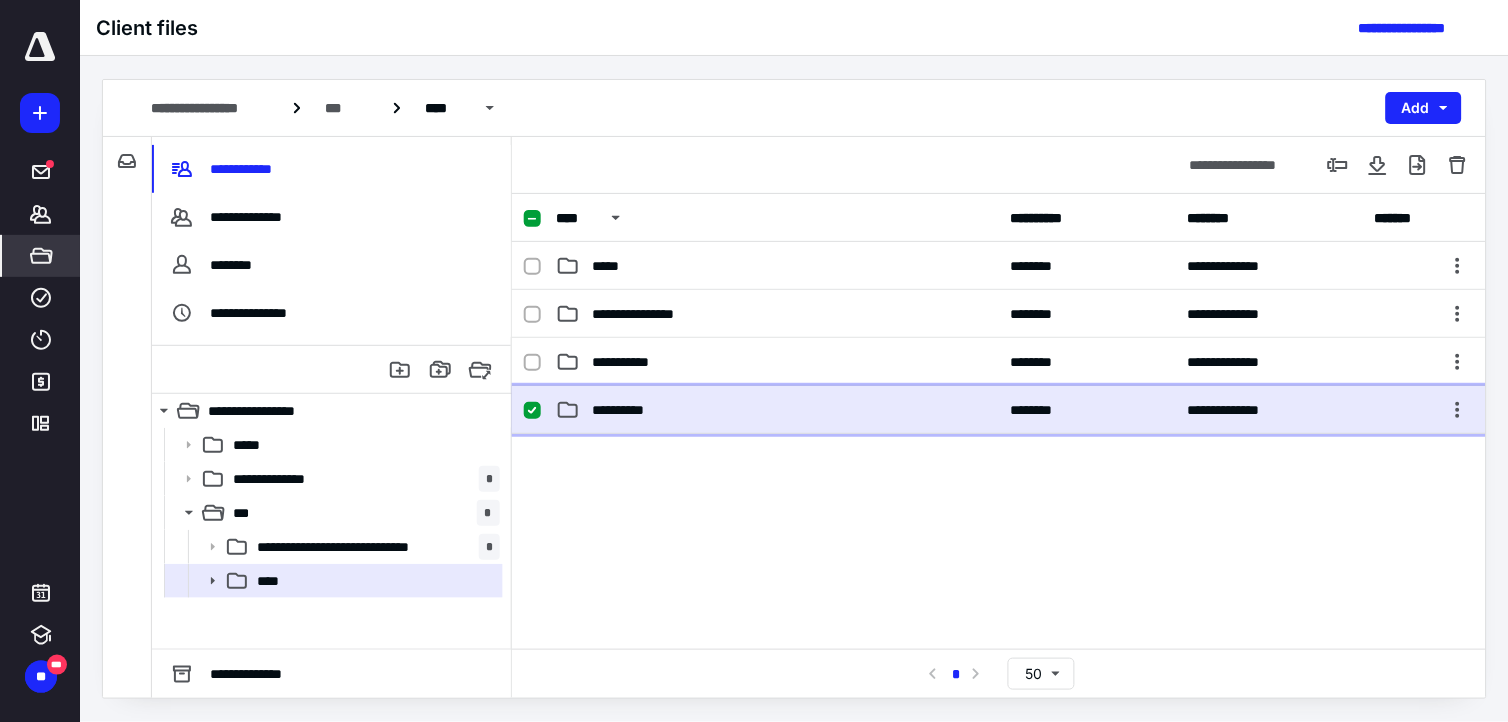click on "**********" at bounding box center [632, 410] 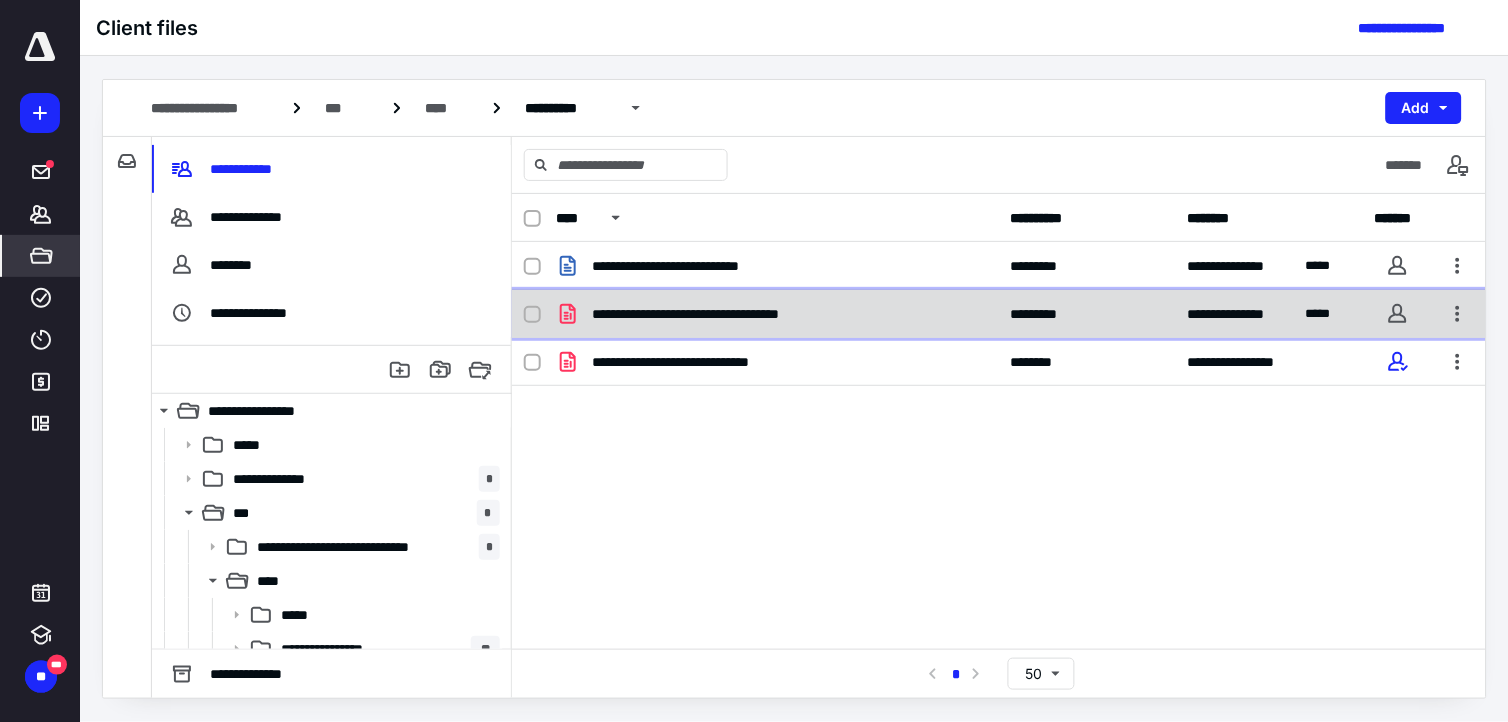 click on "**********" at bounding box center (777, 314) 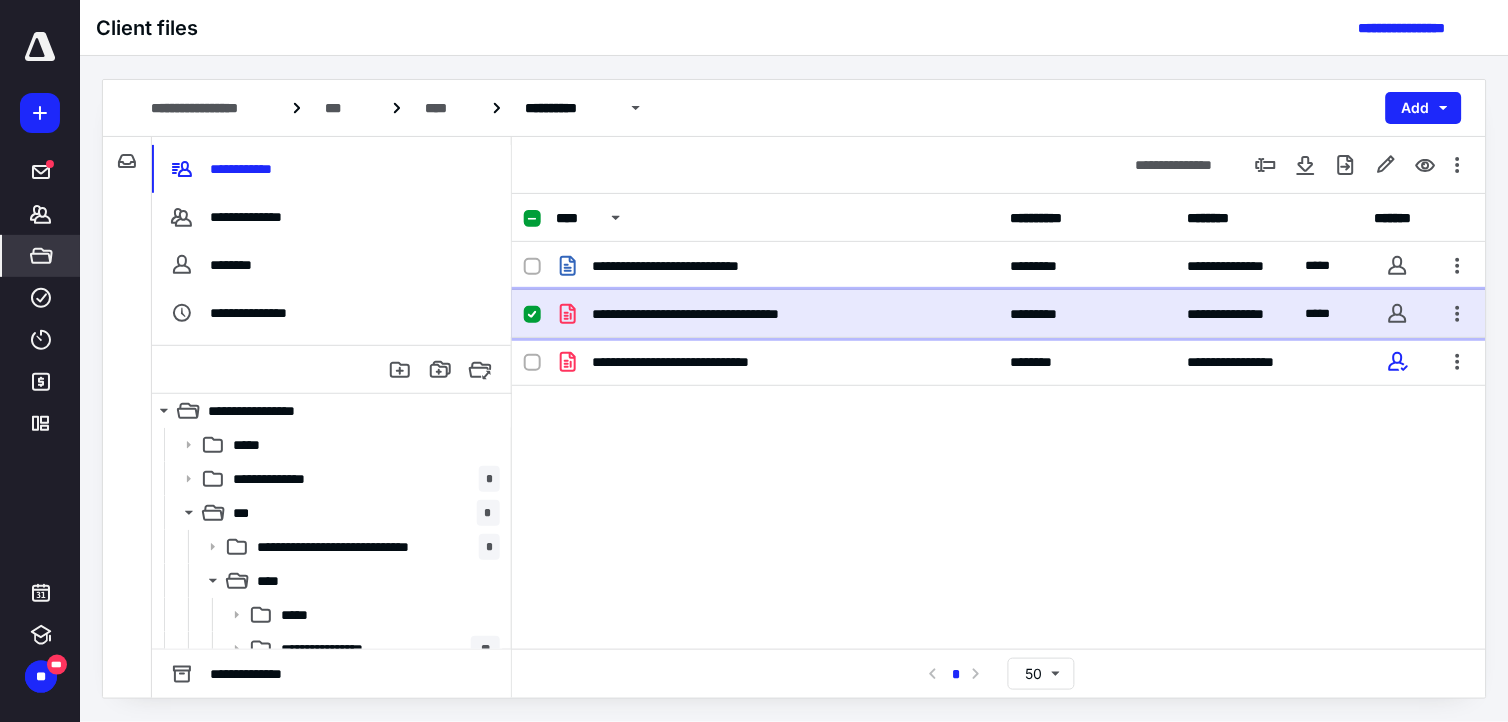 click on "**********" at bounding box center [777, 314] 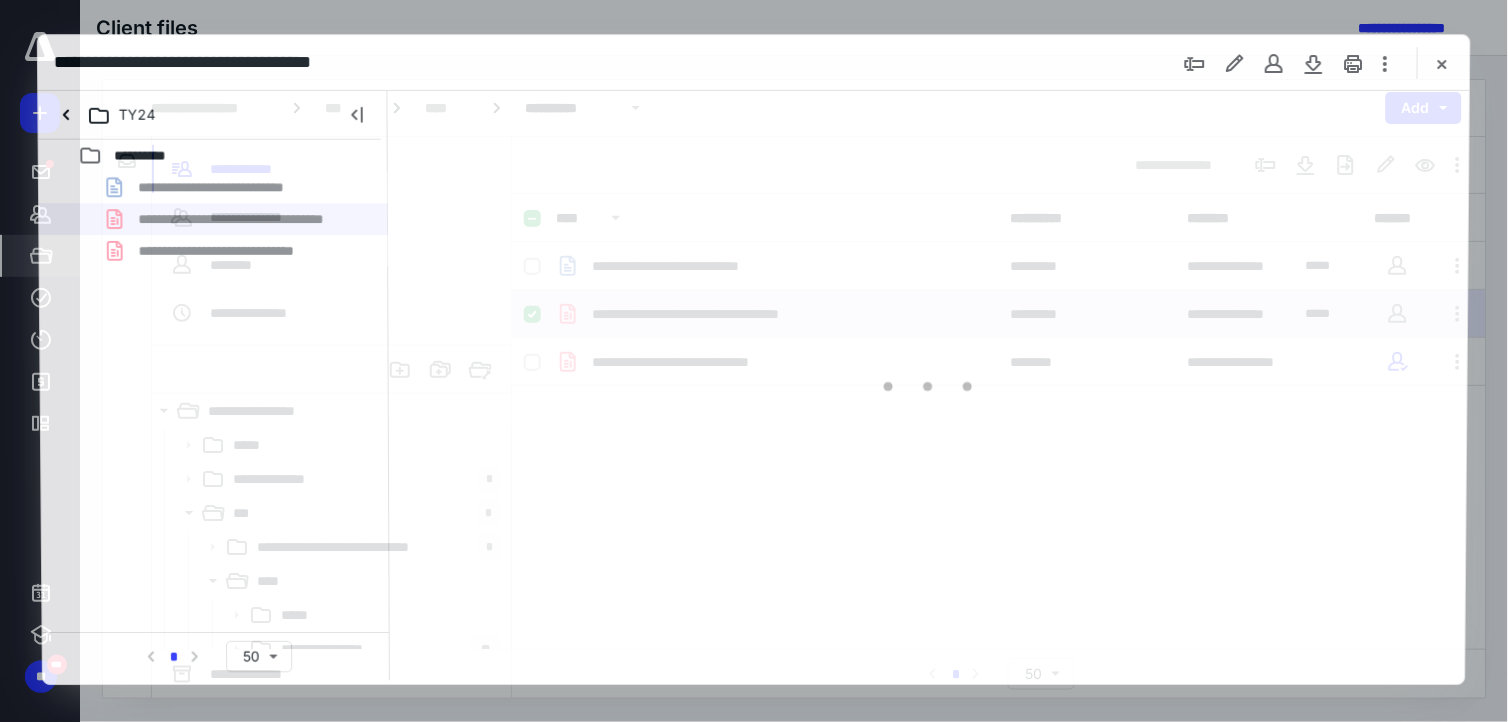 scroll, scrollTop: 0, scrollLeft: 0, axis: both 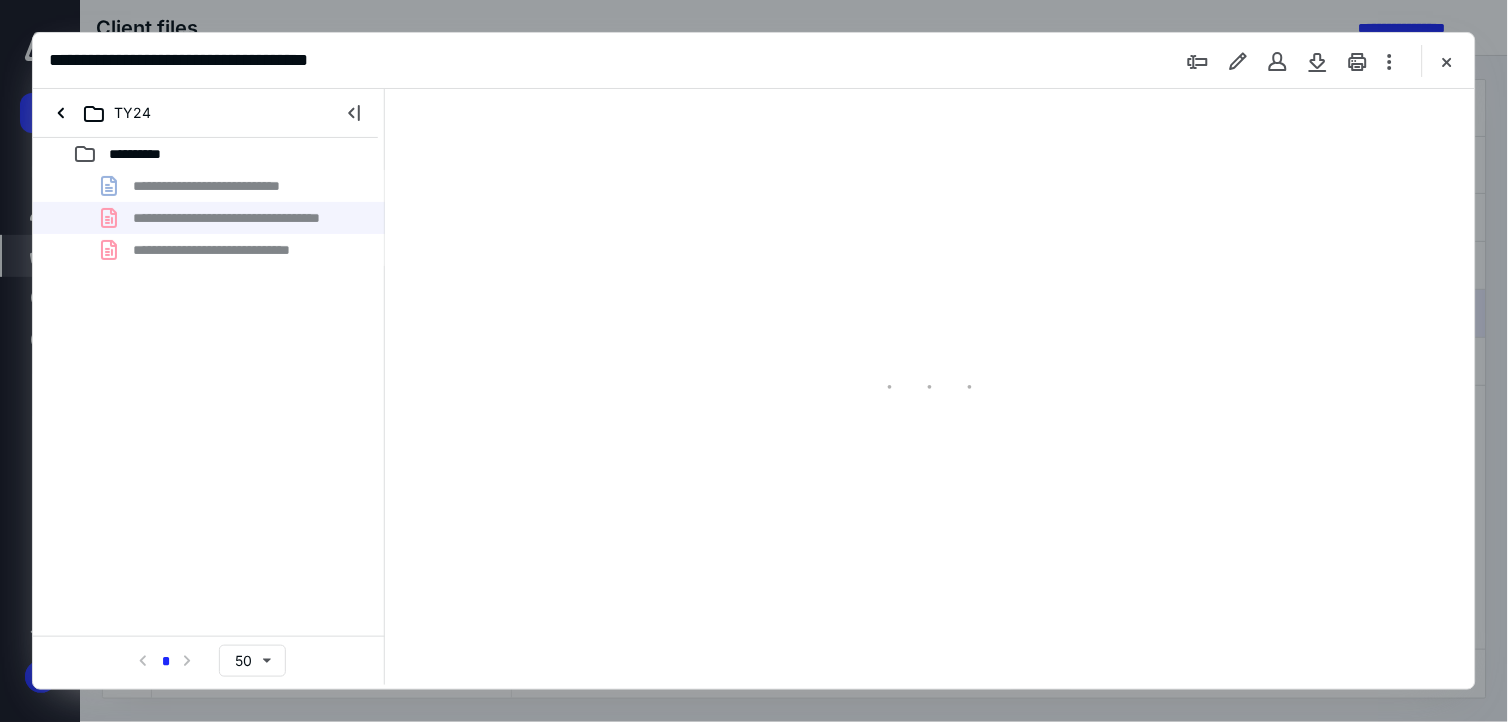 type on "174" 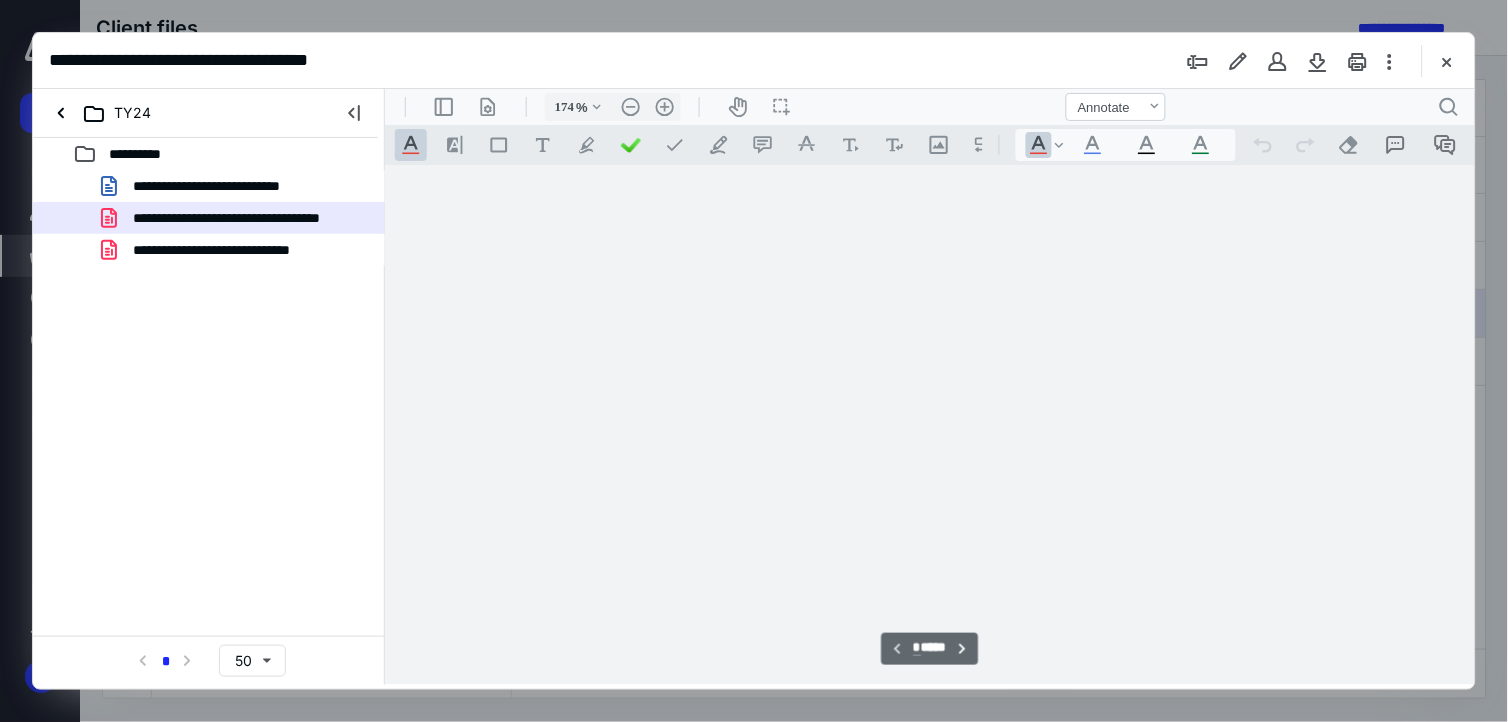 scroll, scrollTop: 83, scrollLeft: 1258, axis: both 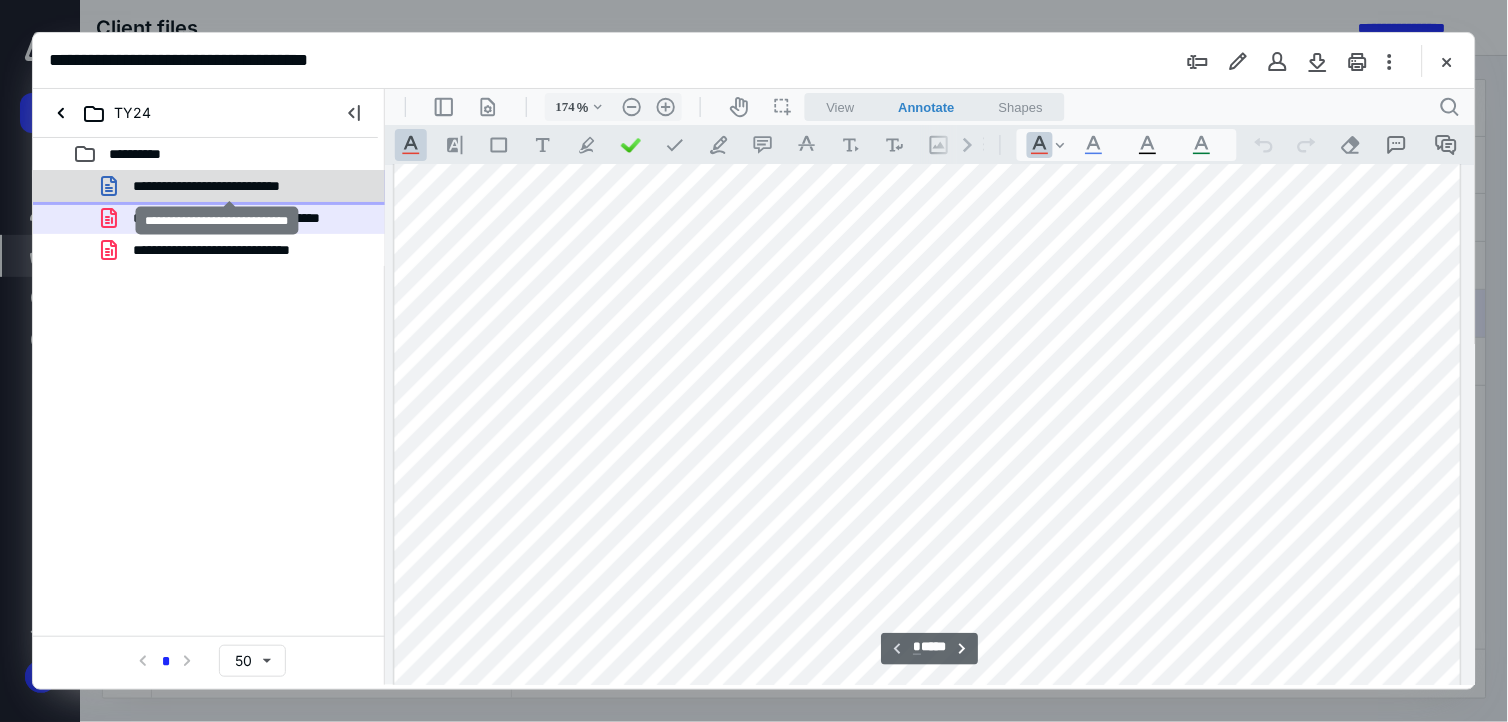 click on "**********" at bounding box center (229, 186) 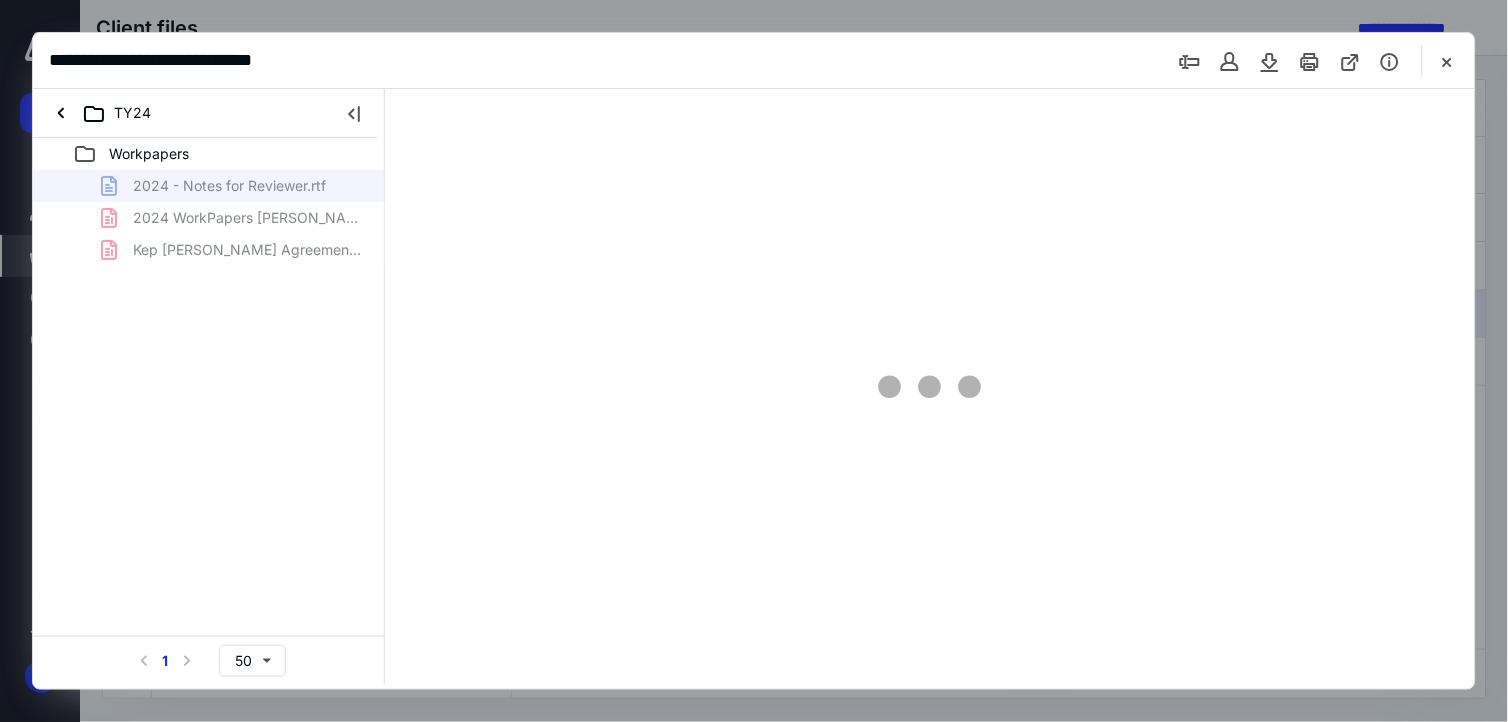 scroll, scrollTop: 0, scrollLeft: 0, axis: both 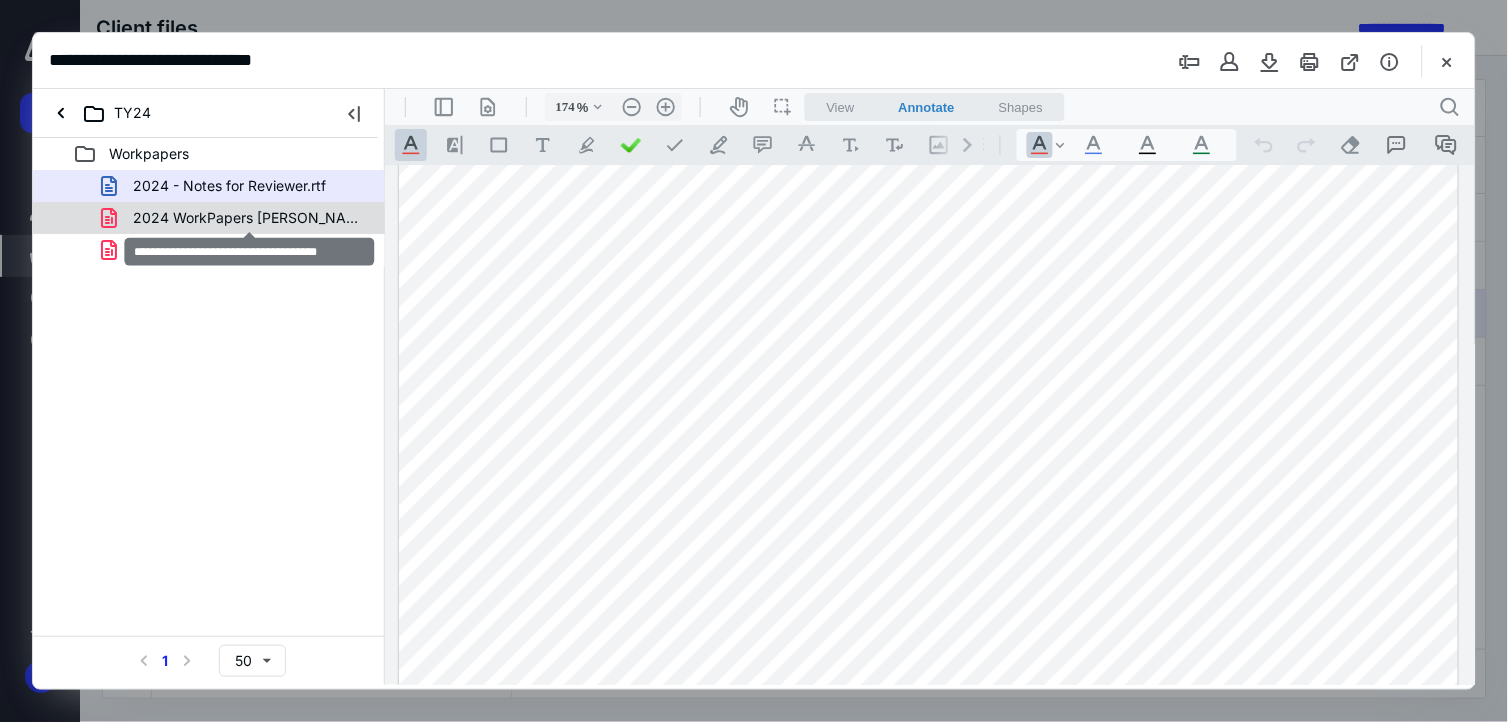 click on "2024 WorkPapers Holliday Charisse.pdf" at bounding box center (249, 218) 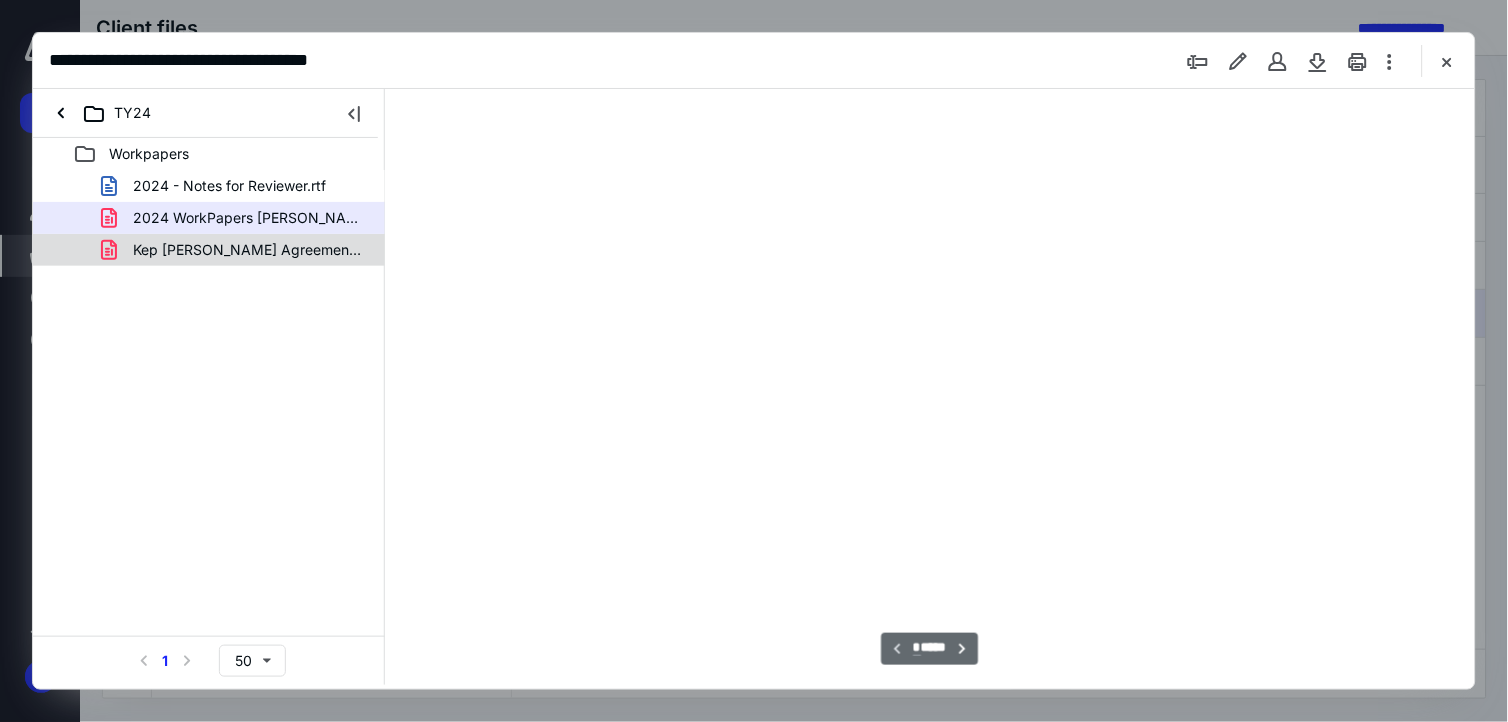 scroll, scrollTop: 83, scrollLeft: 1258, axis: both 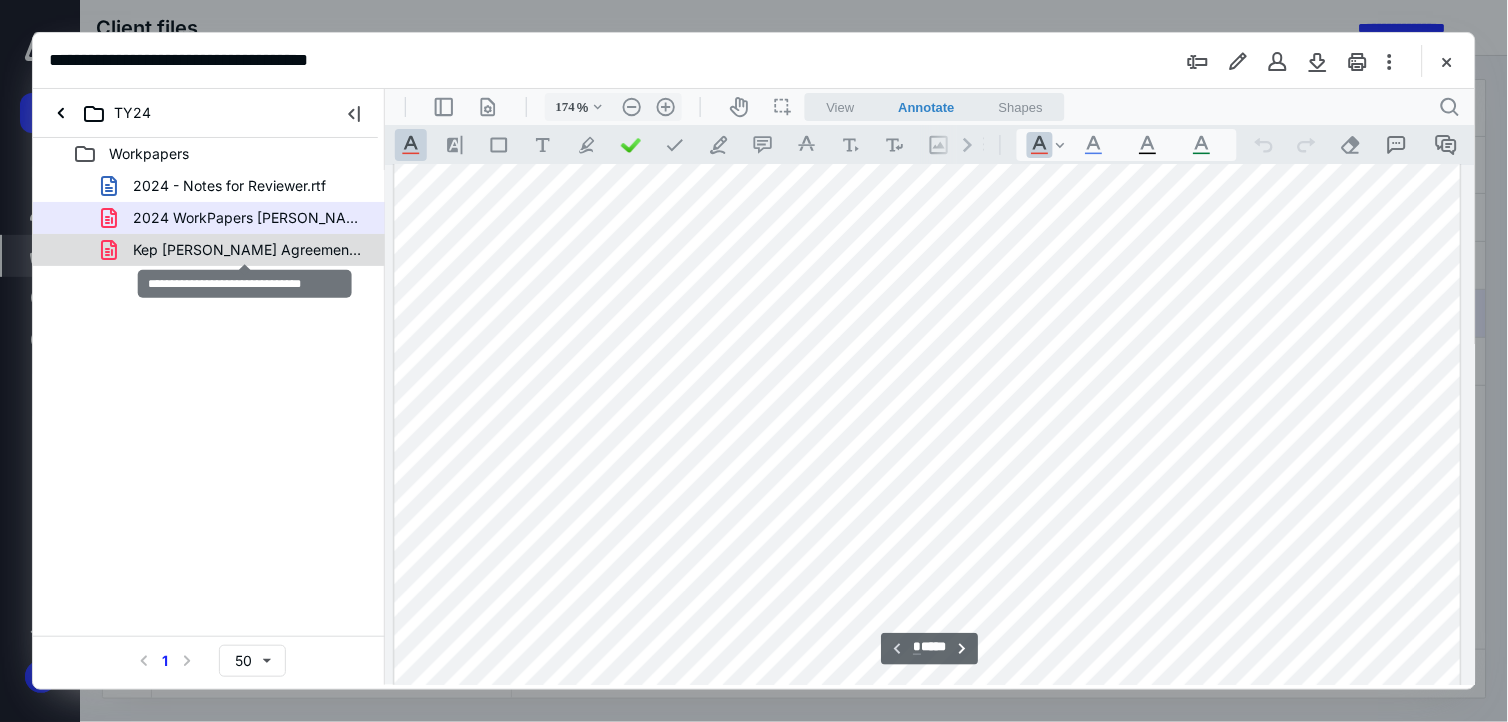 click on "Kep Younce Agreement Letter.pdf" at bounding box center (249, 250) 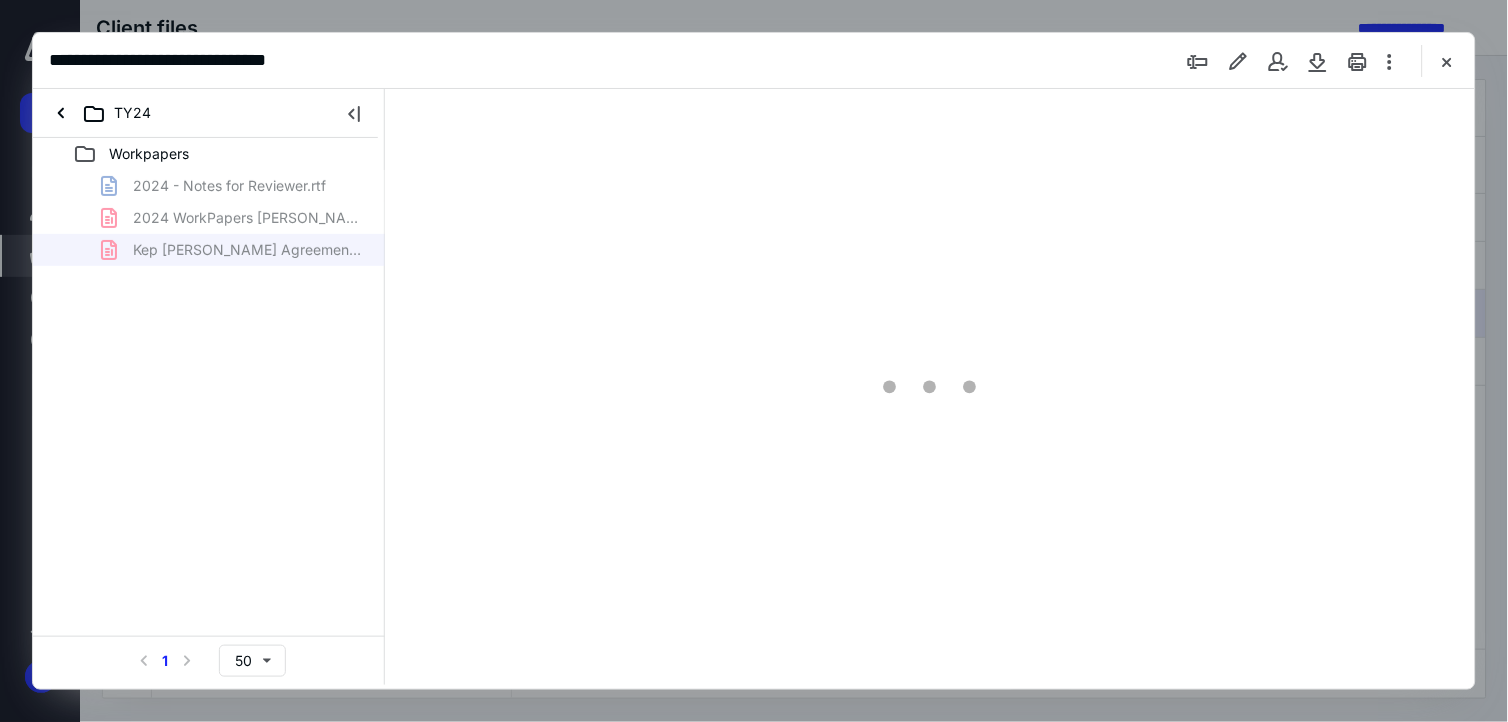 type on "56" 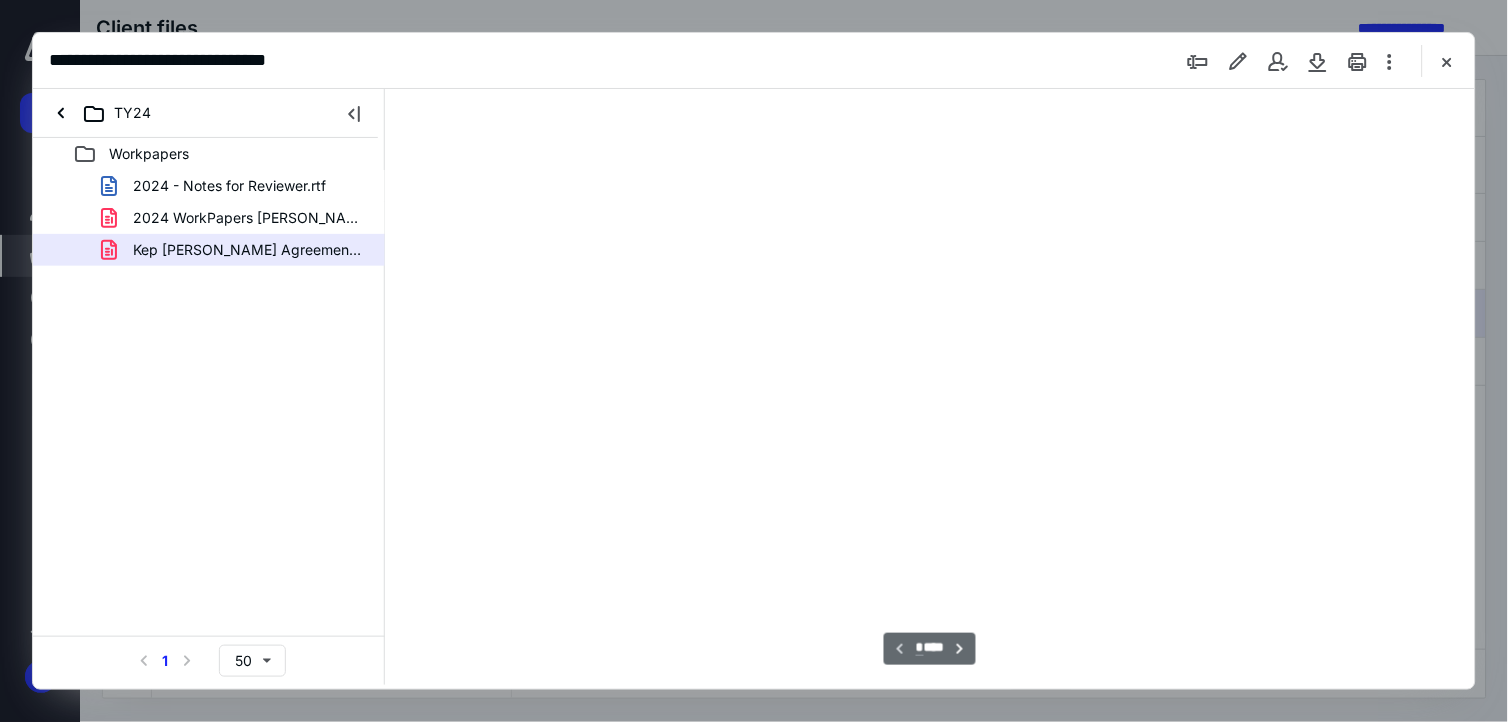 scroll, scrollTop: 77, scrollLeft: 0, axis: vertical 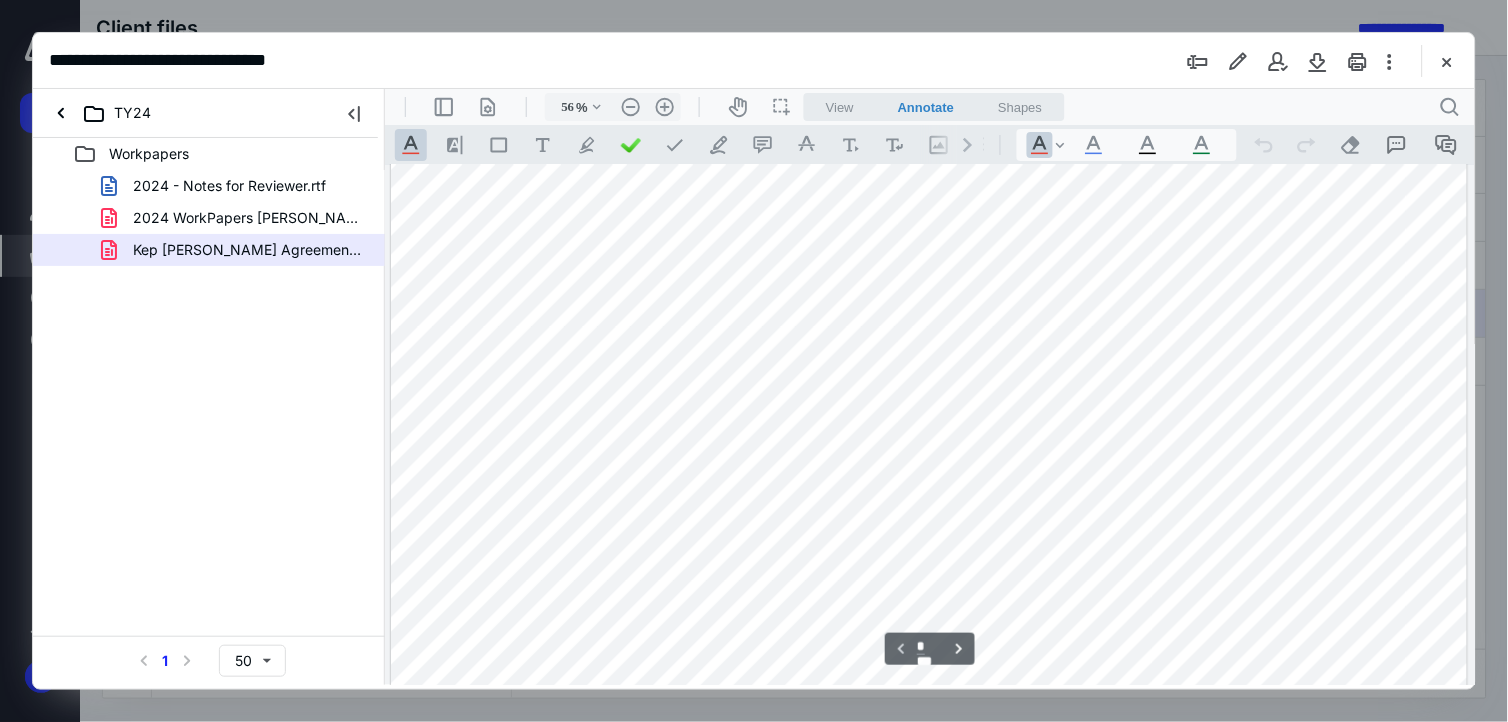 type on "*" 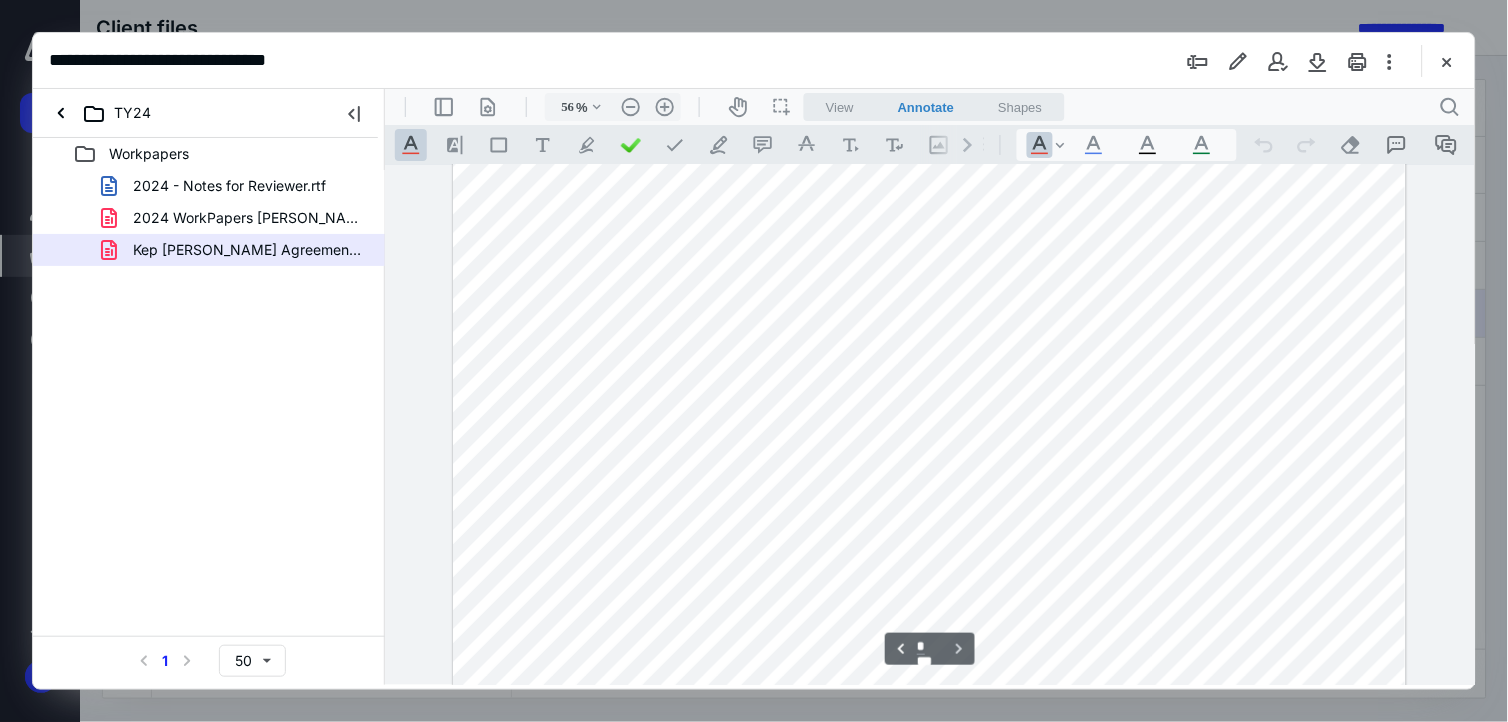 scroll, scrollTop: 2201, scrollLeft: 0, axis: vertical 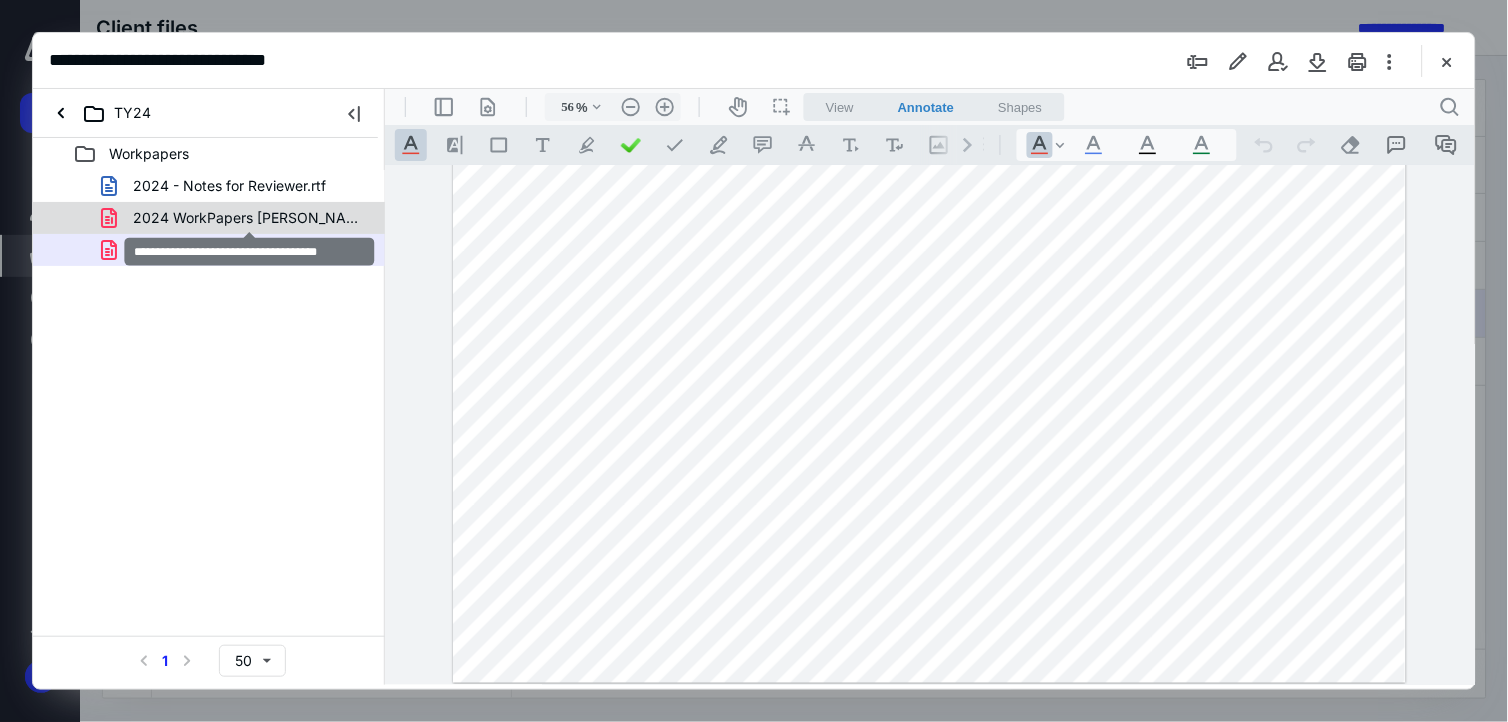 click on "2024 WorkPapers Holliday Charisse.pdf" at bounding box center (249, 218) 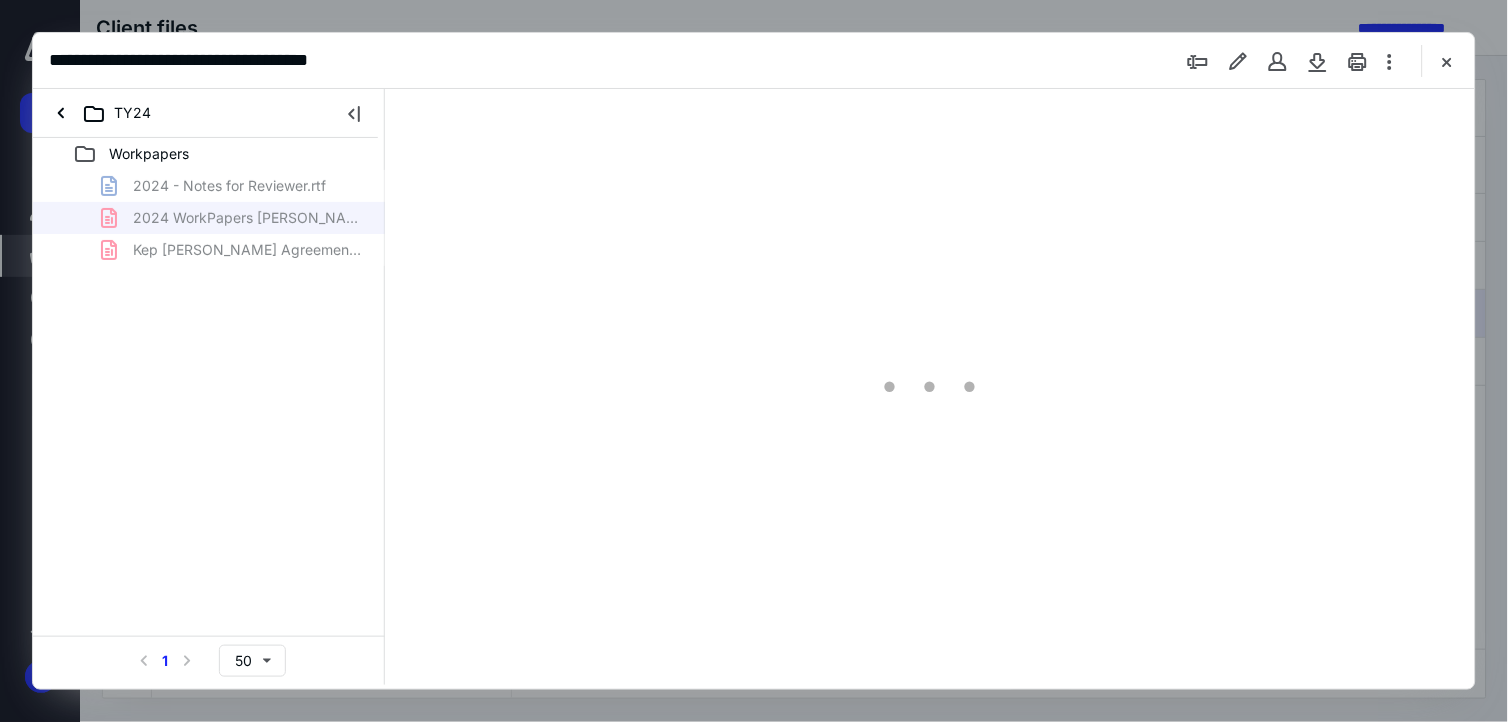 type on "174" 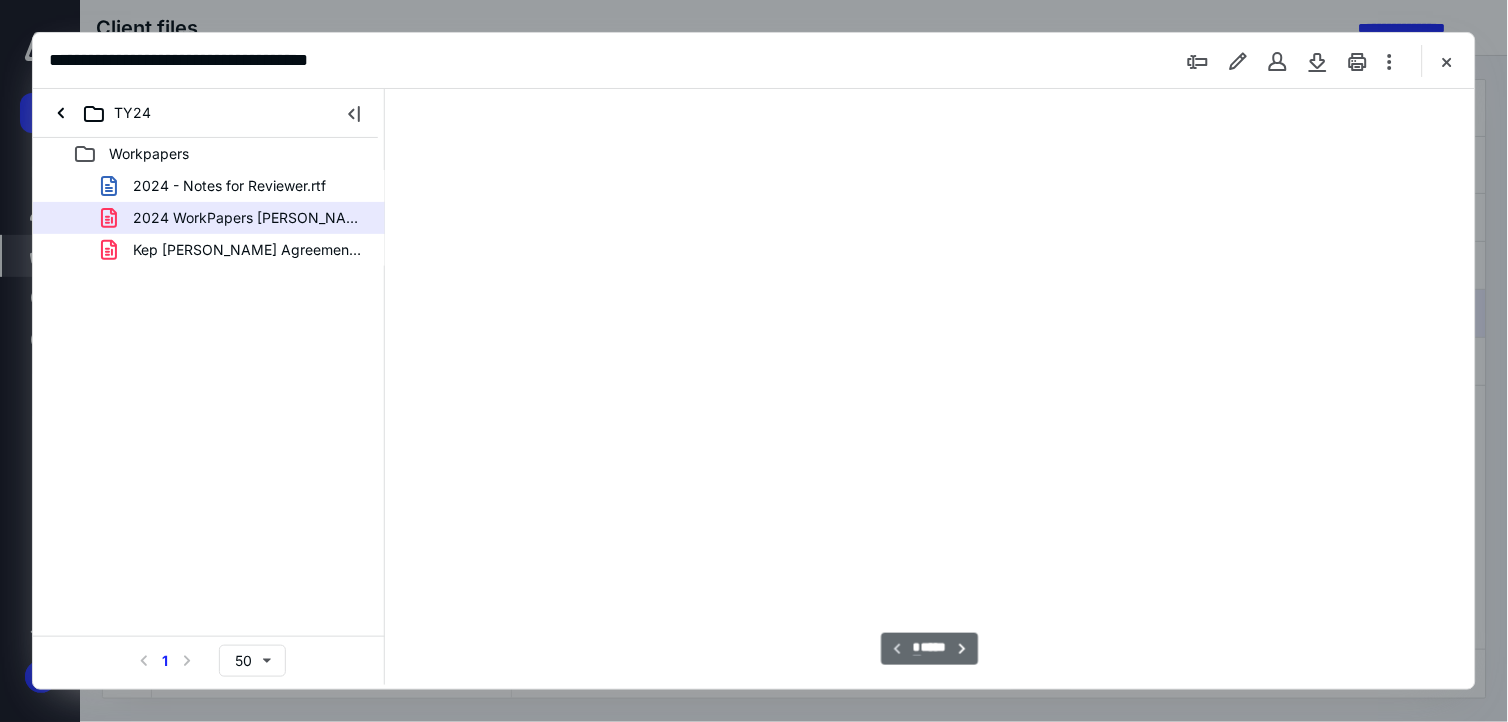 scroll, scrollTop: 83, scrollLeft: 1258, axis: both 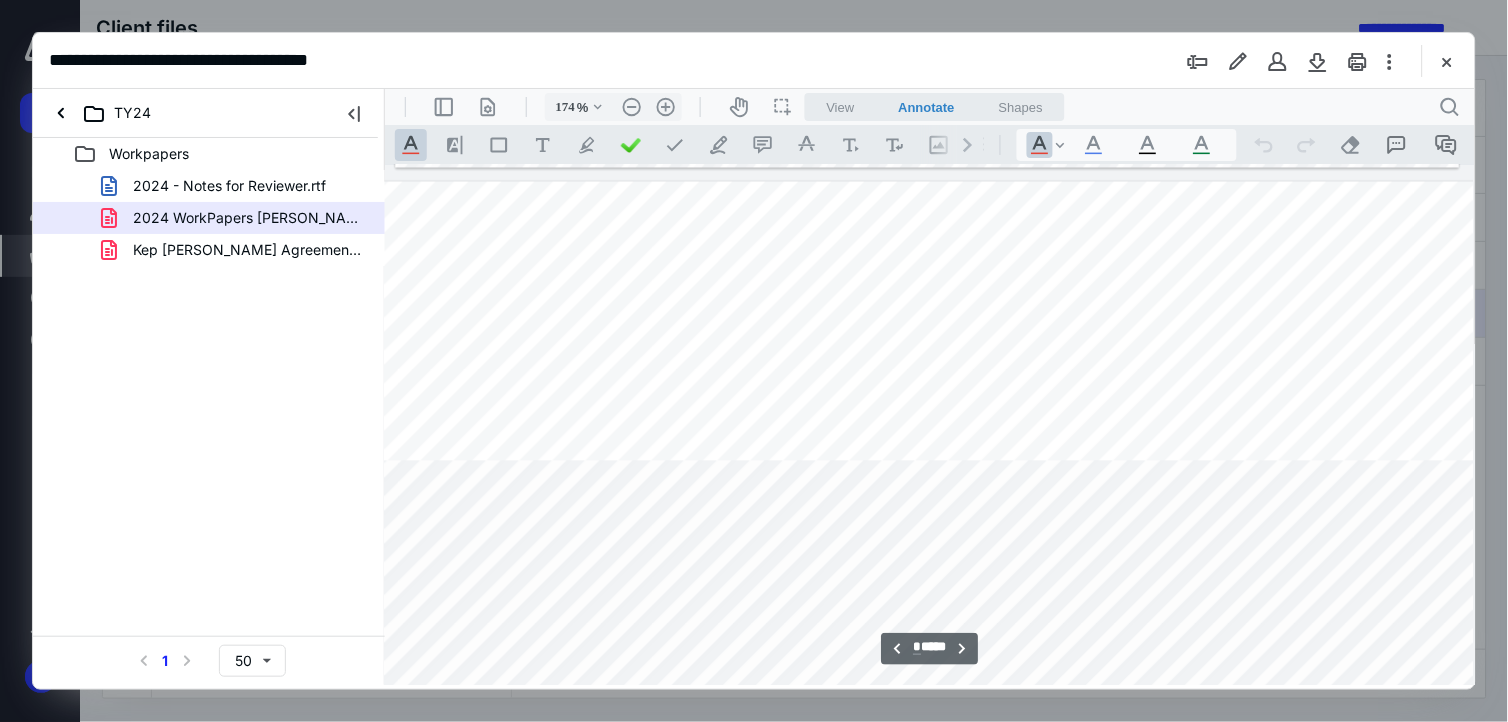type on "*" 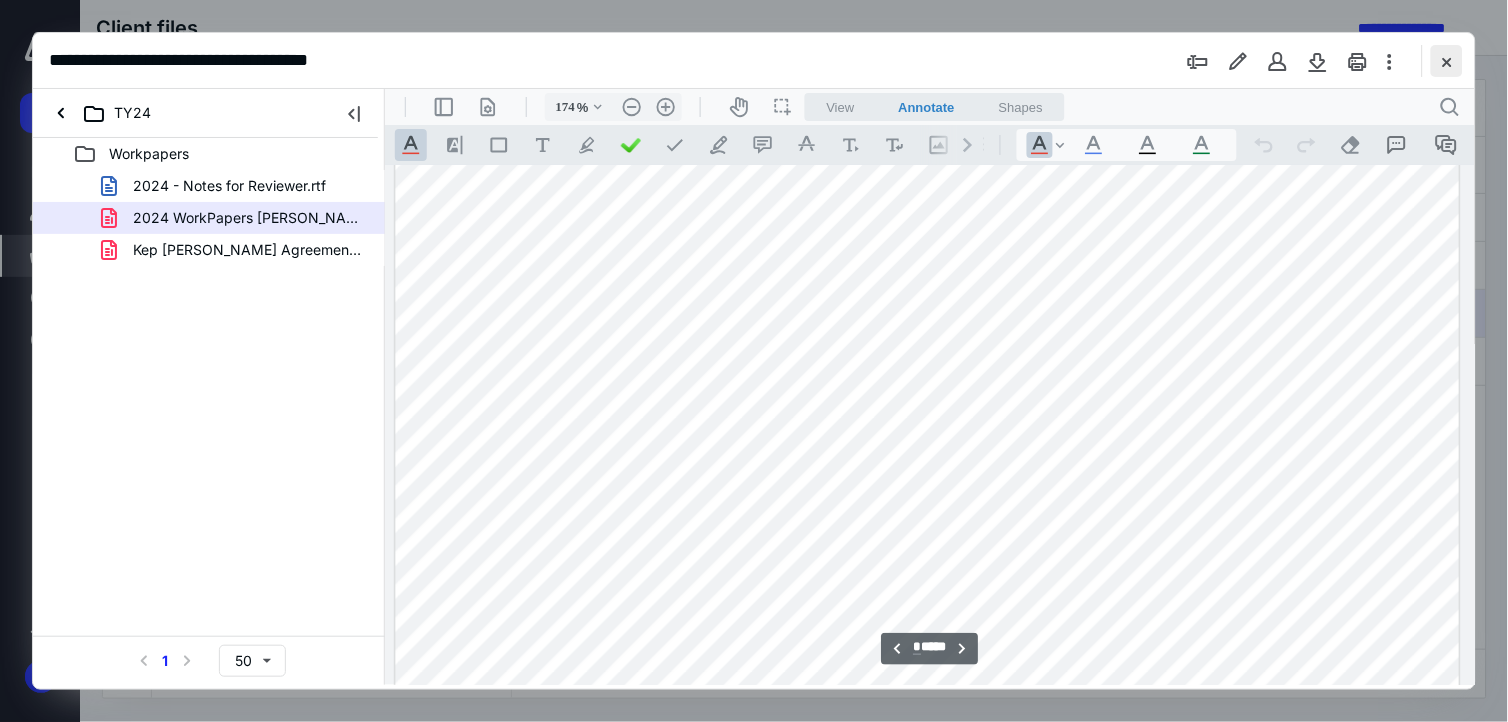 click at bounding box center (1447, 61) 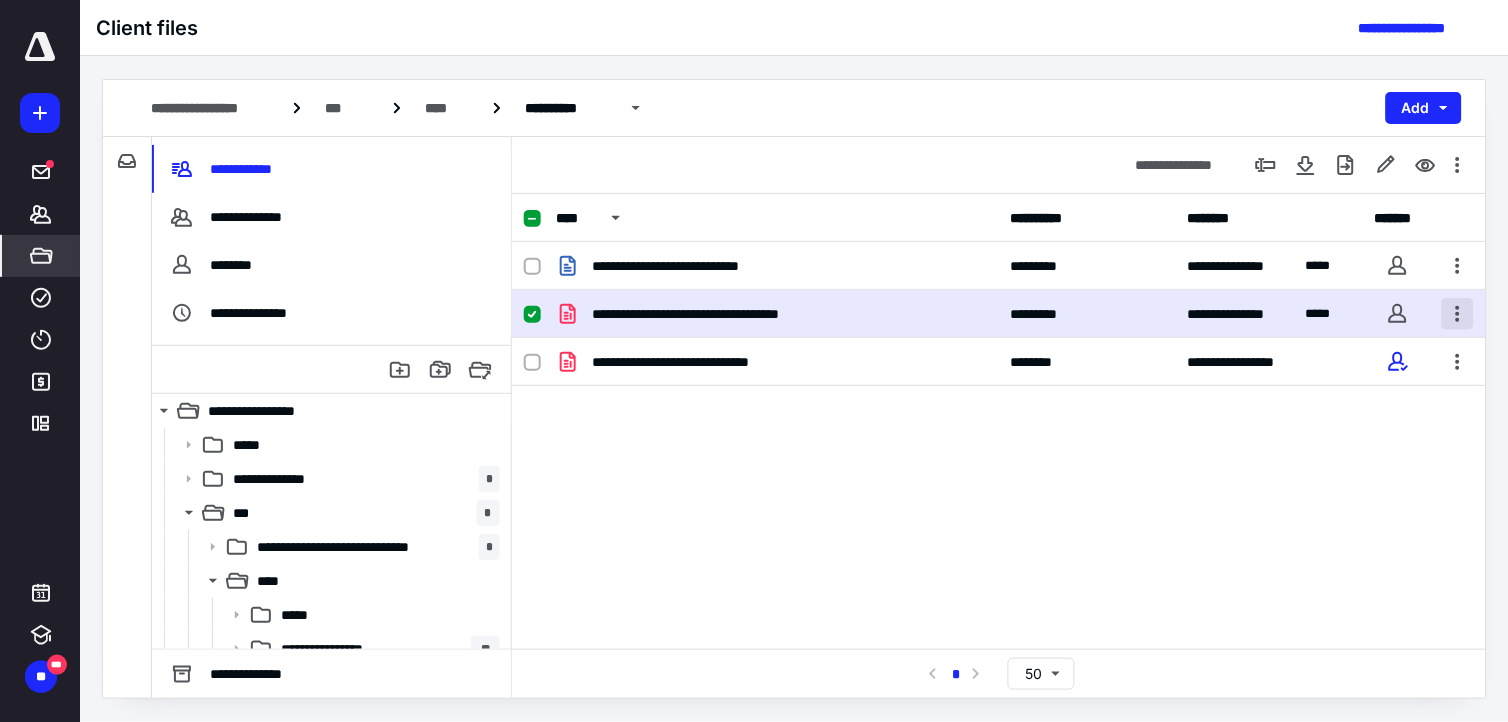 click at bounding box center [1458, 314] 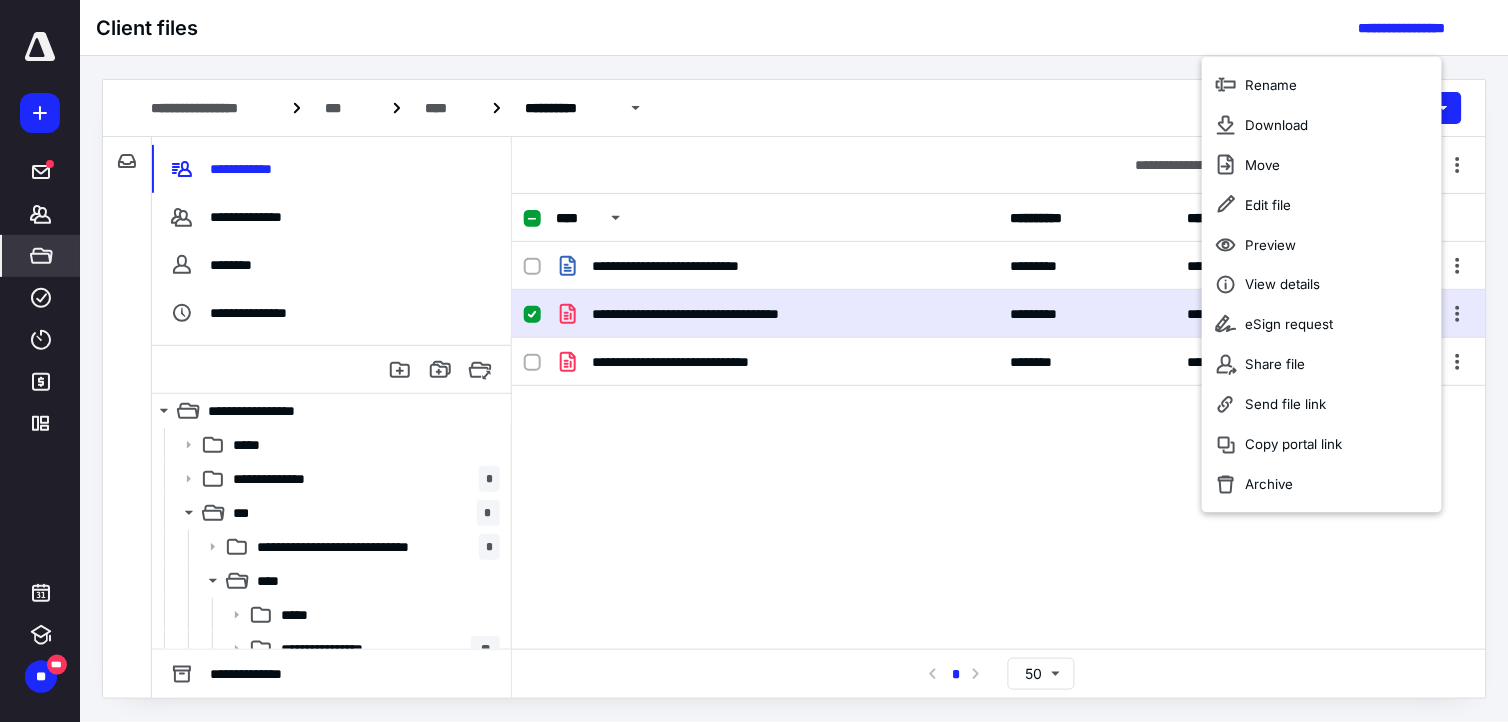 click on "**********" at bounding box center [794, 28] 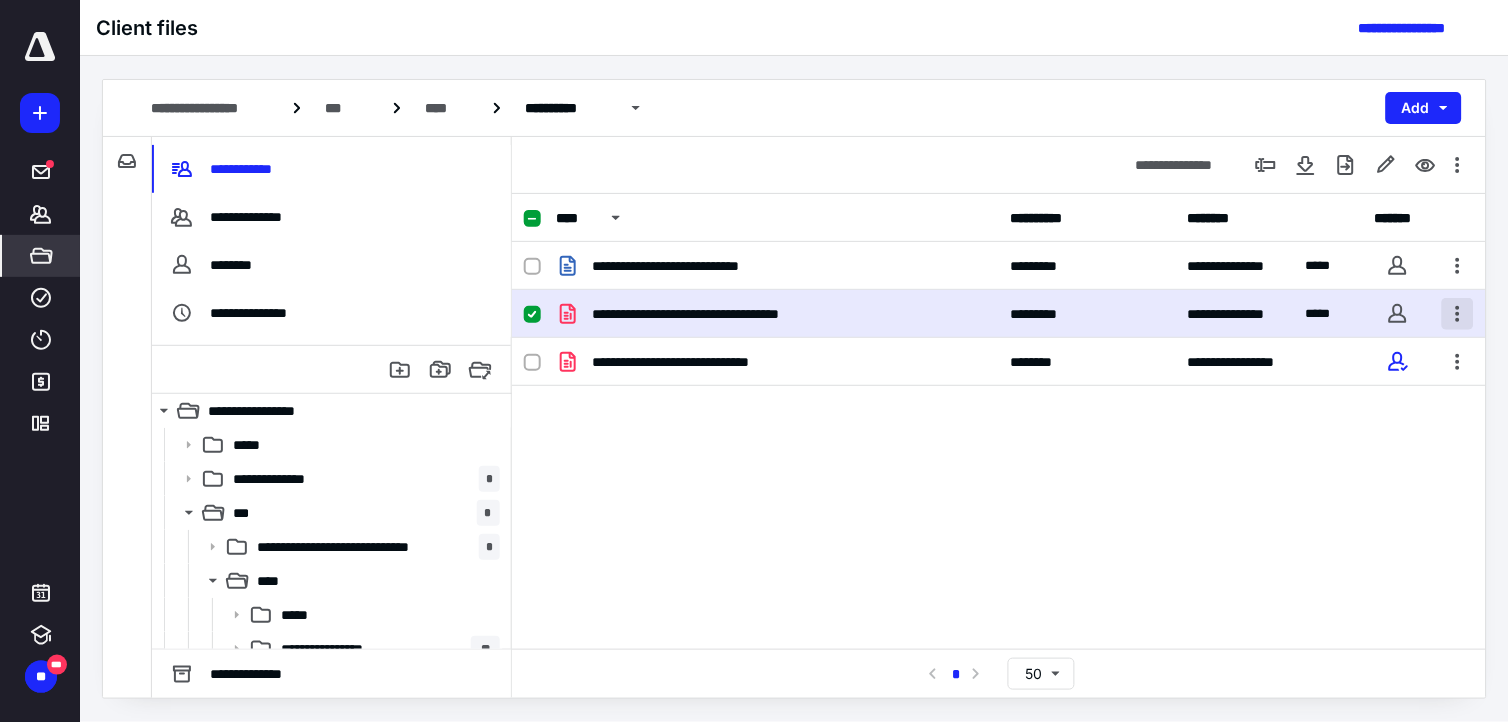 click at bounding box center [1458, 314] 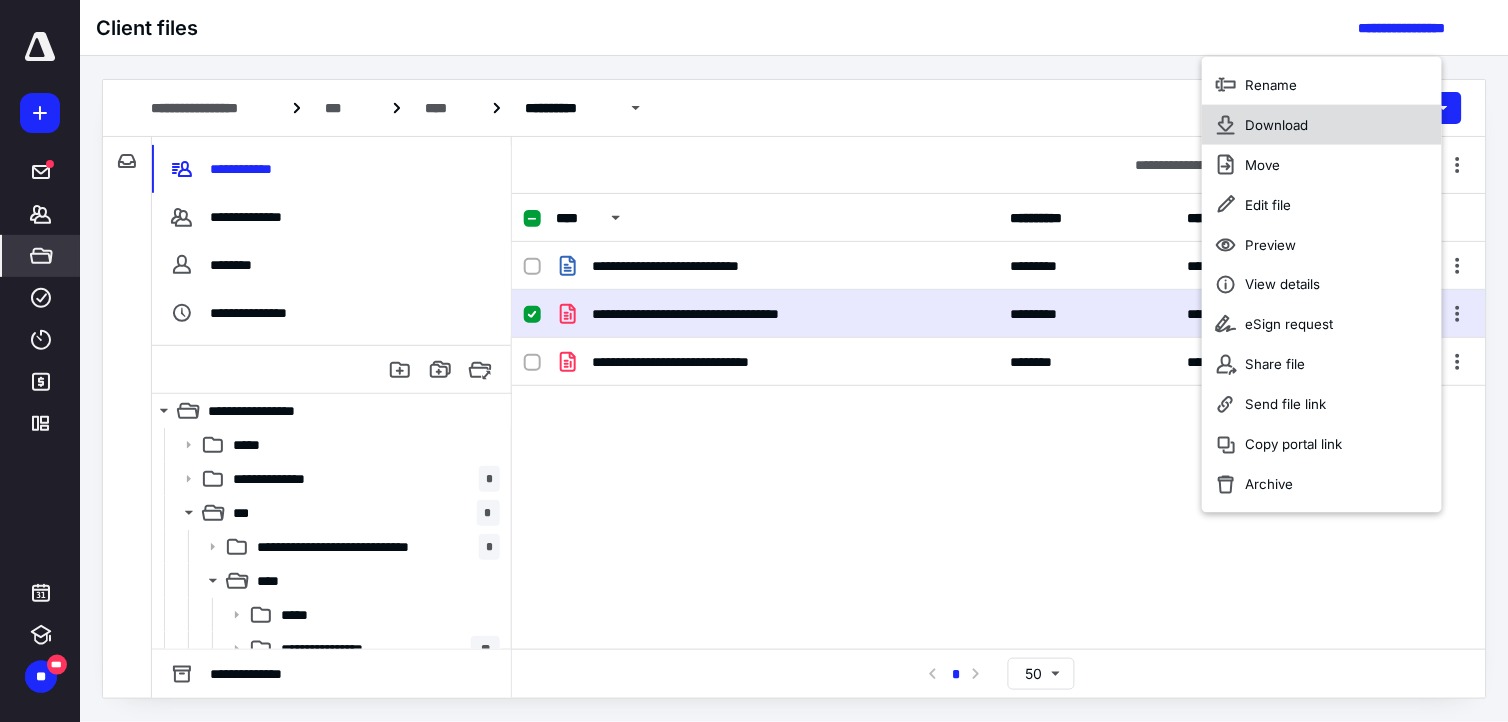 click on "Download" at bounding box center [1277, 125] 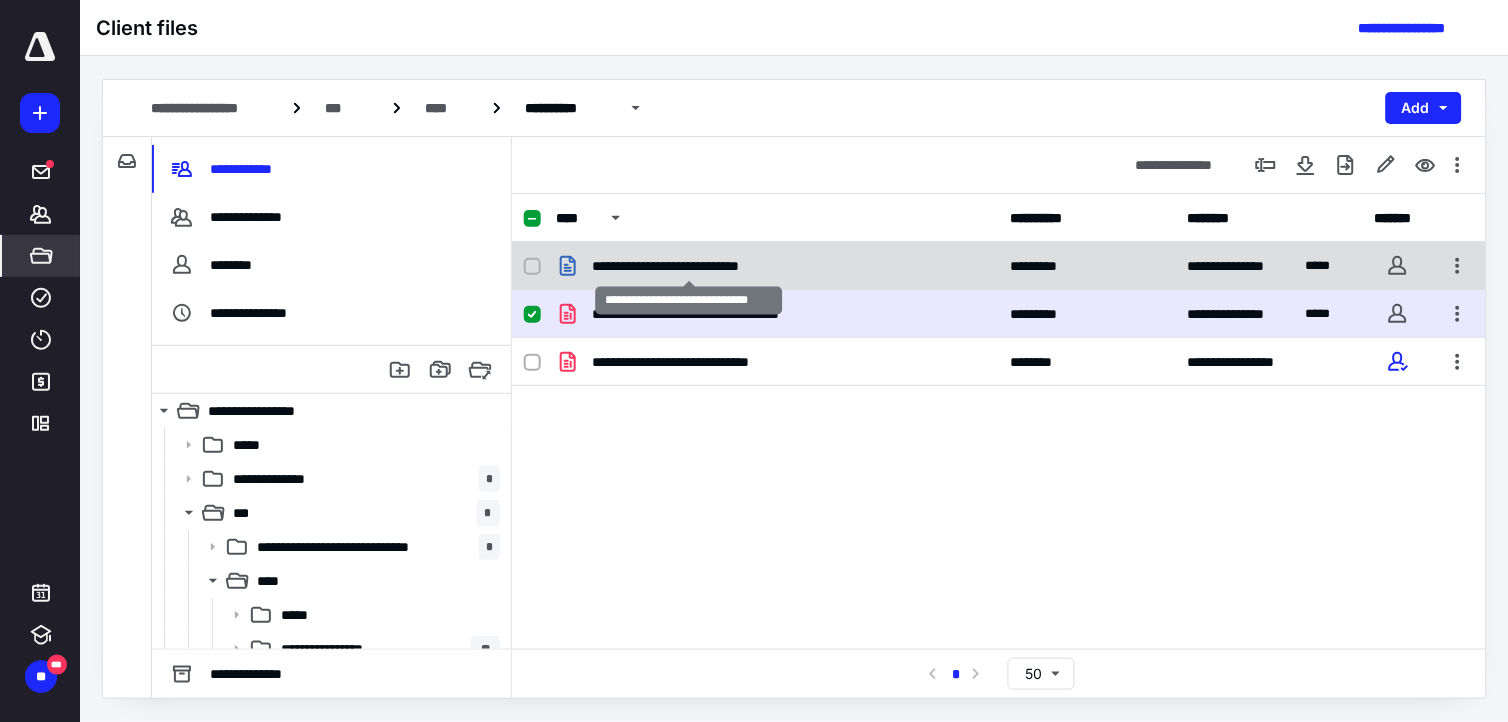 click on "**********" at bounding box center (688, 266) 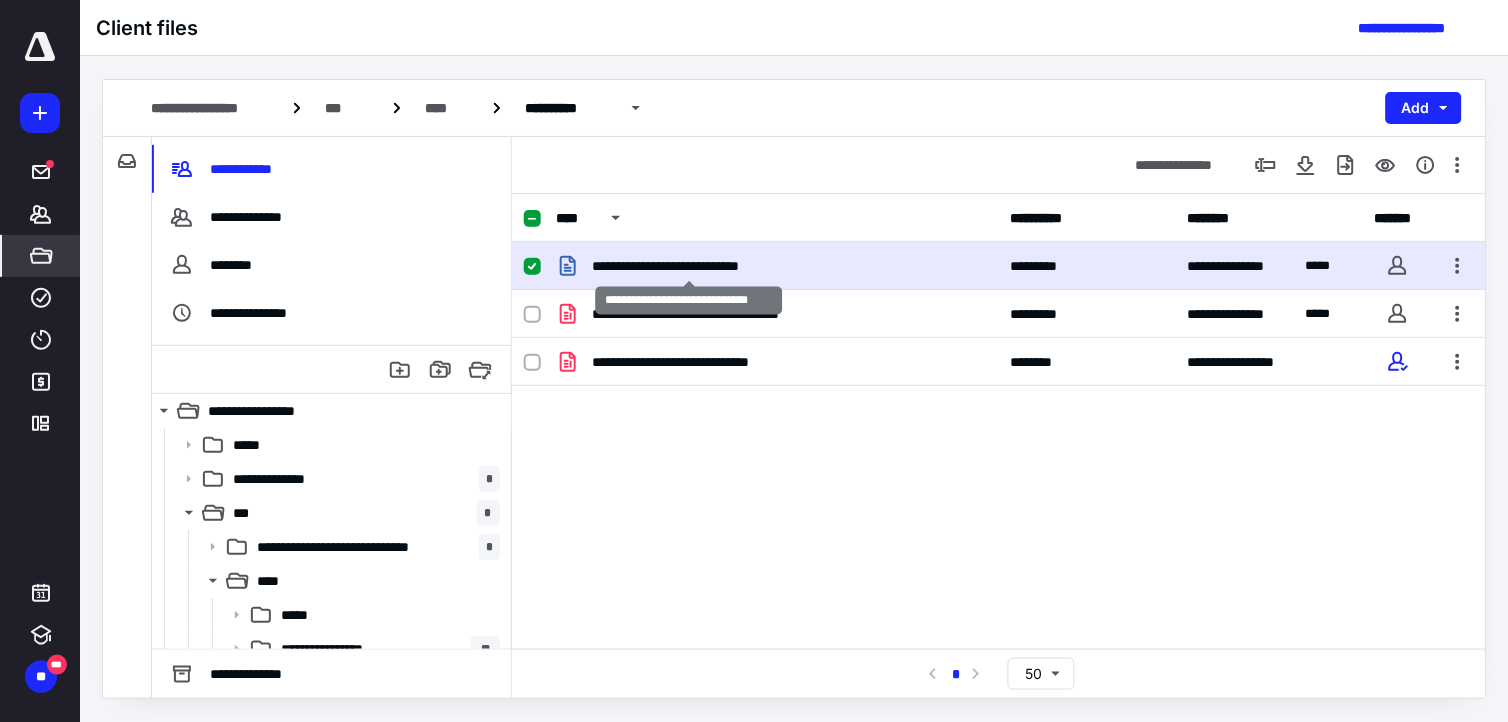 click on "**********" at bounding box center [688, 266] 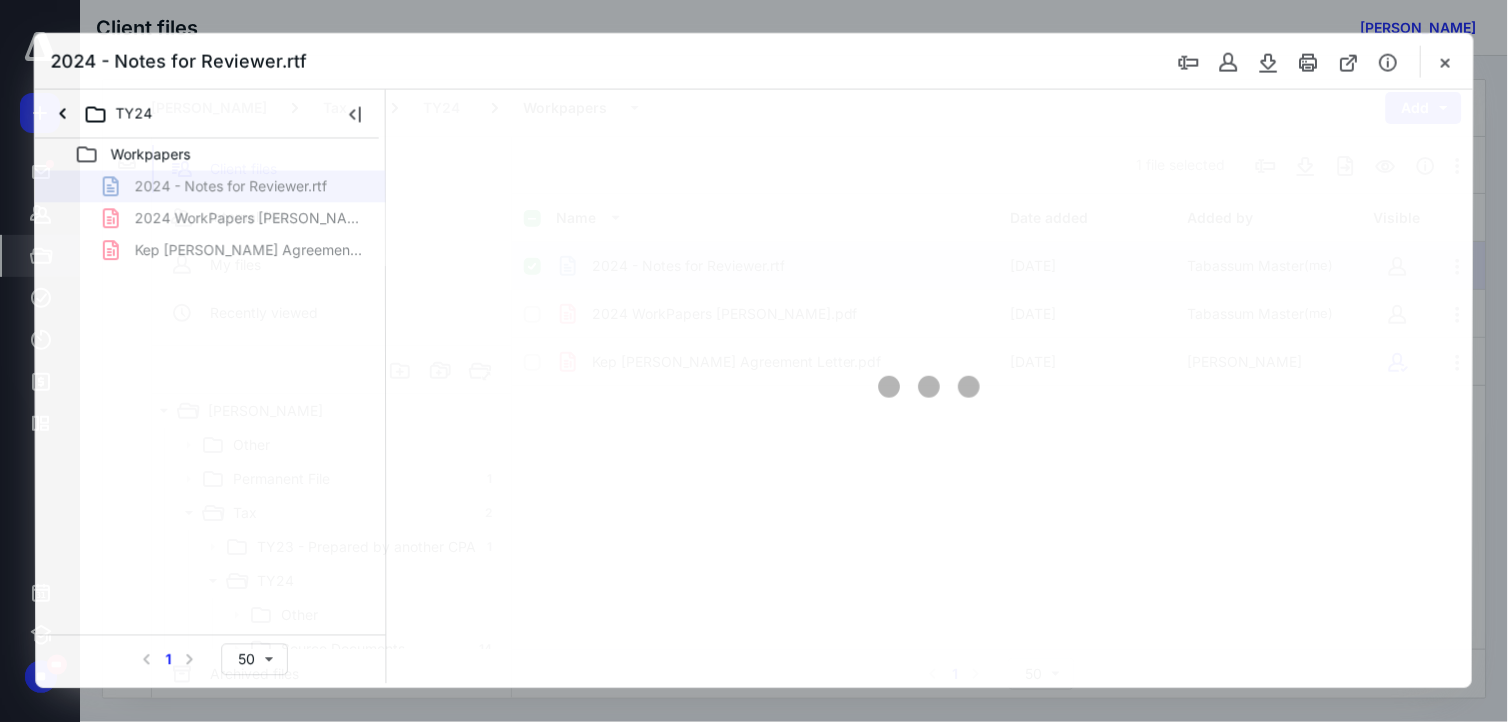 scroll, scrollTop: 0, scrollLeft: 0, axis: both 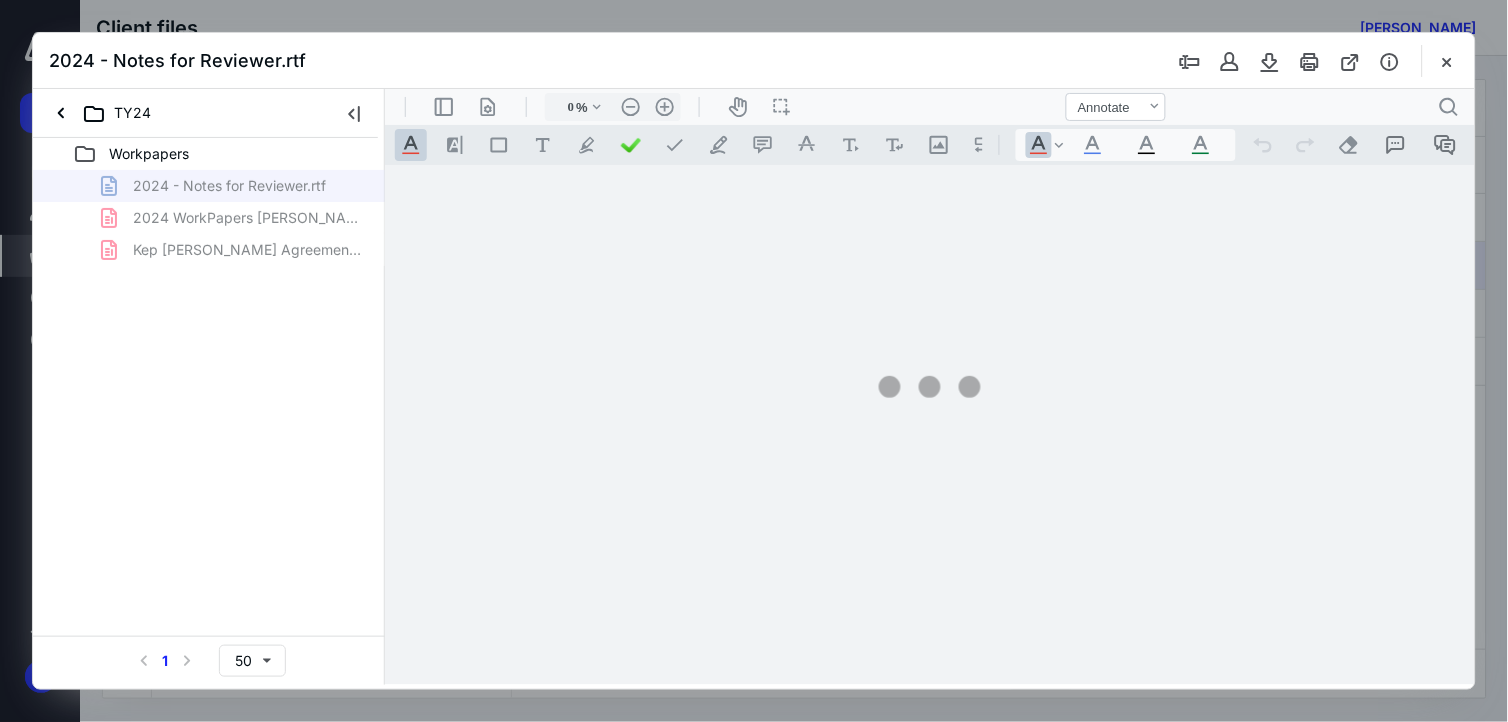 type on "175" 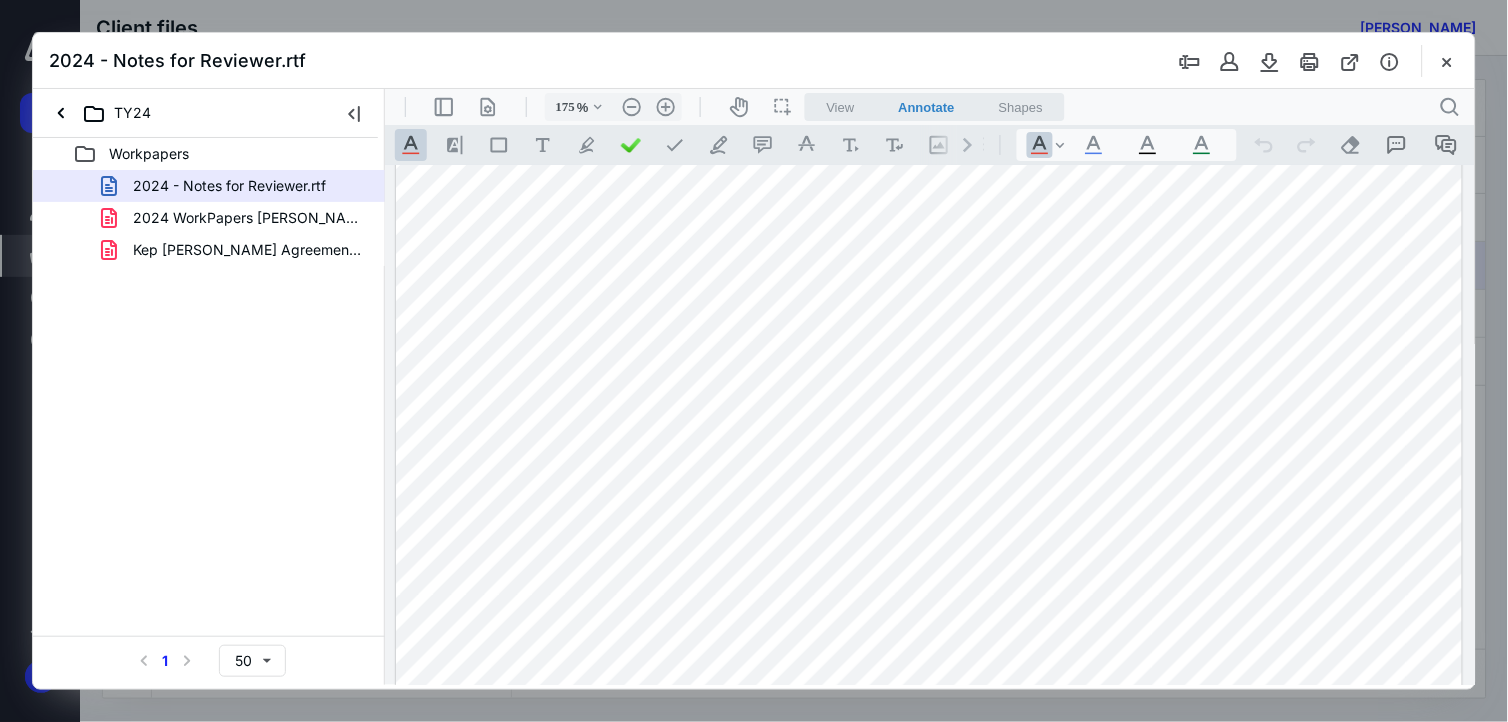 scroll, scrollTop: 0, scrollLeft: 0, axis: both 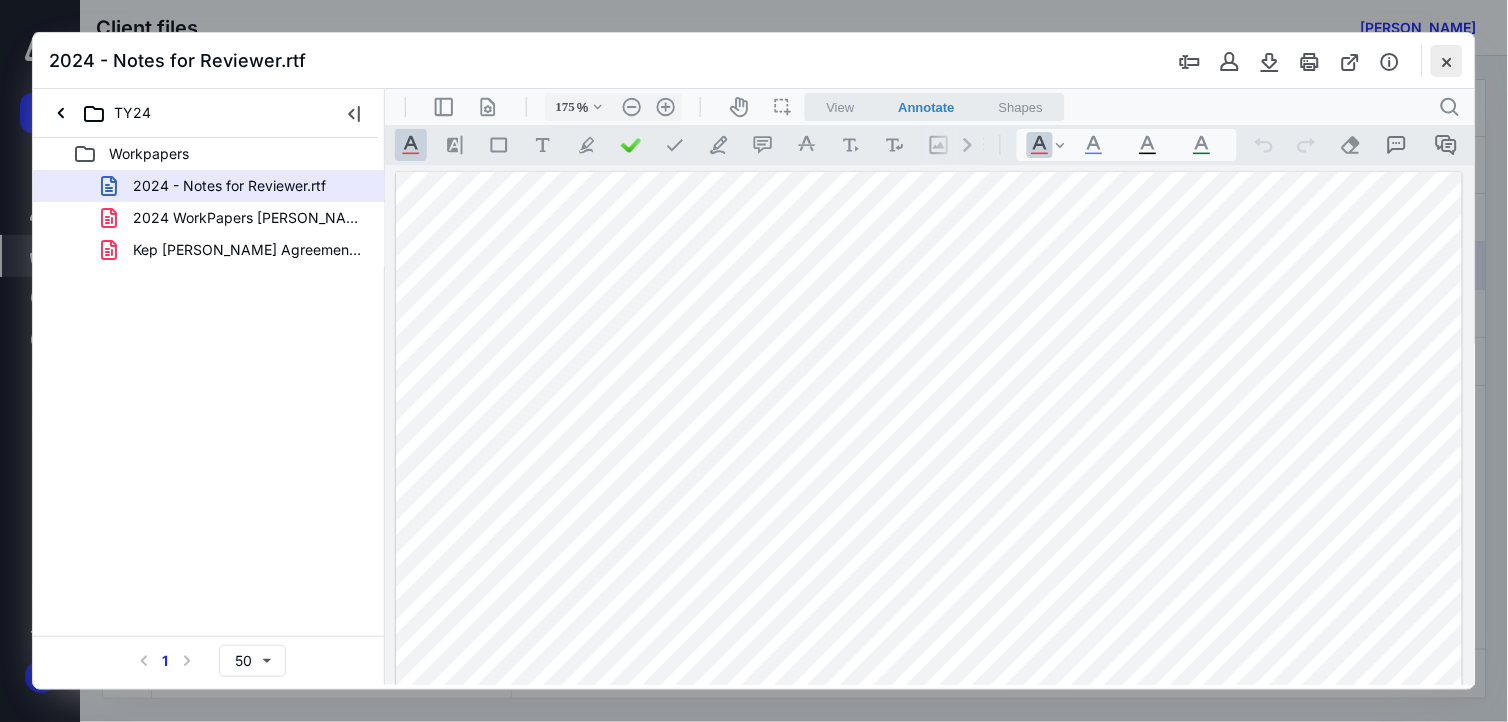 click at bounding box center [1447, 61] 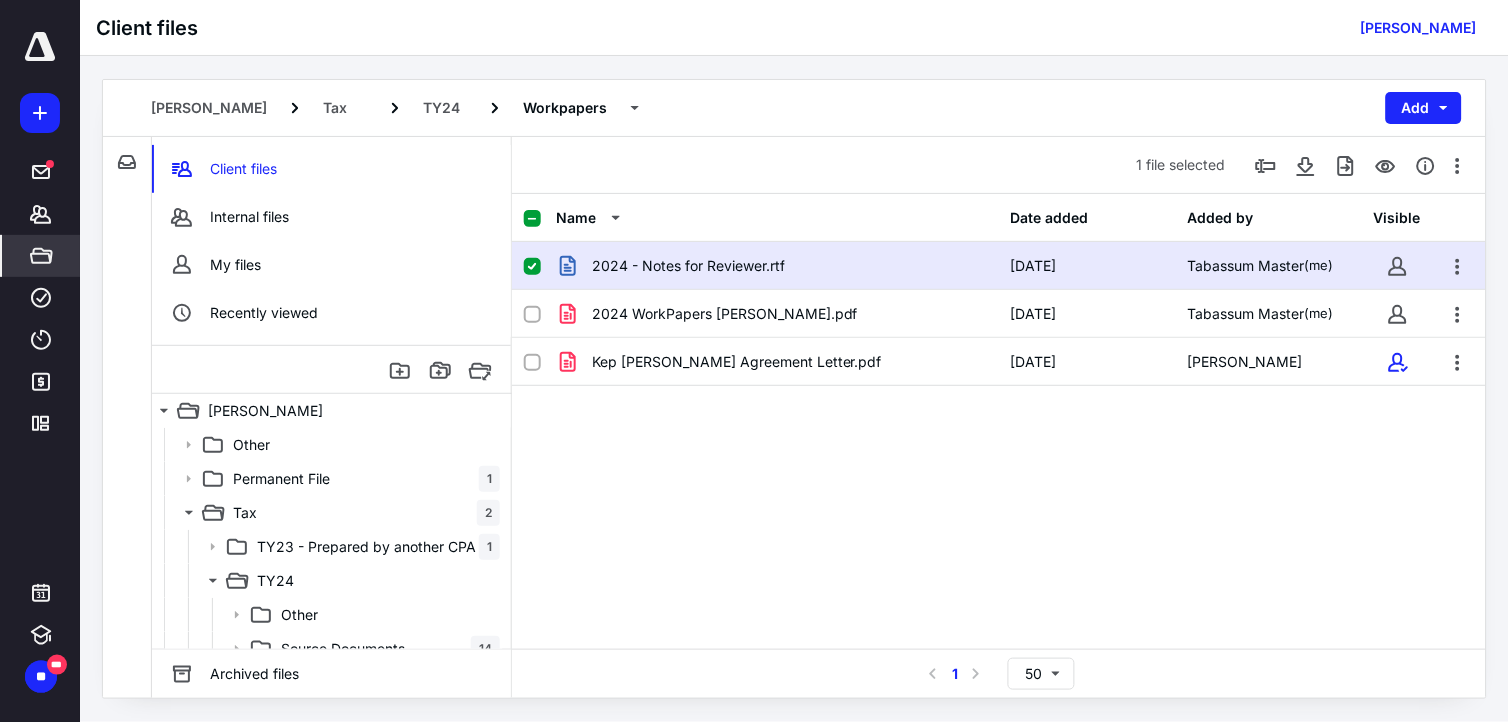 click on "2024 - Notes for Reviewer.rtf 4/30/2025 Tabassum Master  (me) 2024 WorkPapers Holliday Charisse.pdf 4/30/2025 Tabassum Master  (me) Kep Younce Agreement Letter.pdf 3/7/2025 Charisse Holliday" at bounding box center (999, 392) 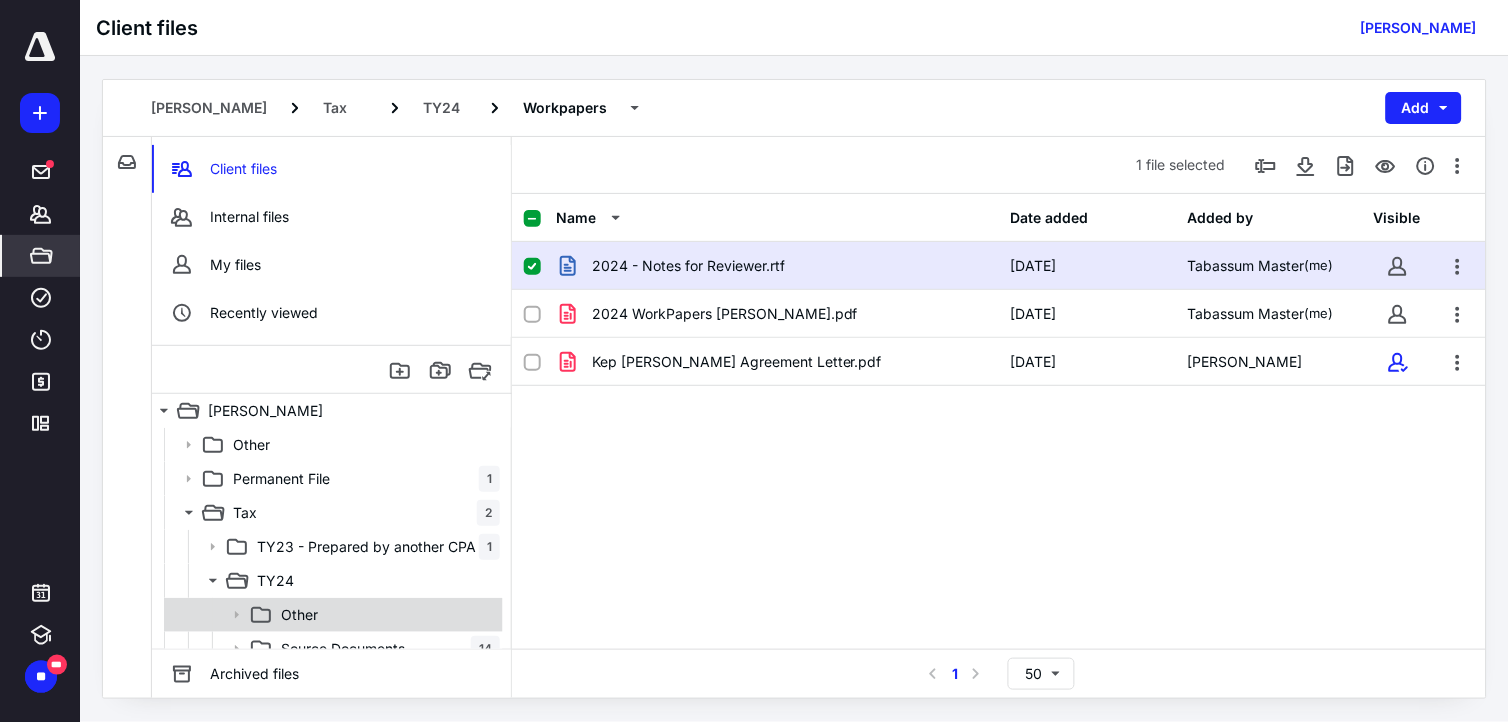 scroll, scrollTop: 84, scrollLeft: 0, axis: vertical 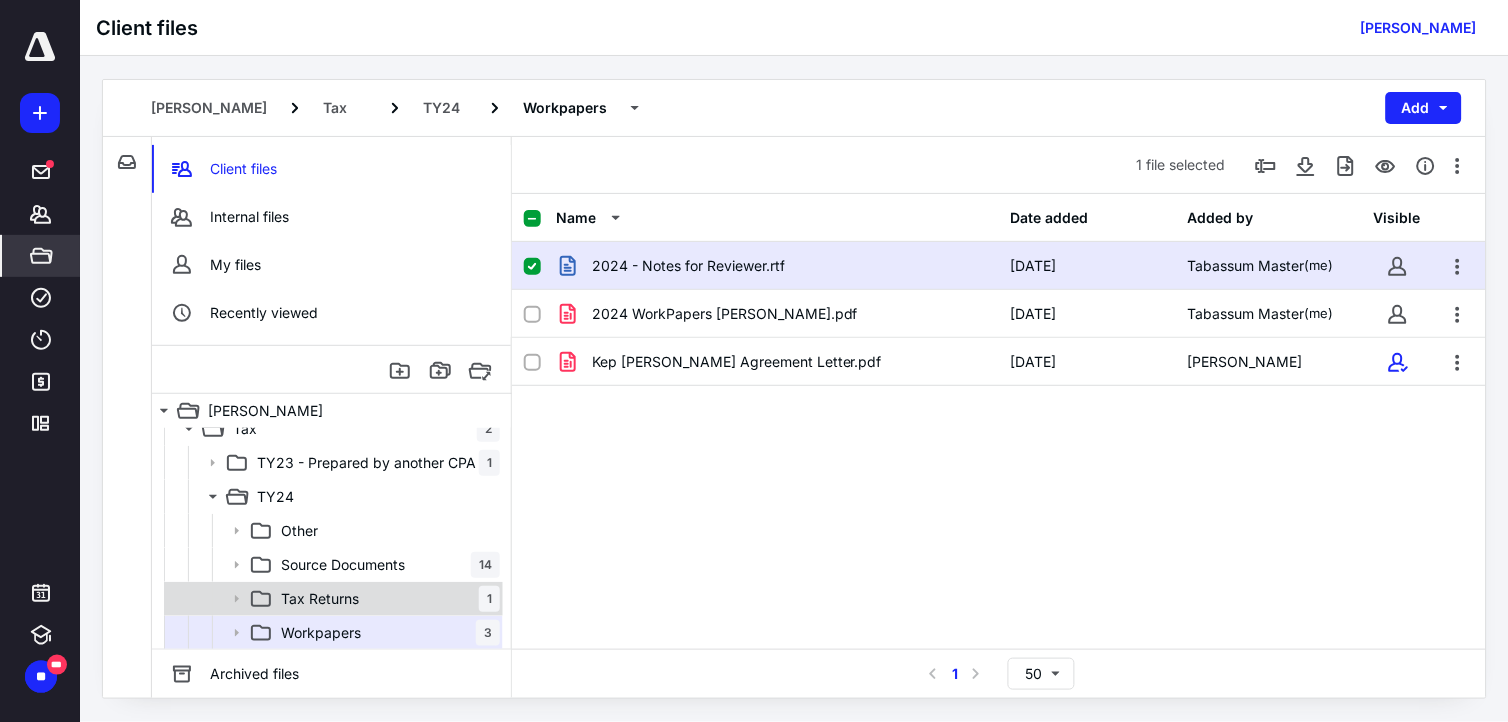 click on "Tax Returns 1" at bounding box center (332, 599) 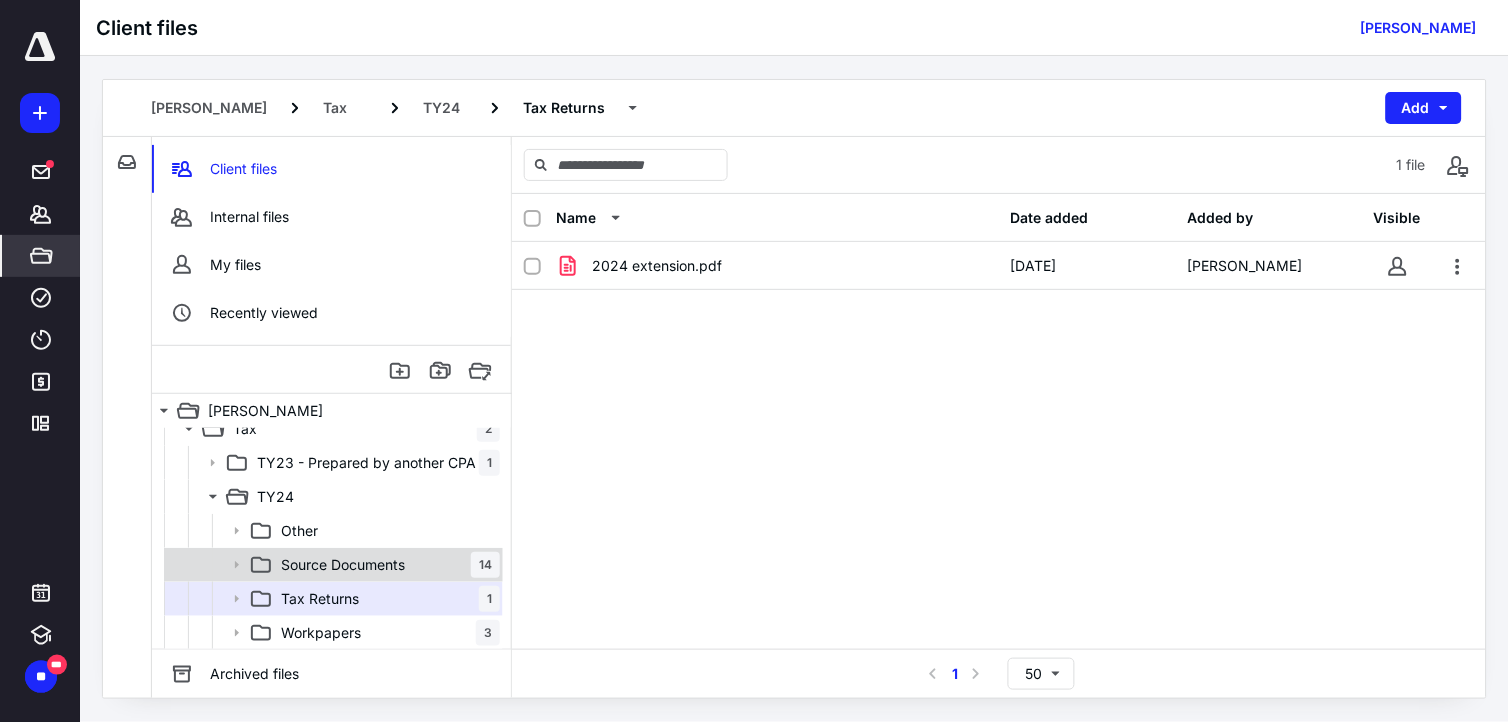 click on "Source Documents 14" at bounding box center [386, 565] 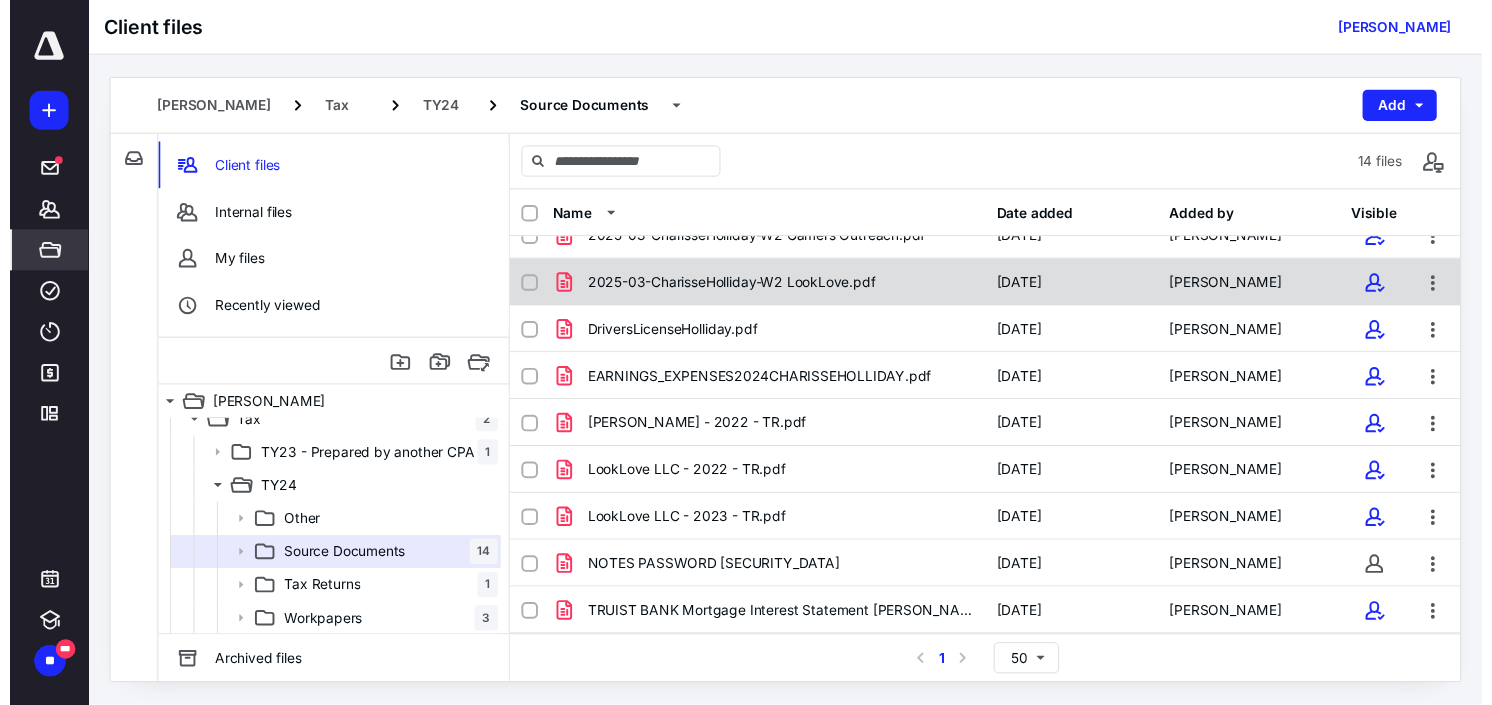 scroll, scrollTop: 0, scrollLeft: 0, axis: both 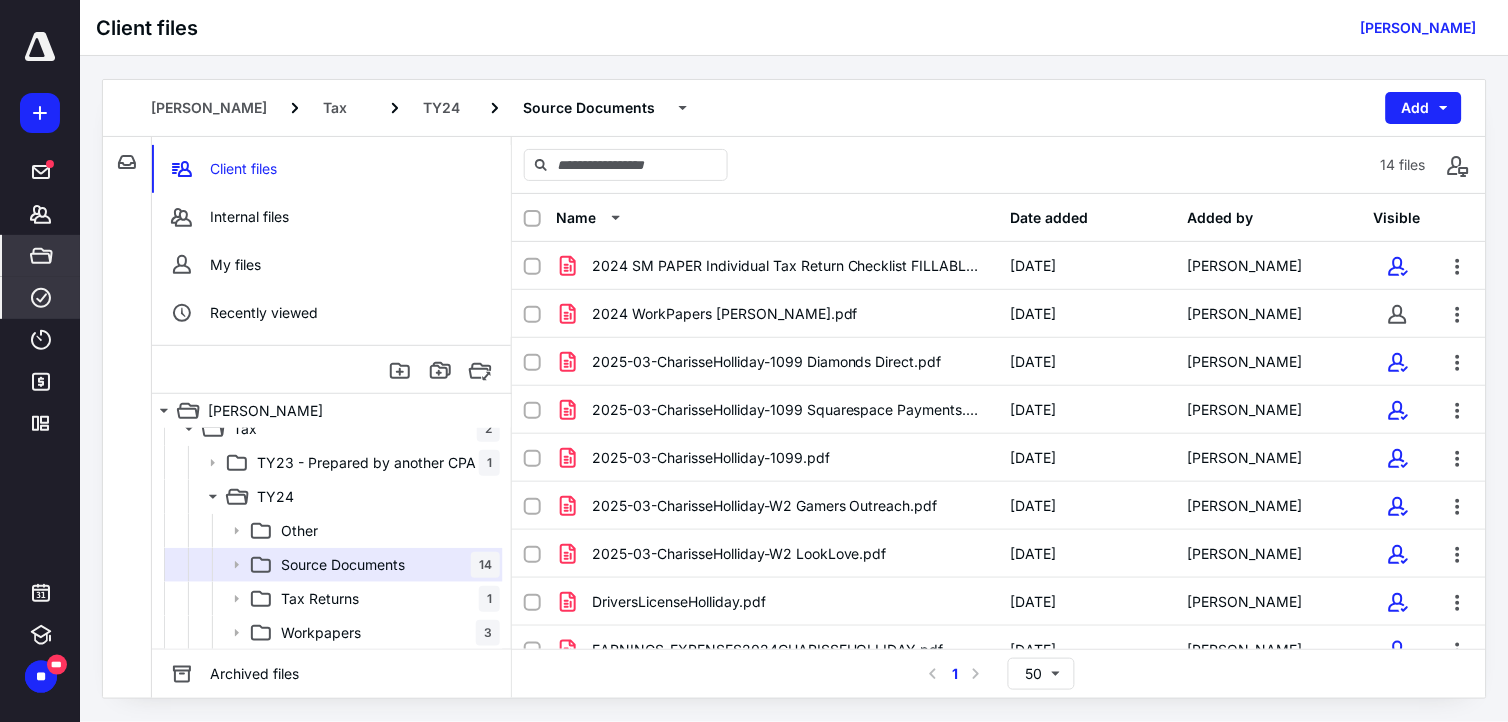 click on "****" at bounding box center (41, 298) 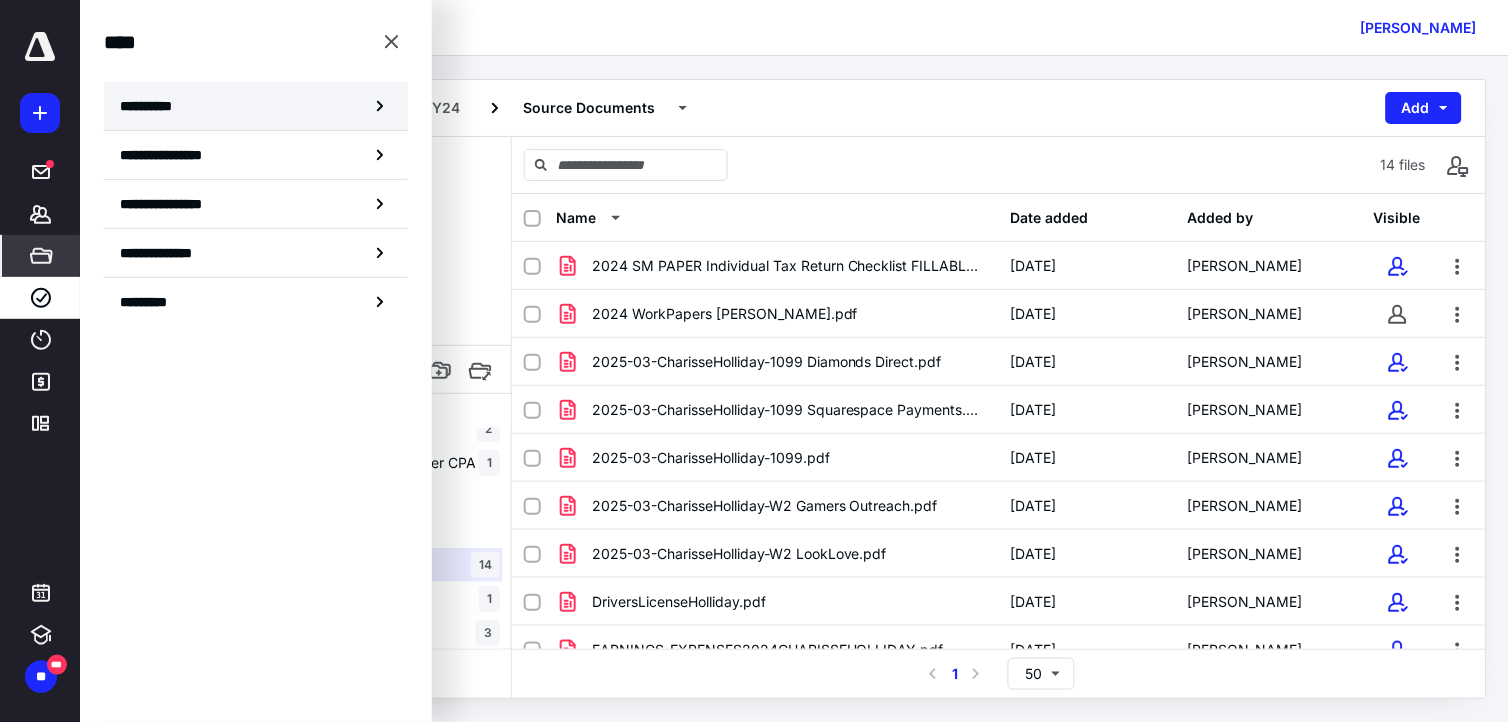 click on "**********" at bounding box center (153, 106) 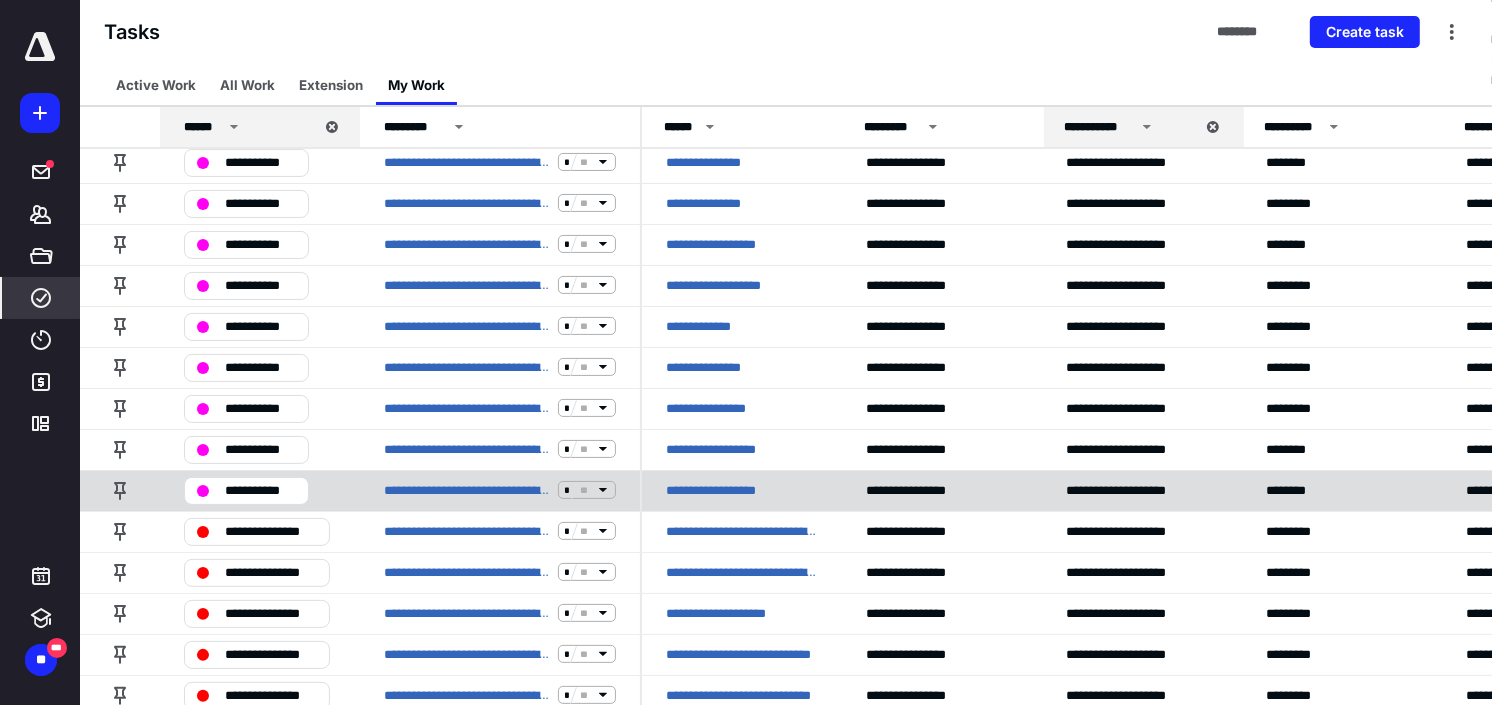 scroll, scrollTop: 111, scrollLeft: 0, axis: vertical 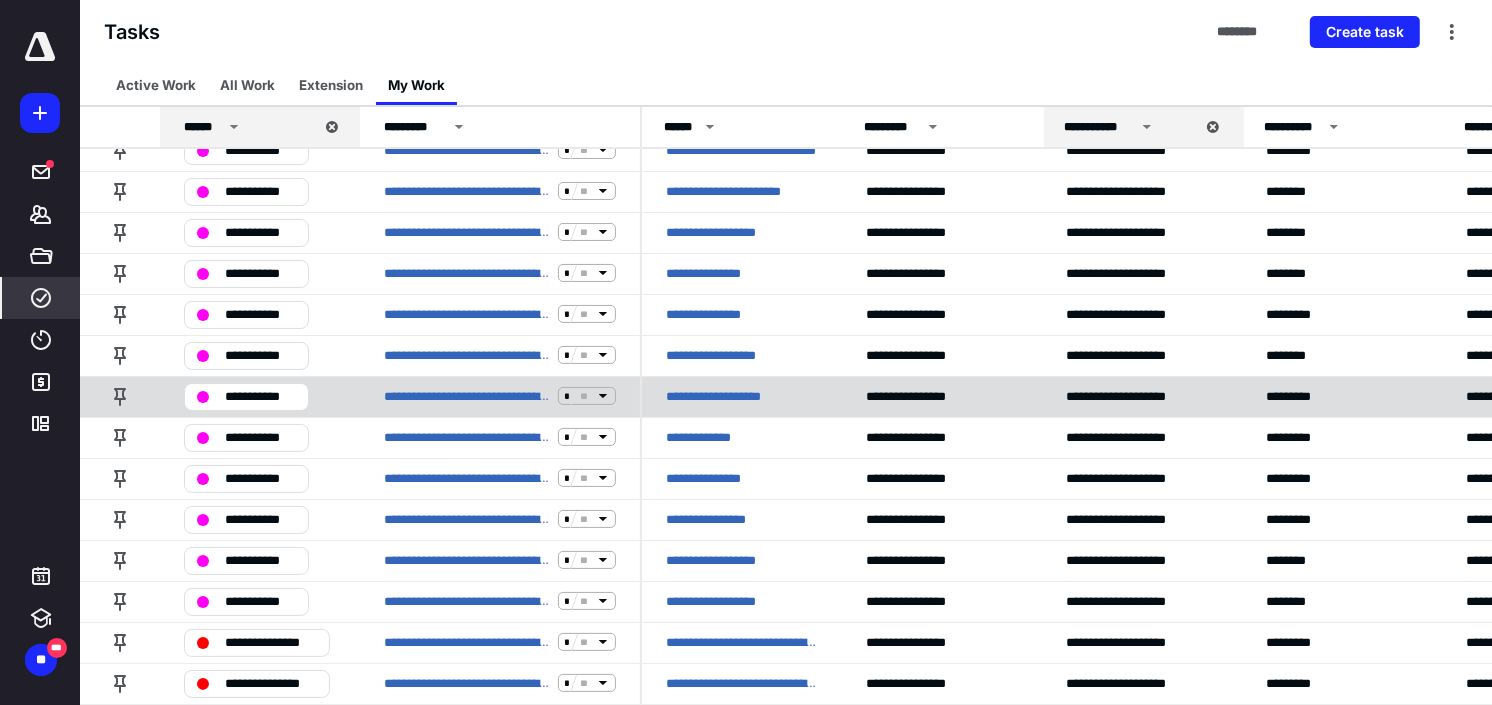 click on "**********" at bounding box center (727, 396) 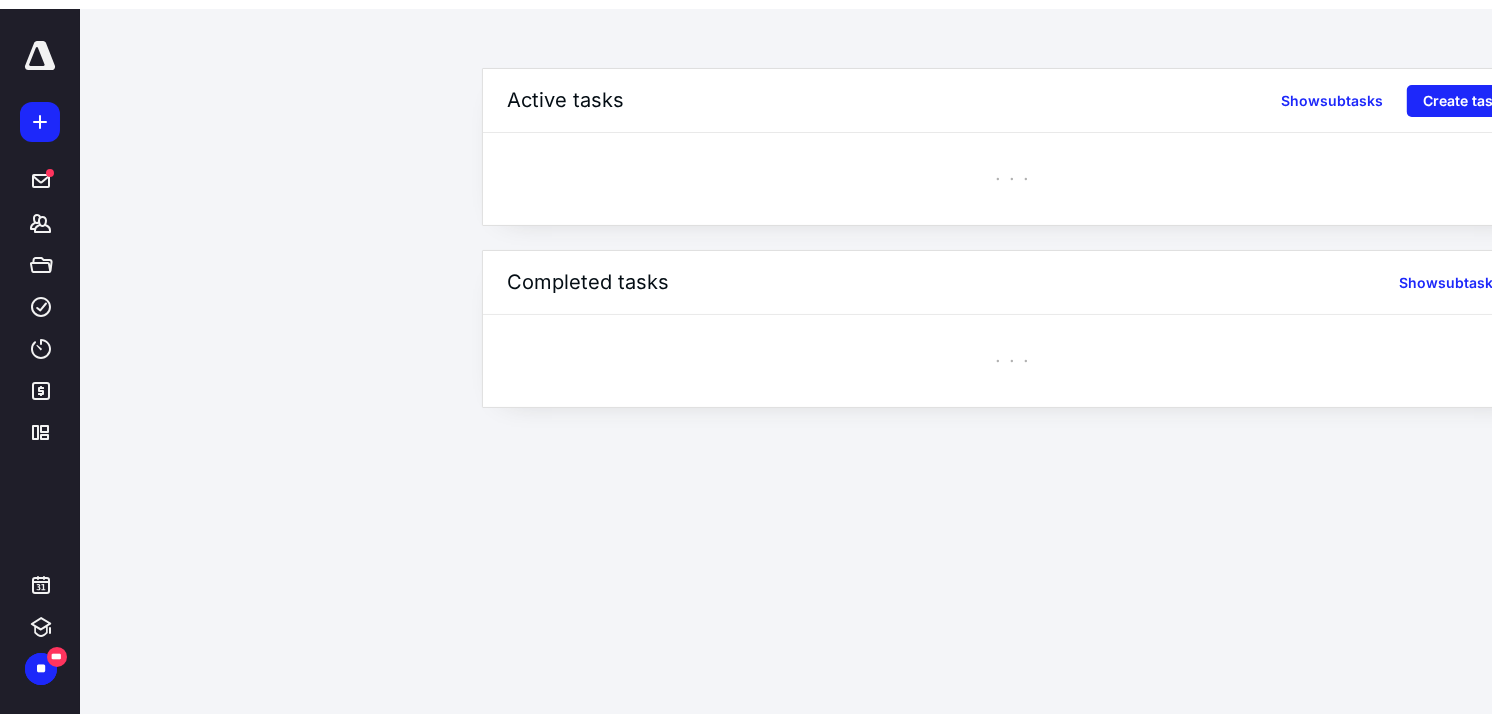 scroll, scrollTop: 0, scrollLeft: 0, axis: both 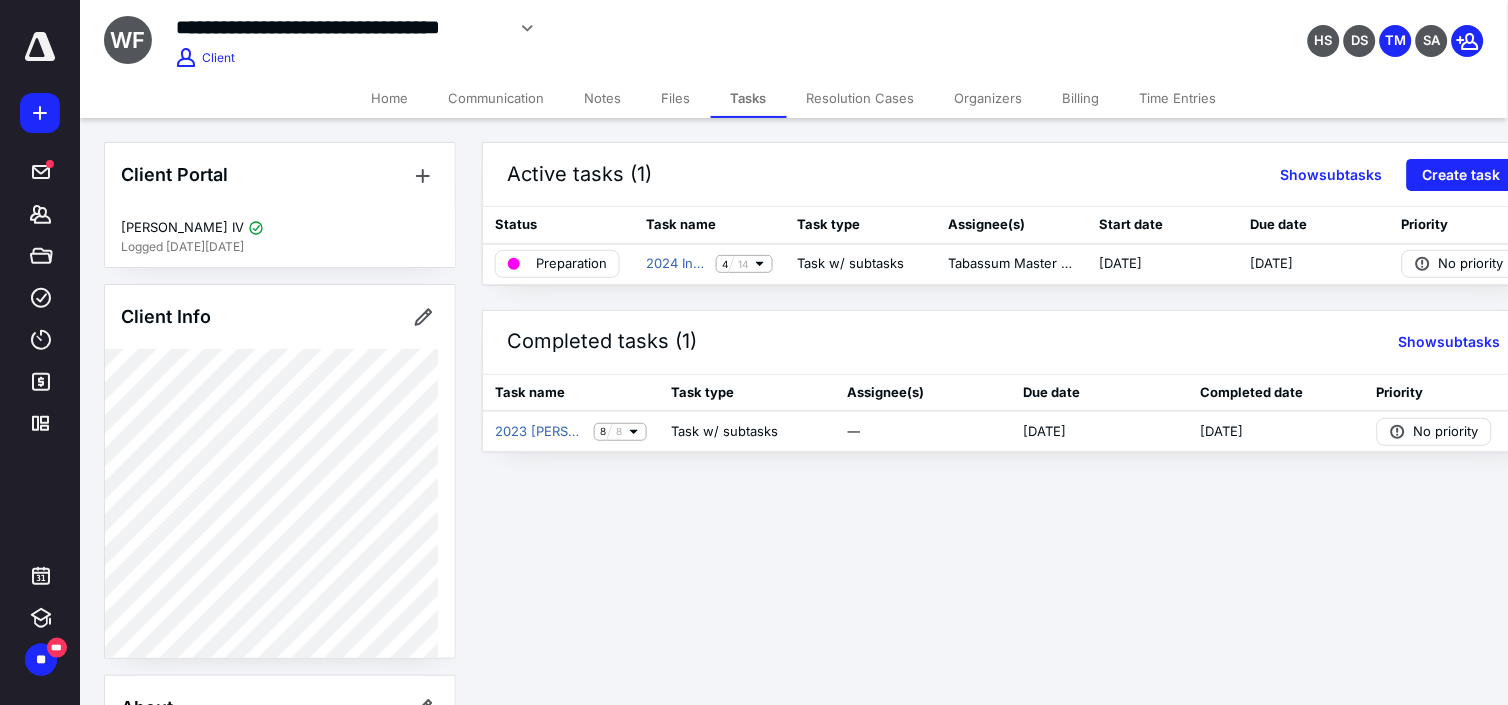 click on "Time Entries" at bounding box center (1178, 98) 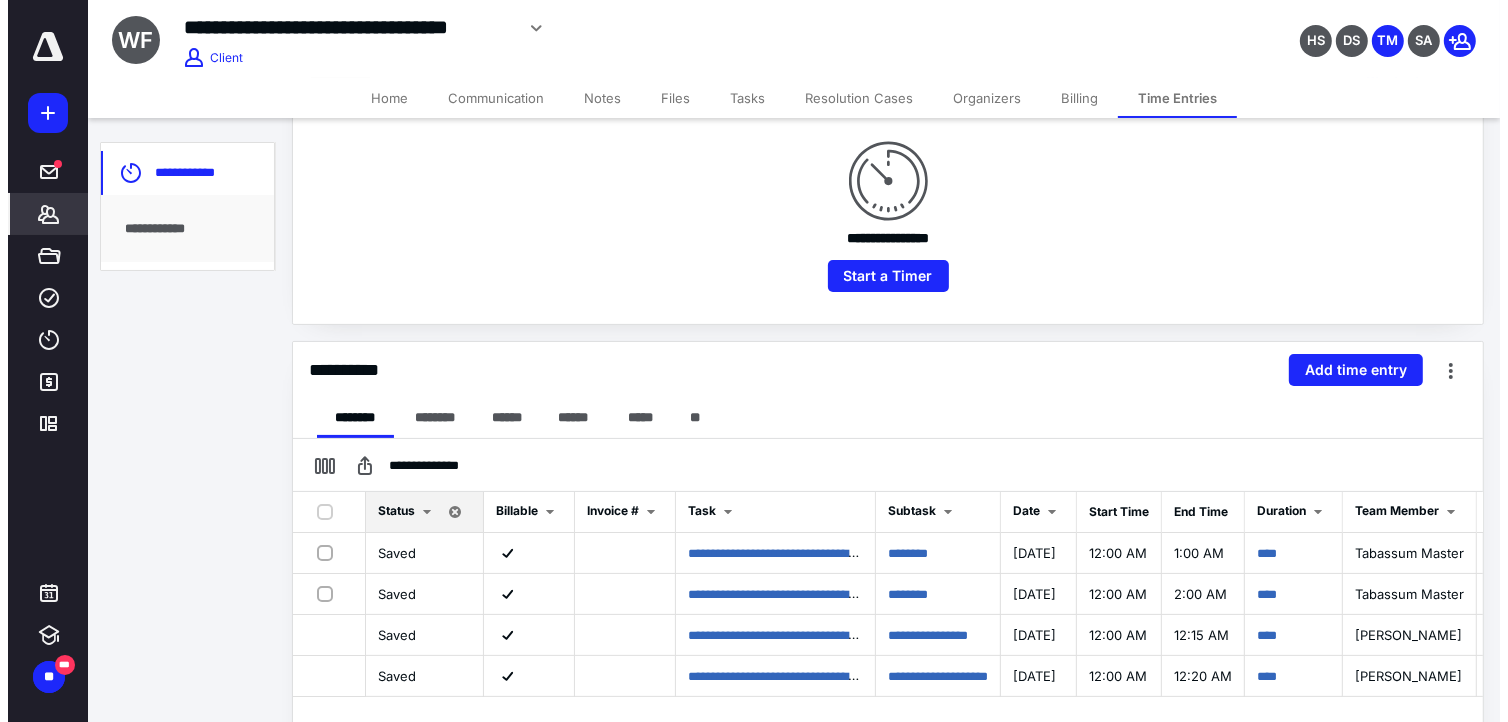 scroll, scrollTop: 0, scrollLeft: 0, axis: both 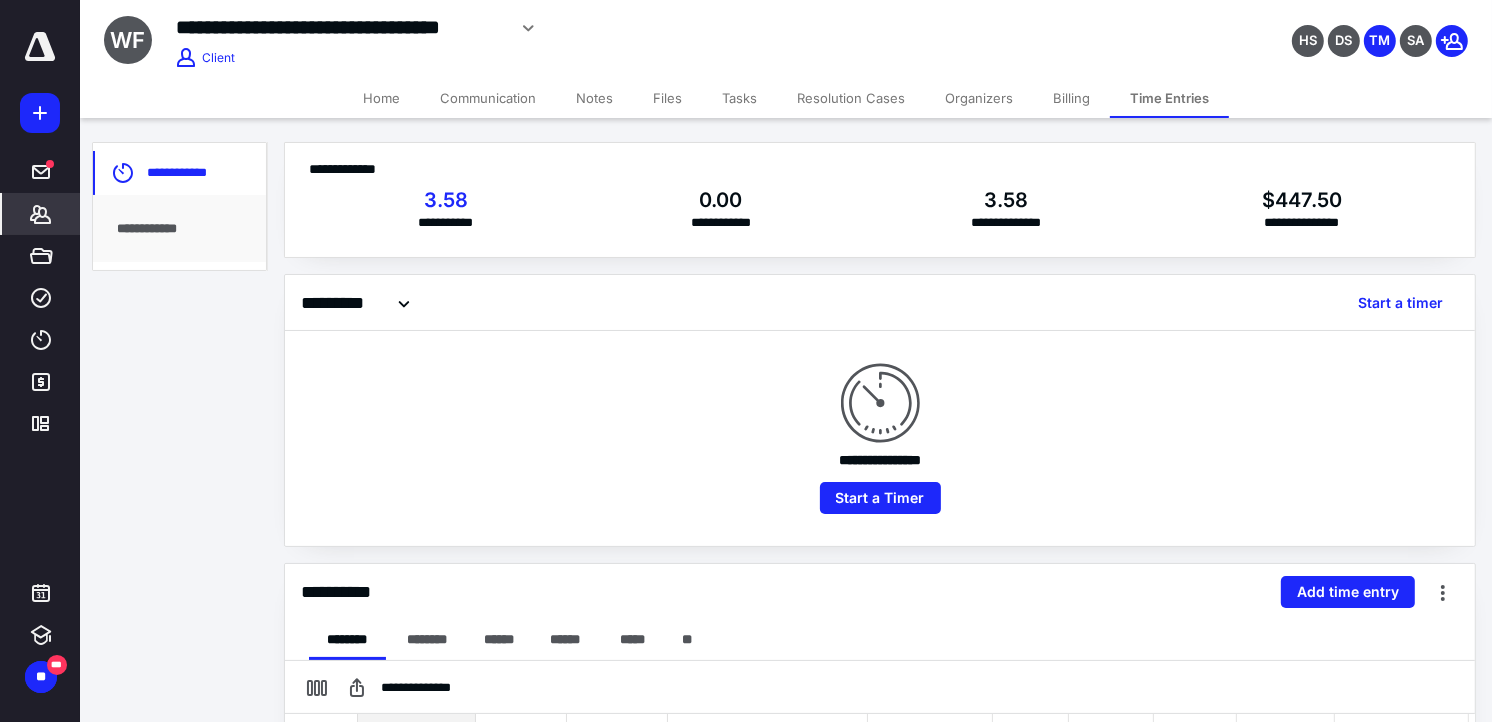 click on "Files" at bounding box center [667, 98] 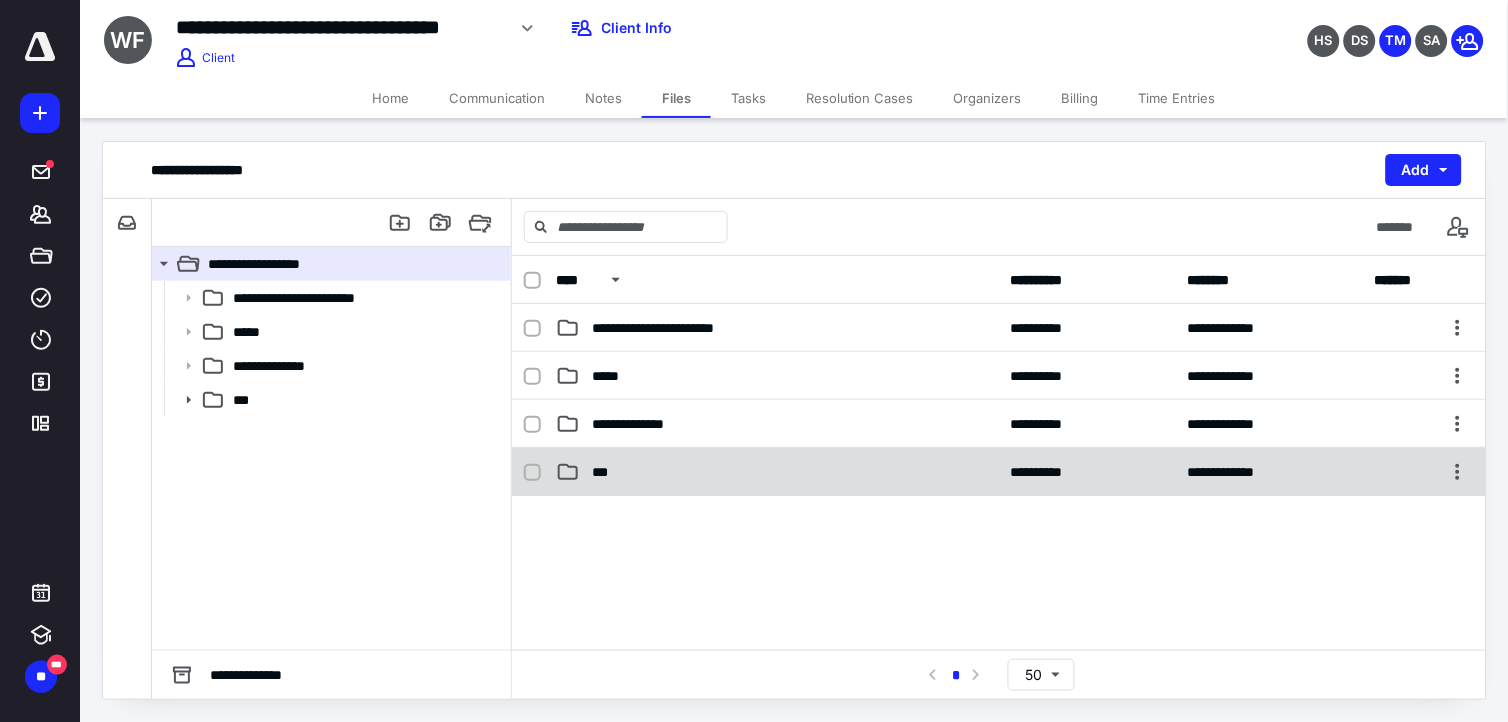 click on "***" at bounding box center (777, 472) 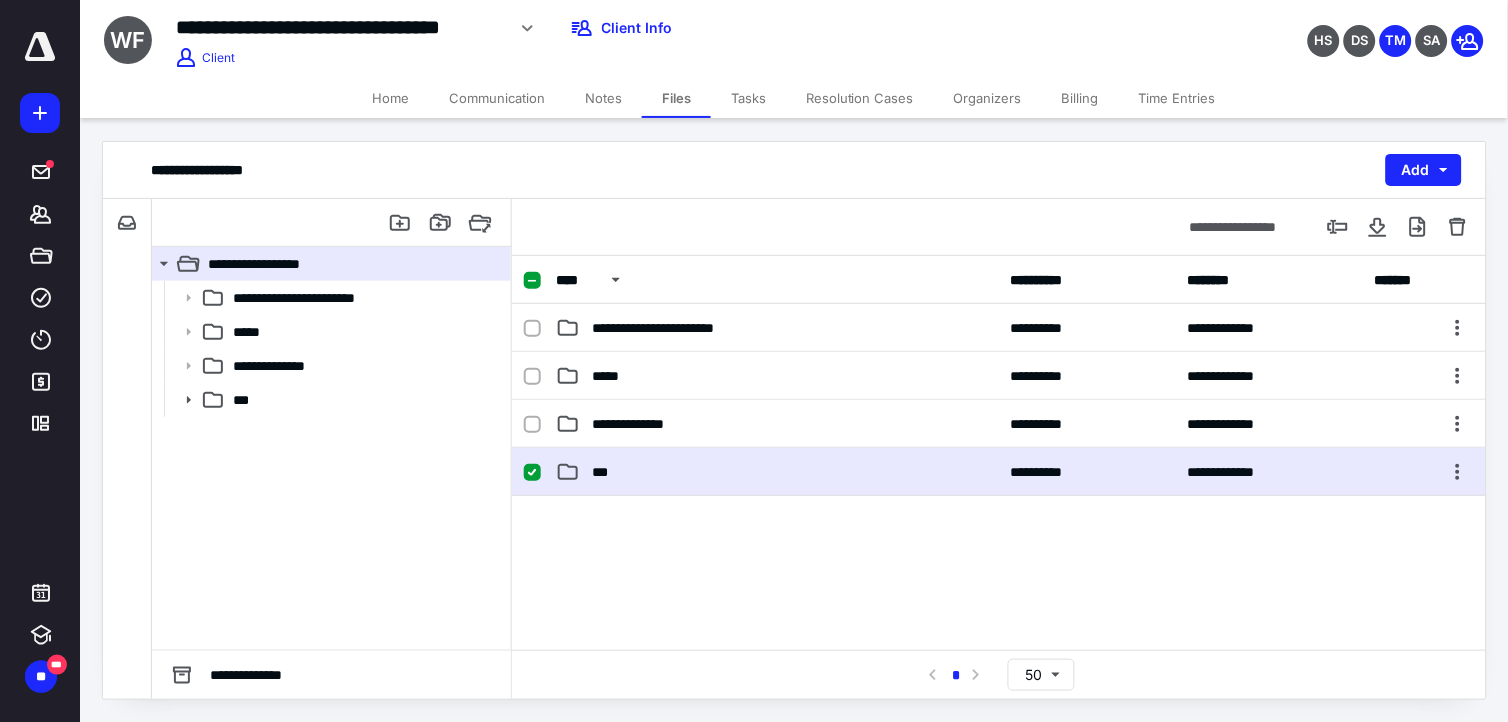 click on "***" at bounding box center [777, 472] 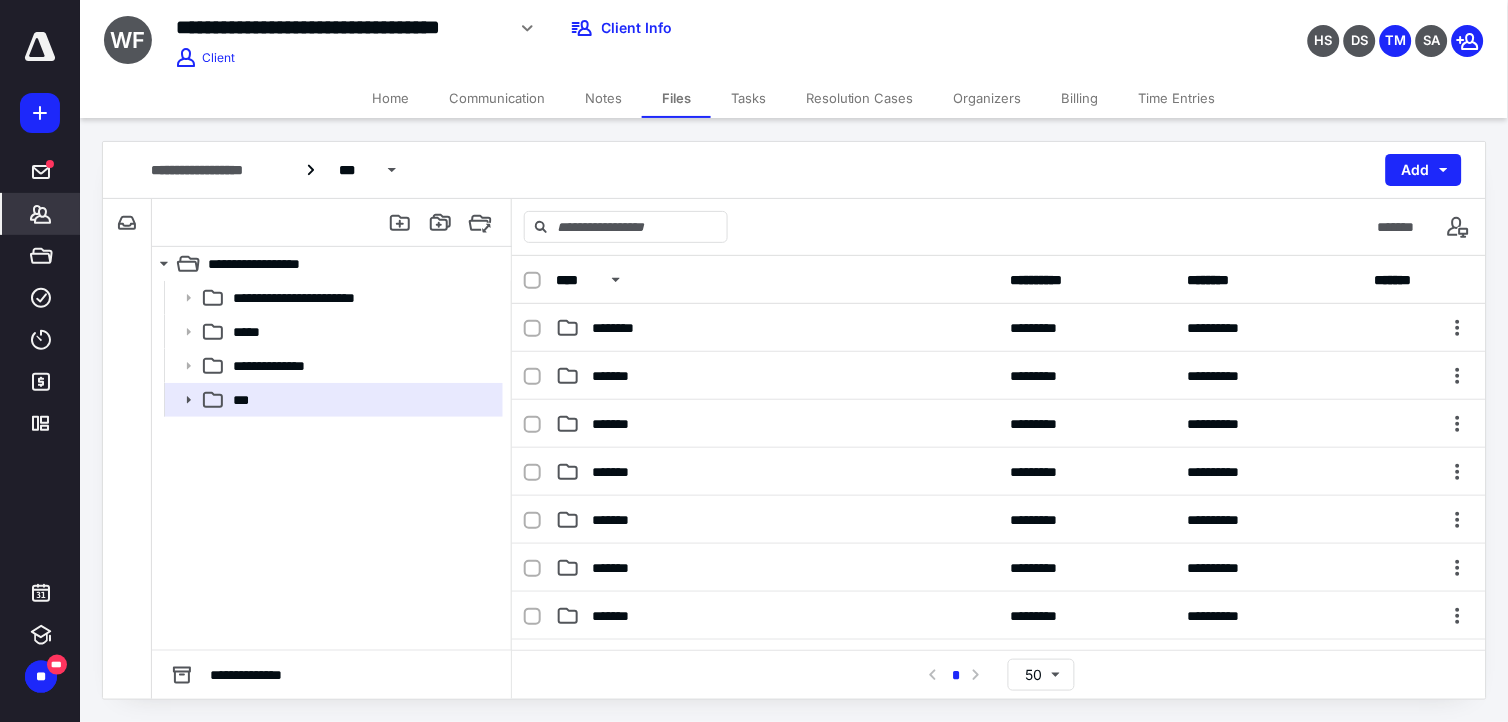 click 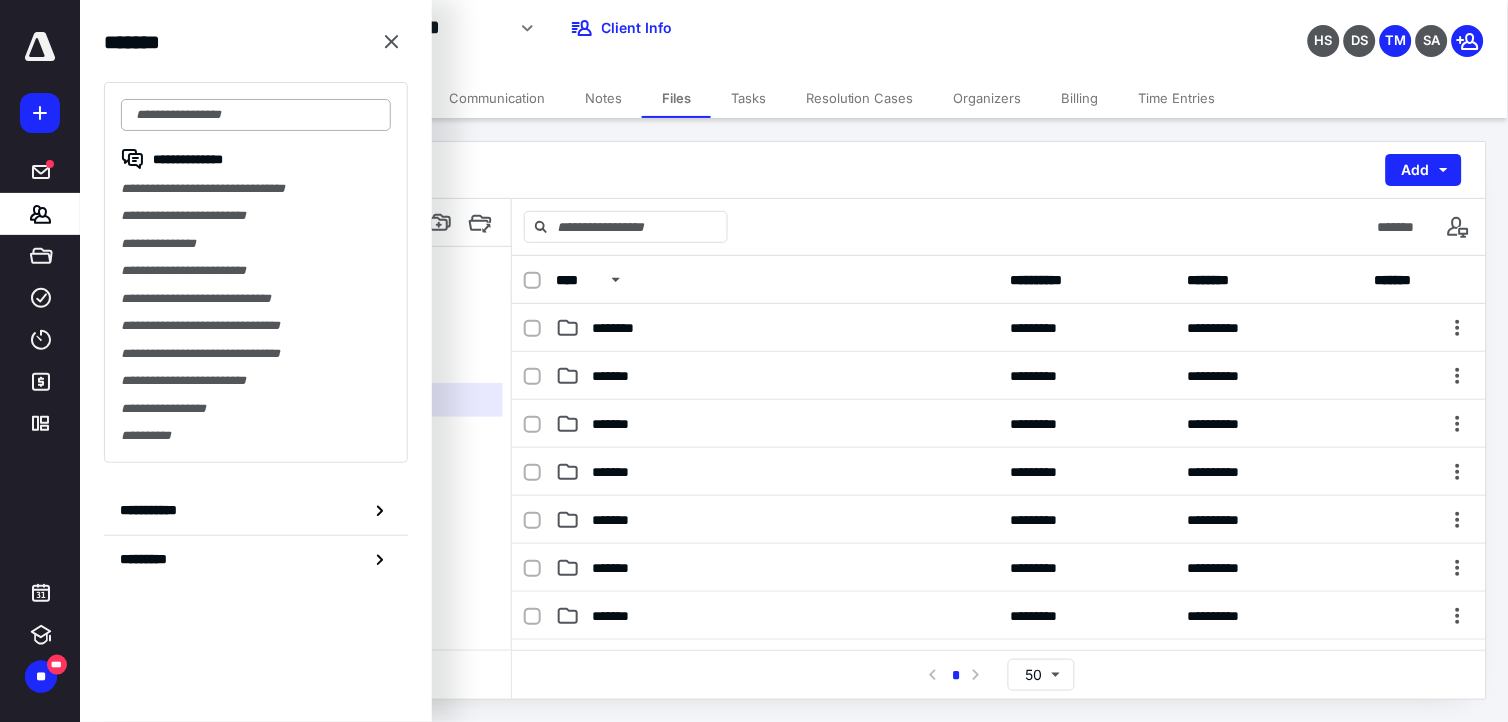 click at bounding box center [256, 115] 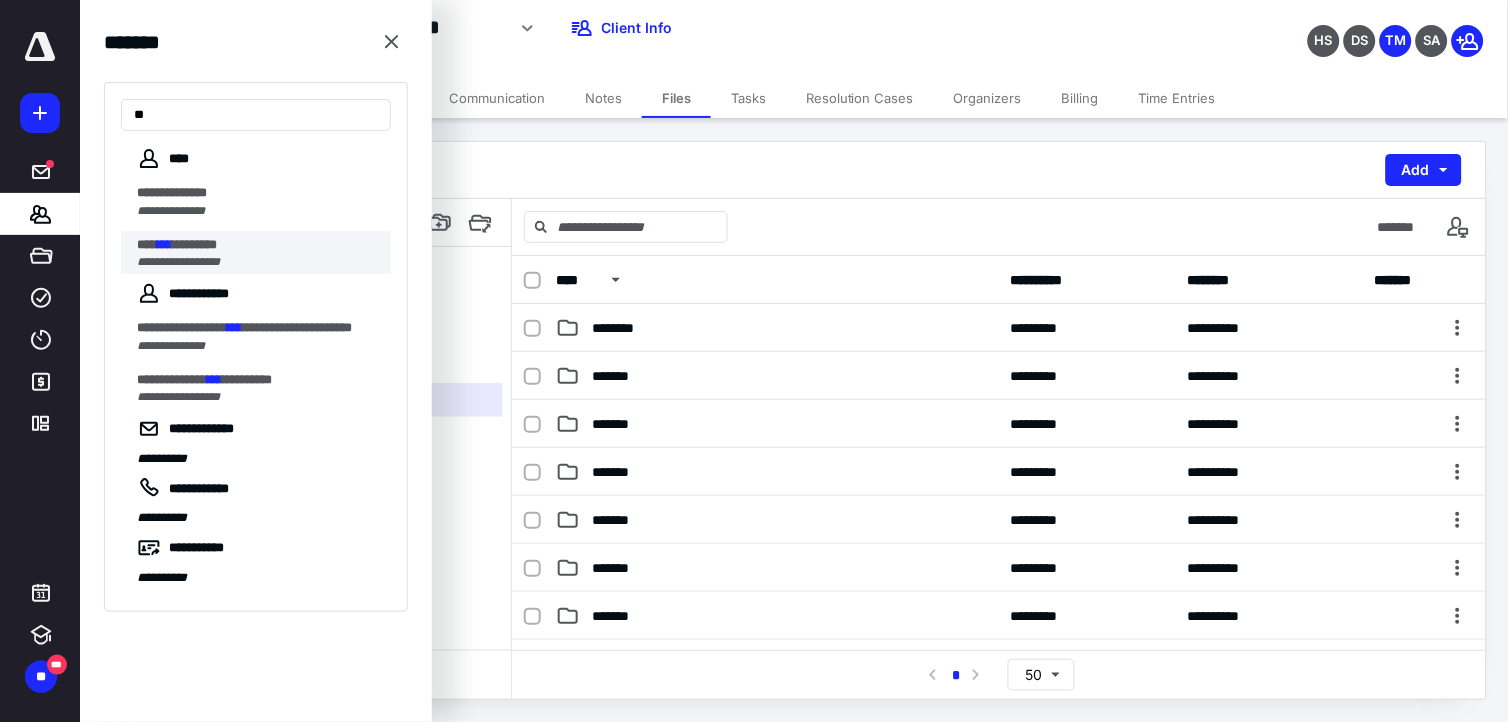 type on "*" 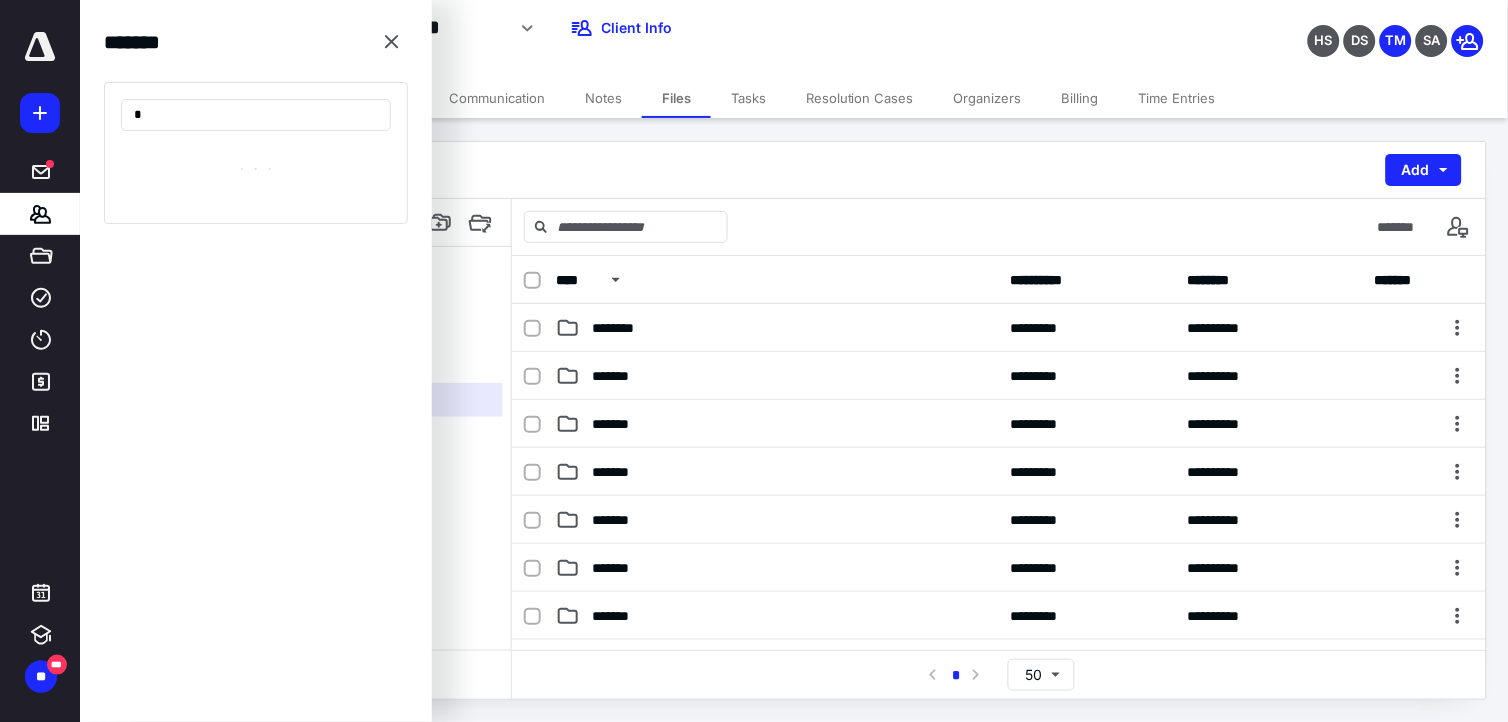 type 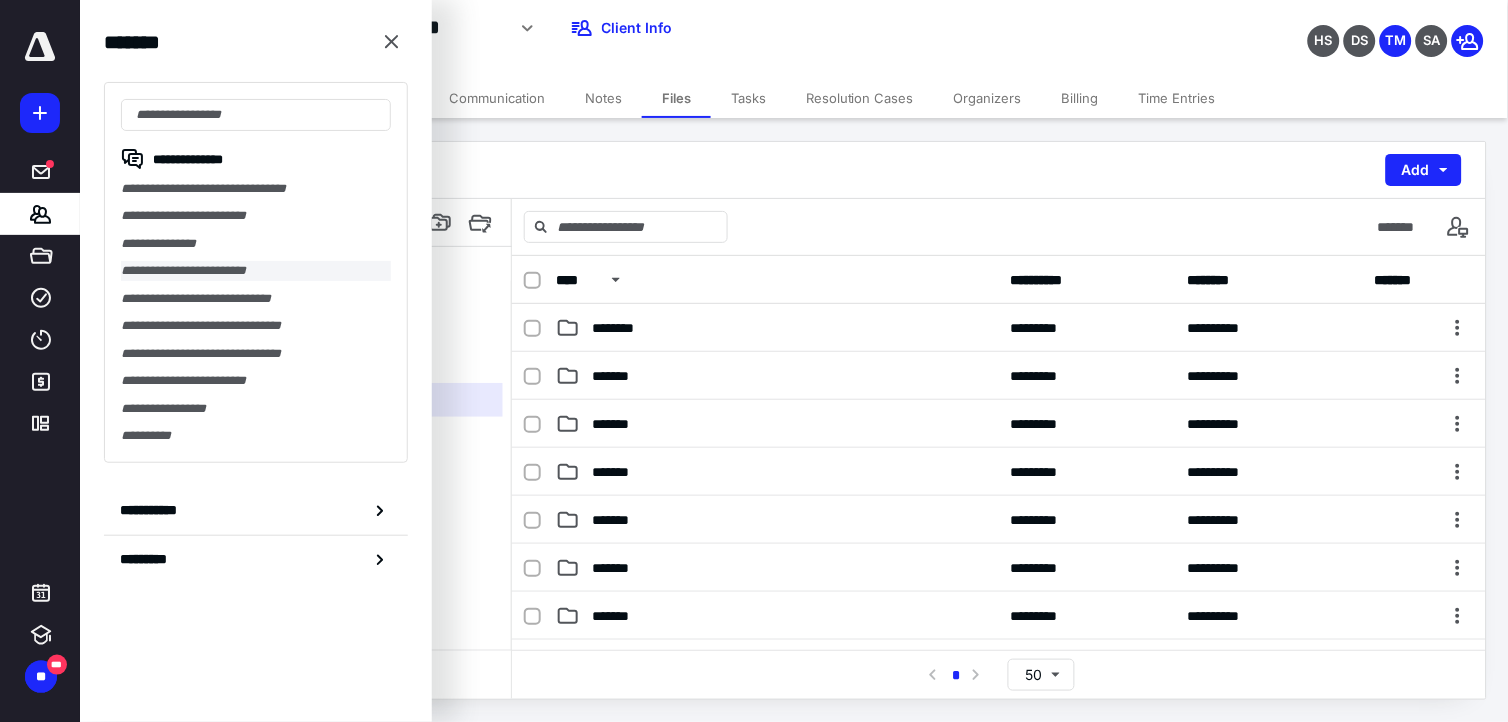 click on "**********" at bounding box center [256, 270] 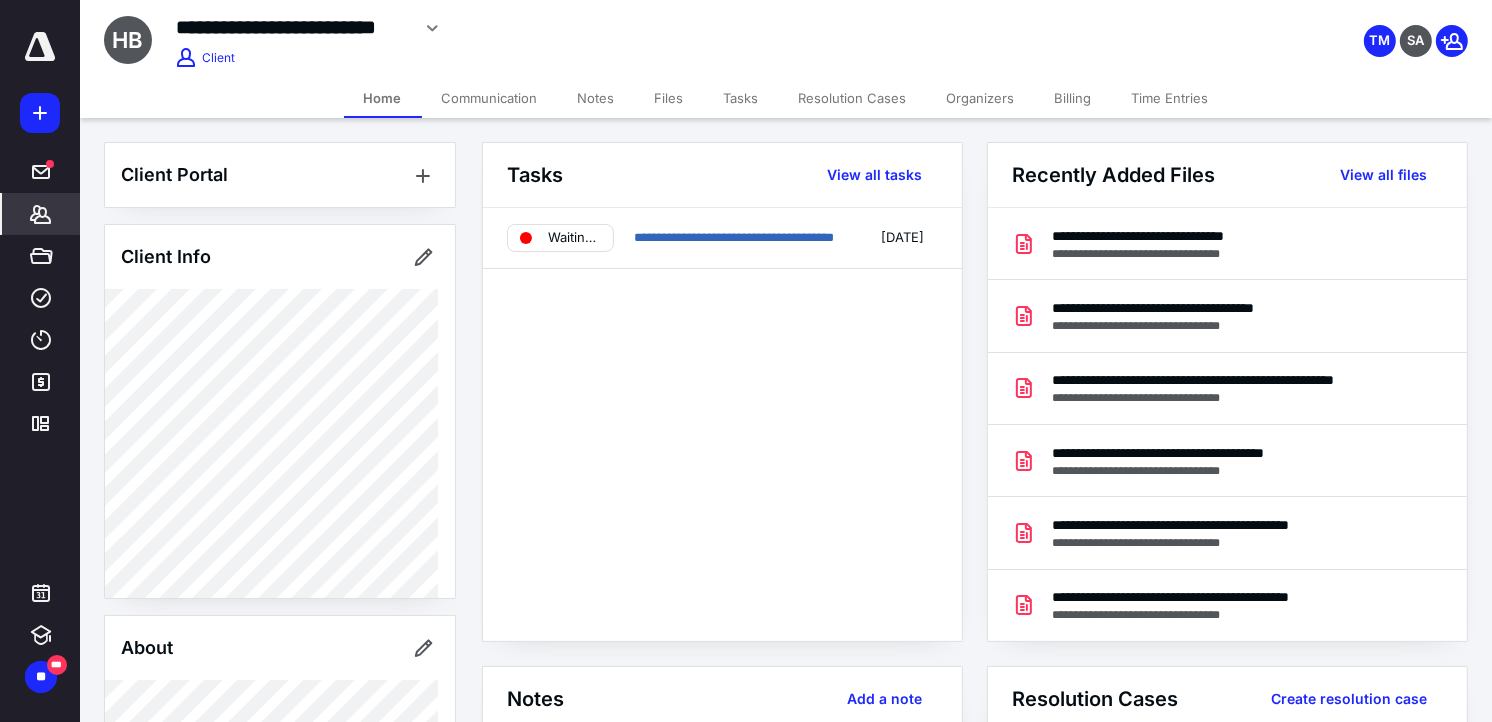 click on "Tasks" at bounding box center (741, 98) 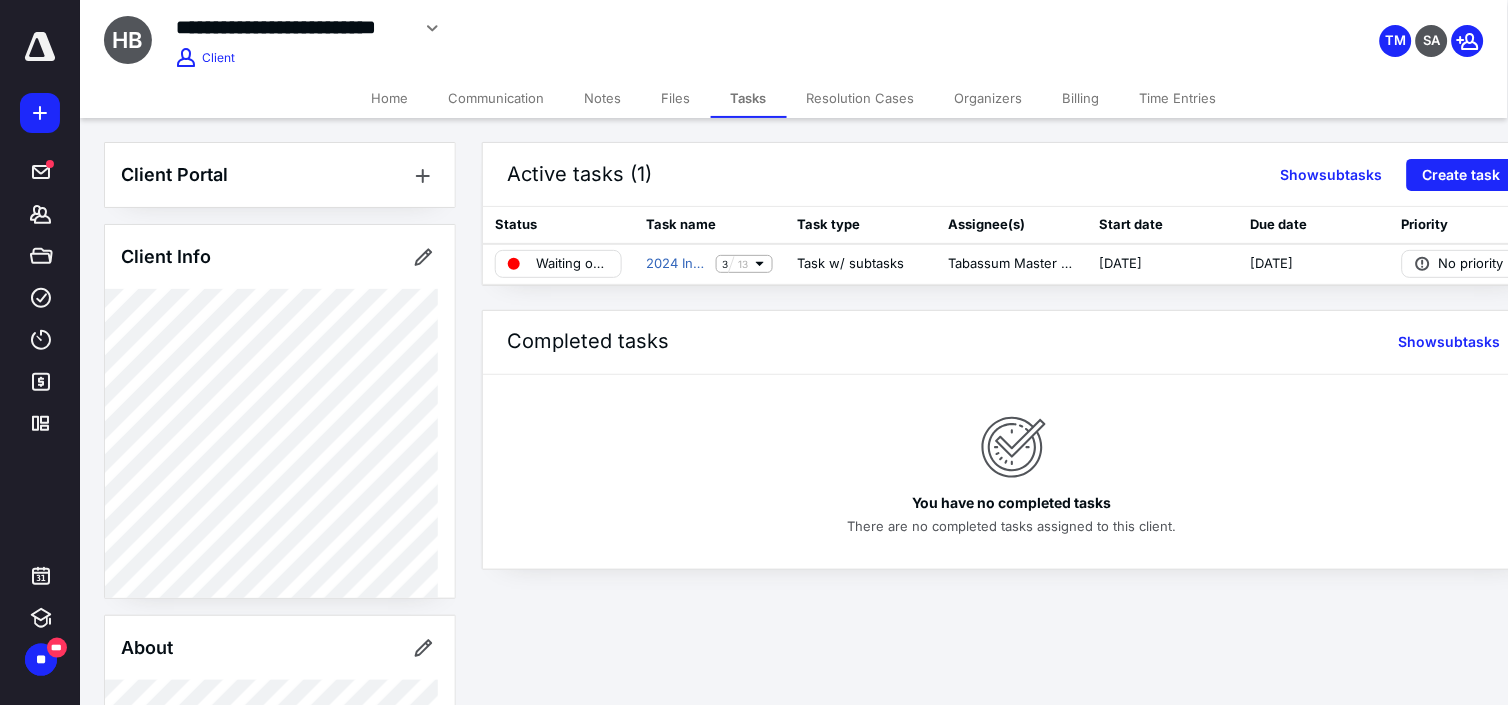 click on "Files" at bounding box center [676, 98] 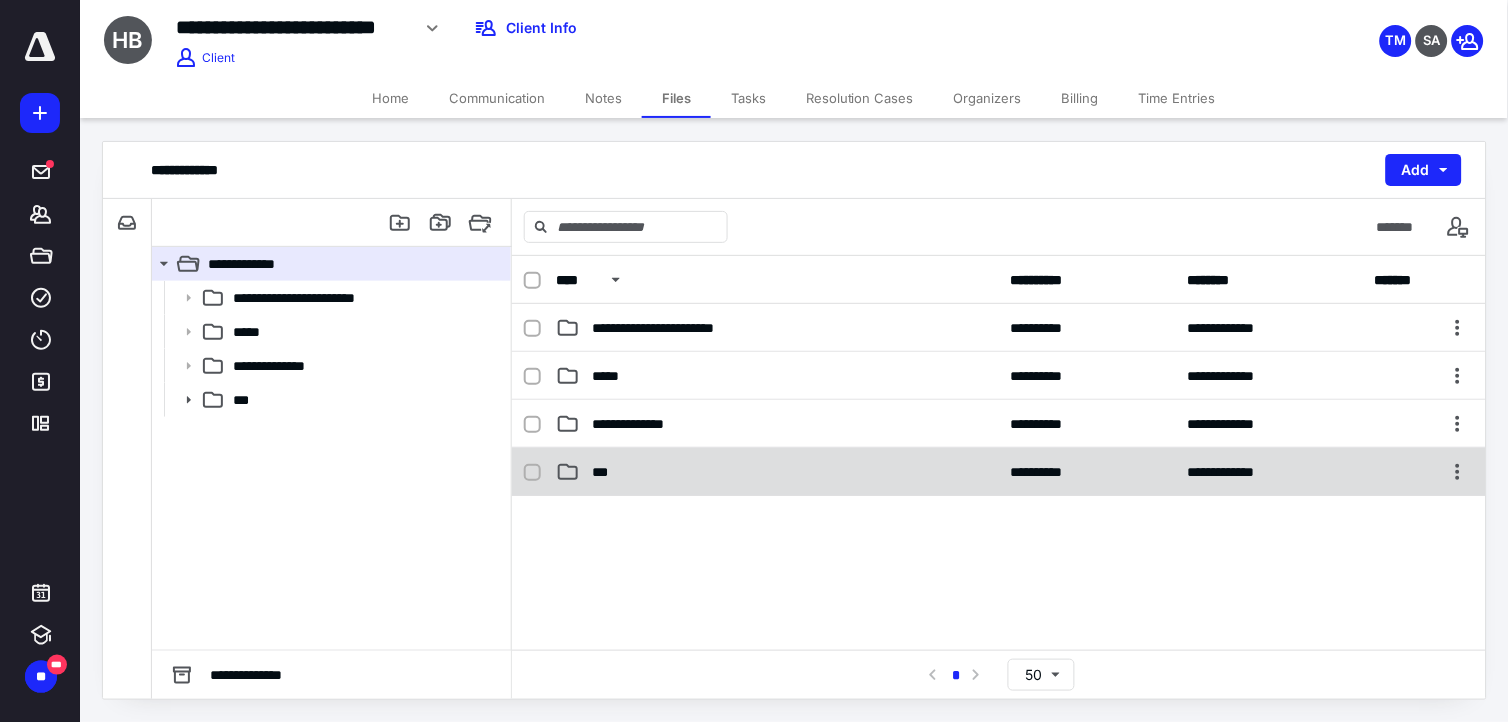 click on "***" at bounding box center (777, 472) 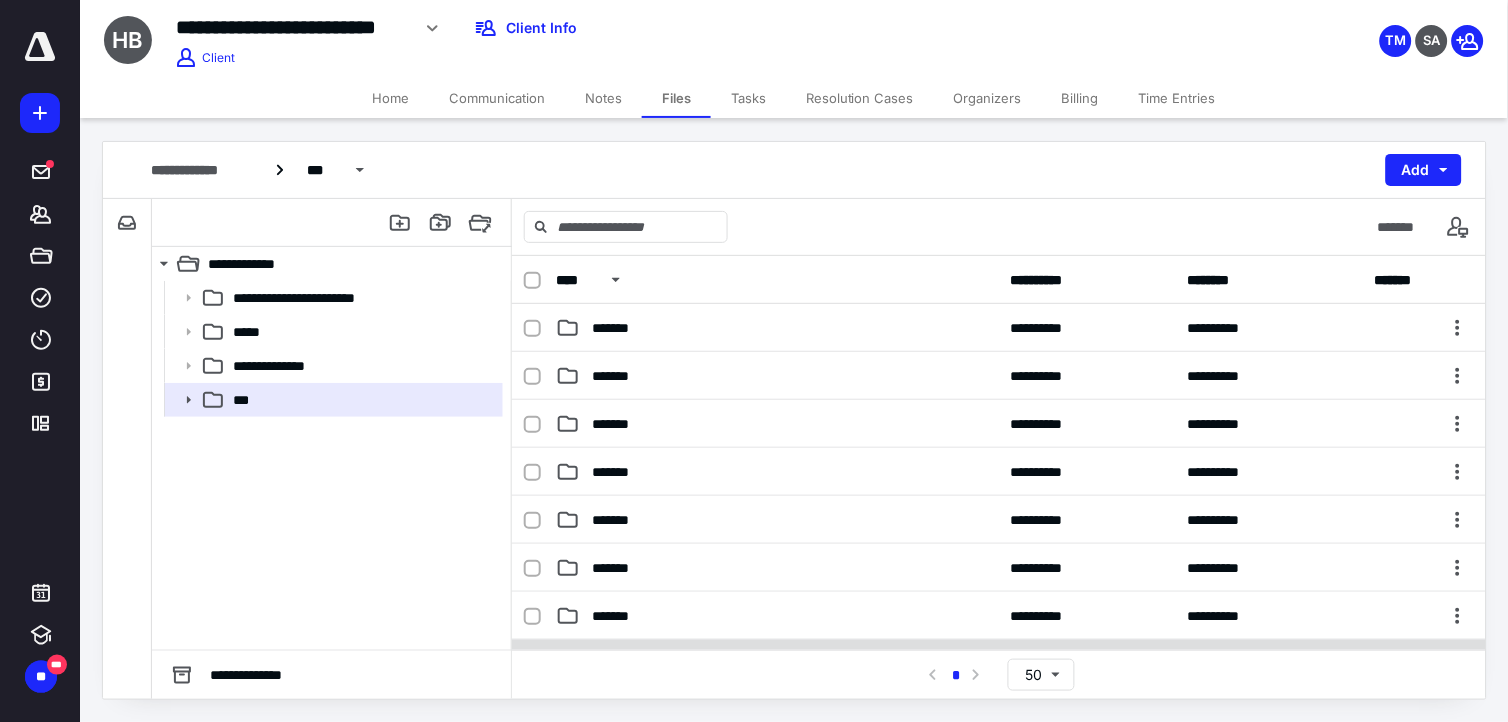 scroll, scrollTop: 222, scrollLeft: 0, axis: vertical 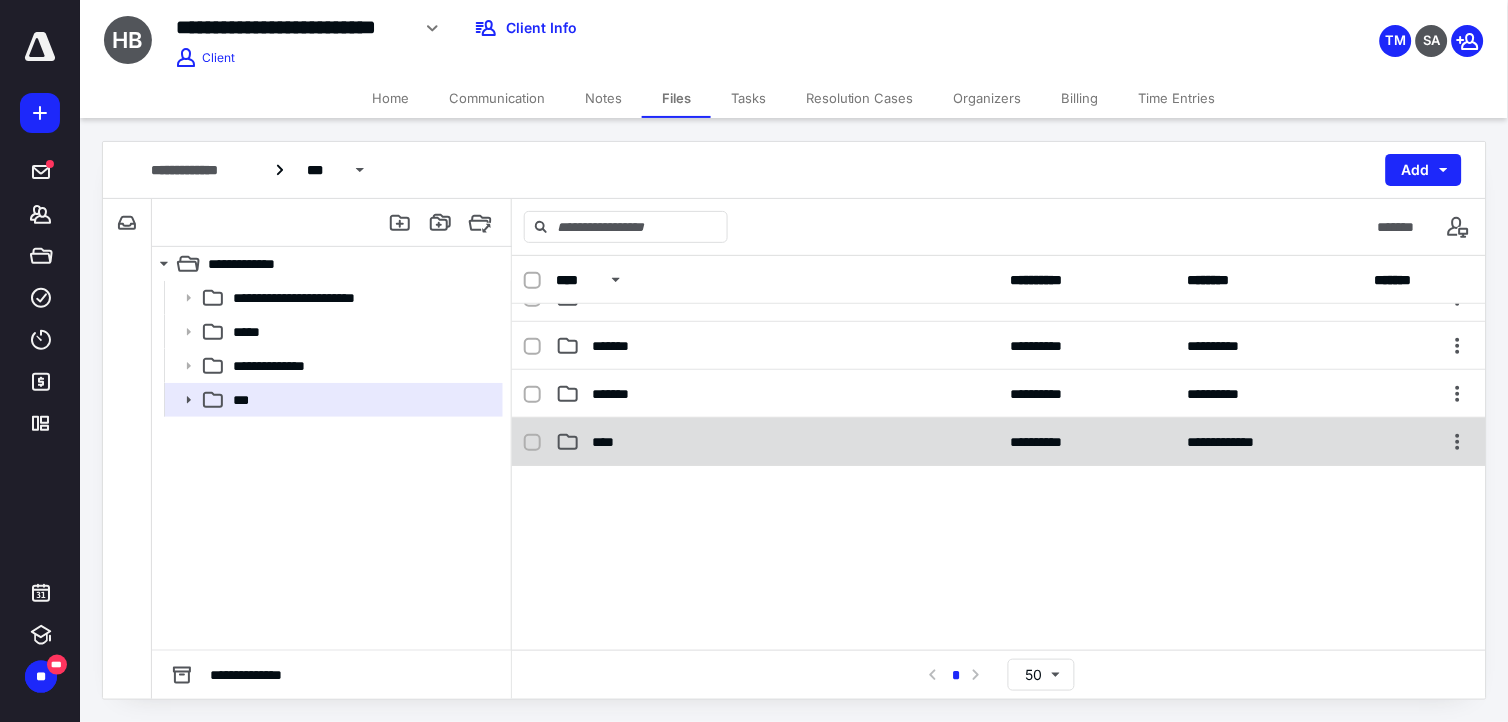 click on "****" at bounding box center [777, 442] 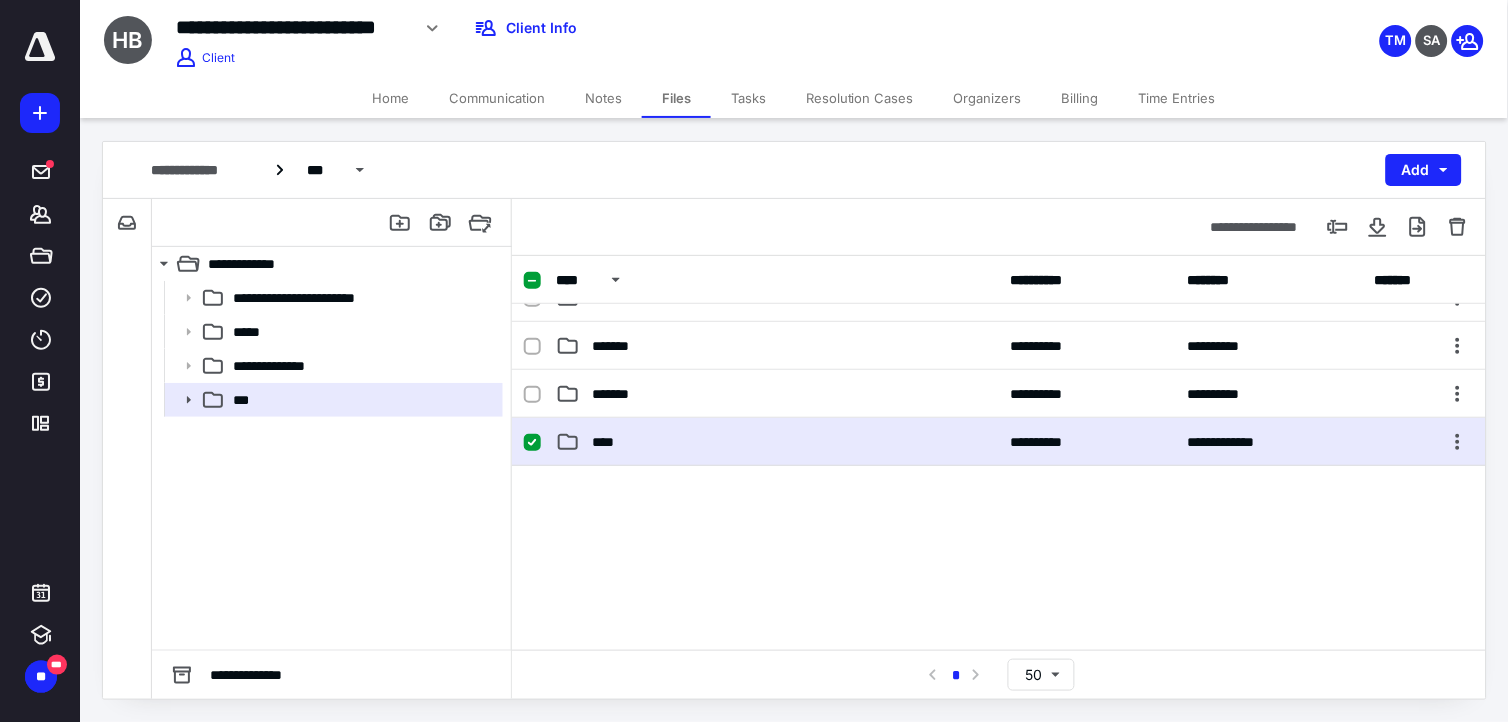 click on "****" at bounding box center (777, 442) 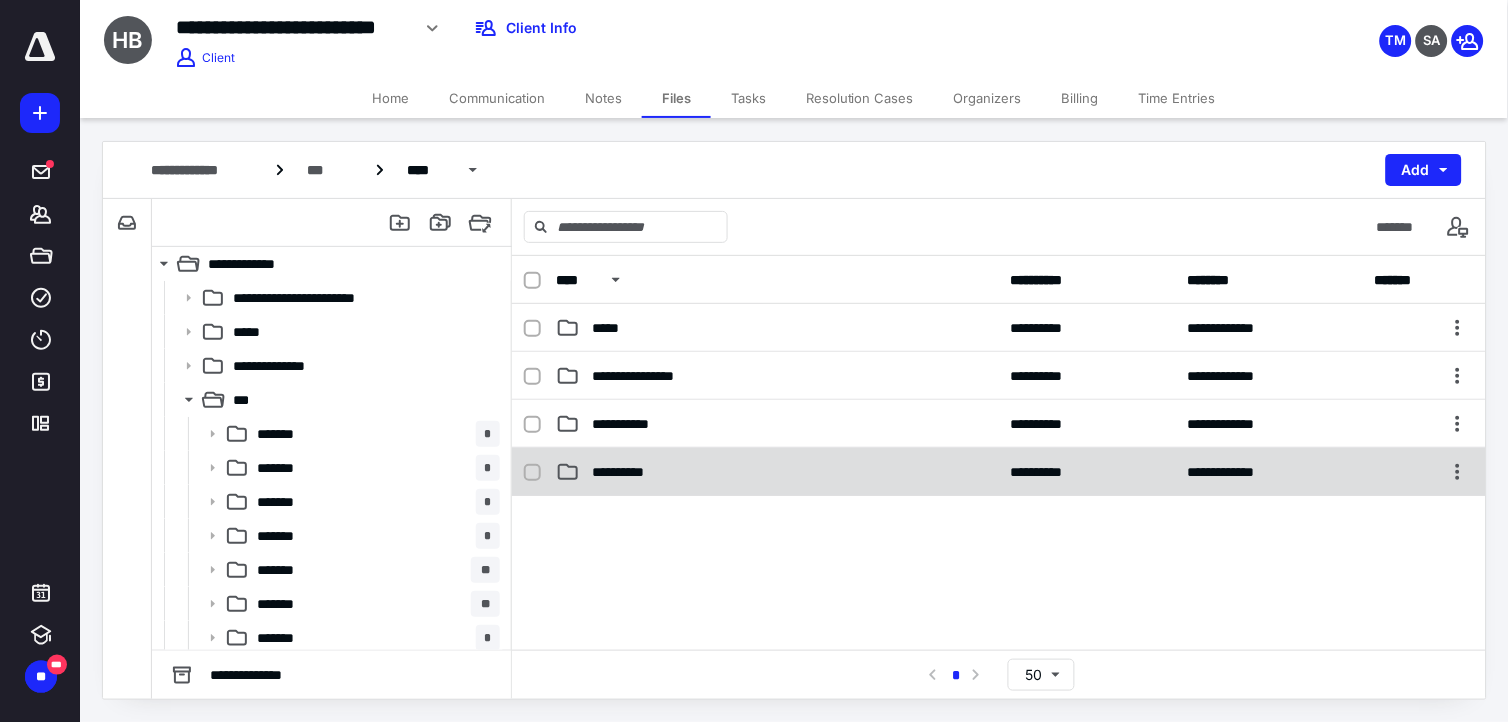 click on "**********" at bounding box center (632, 472) 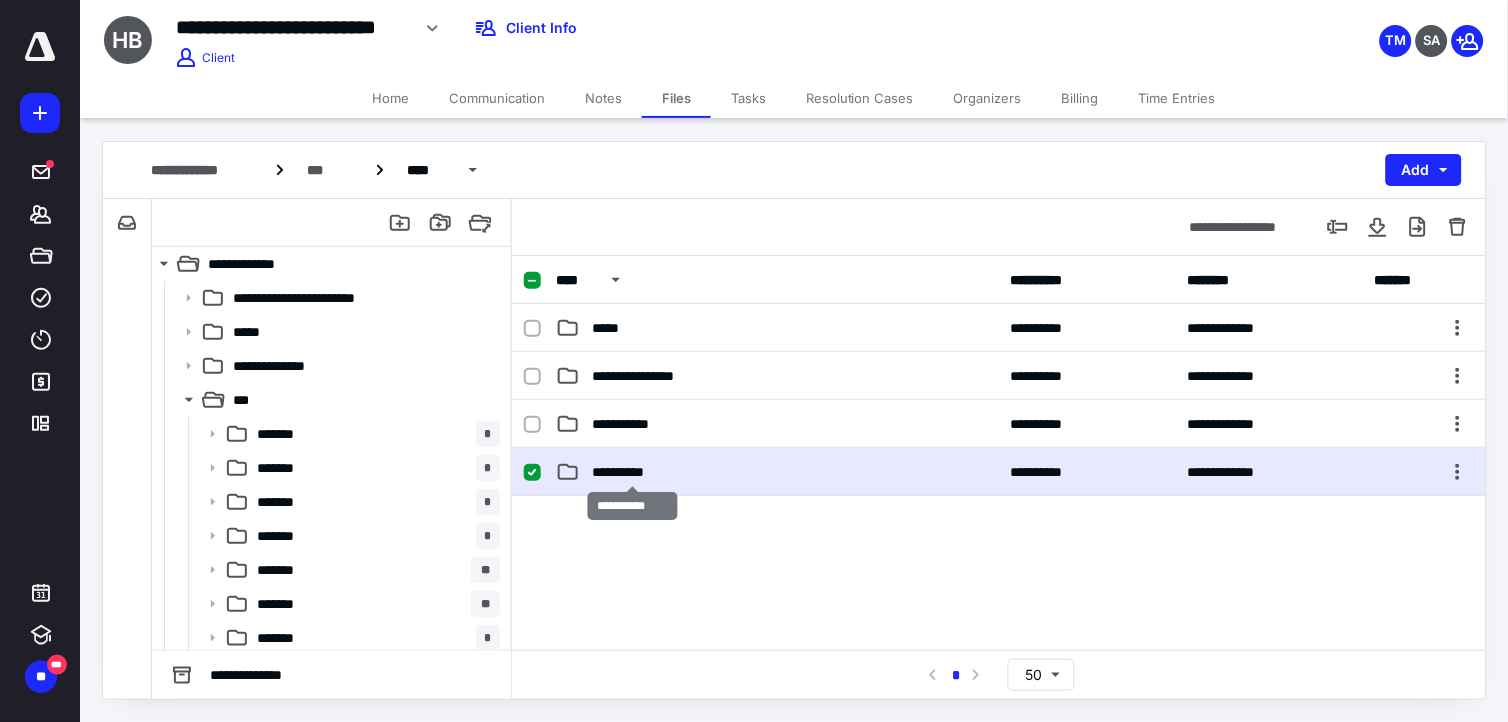 click on "**********" at bounding box center [632, 472] 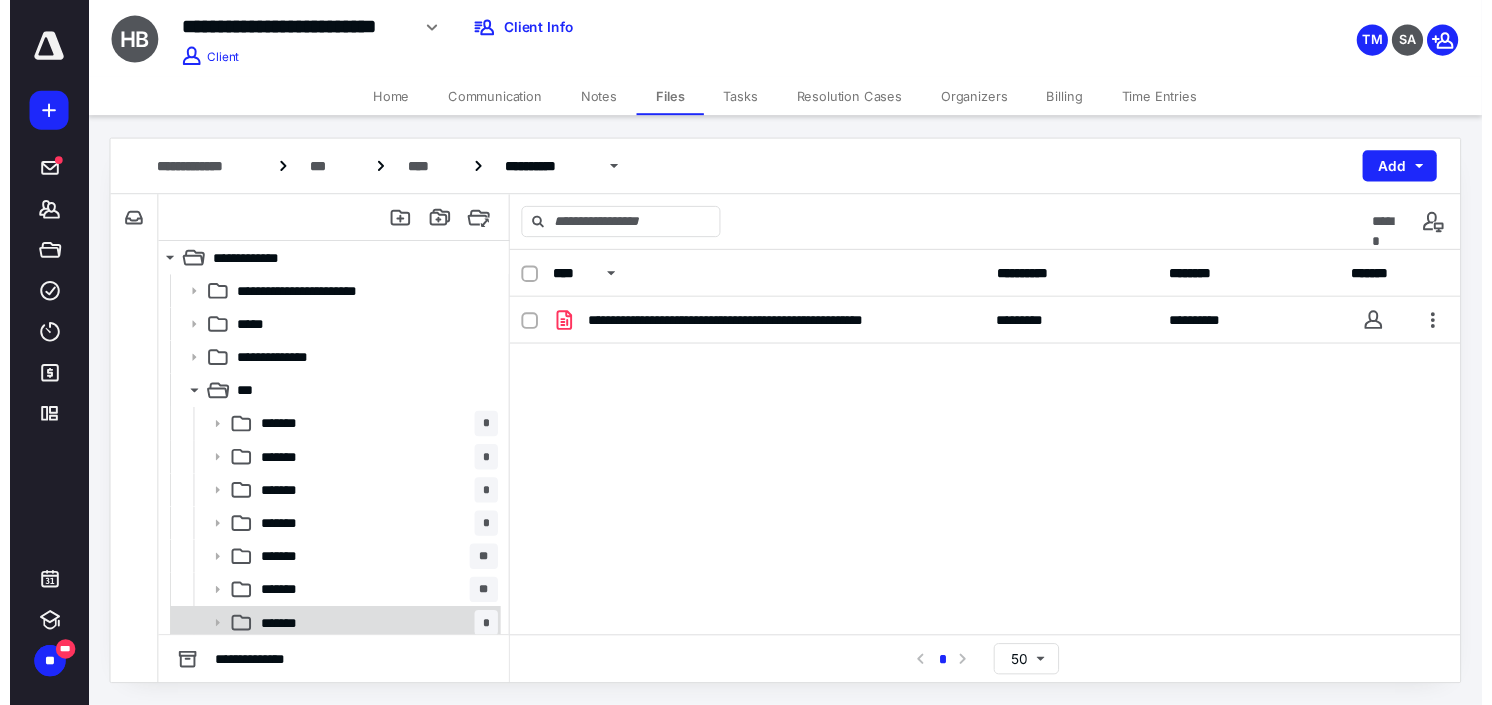 scroll, scrollTop: 175, scrollLeft: 0, axis: vertical 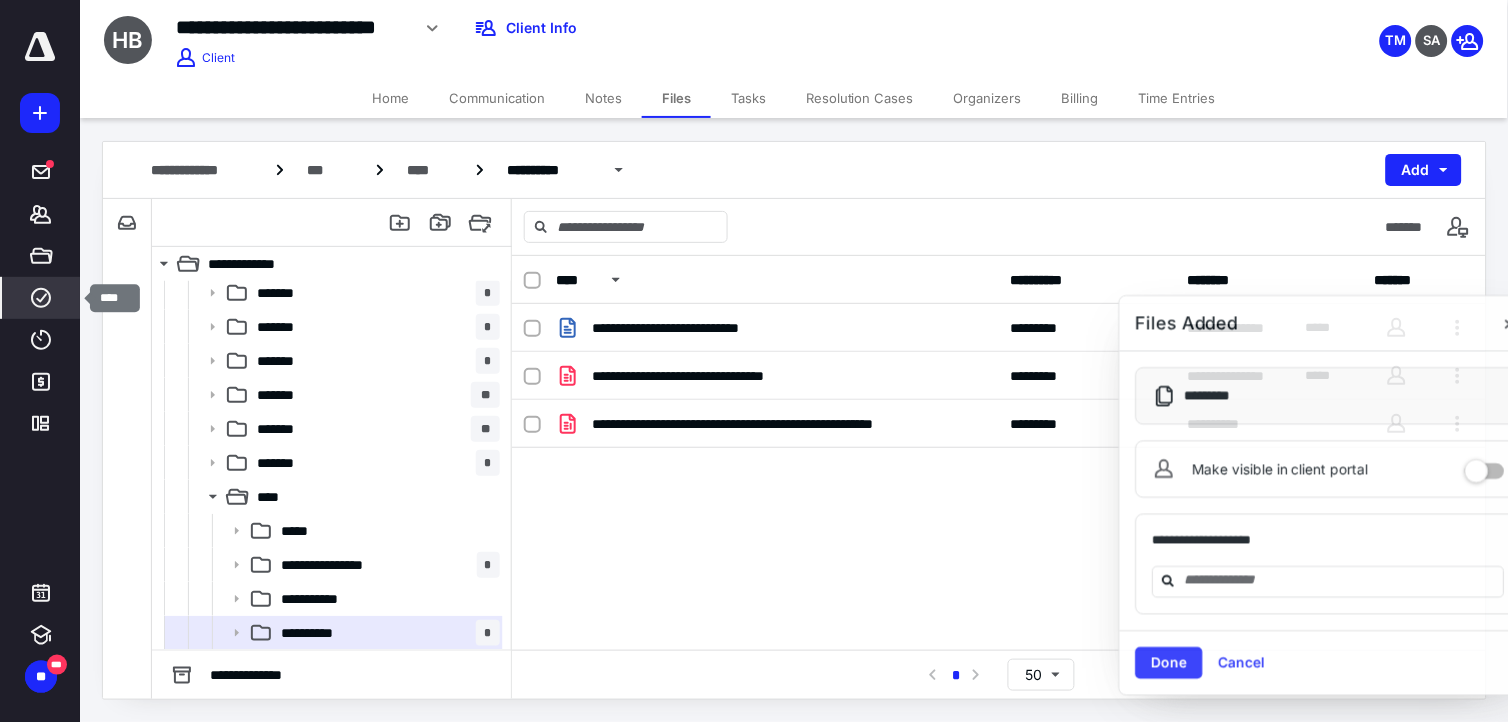 click 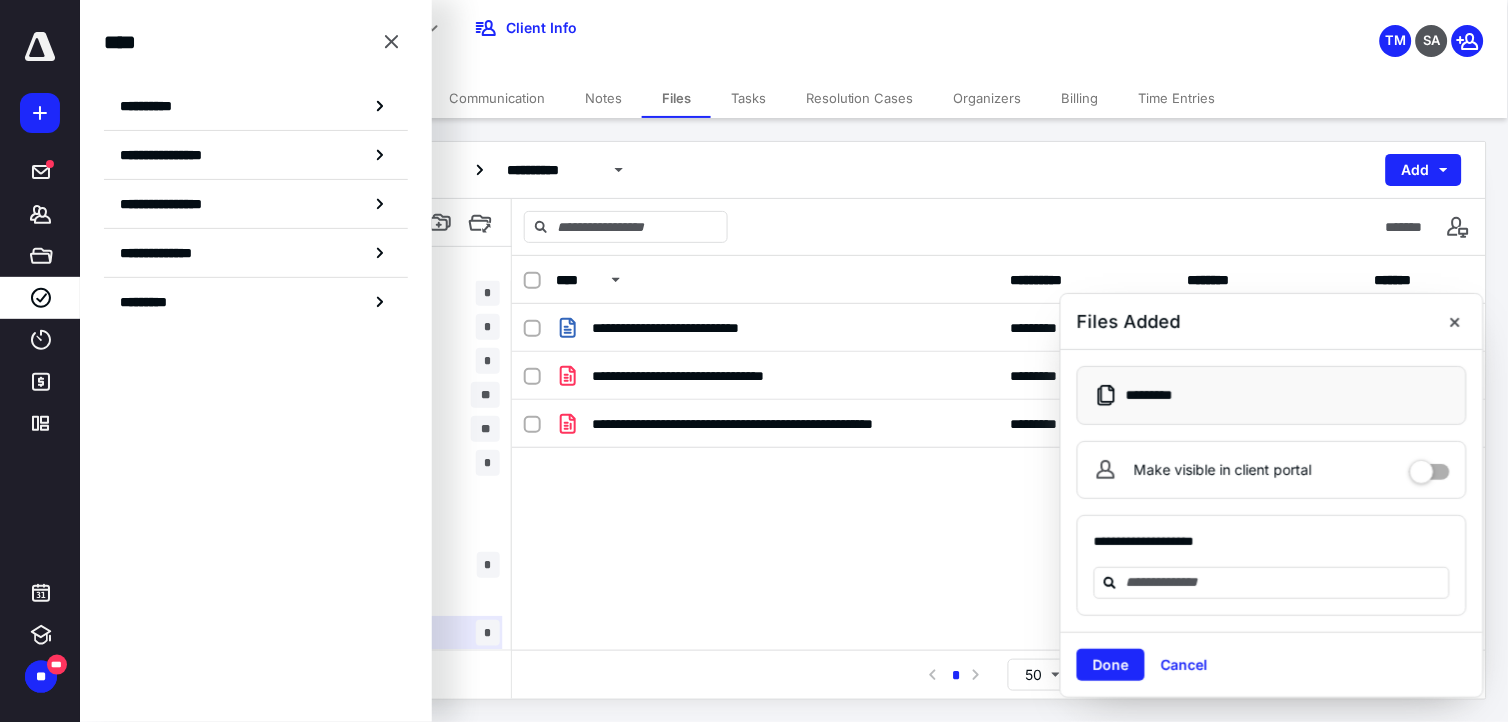 drag, startPoint x: 37, startPoint y: 345, endPoint x: 81, endPoint y: 298, distance: 64.381676 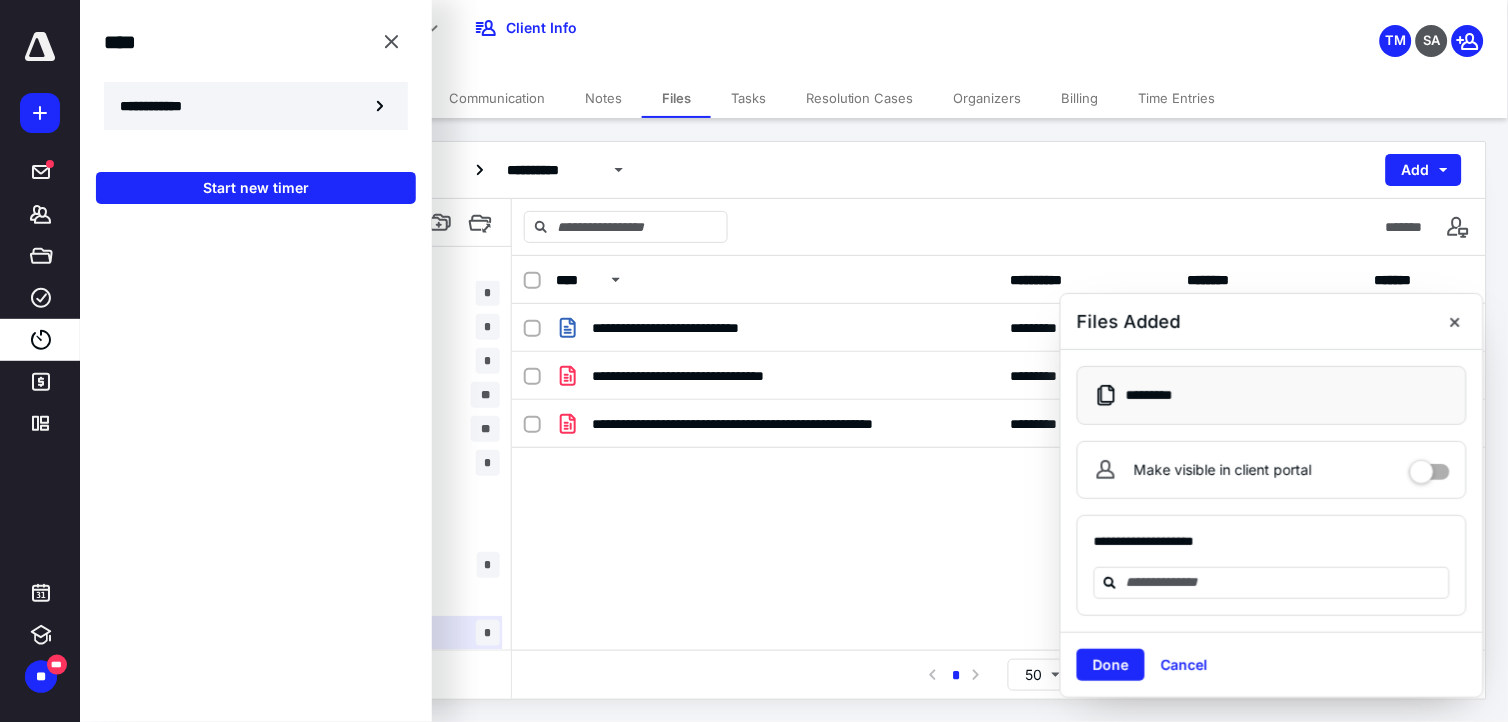 click on "**********" at bounding box center [162, 106] 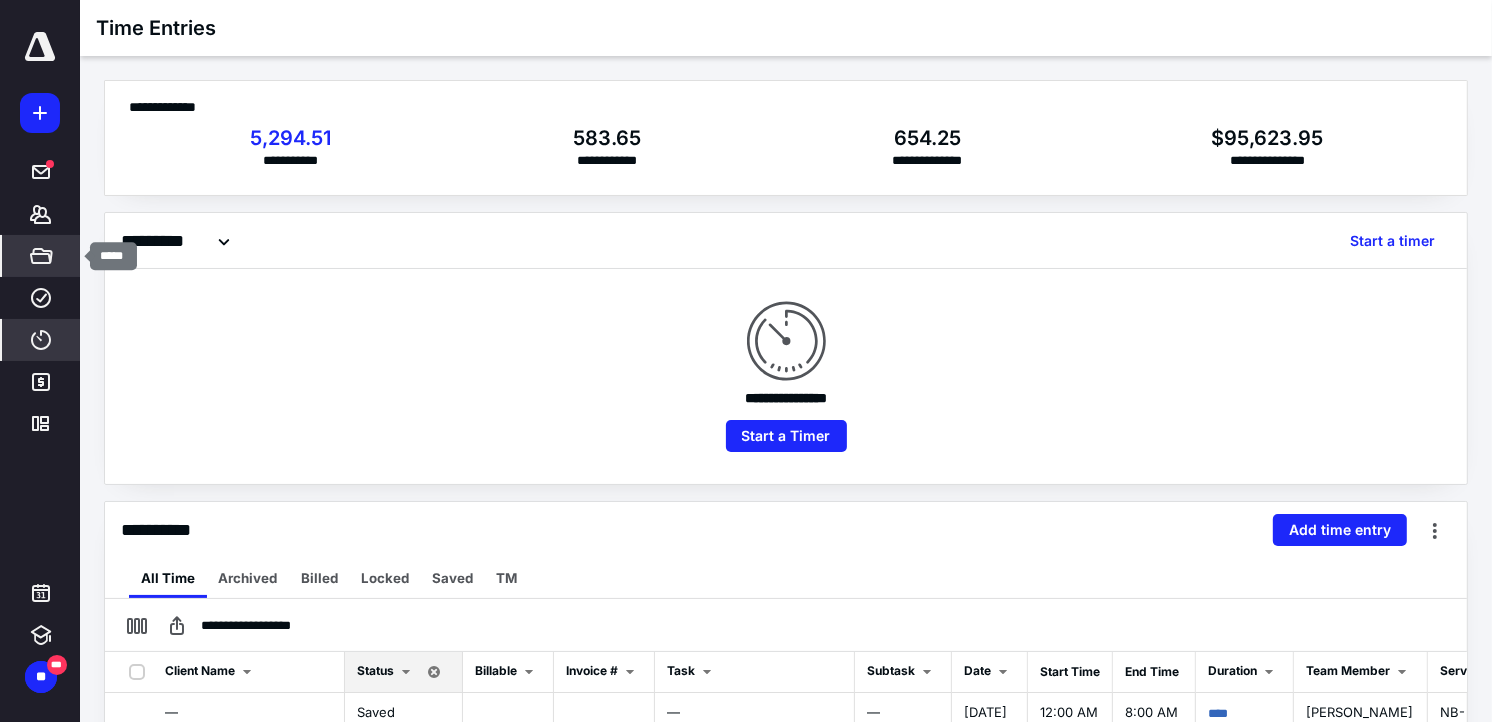 click 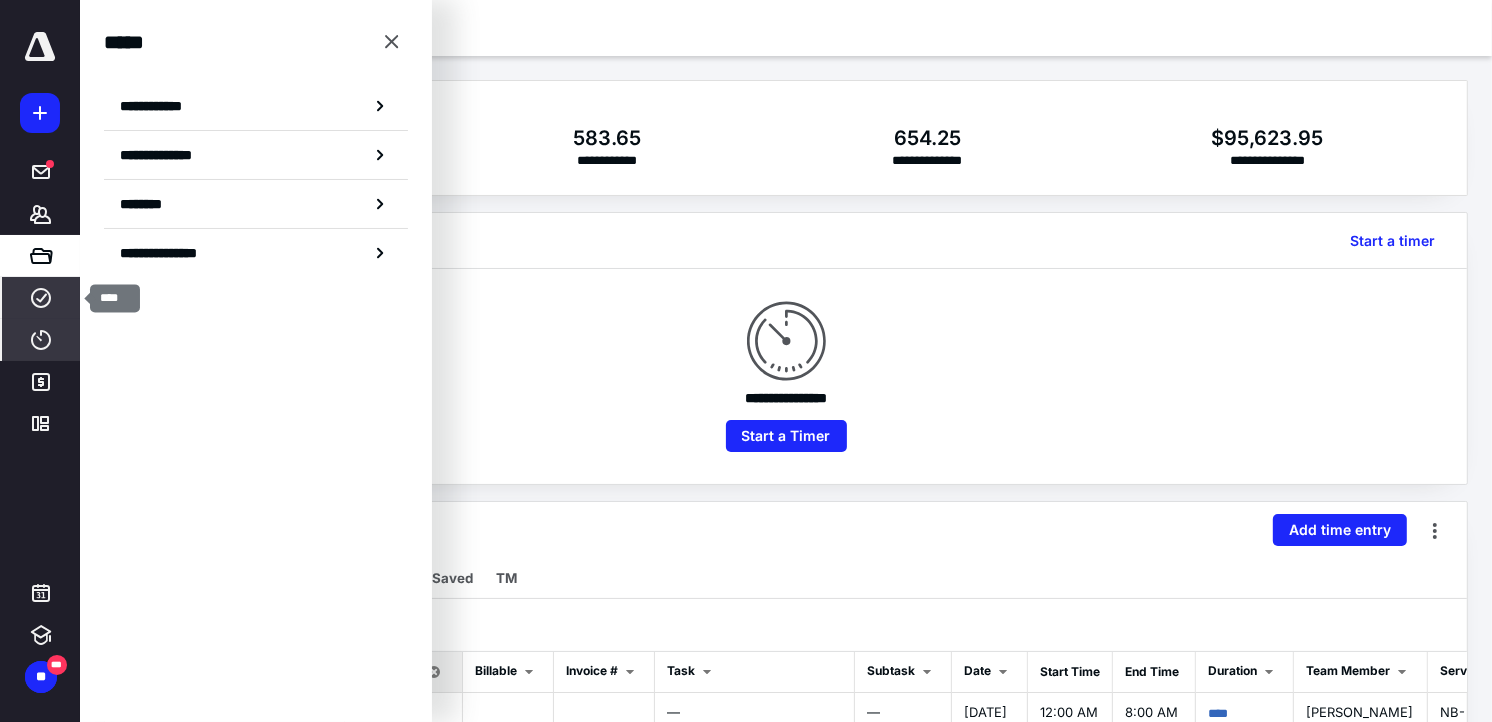 click 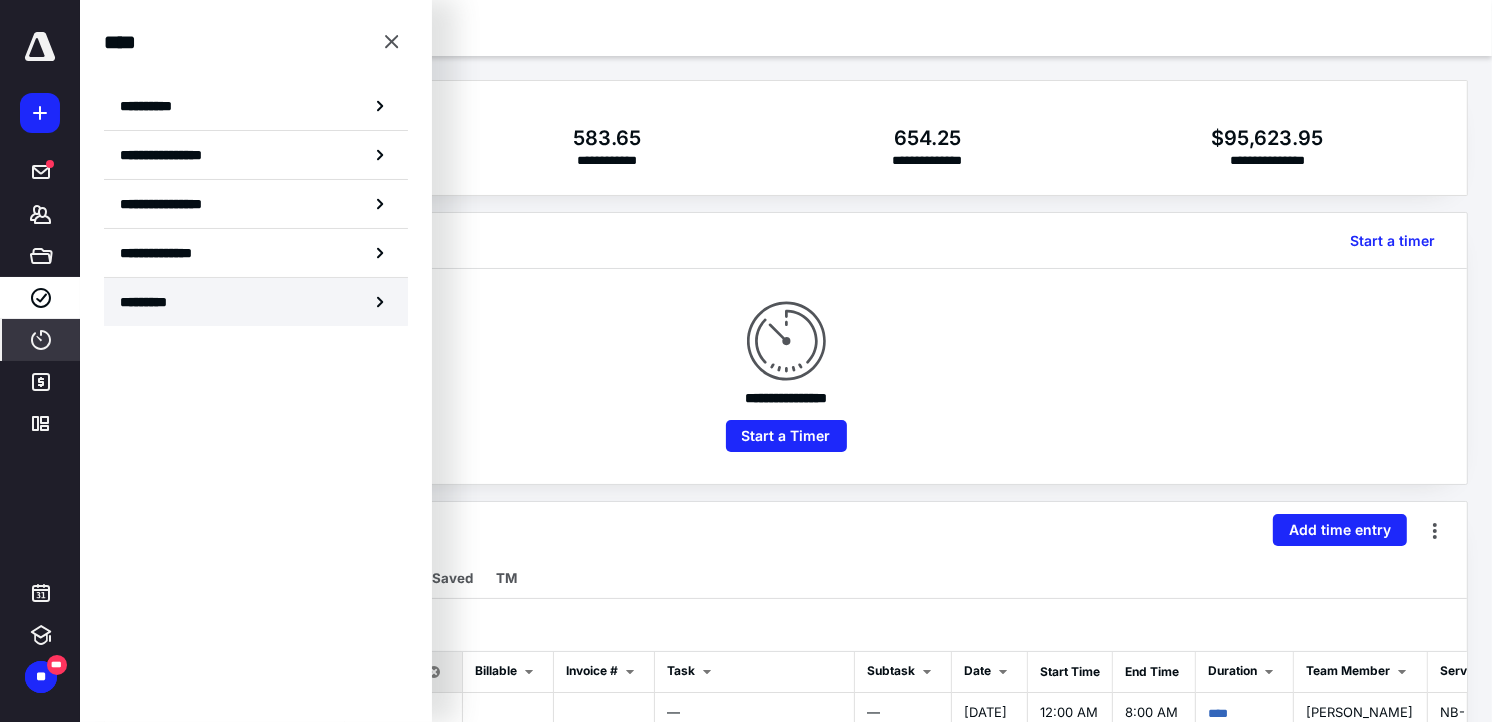 click on "*********" at bounding box center [157, 302] 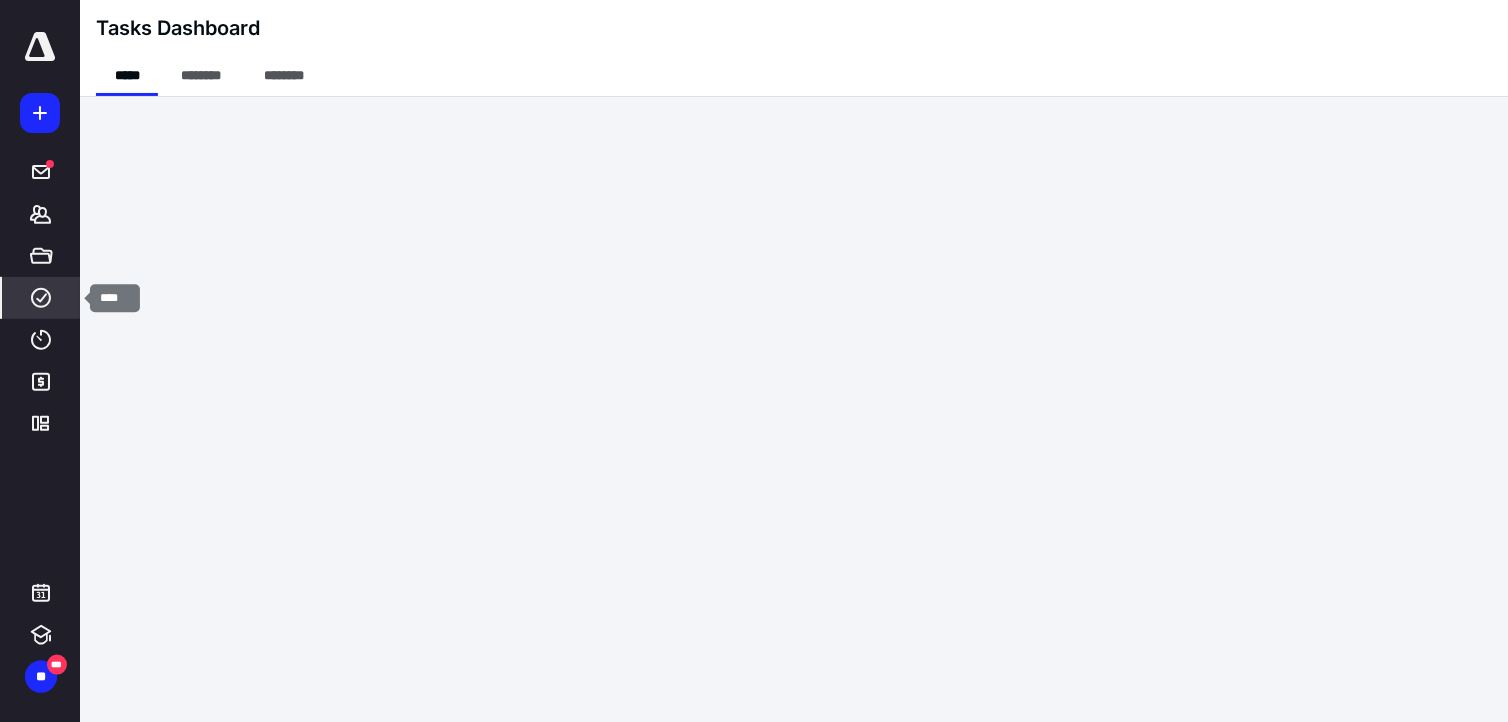 click 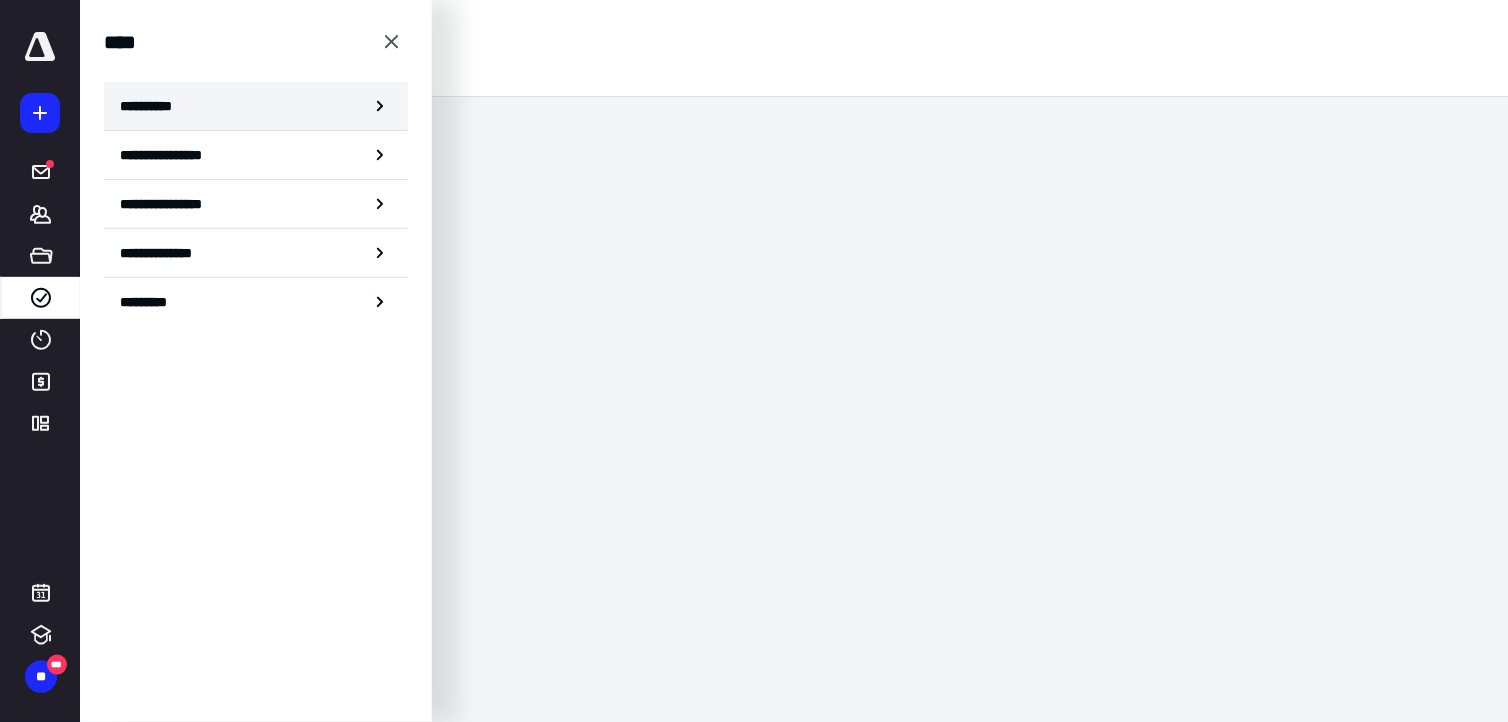 click on "**********" at bounding box center [153, 106] 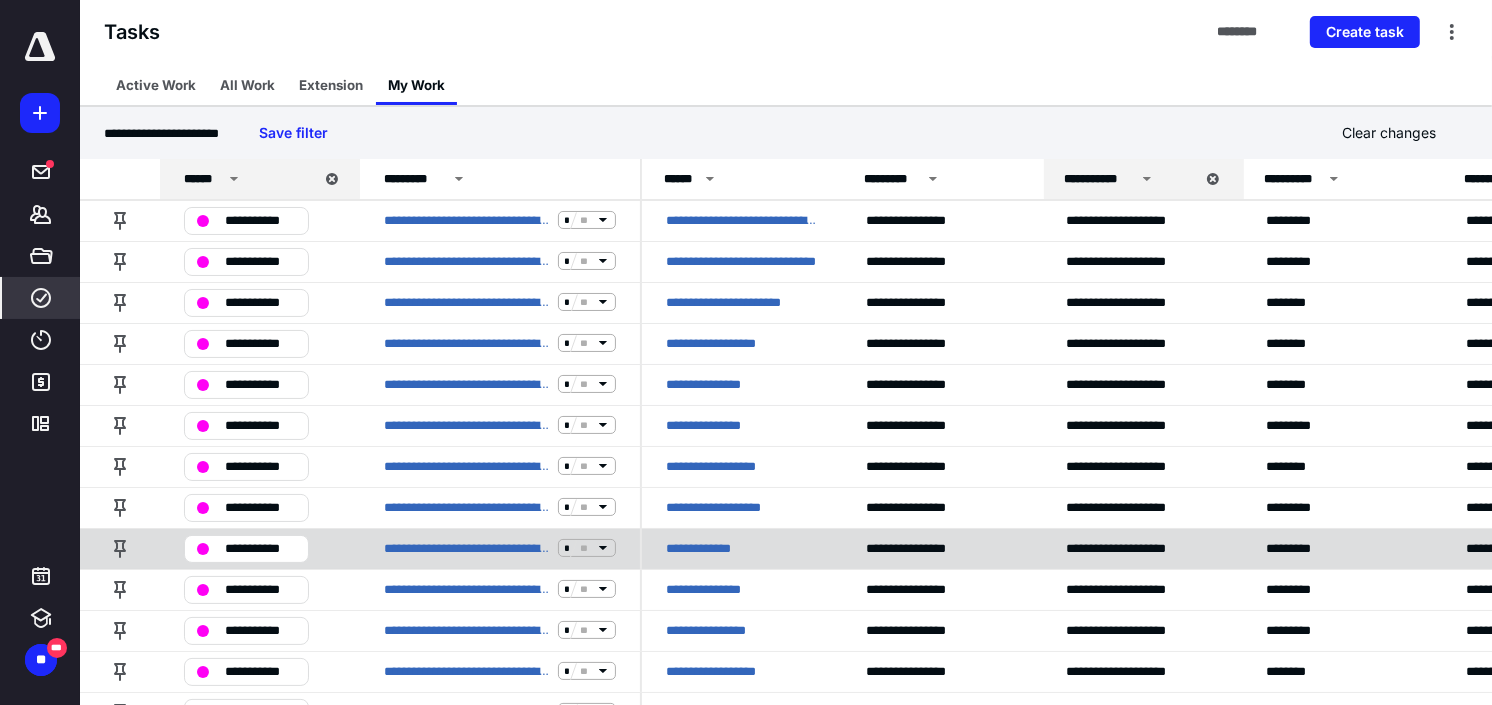 scroll, scrollTop: 111, scrollLeft: 0, axis: vertical 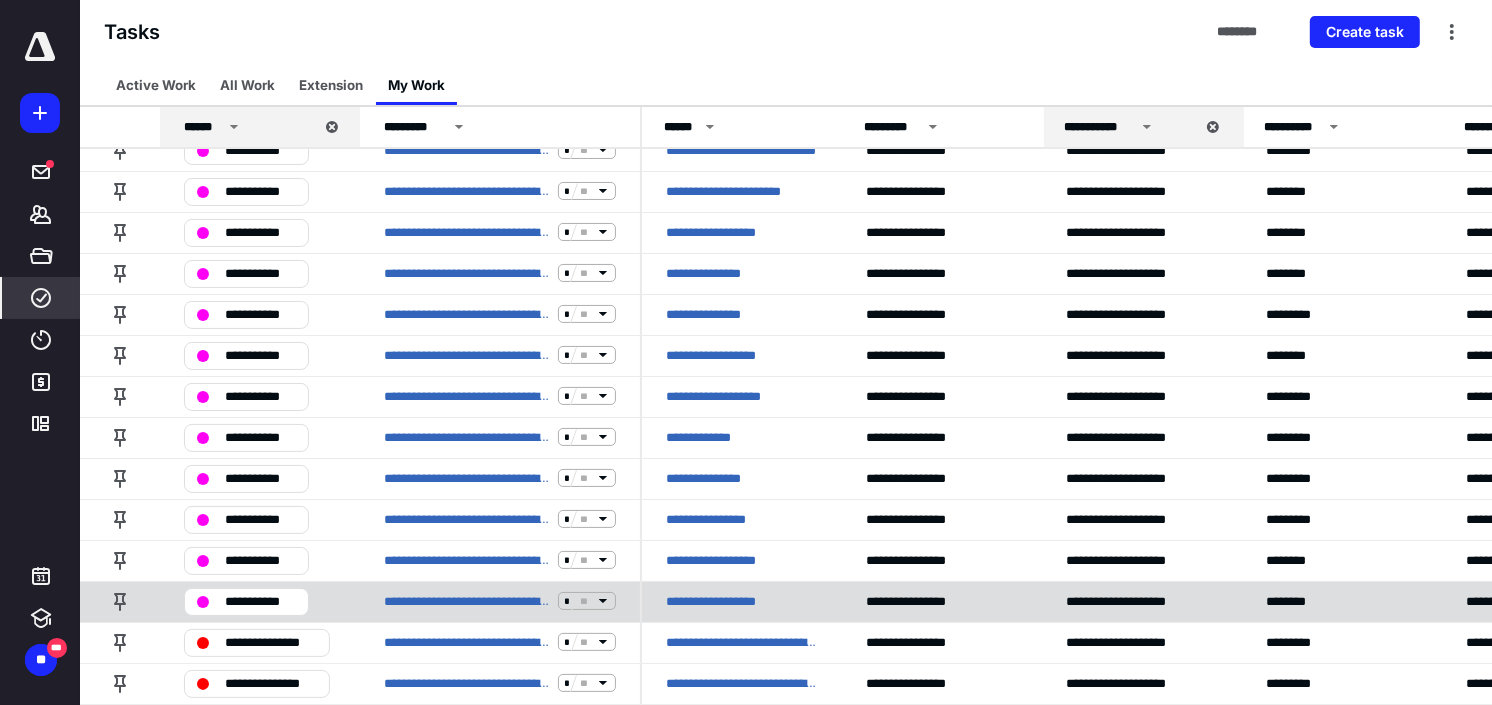 drag, startPoint x: 734, startPoint y: 584, endPoint x: 734, endPoint y: 600, distance: 16 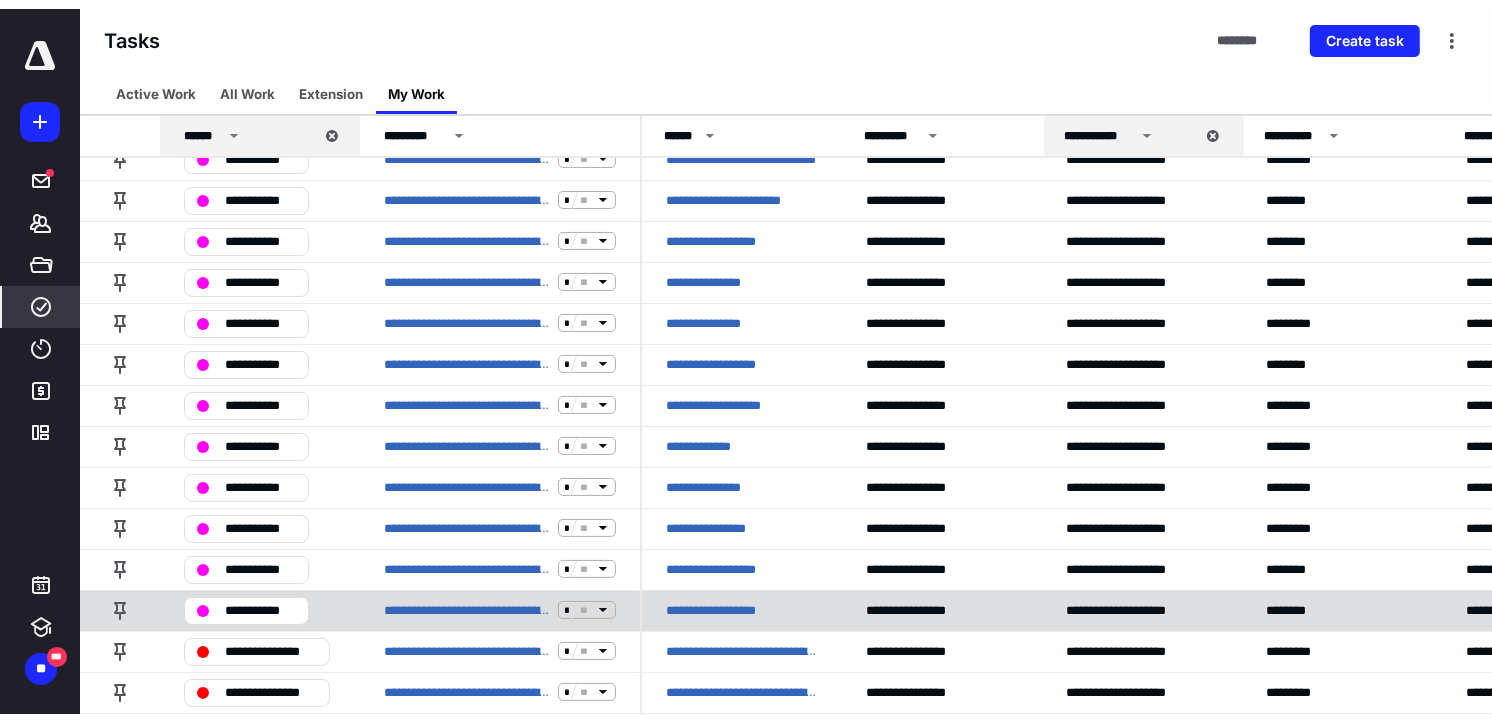 scroll, scrollTop: 0, scrollLeft: 0, axis: both 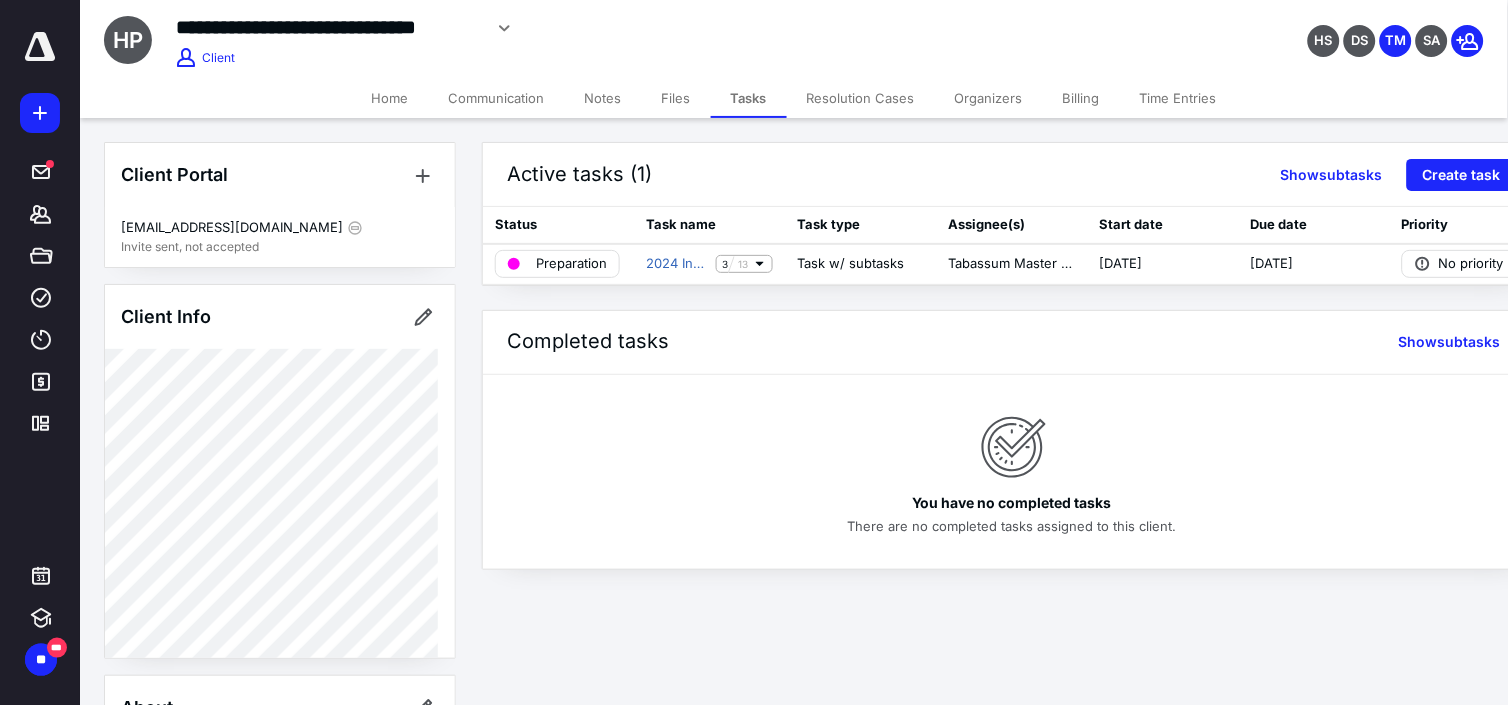 click on "Time Entries" at bounding box center [1178, 98] 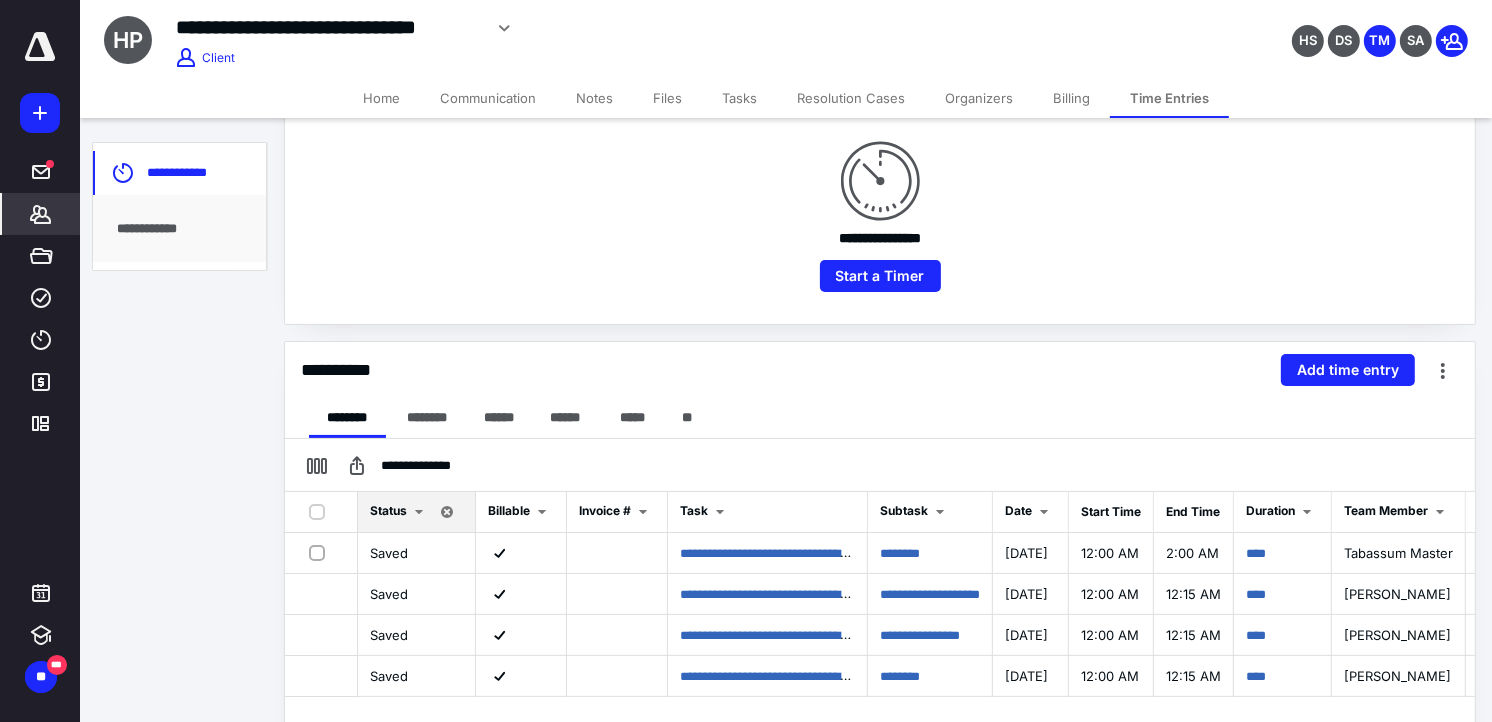 scroll, scrollTop: 0, scrollLeft: 0, axis: both 